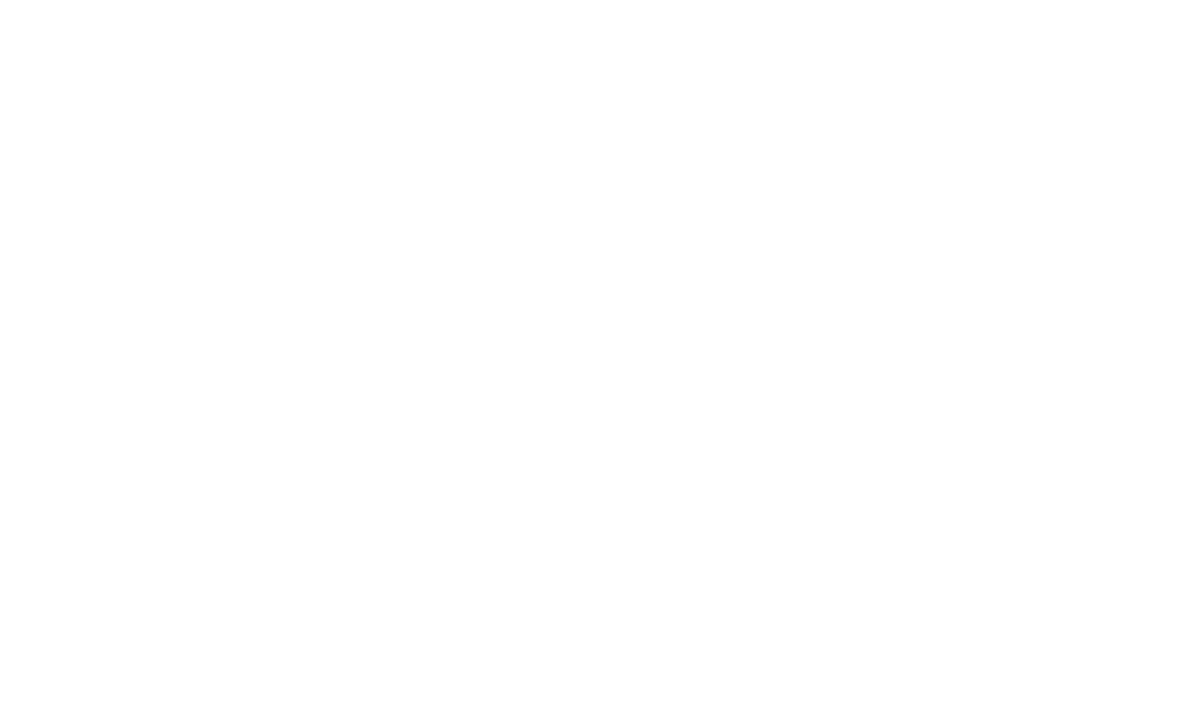 scroll, scrollTop: 0, scrollLeft: 0, axis: both 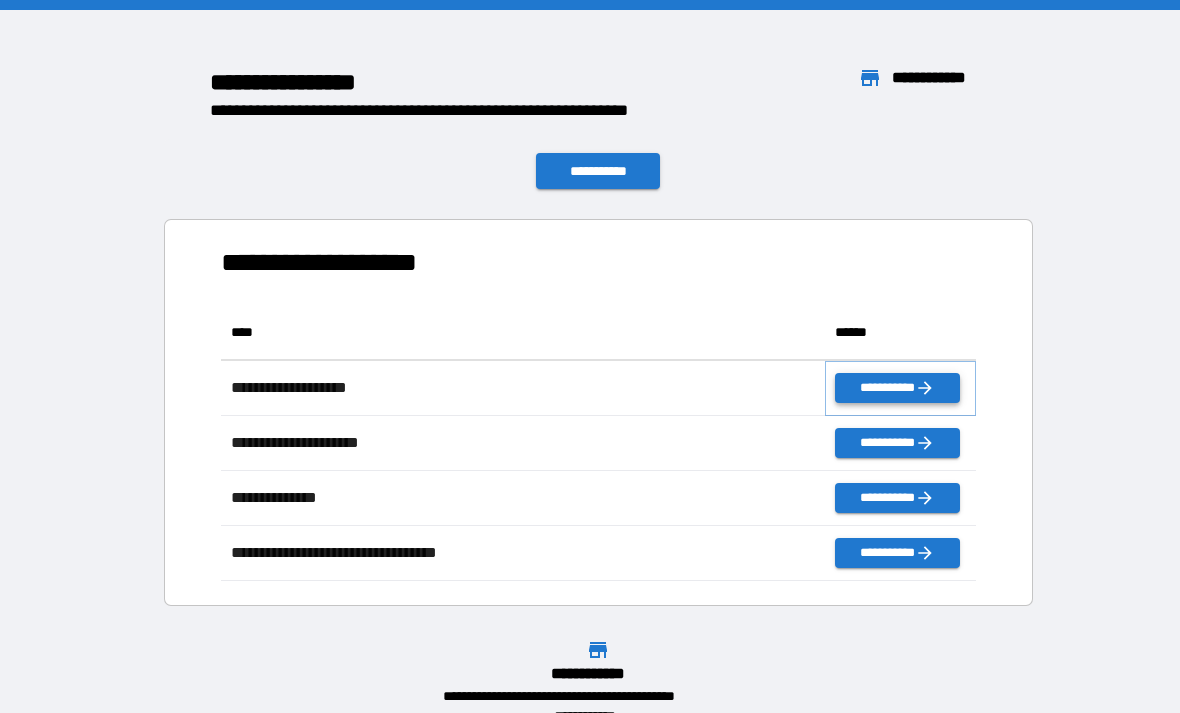 click on "**********" at bounding box center (897, 388) 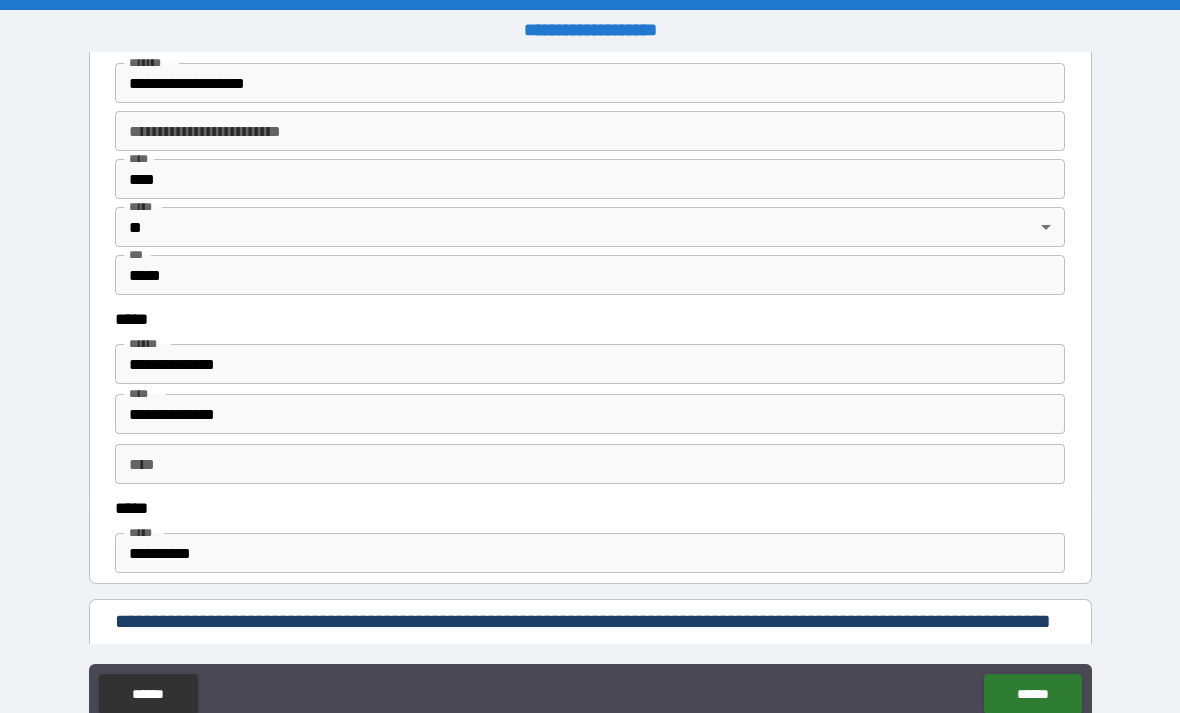 scroll, scrollTop: 811, scrollLeft: 0, axis: vertical 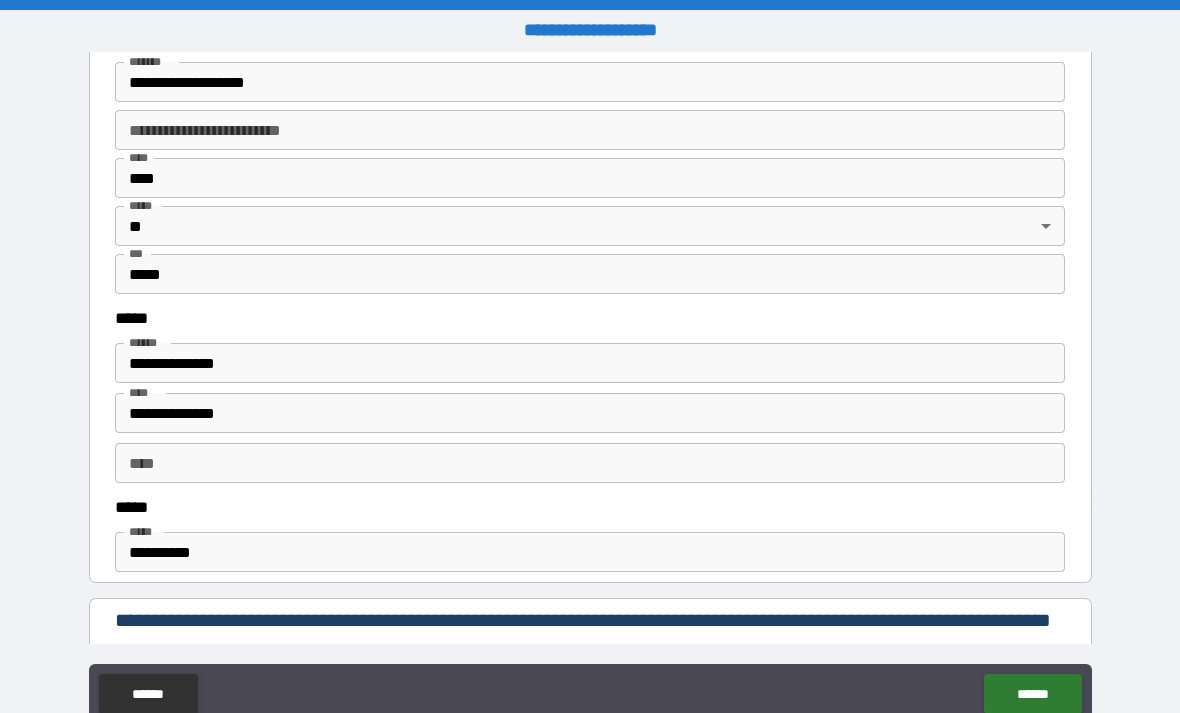 click on "**********" at bounding box center (590, 82) 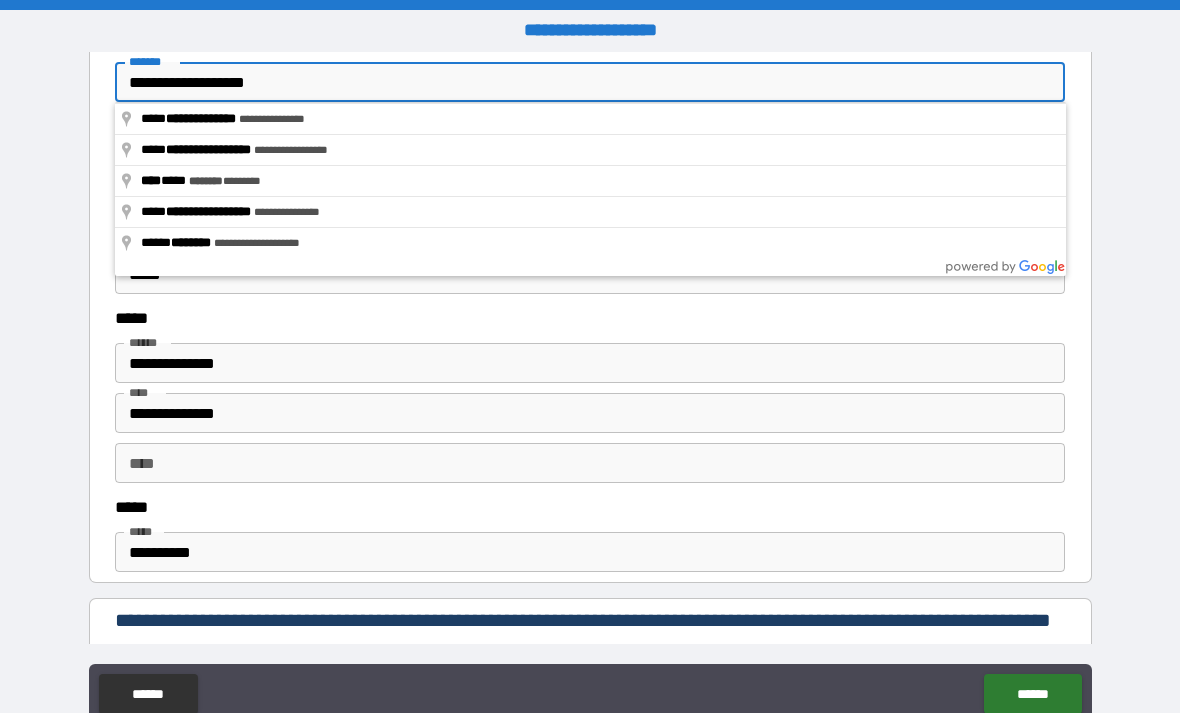 click on "**********" at bounding box center [590, 82] 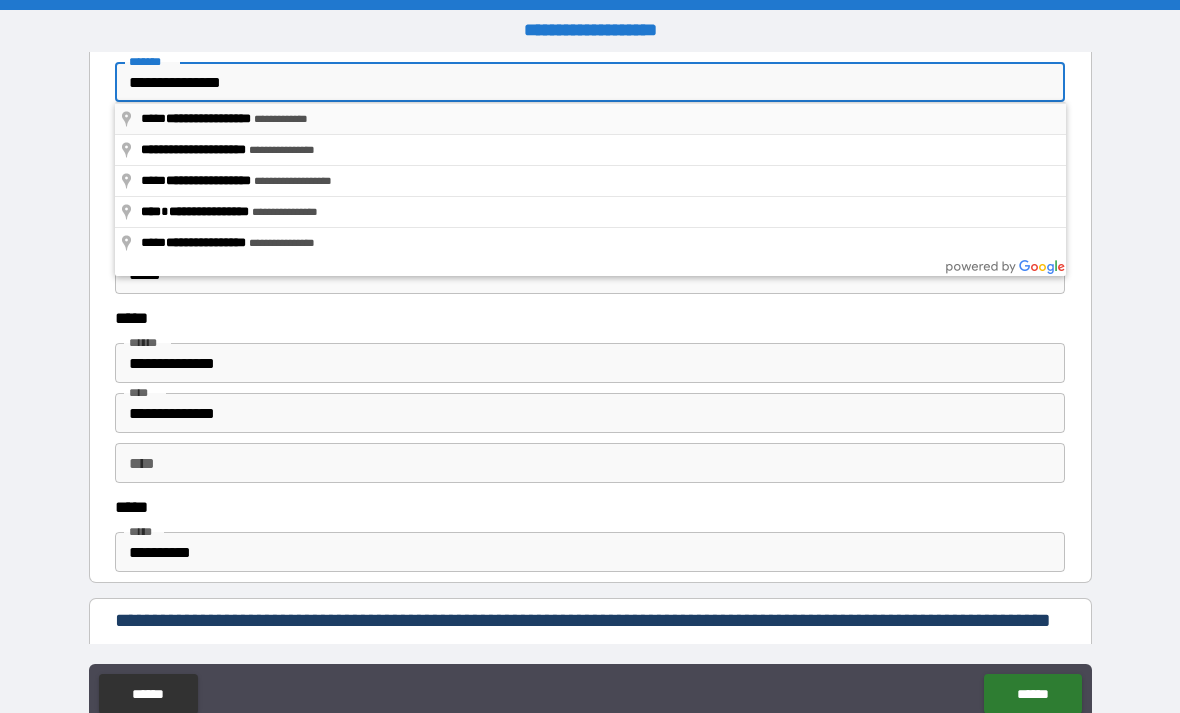 type on "**********" 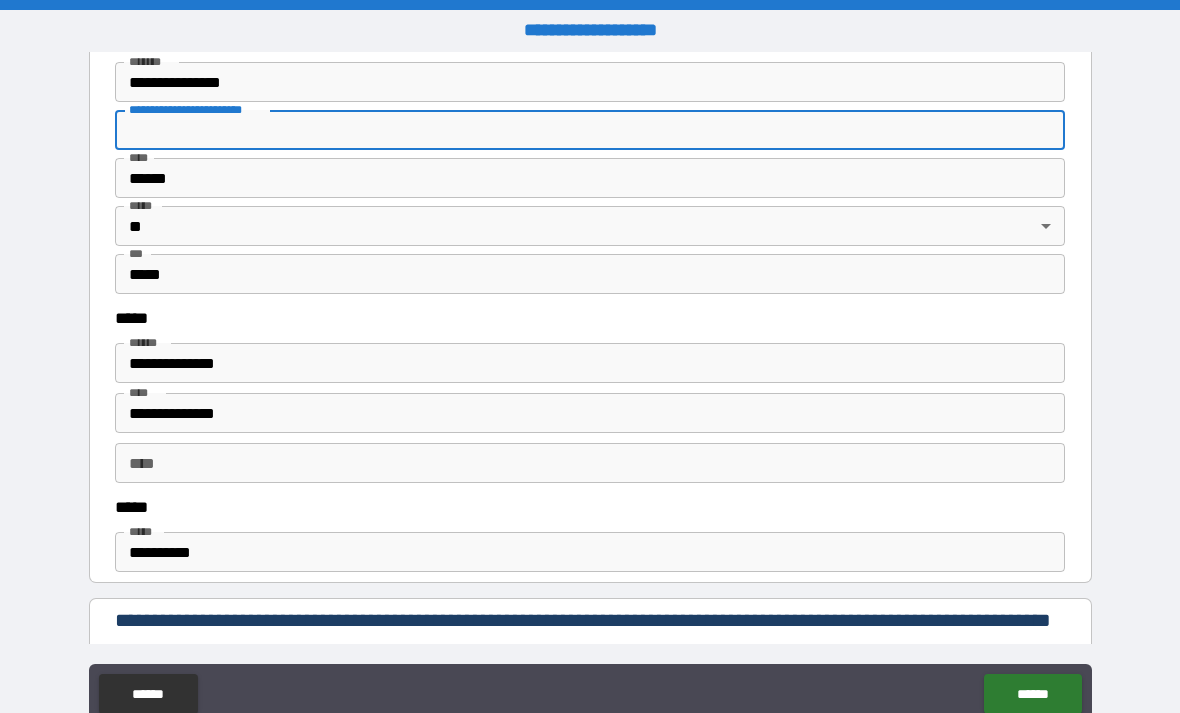 click on "**********" at bounding box center (590, 82) 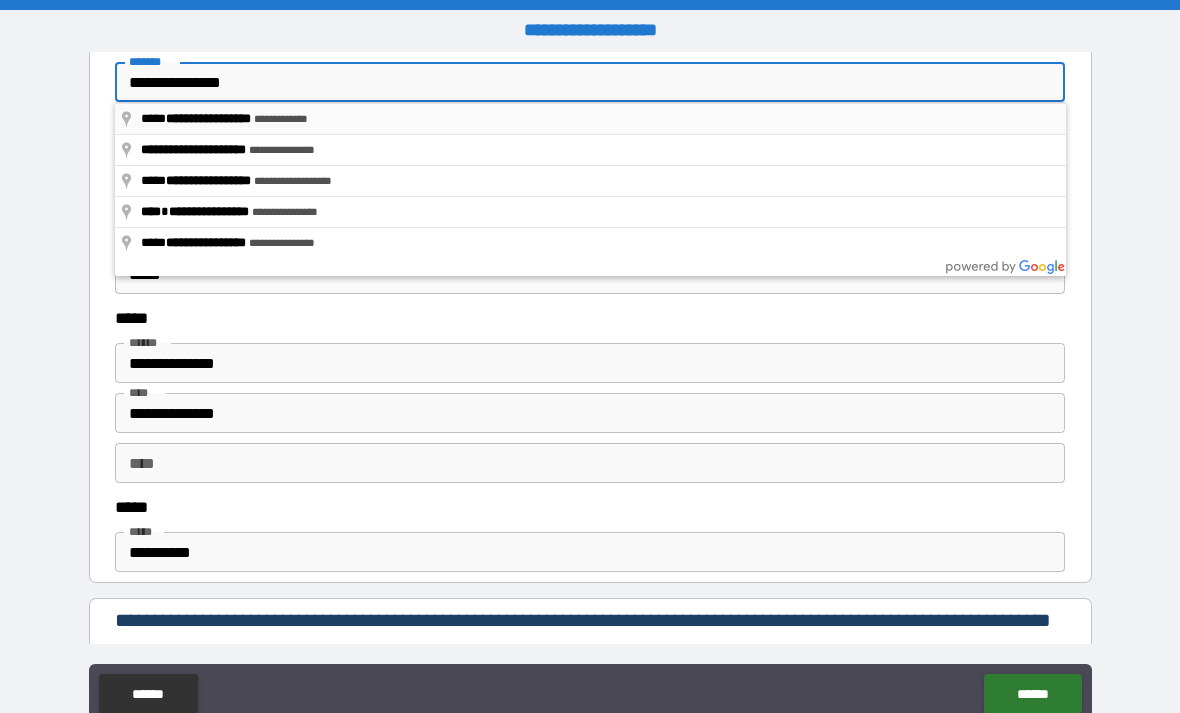 type on "**********" 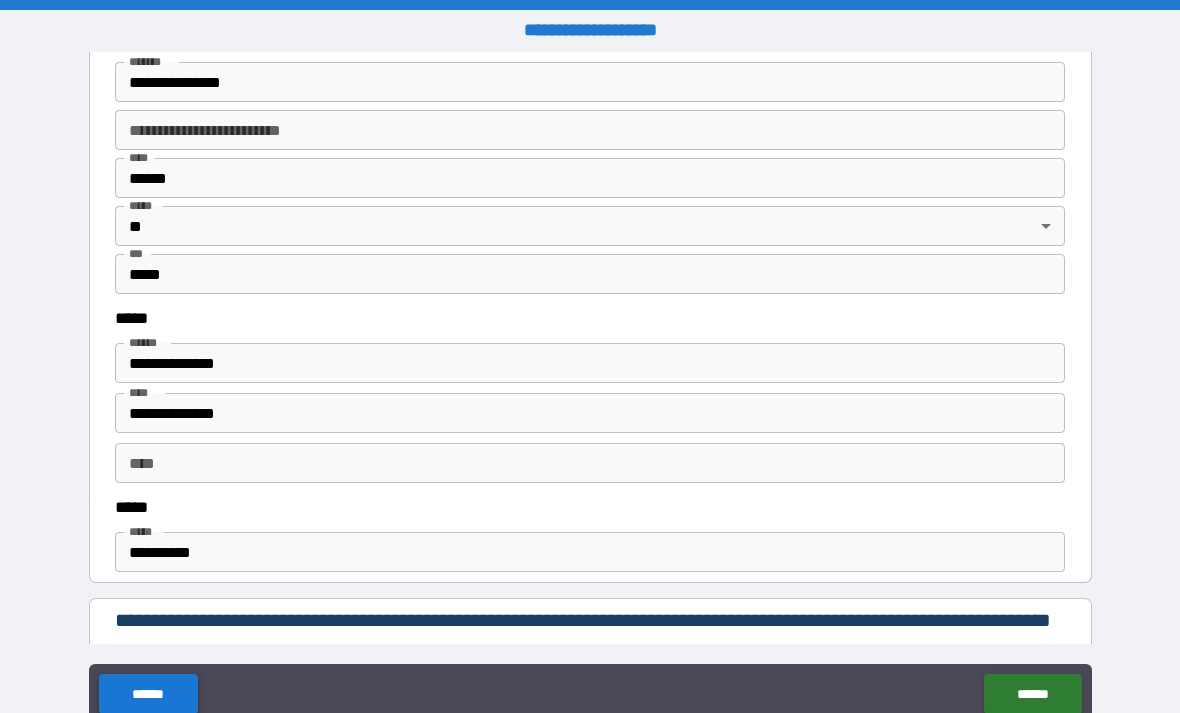 click on "******" at bounding box center [148, 694] 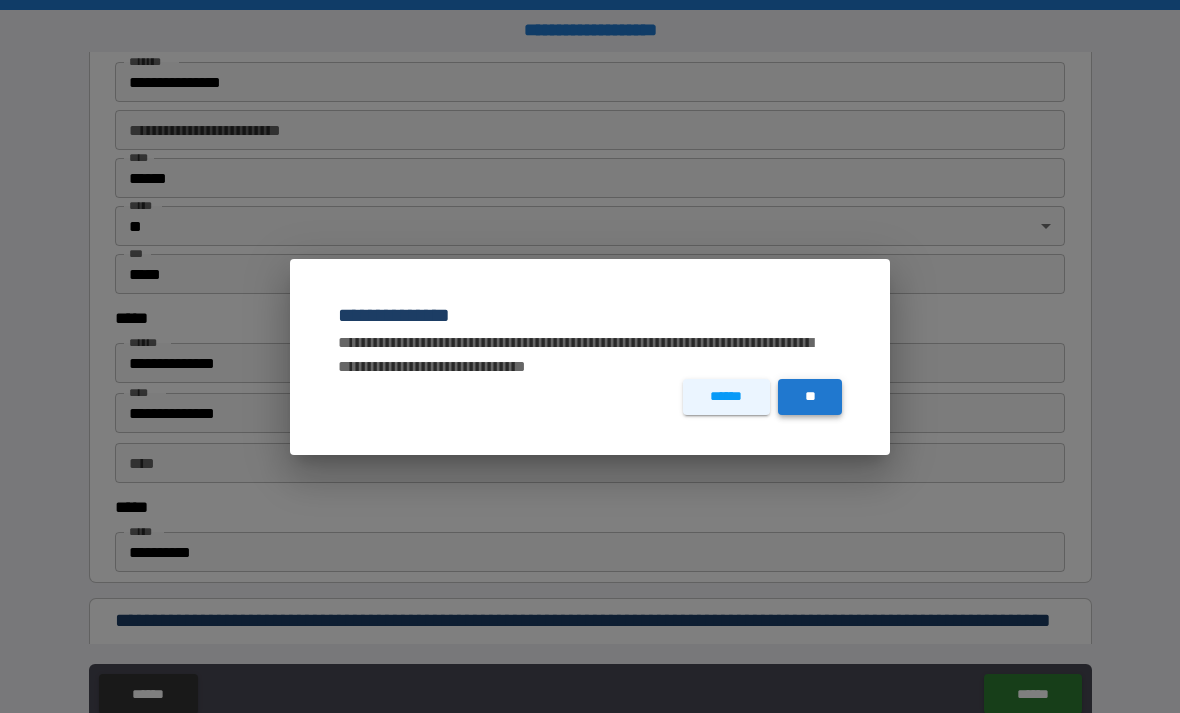 click on "**" at bounding box center (810, 397) 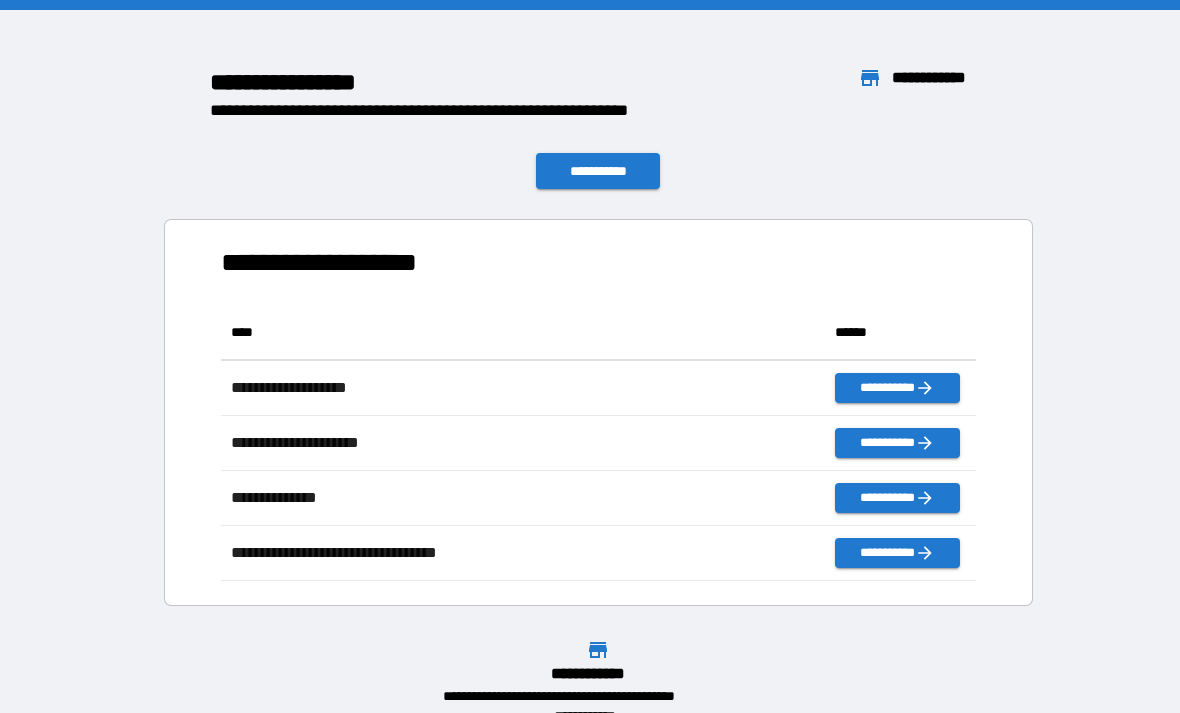 scroll, scrollTop: 1, scrollLeft: 1, axis: both 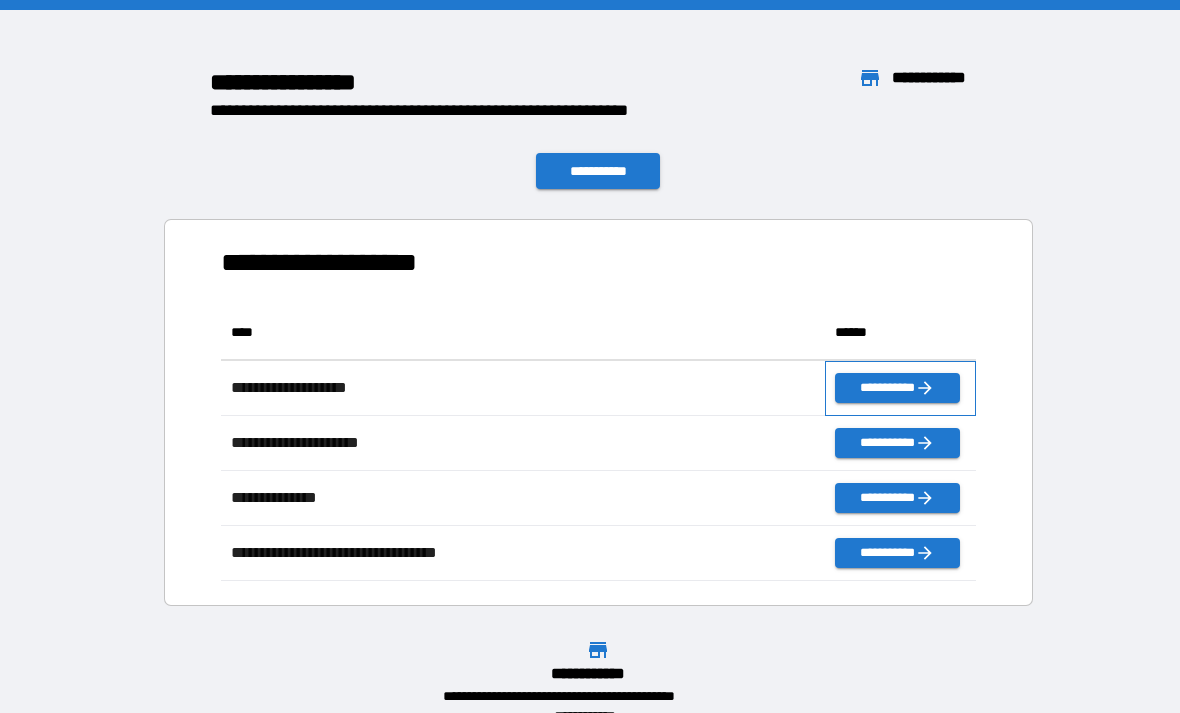 click on "**********" at bounding box center (900, 388) 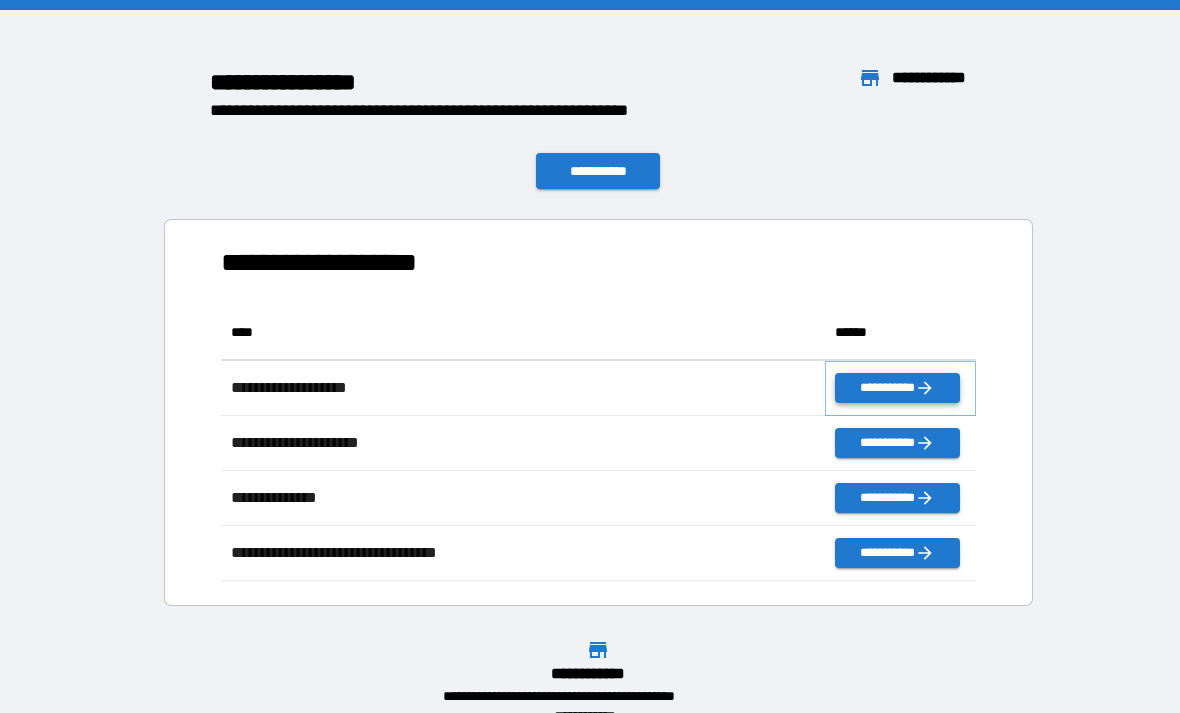 click on "**********" at bounding box center (897, 388) 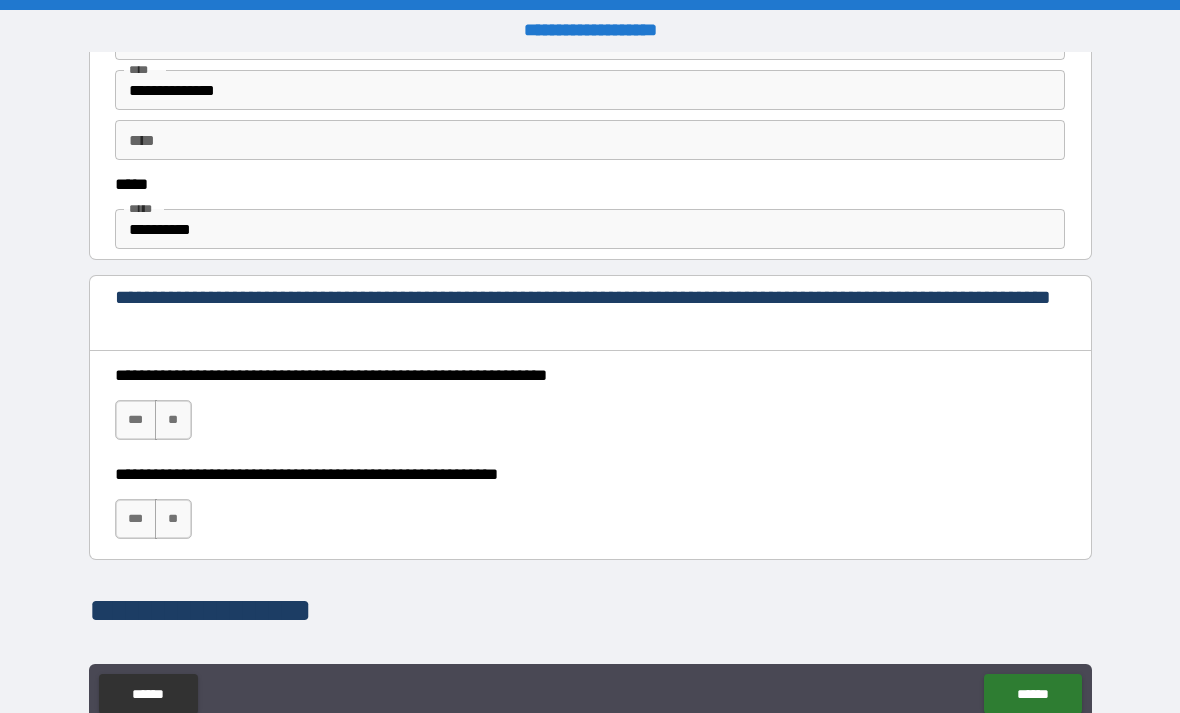 scroll, scrollTop: 1135, scrollLeft: 0, axis: vertical 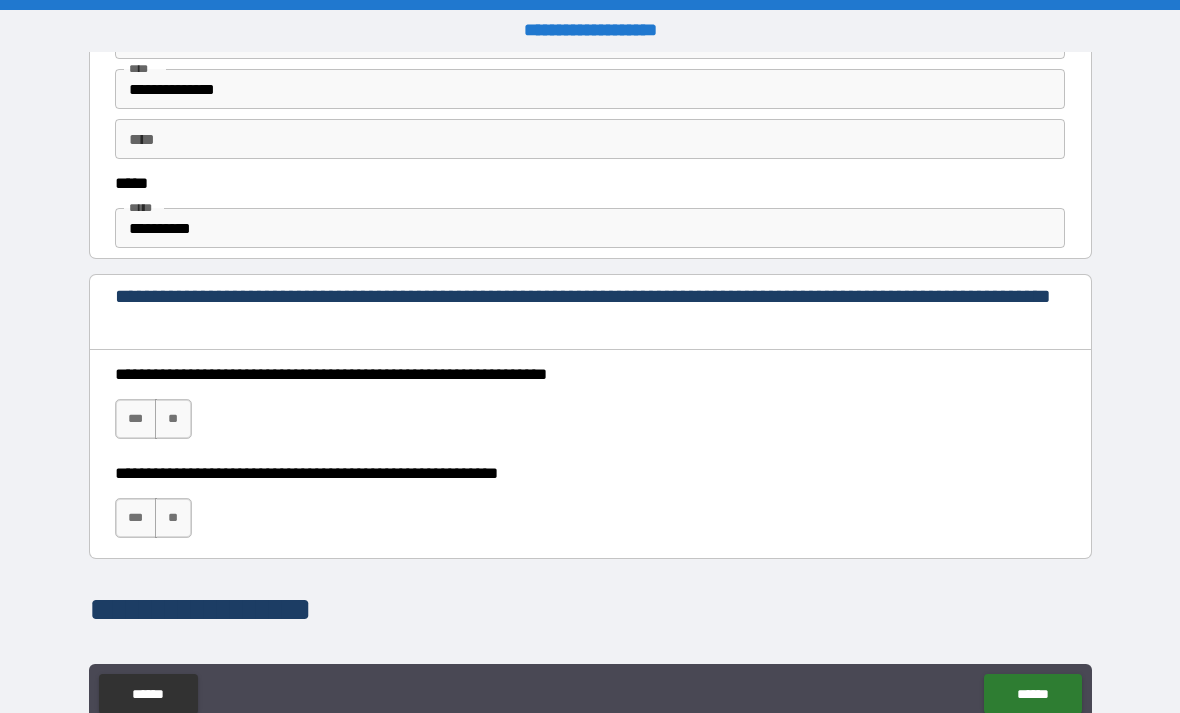 click on "**********" at bounding box center (590, 228) 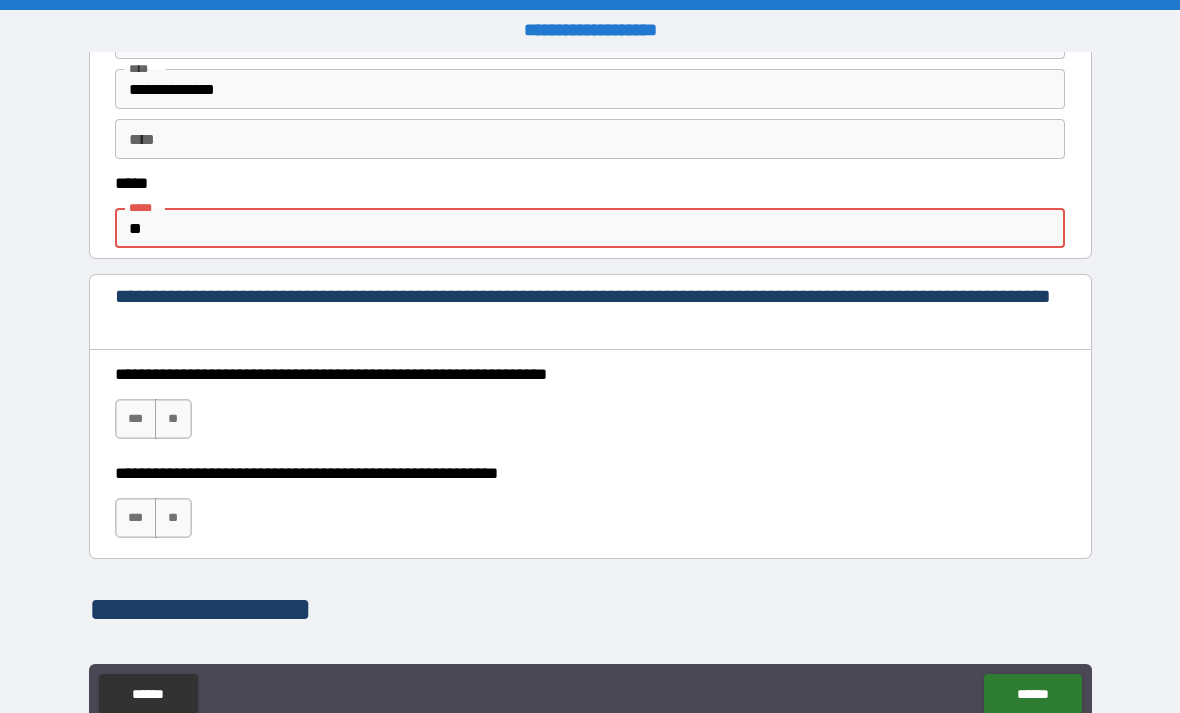 type on "*" 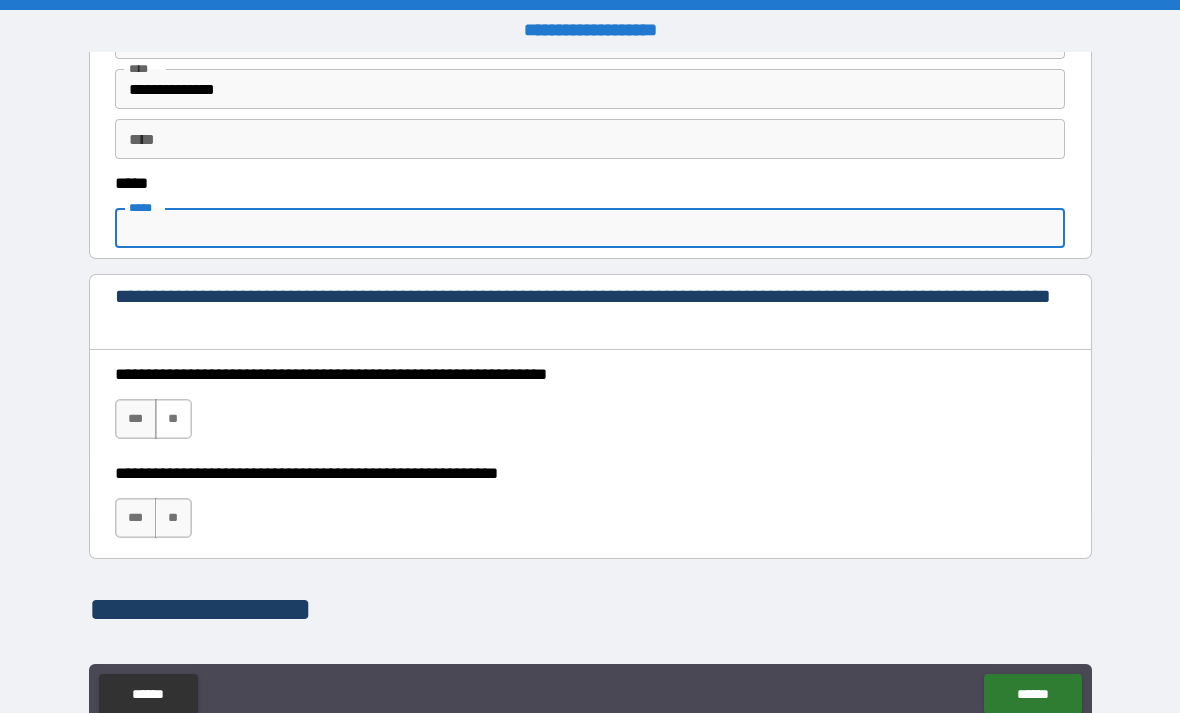 type 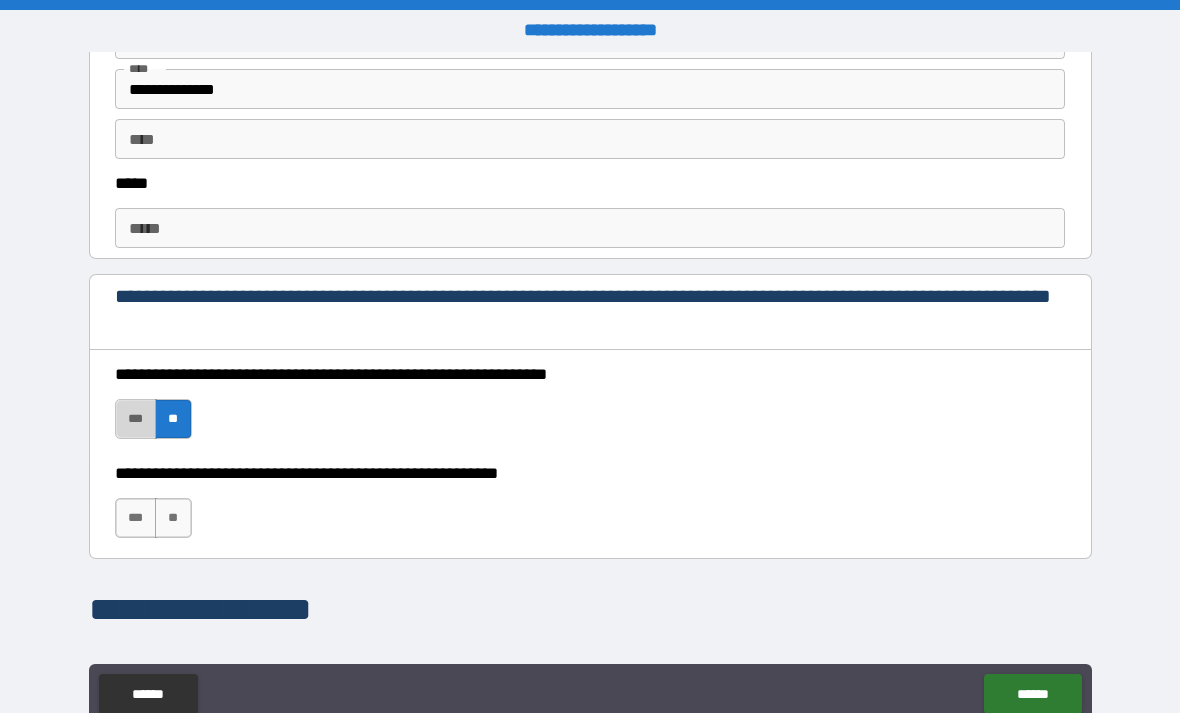 click on "***" at bounding box center [136, 419] 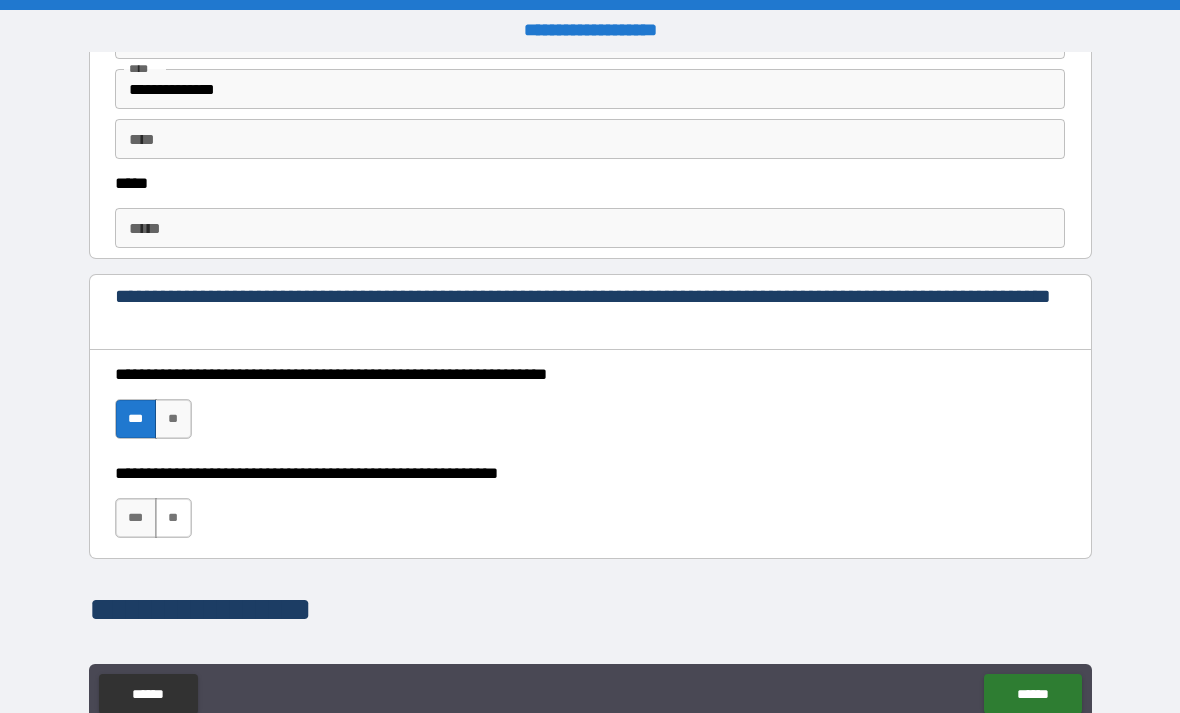 click on "**" at bounding box center [173, 518] 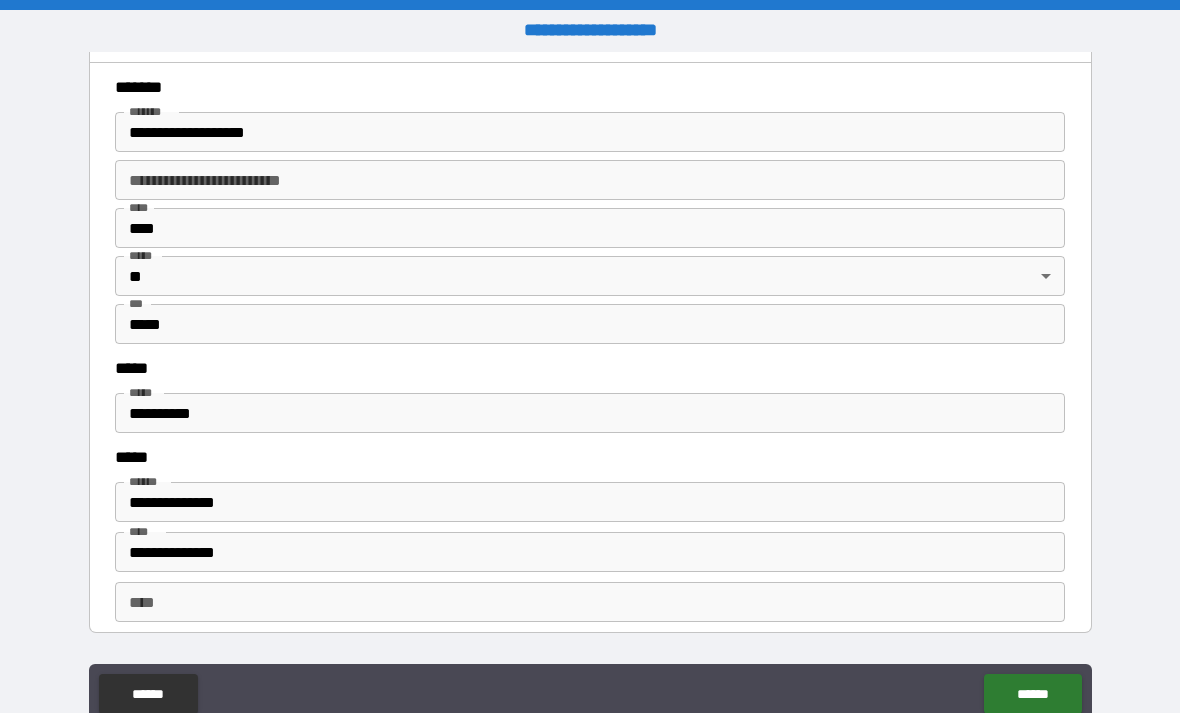 scroll, scrollTop: 2377, scrollLeft: 0, axis: vertical 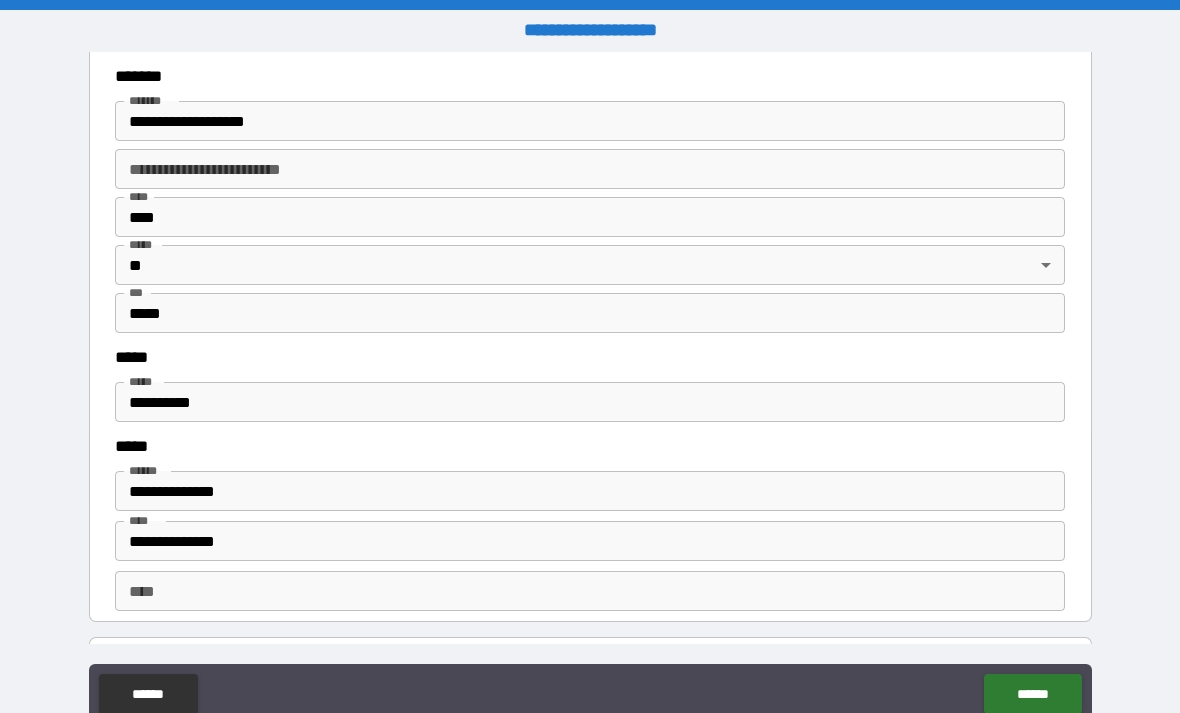 click on "**********" at bounding box center (590, 402) 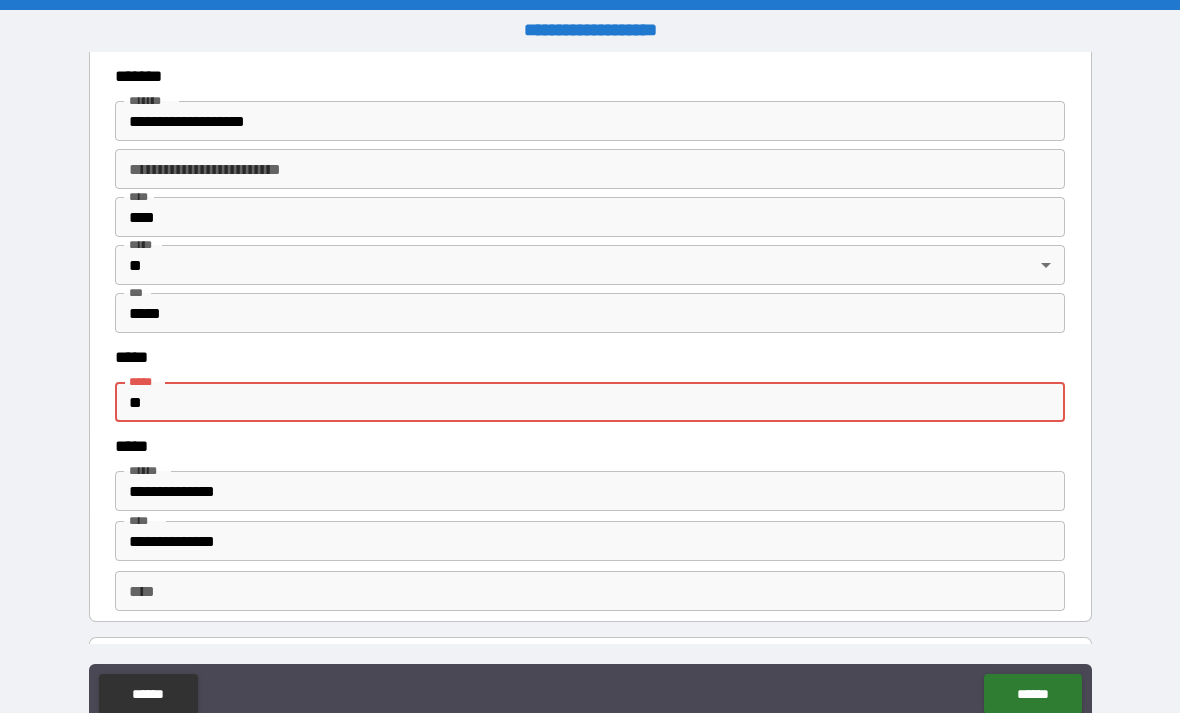 type on "*" 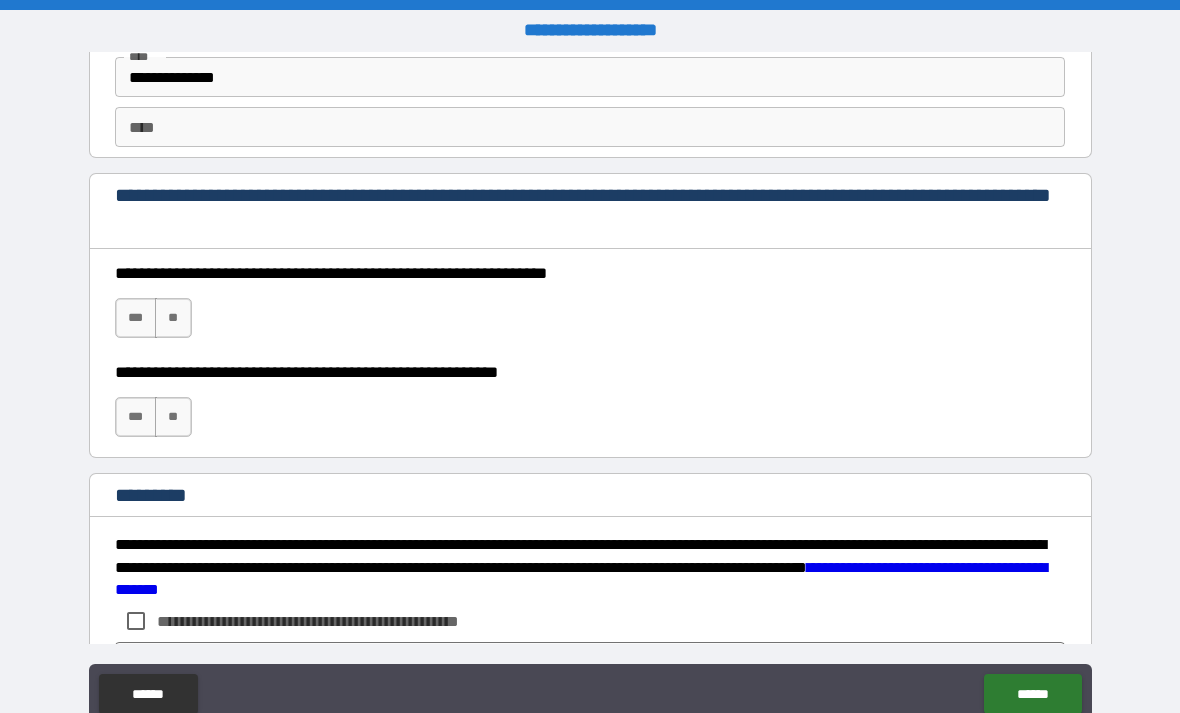 scroll, scrollTop: 2842, scrollLeft: 0, axis: vertical 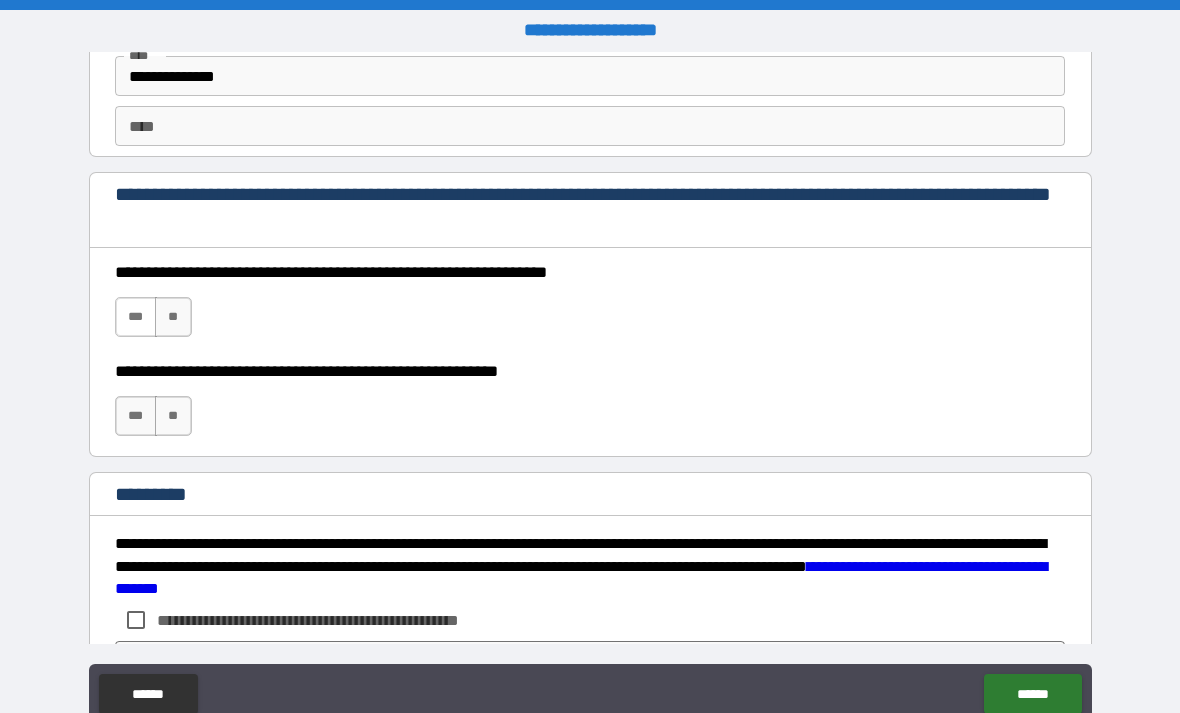 type 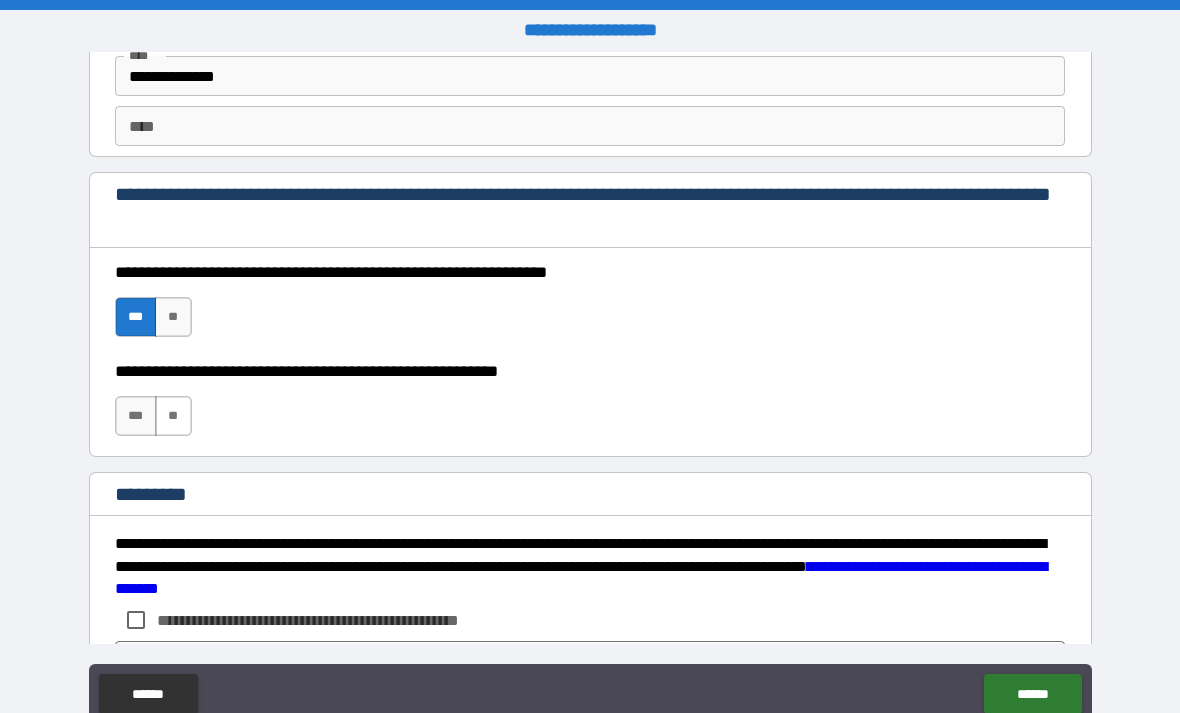 click on "**" at bounding box center [173, 416] 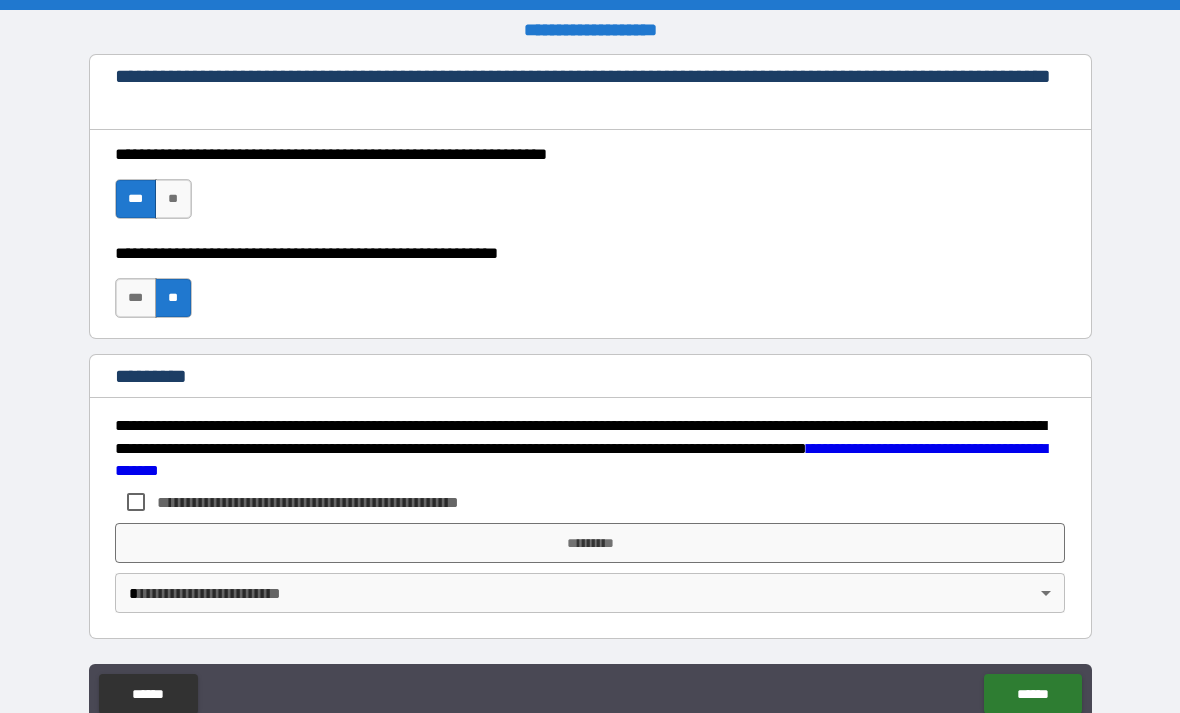 scroll, scrollTop: 2960, scrollLeft: 0, axis: vertical 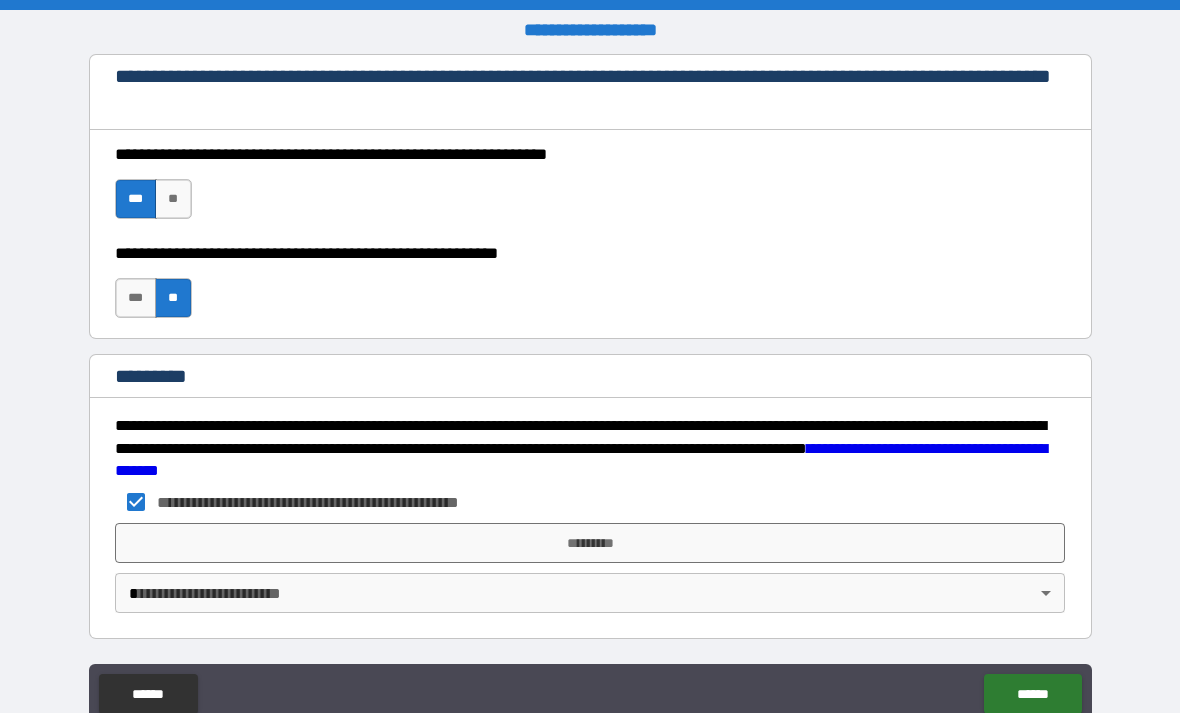 click on "**********" at bounding box center (590, 388) 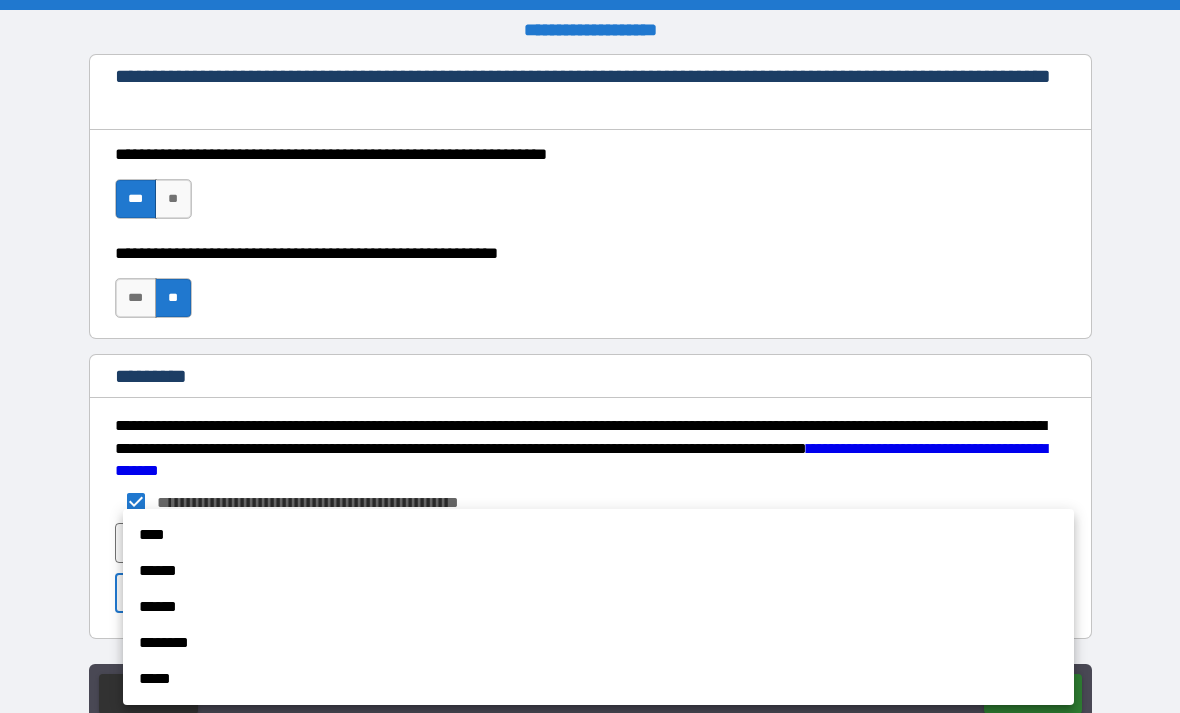 click on "****" at bounding box center [598, 535] 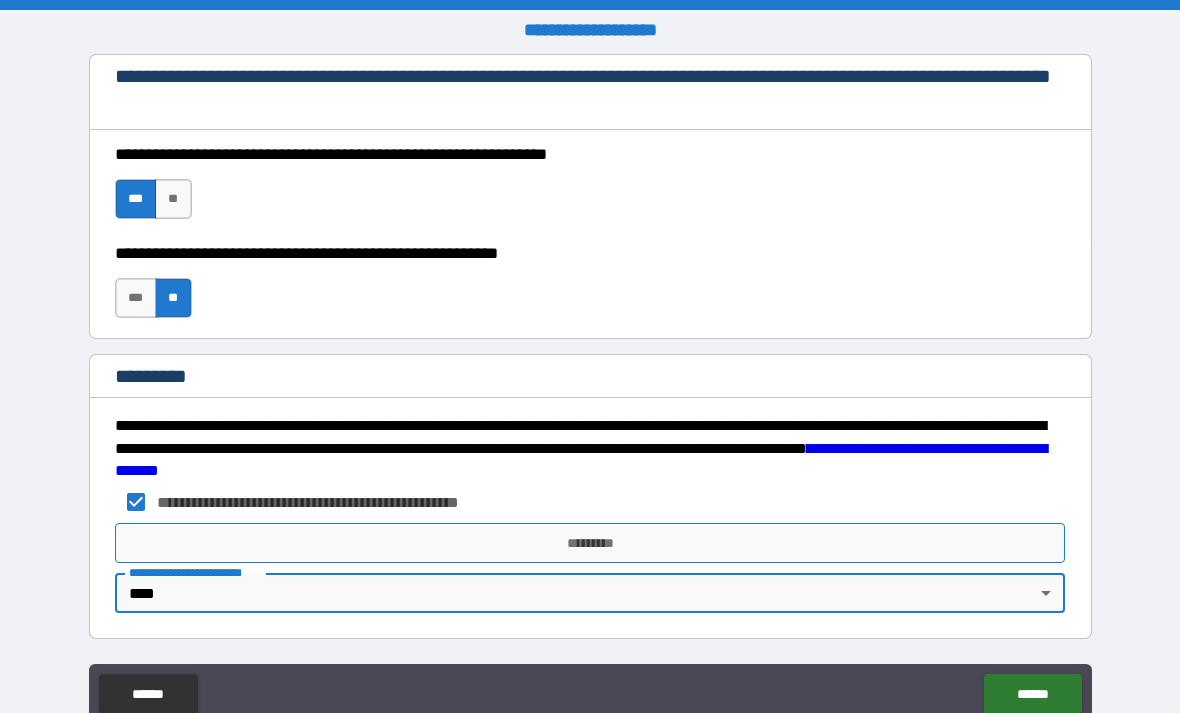click on "*********" at bounding box center [590, 543] 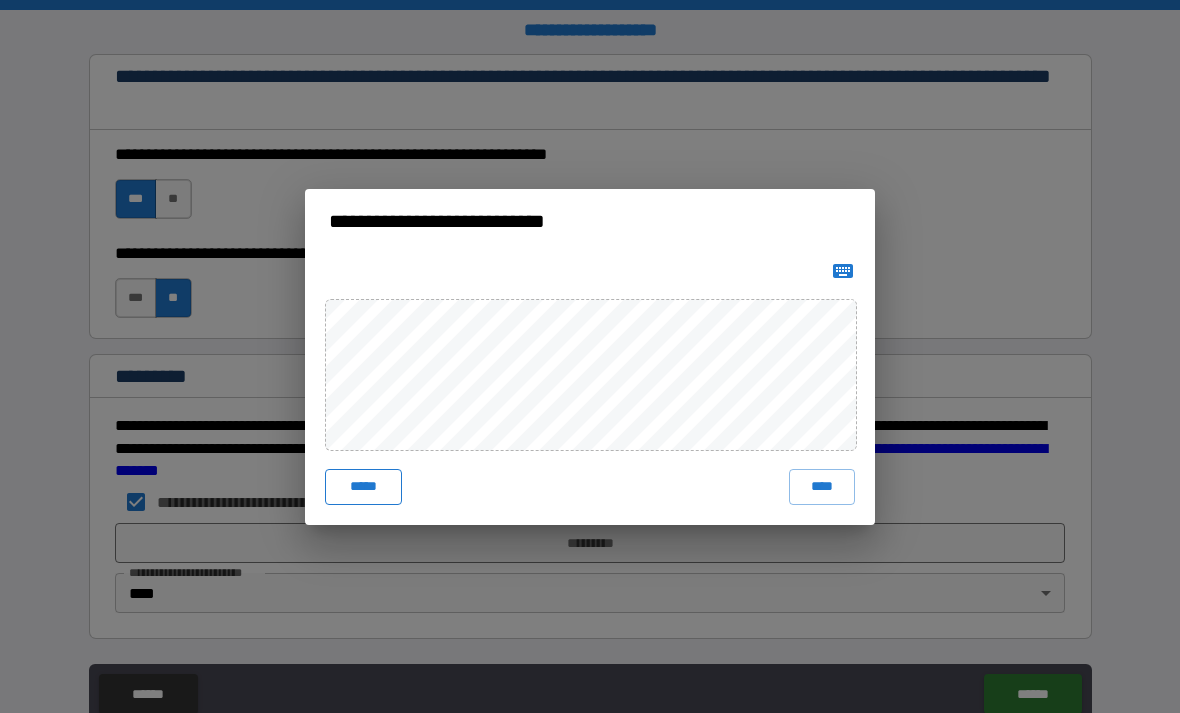 click on "*****" at bounding box center (363, 487) 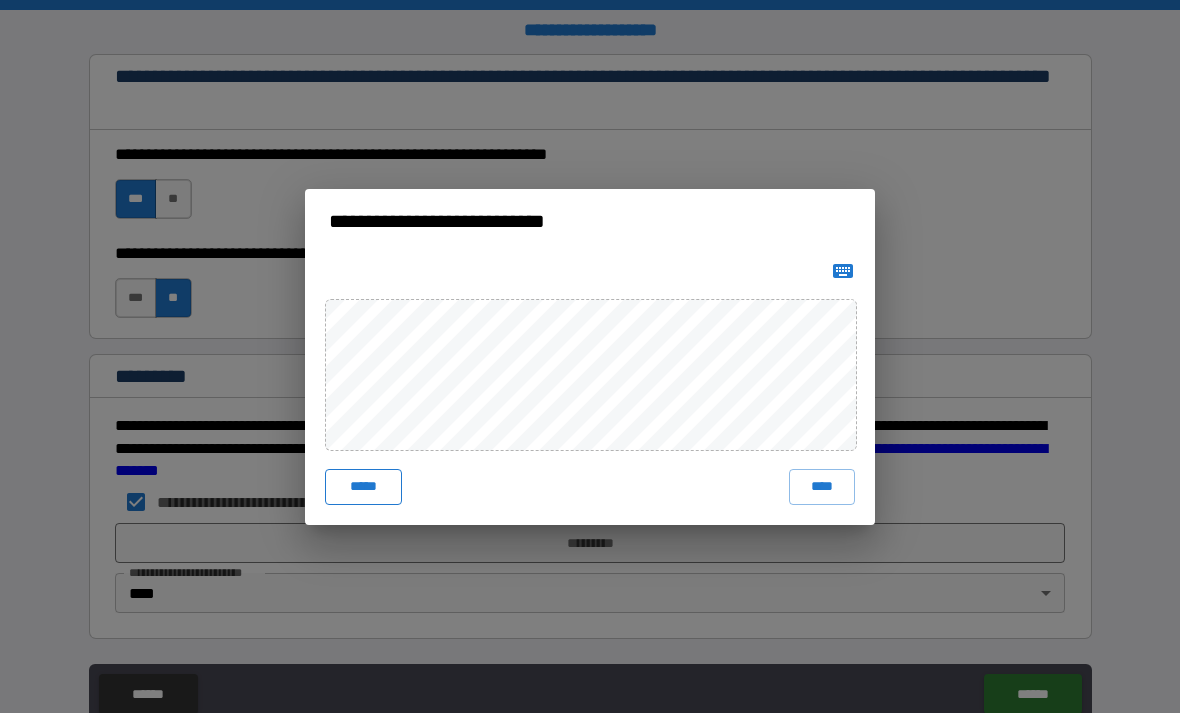 click on "*****" at bounding box center (363, 487) 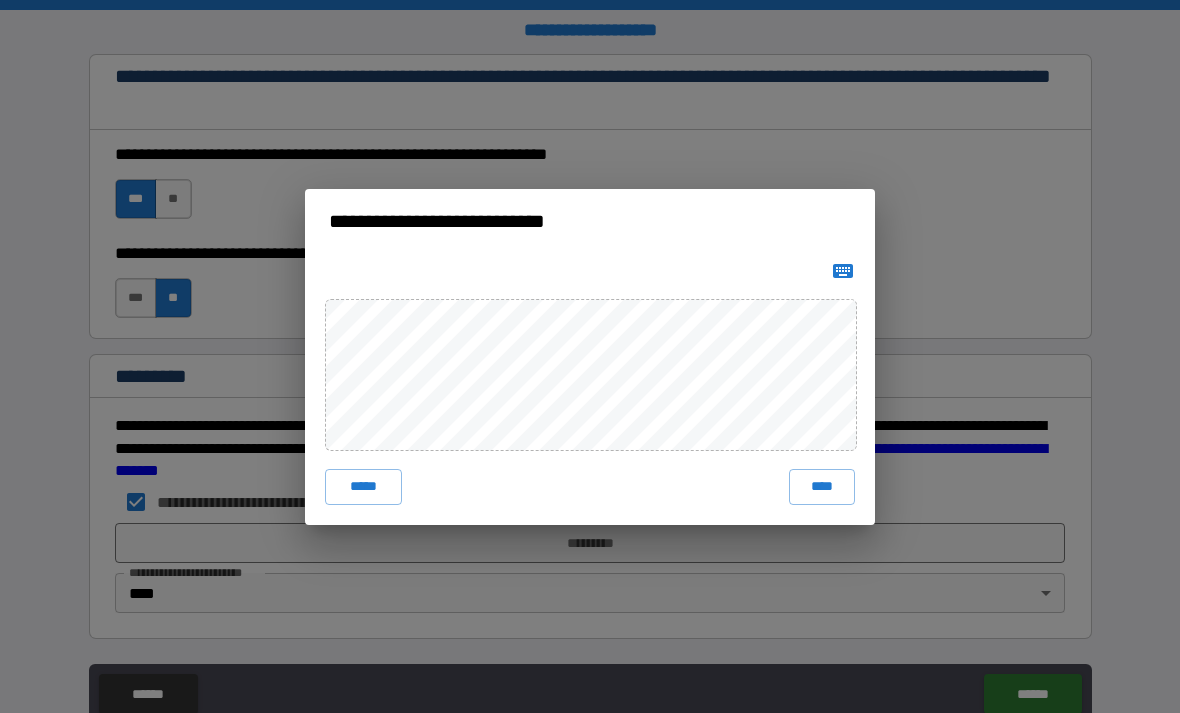 click on "**********" at bounding box center [590, 356] 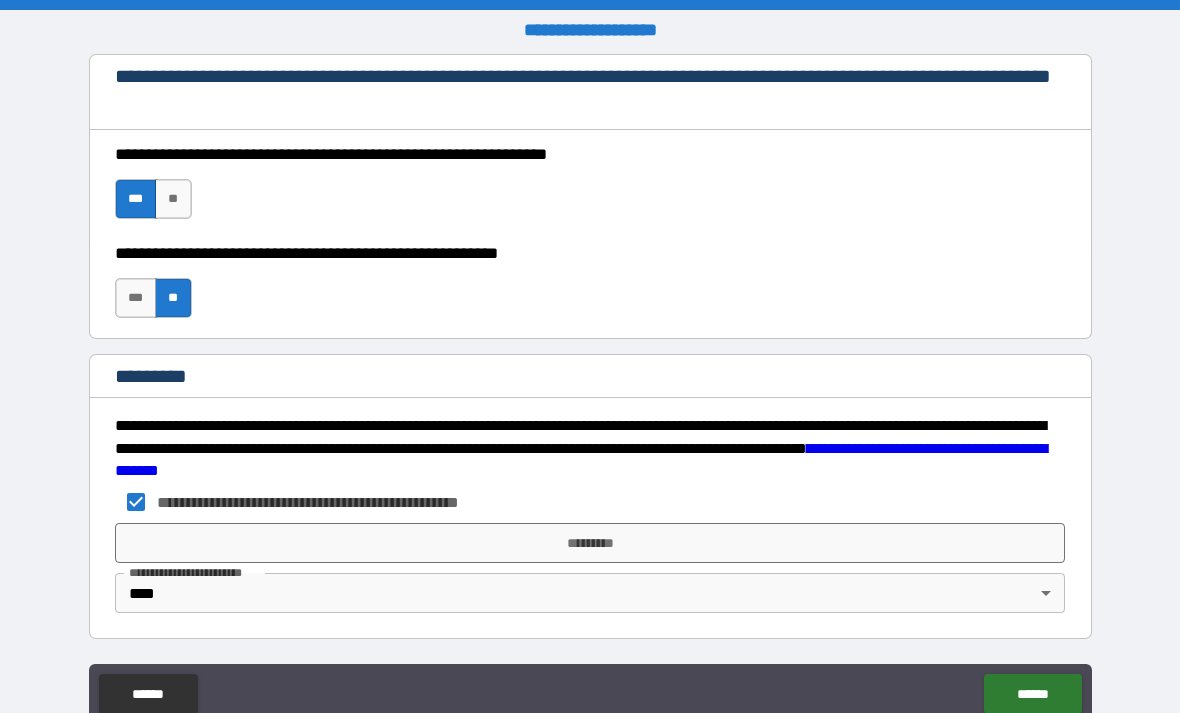 click on "*********" at bounding box center (590, 543) 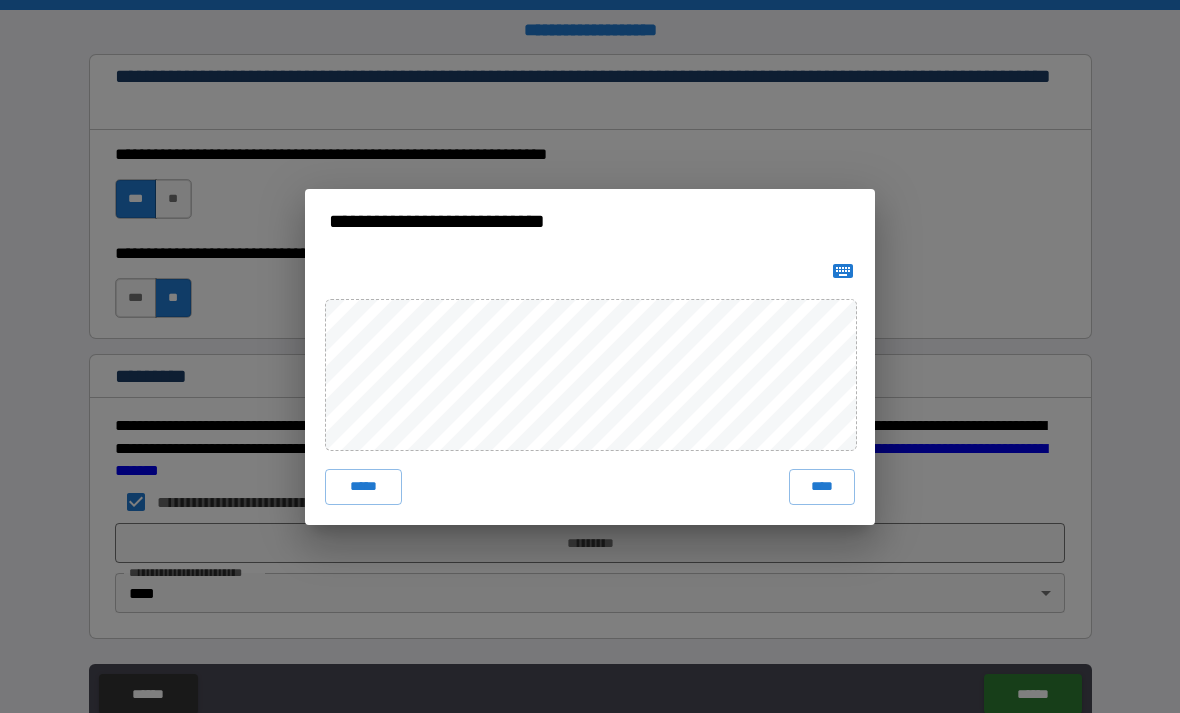 click on "**********" at bounding box center (590, 356) 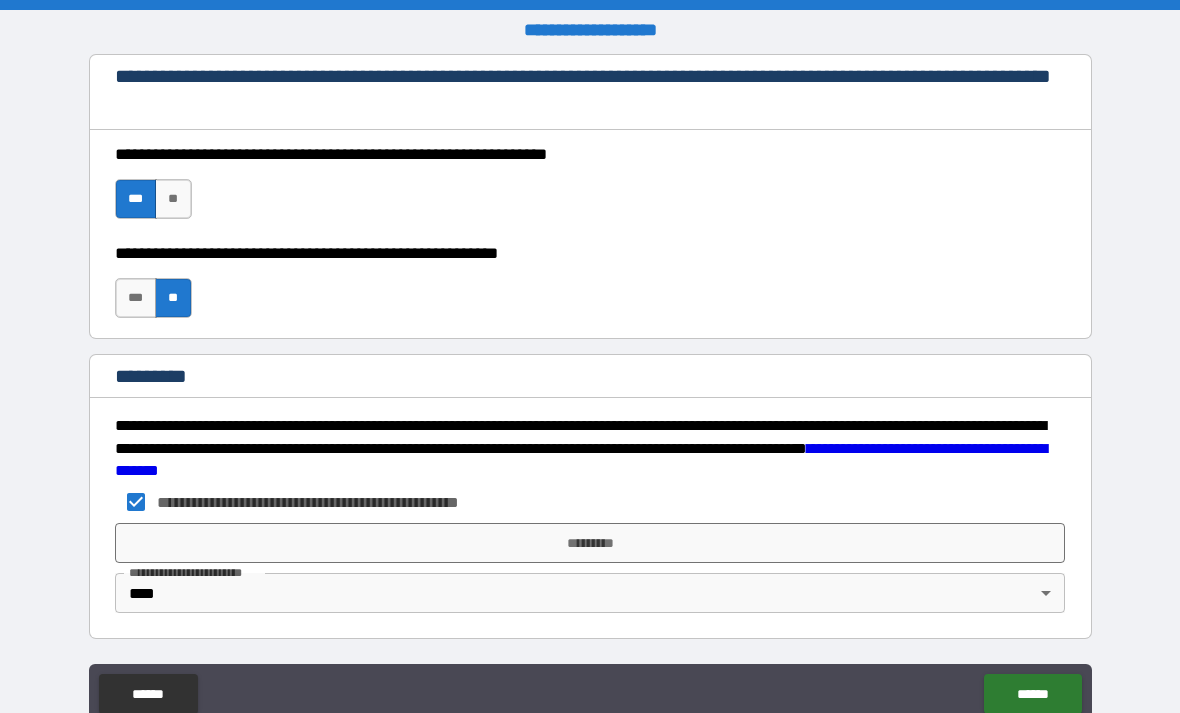 click on "*********" at bounding box center (590, 543) 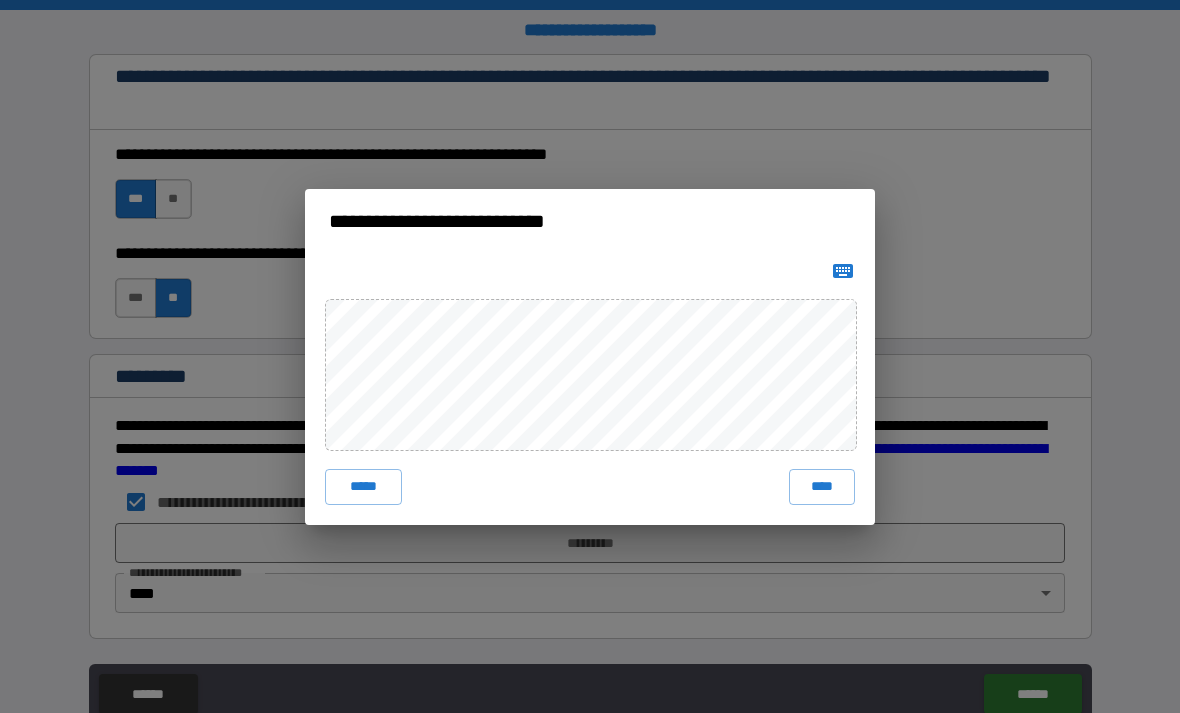 click on "****" at bounding box center [822, 487] 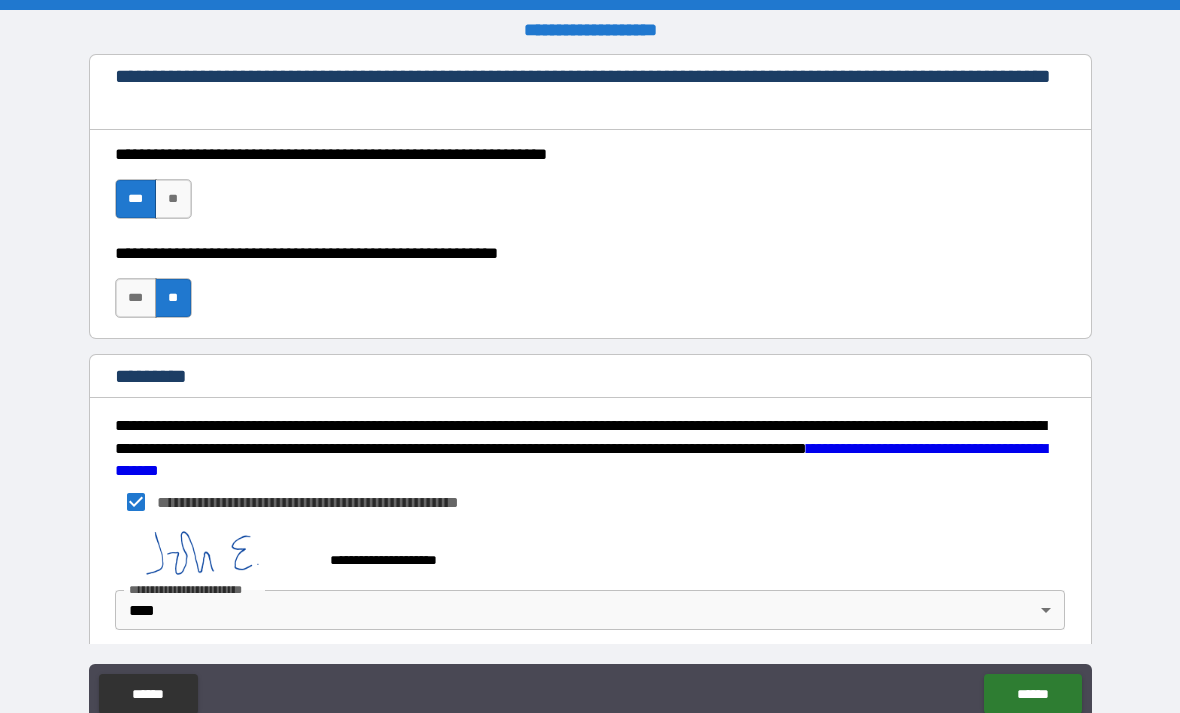 click on "******" at bounding box center [1032, 694] 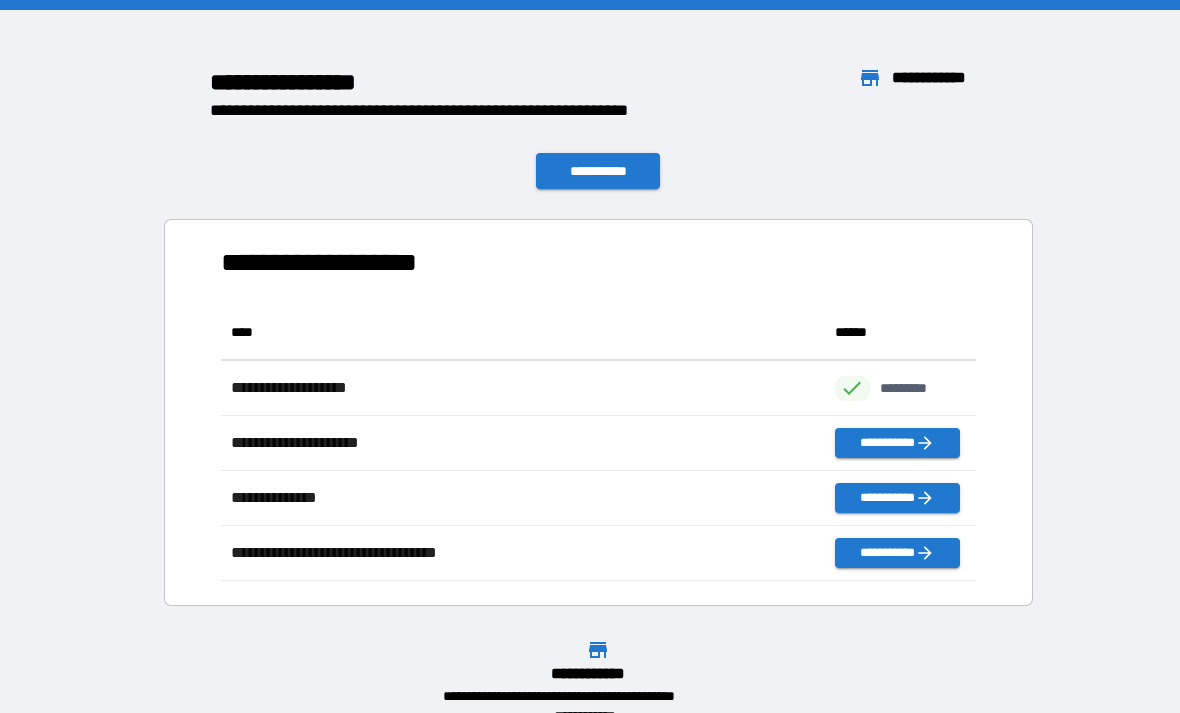 scroll, scrollTop: 1, scrollLeft: 1, axis: both 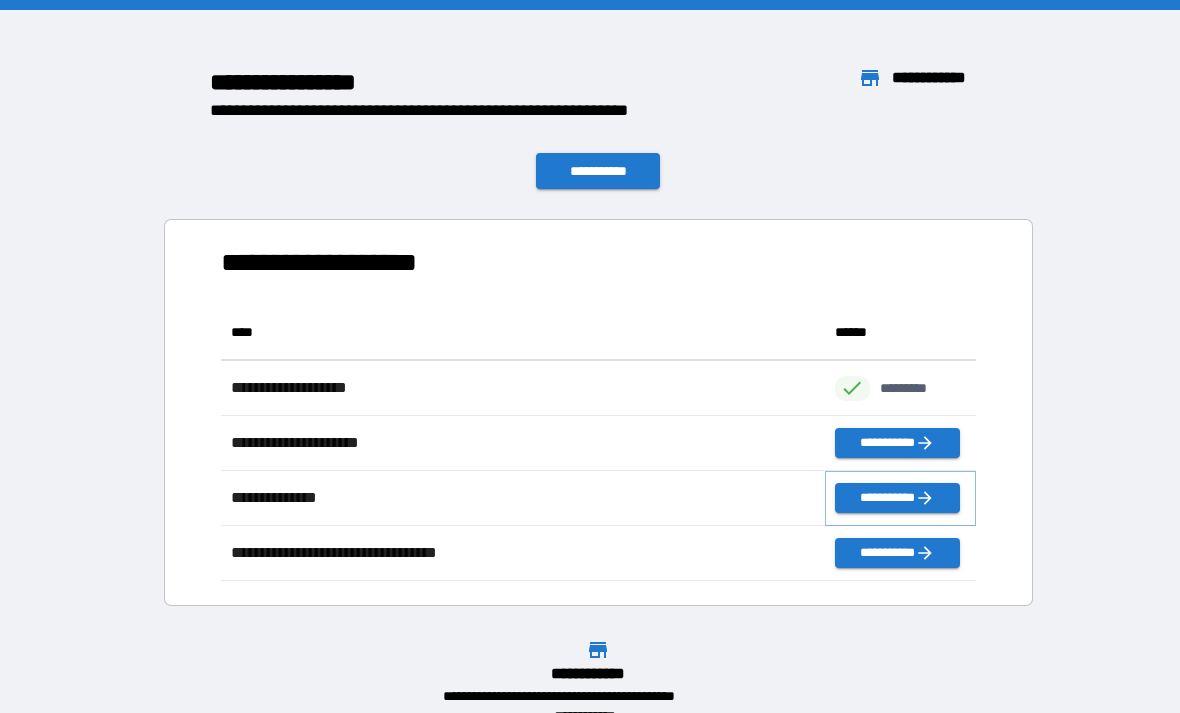 click on "**********" at bounding box center [897, 498] 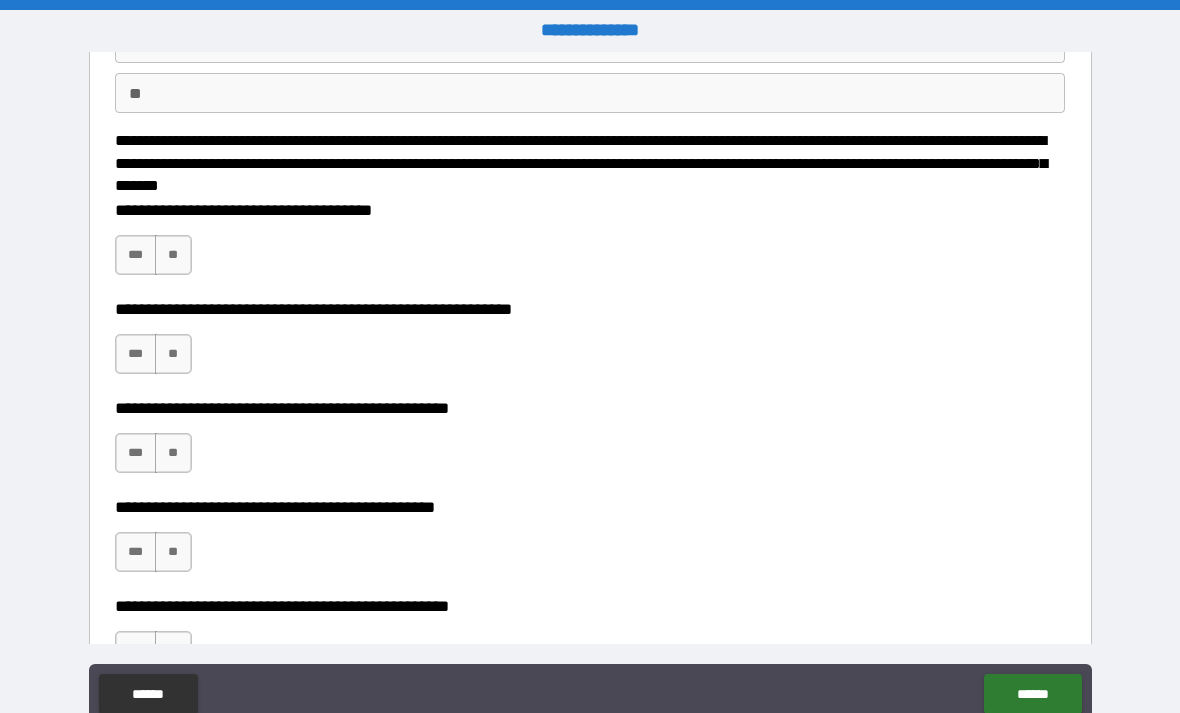 scroll, scrollTop: 180, scrollLeft: 0, axis: vertical 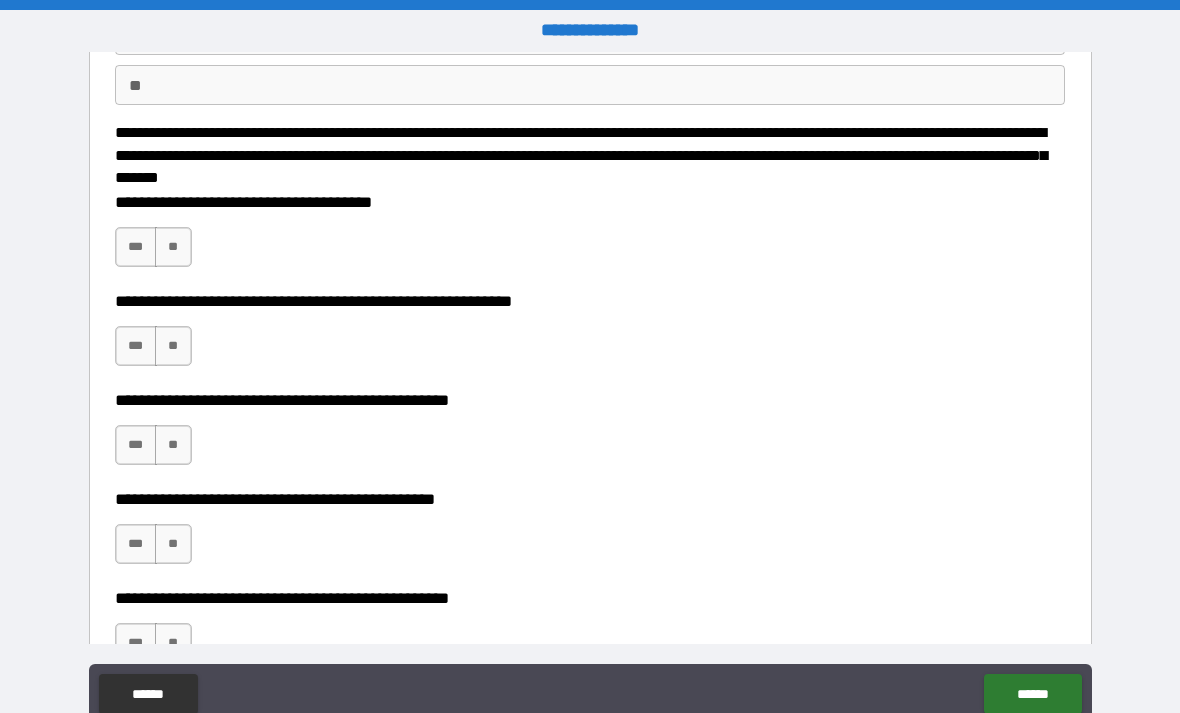 click on "**" at bounding box center (173, 247) 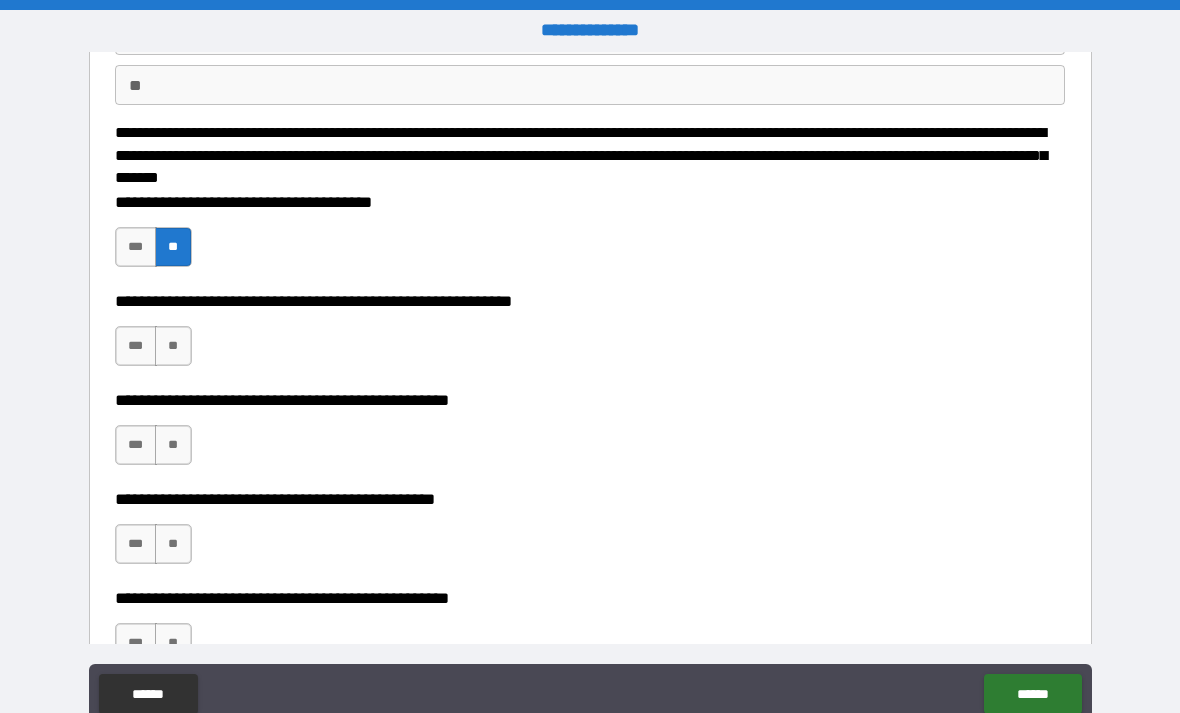 click on "**" at bounding box center [173, 346] 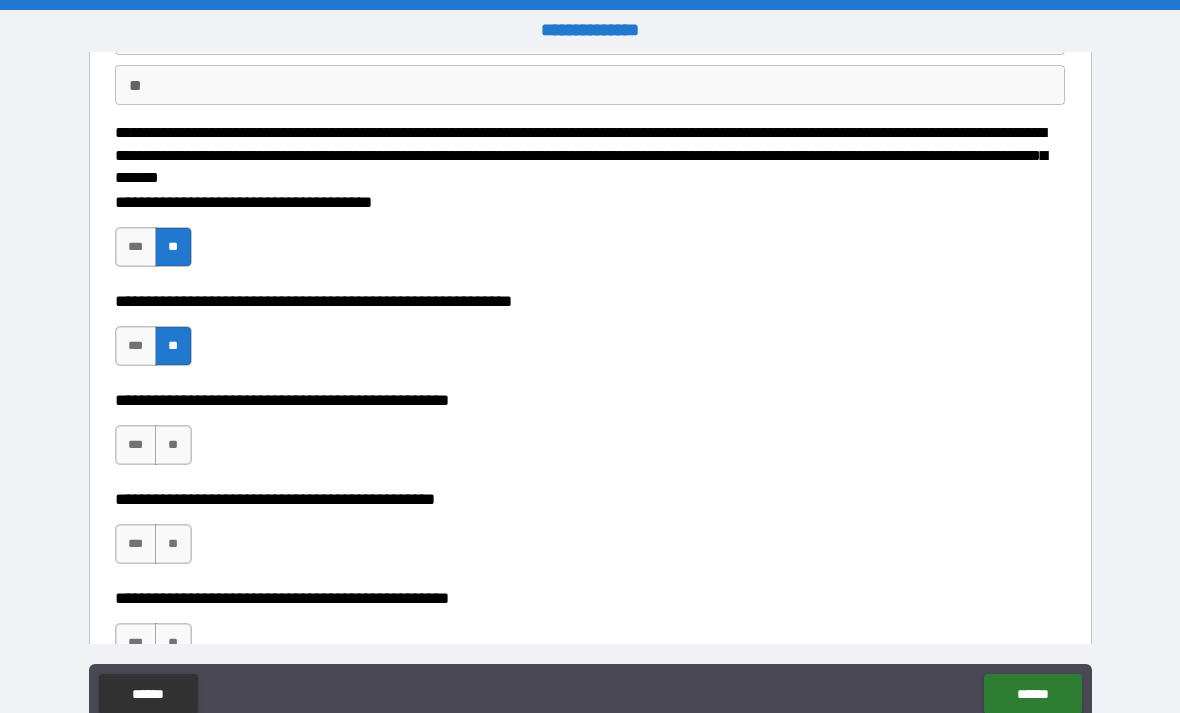 click on "**" at bounding box center [173, 445] 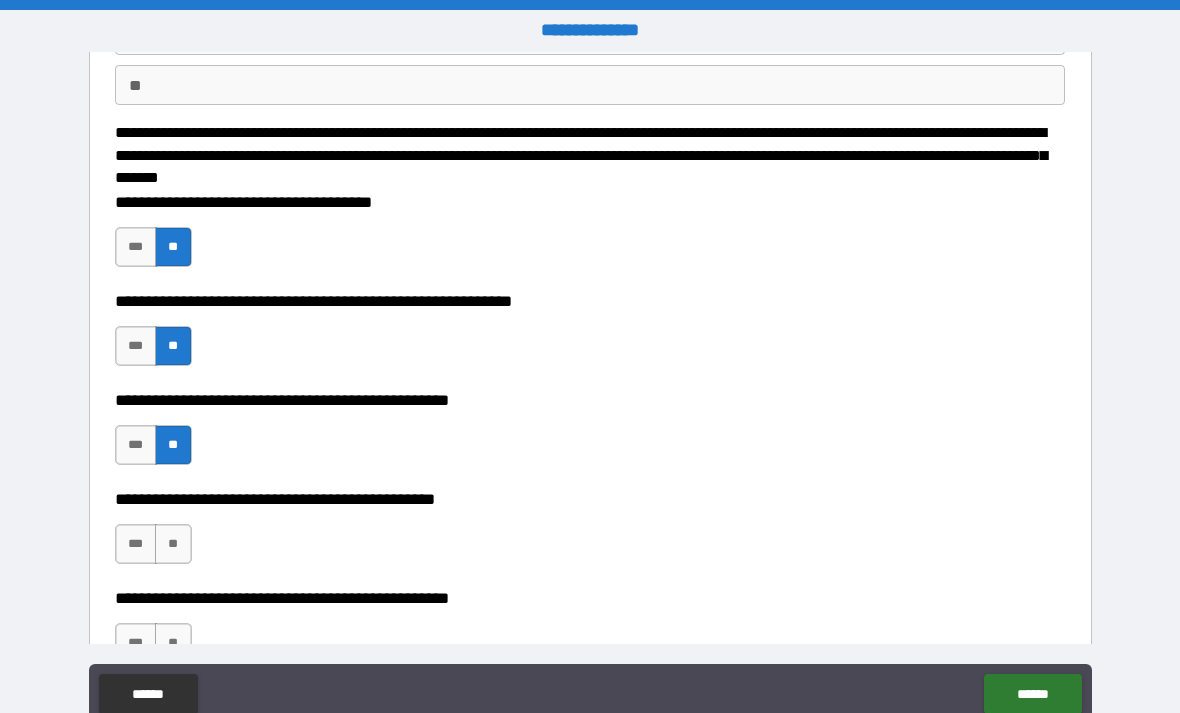 click on "**" at bounding box center (173, 544) 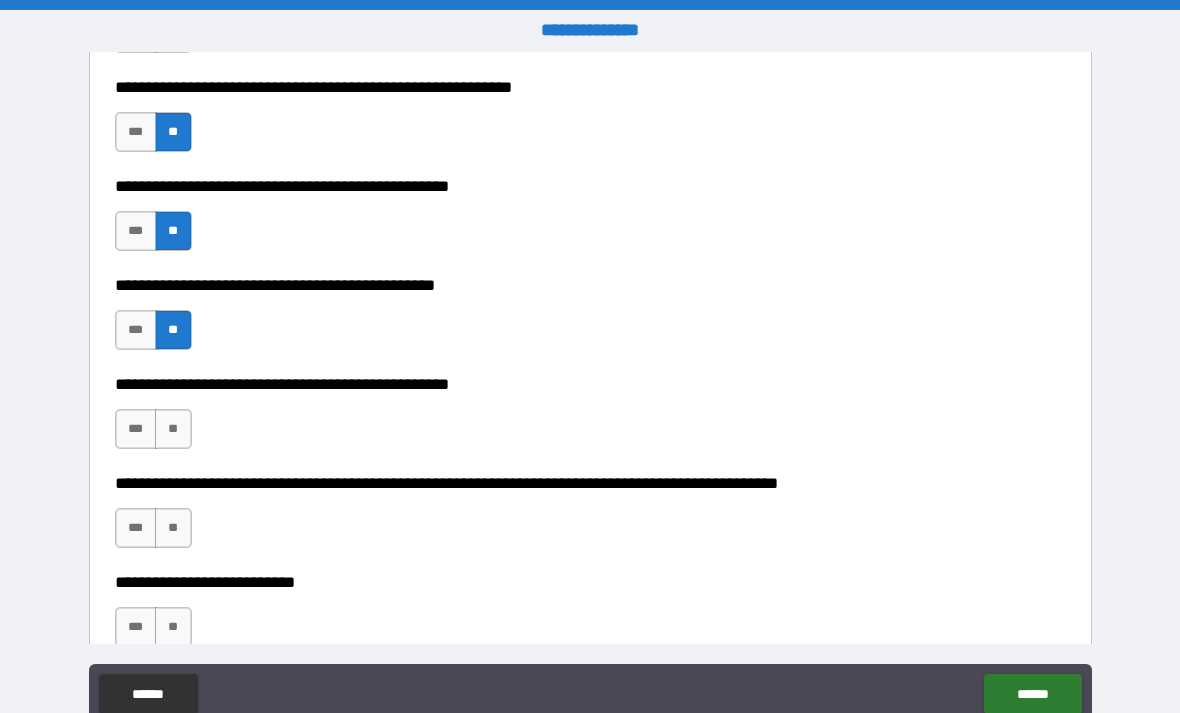 click on "**" at bounding box center (173, 429) 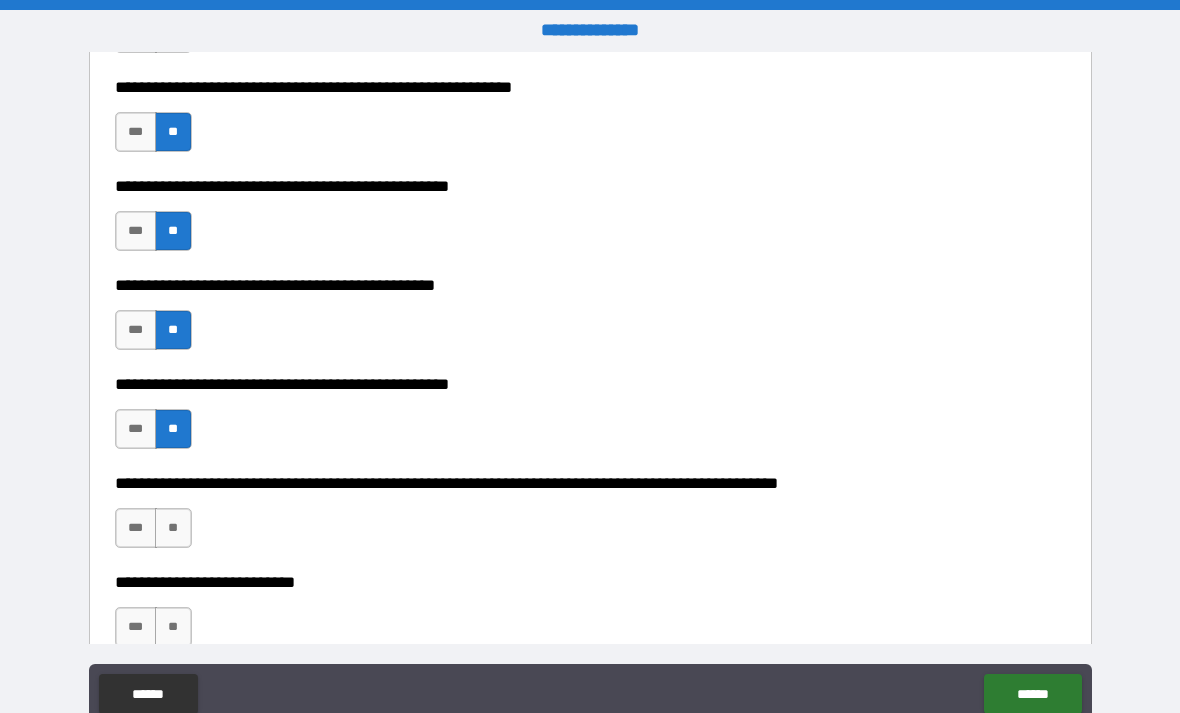 click on "**" at bounding box center (173, 528) 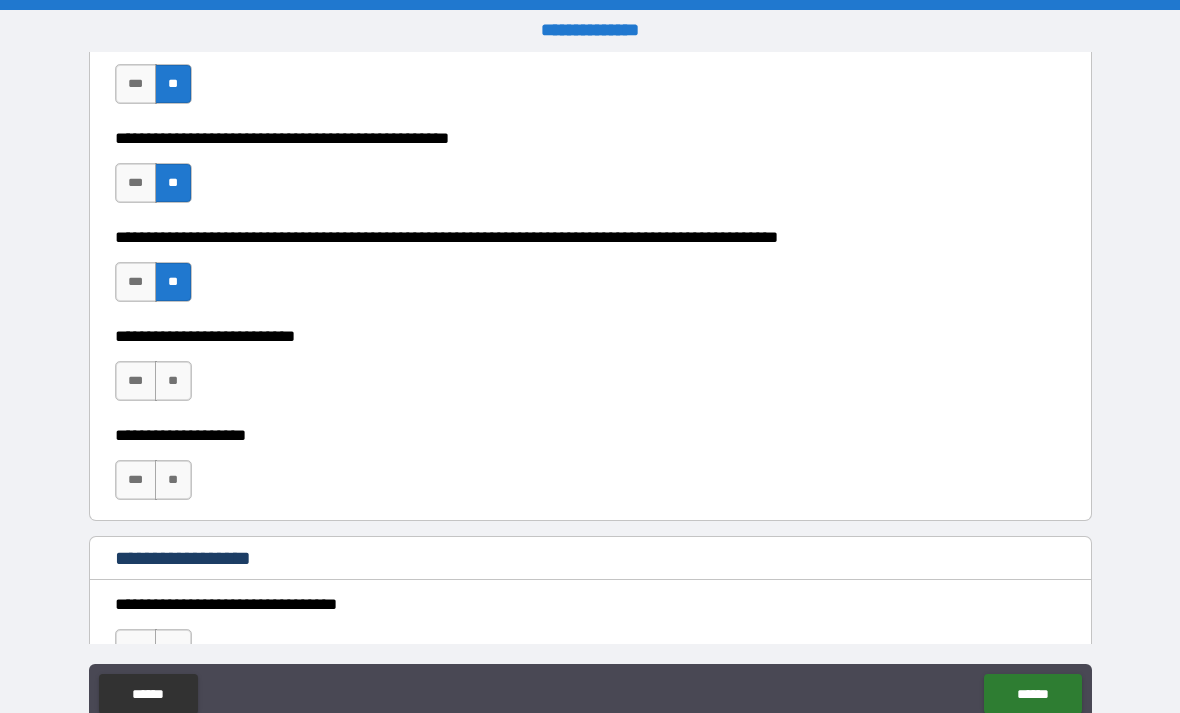 scroll, scrollTop: 712, scrollLeft: 0, axis: vertical 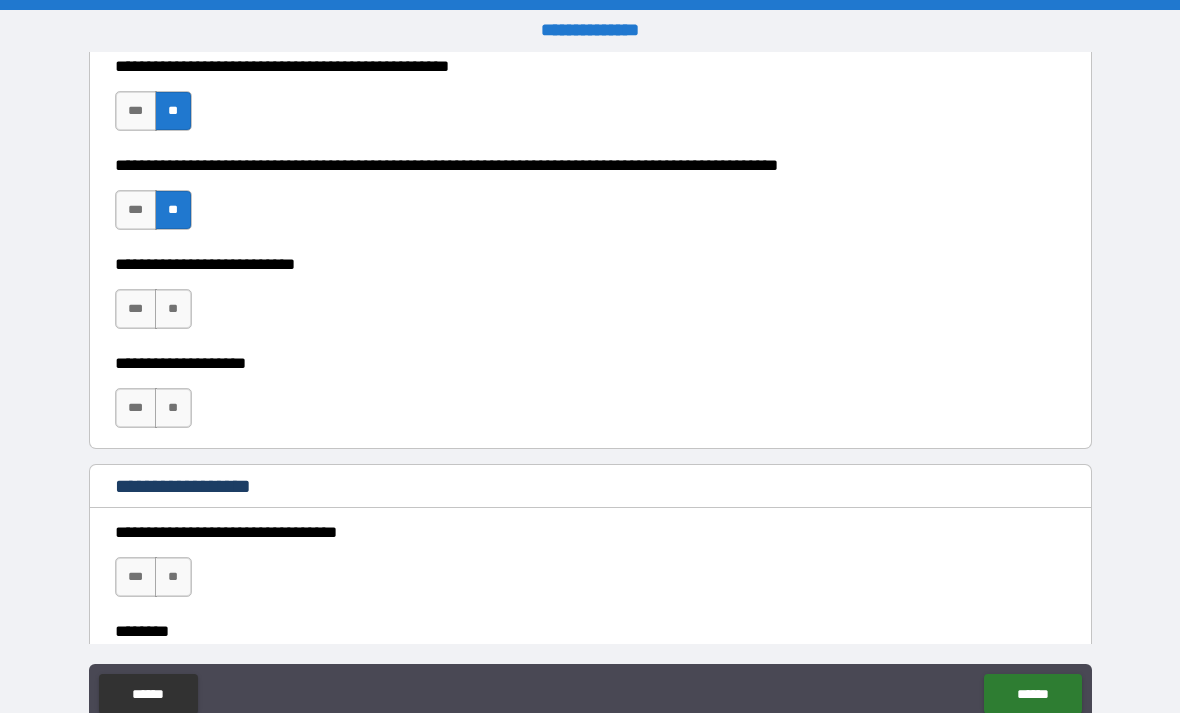 click on "*** **" at bounding box center (153, 309) 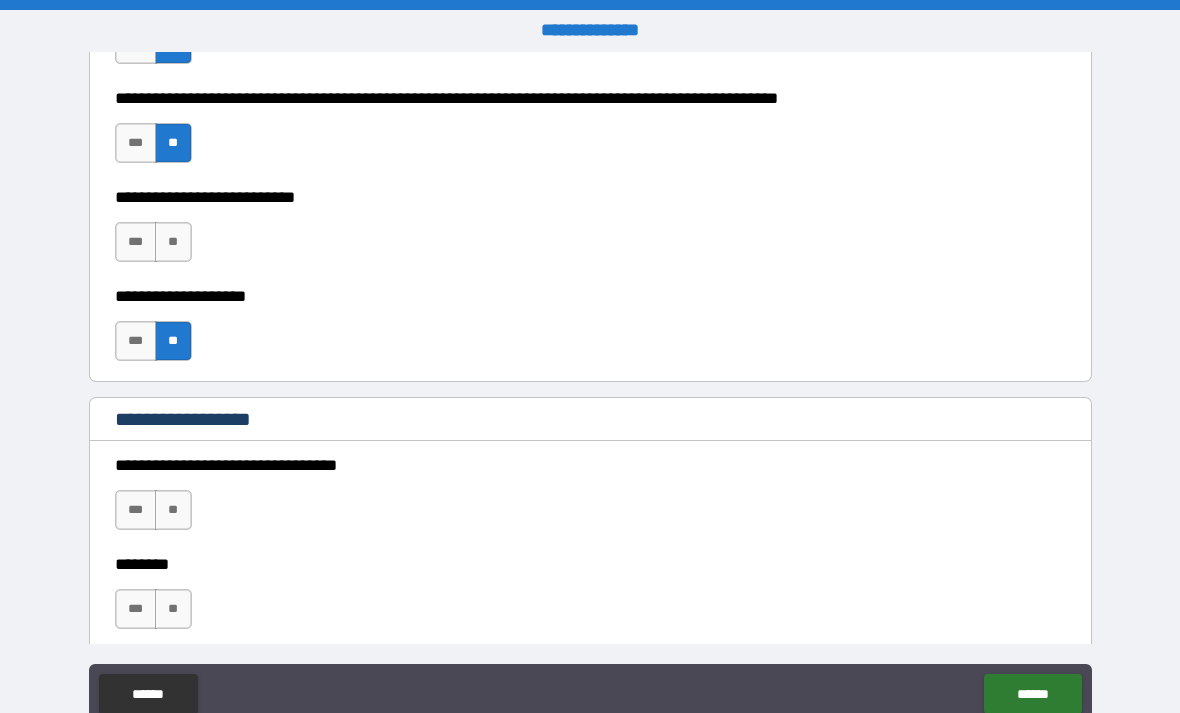 scroll, scrollTop: 777, scrollLeft: 0, axis: vertical 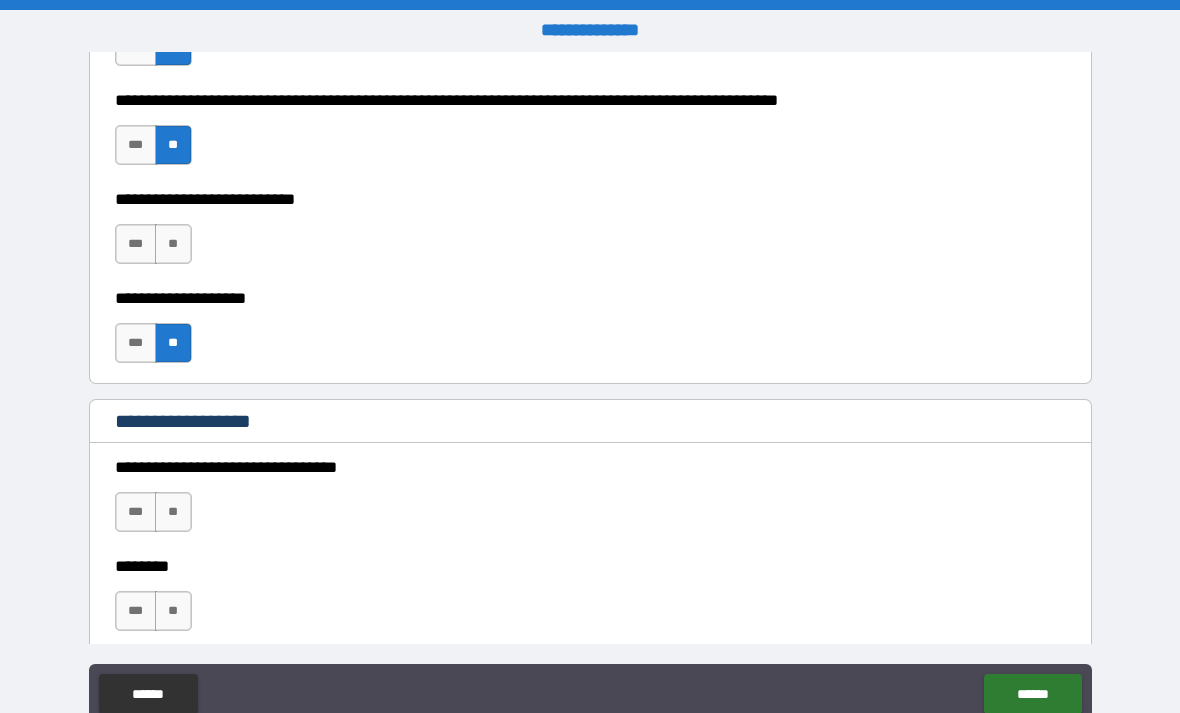click on "**" at bounding box center [173, 244] 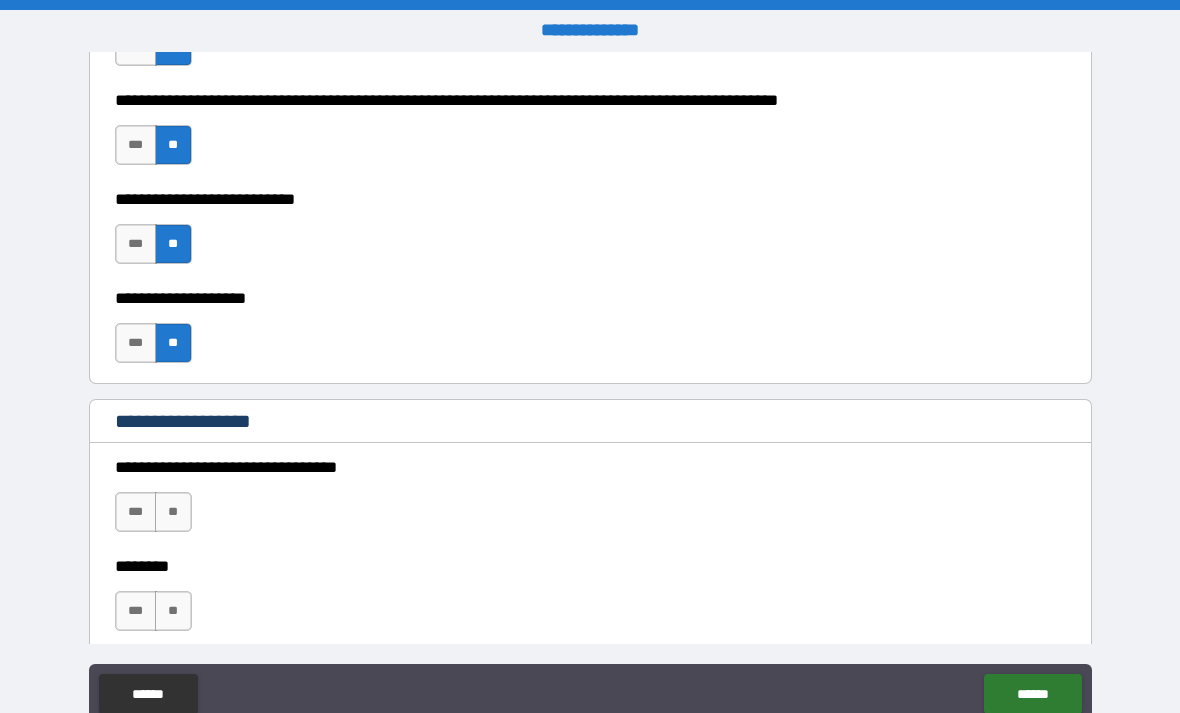 click on "**" at bounding box center [173, 512] 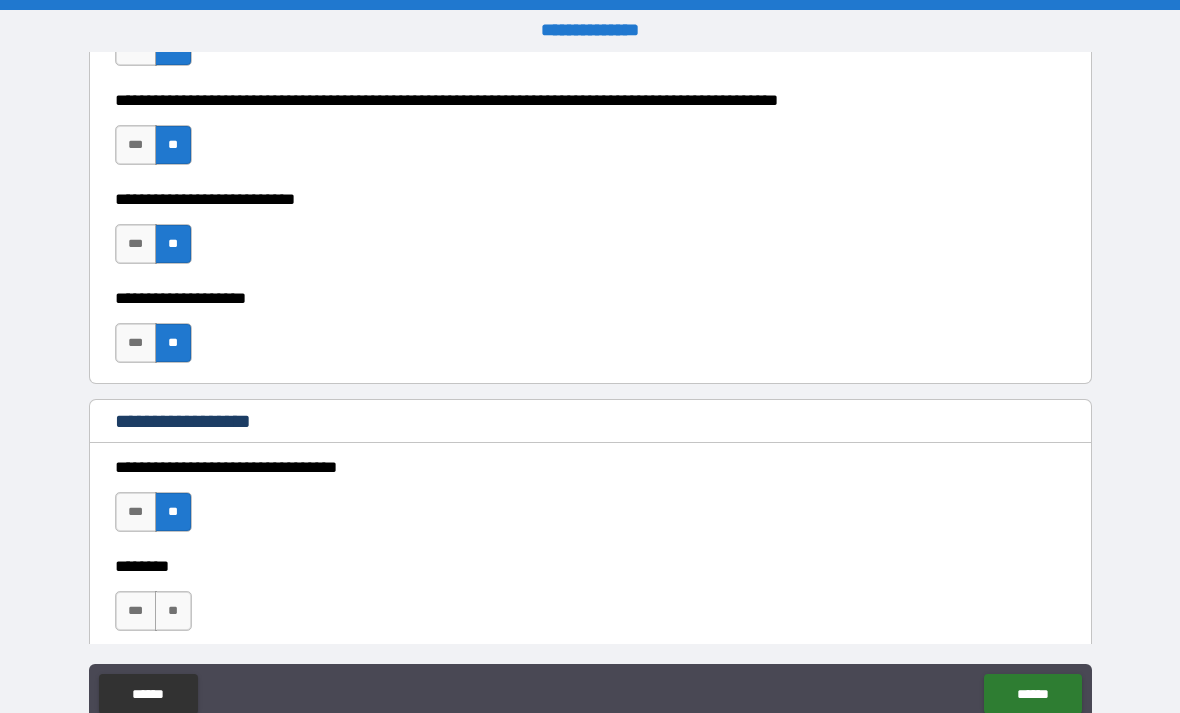 click on "**" at bounding box center [173, 611] 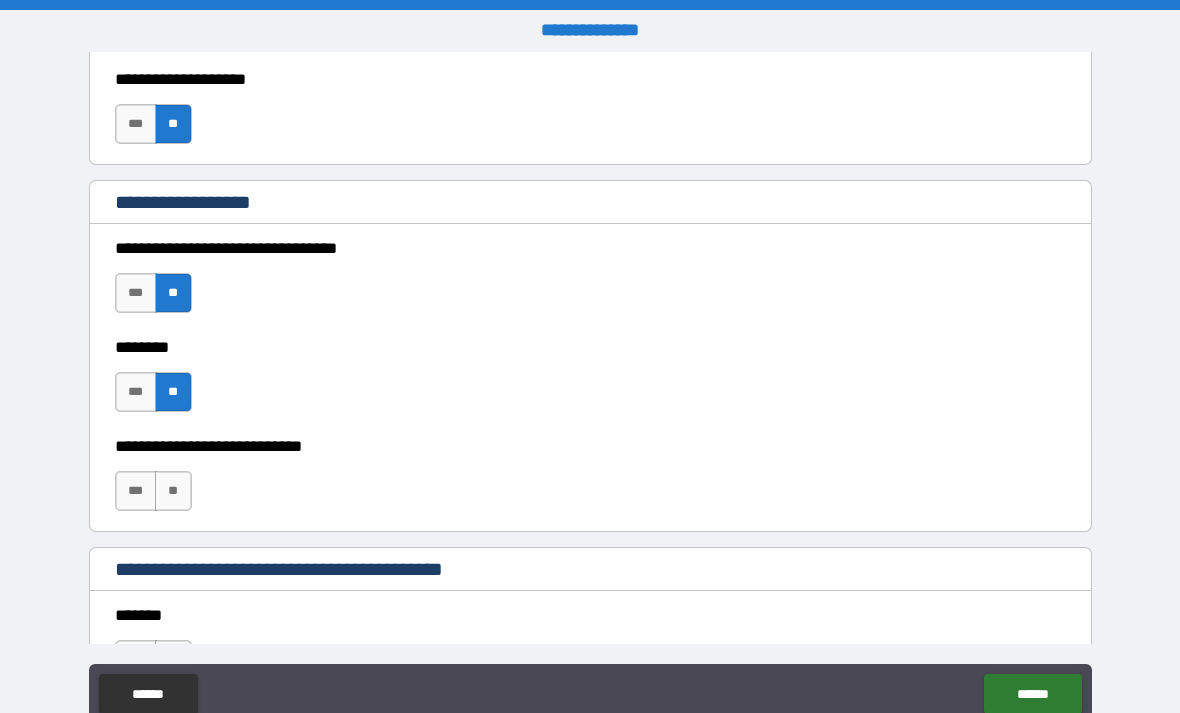 scroll, scrollTop: 1000, scrollLeft: 0, axis: vertical 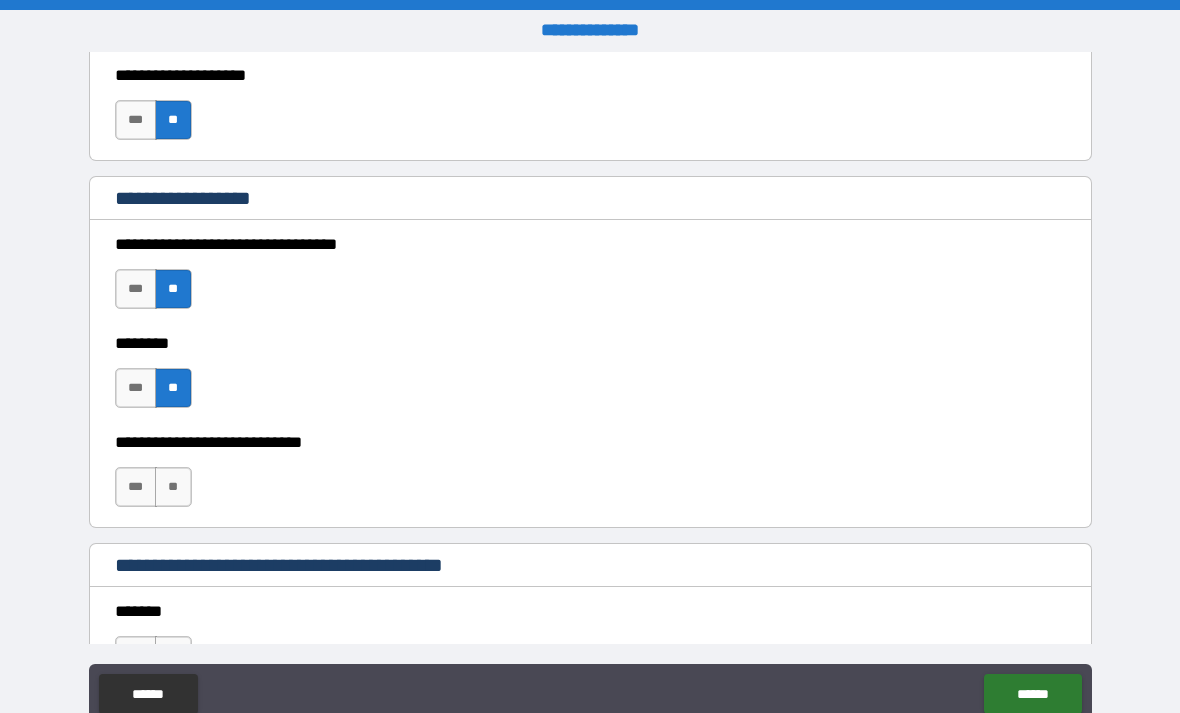 click on "**" at bounding box center [173, 487] 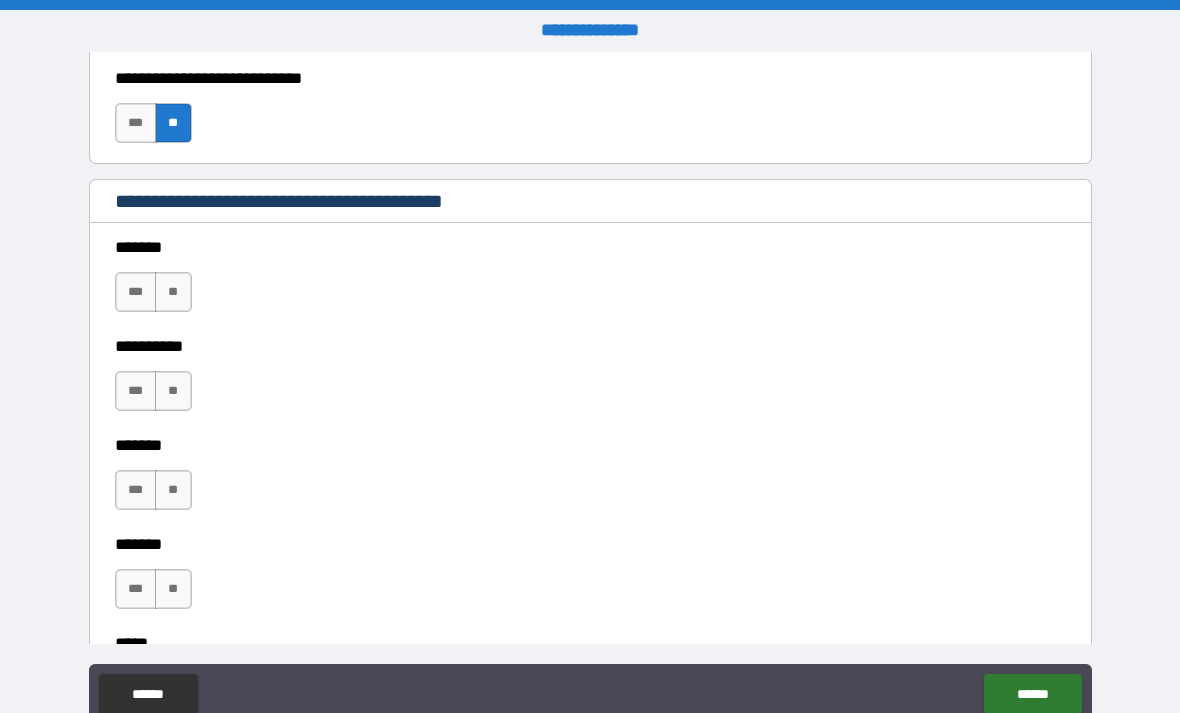 scroll, scrollTop: 1387, scrollLeft: 0, axis: vertical 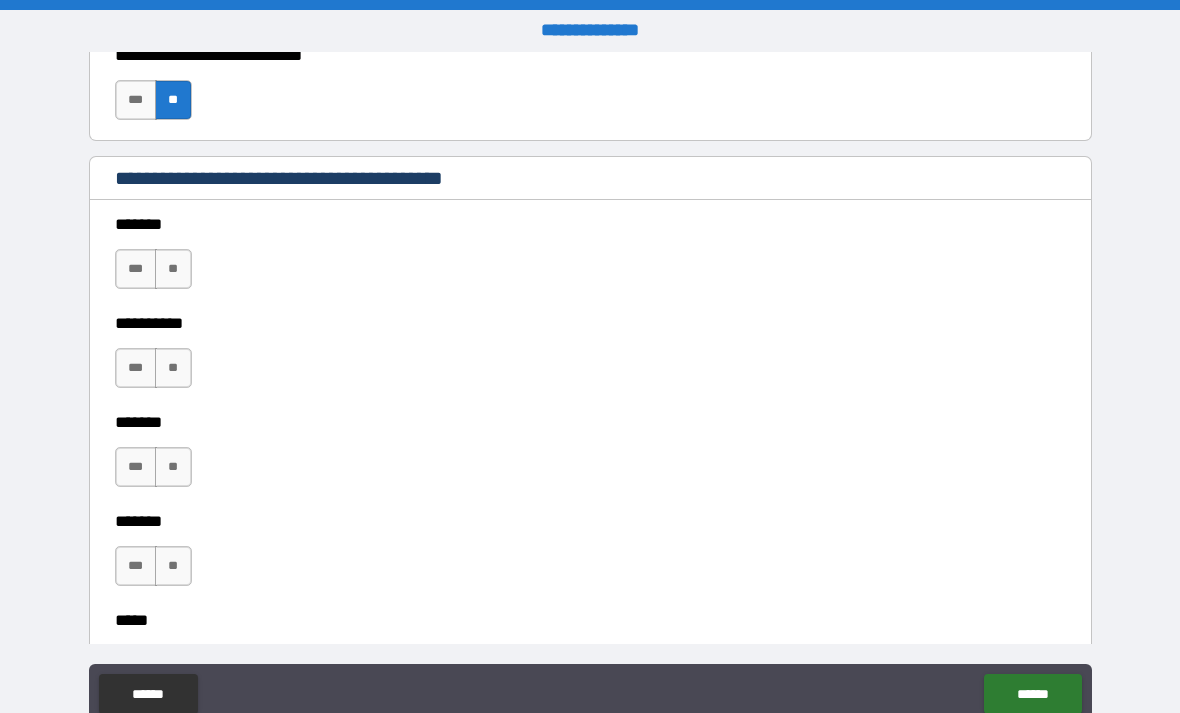 click on "**" at bounding box center [173, 269] 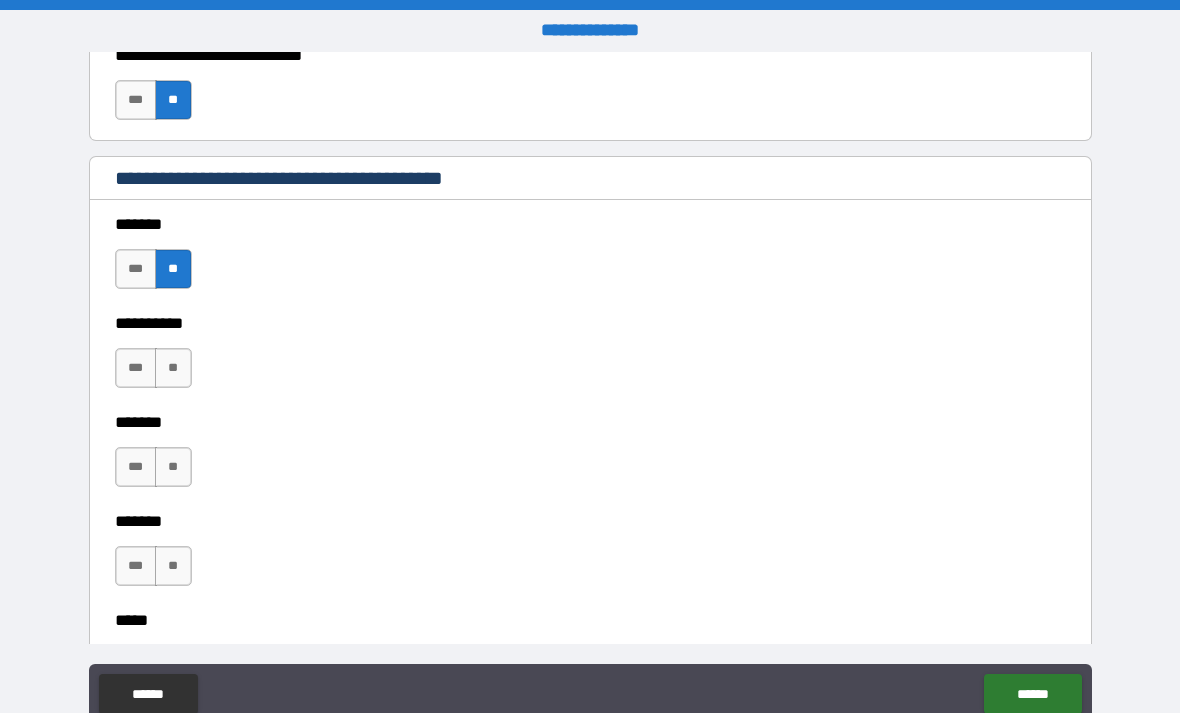 click on "**" at bounding box center [173, 368] 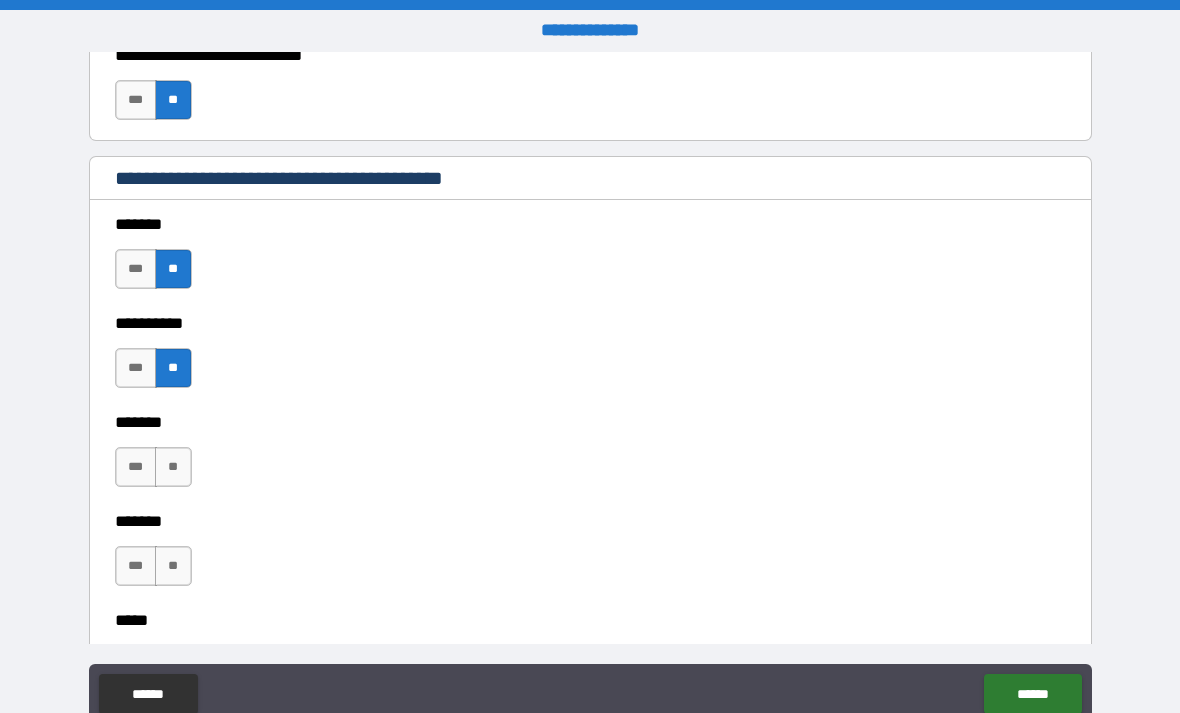 click on "**" at bounding box center (173, 467) 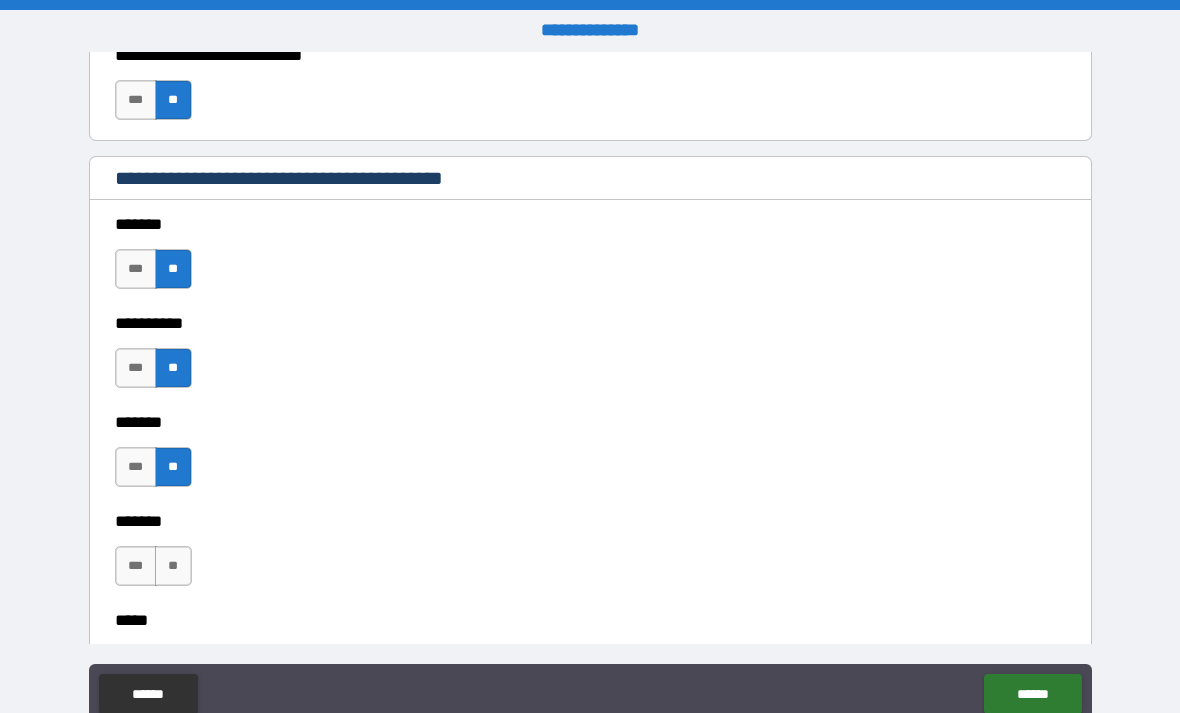click on "**" at bounding box center (173, 566) 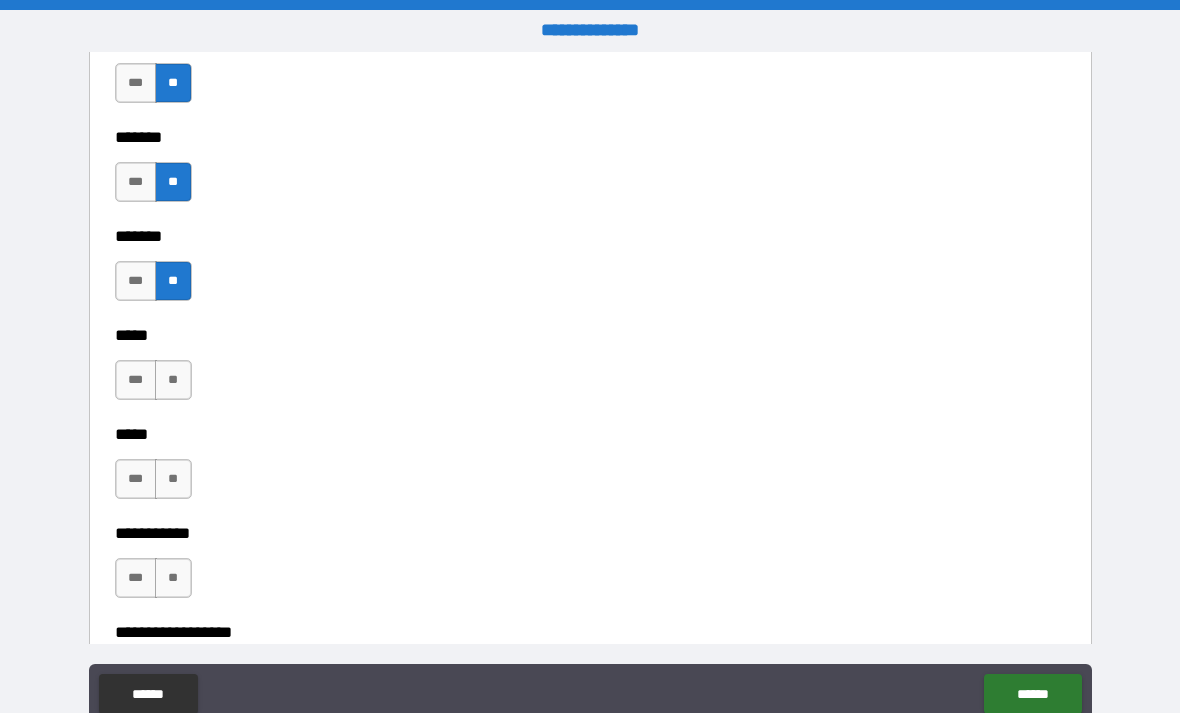scroll, scrollTop: 1676, scrollLeft: 0, axis: vertical 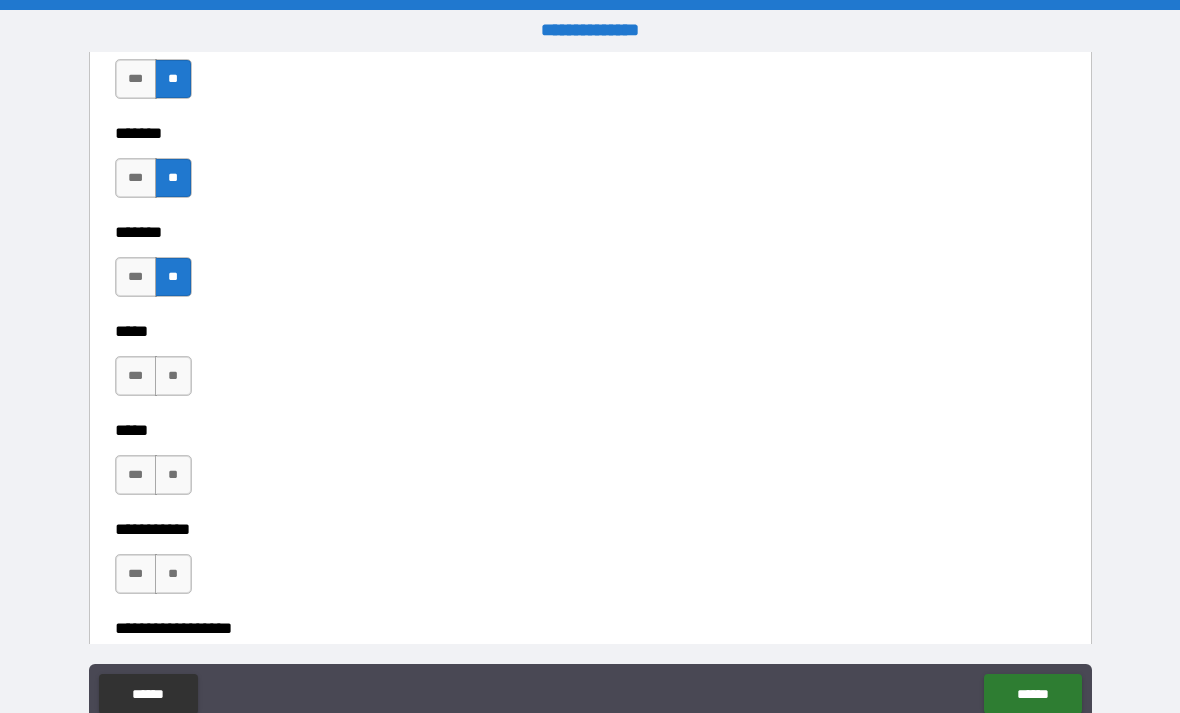 click on "**" at bounding box center [173, 376] 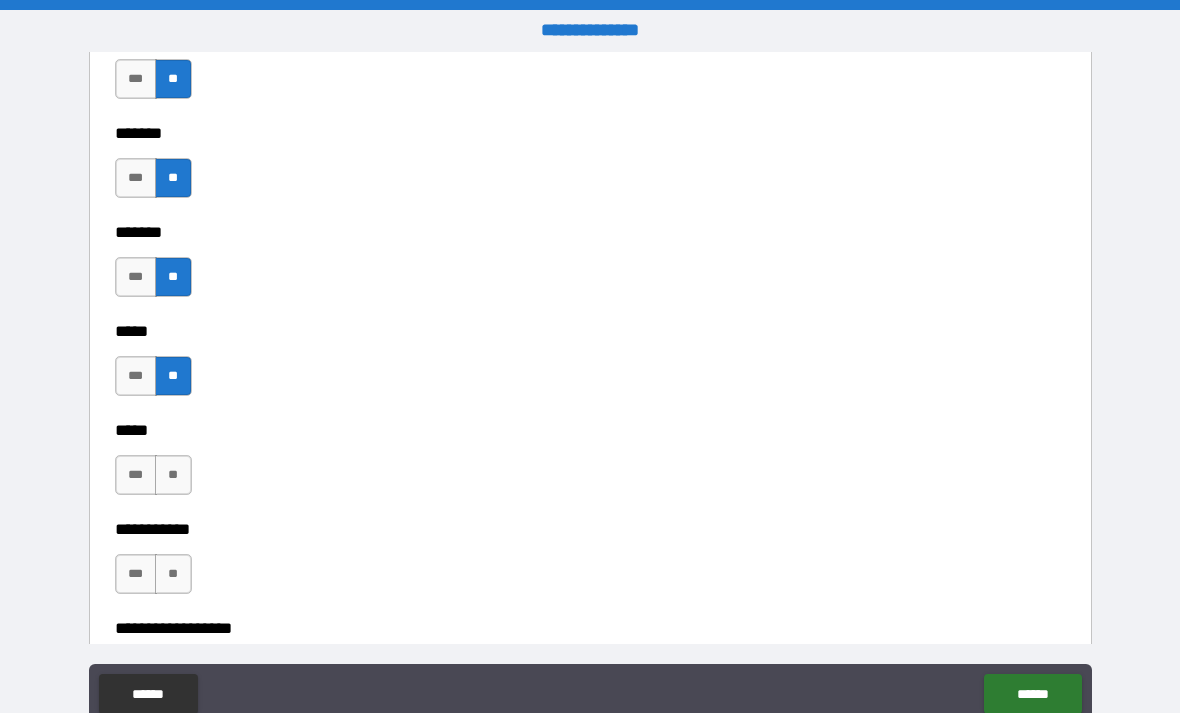 click on "**" at bounding box center (173, 475) 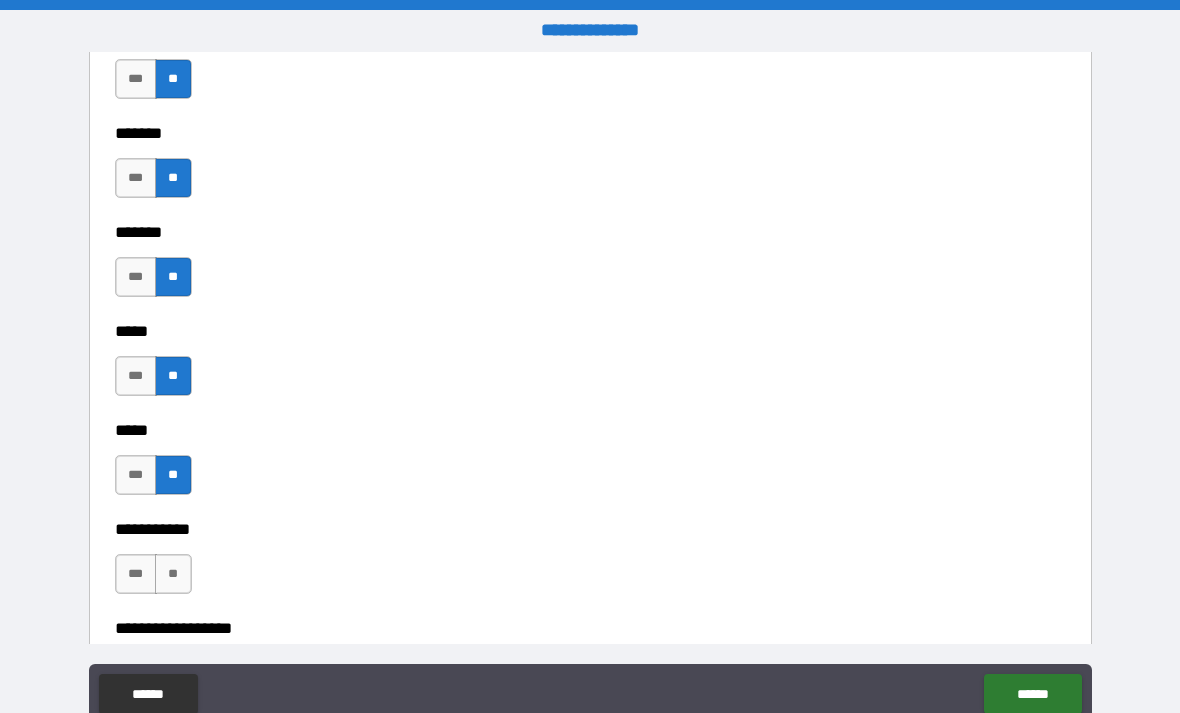 click on "**" at bounding box center (173, 574) 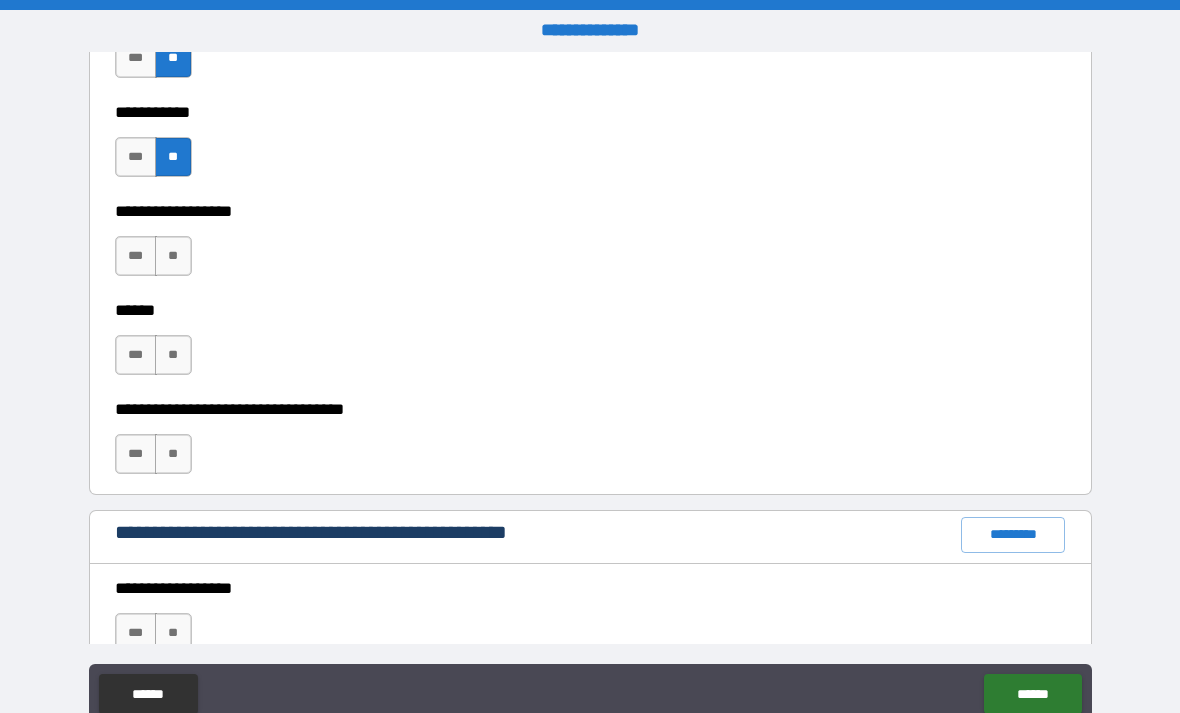 scroll, scrollTop: 2116, scrollLeft: 0, axis: vertical 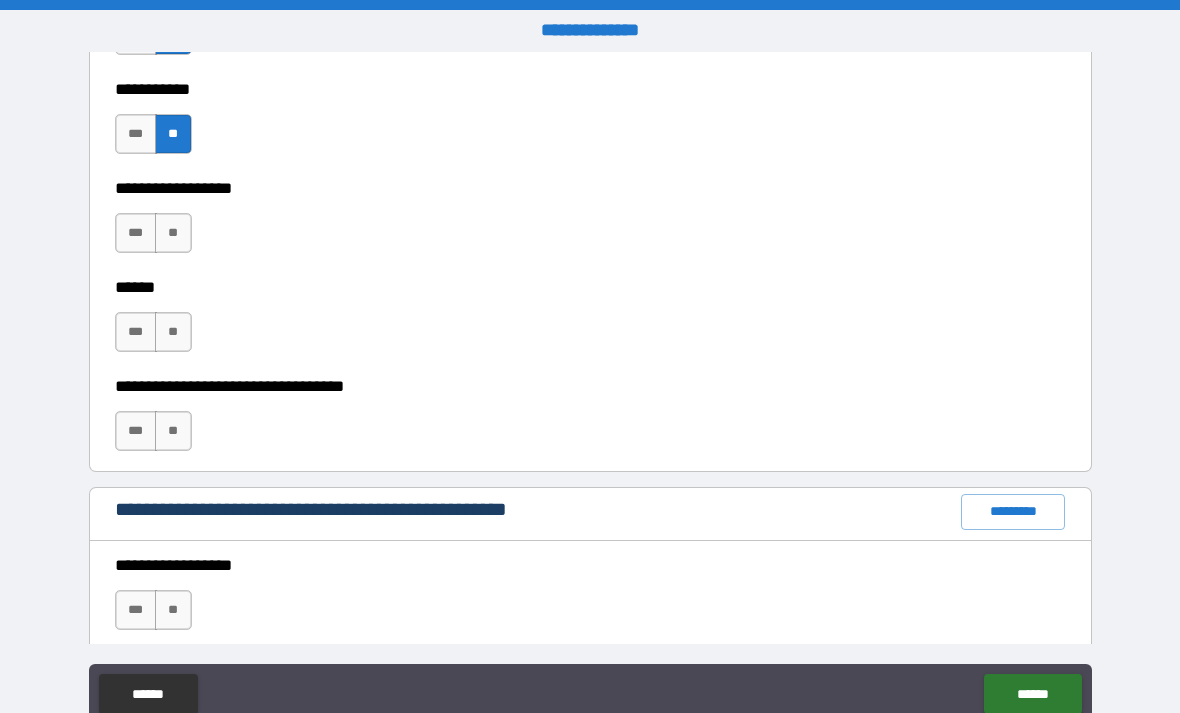 click on "**" at bounding box center [173, 233] 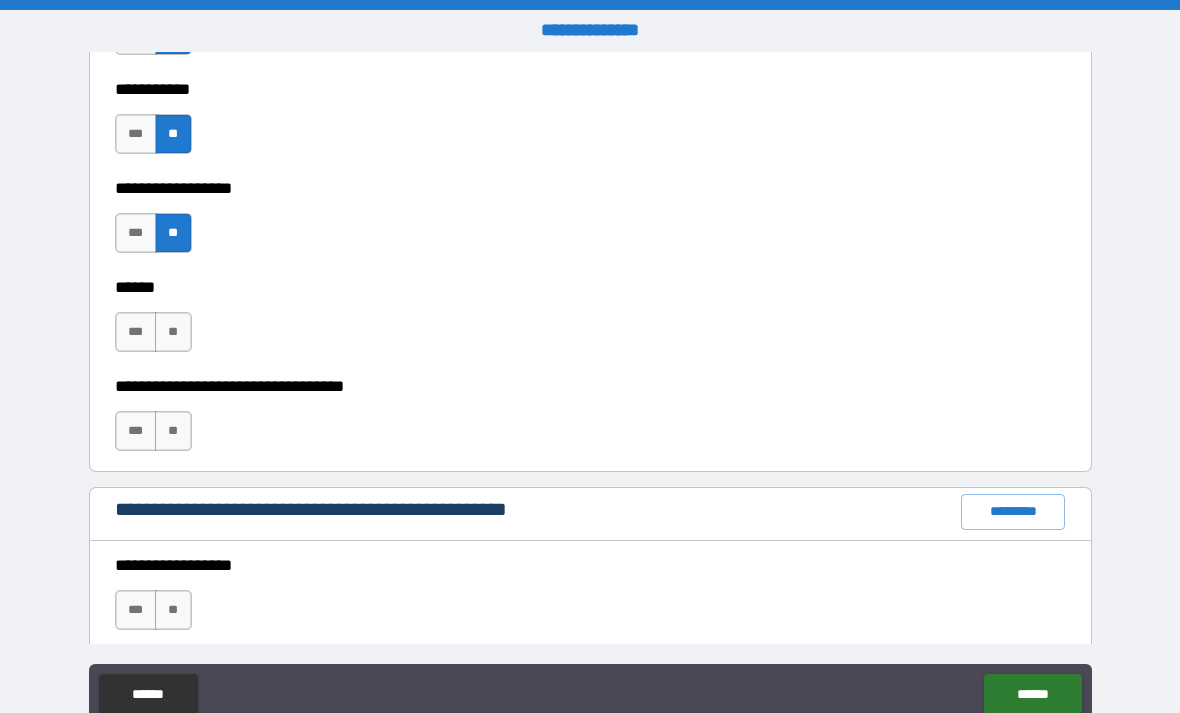 click on "**" at bounding box center [173, 332] 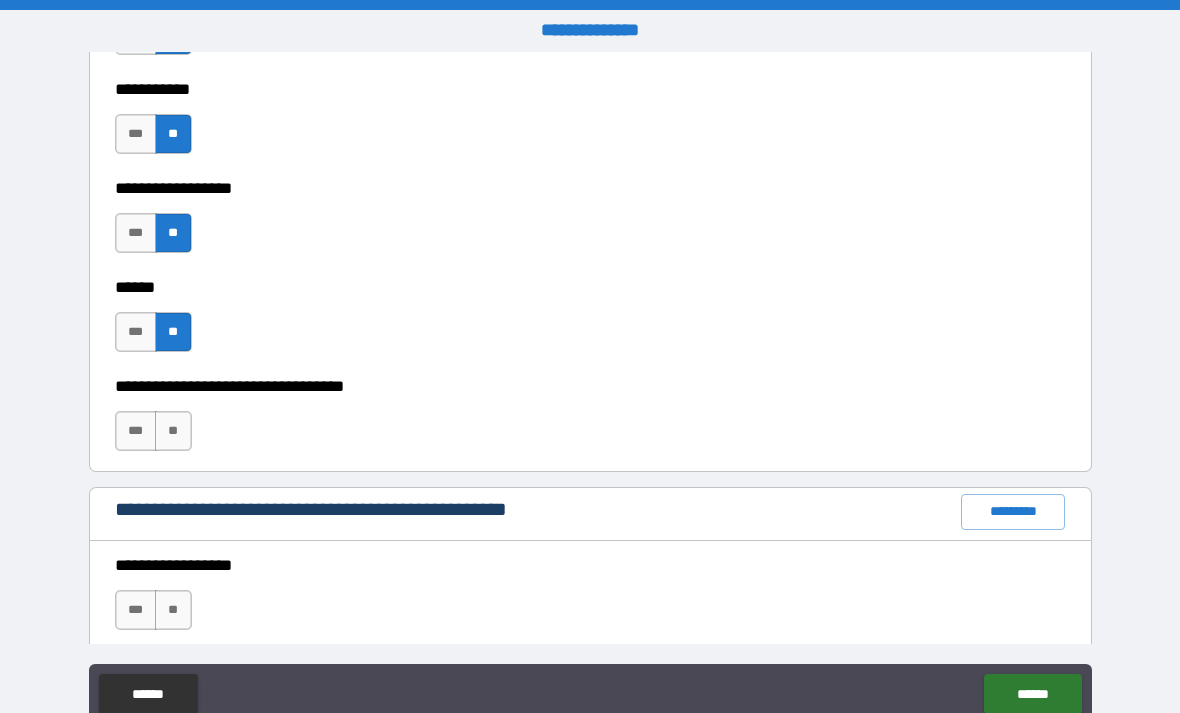 click on "**" at bounding box center [173, 431] 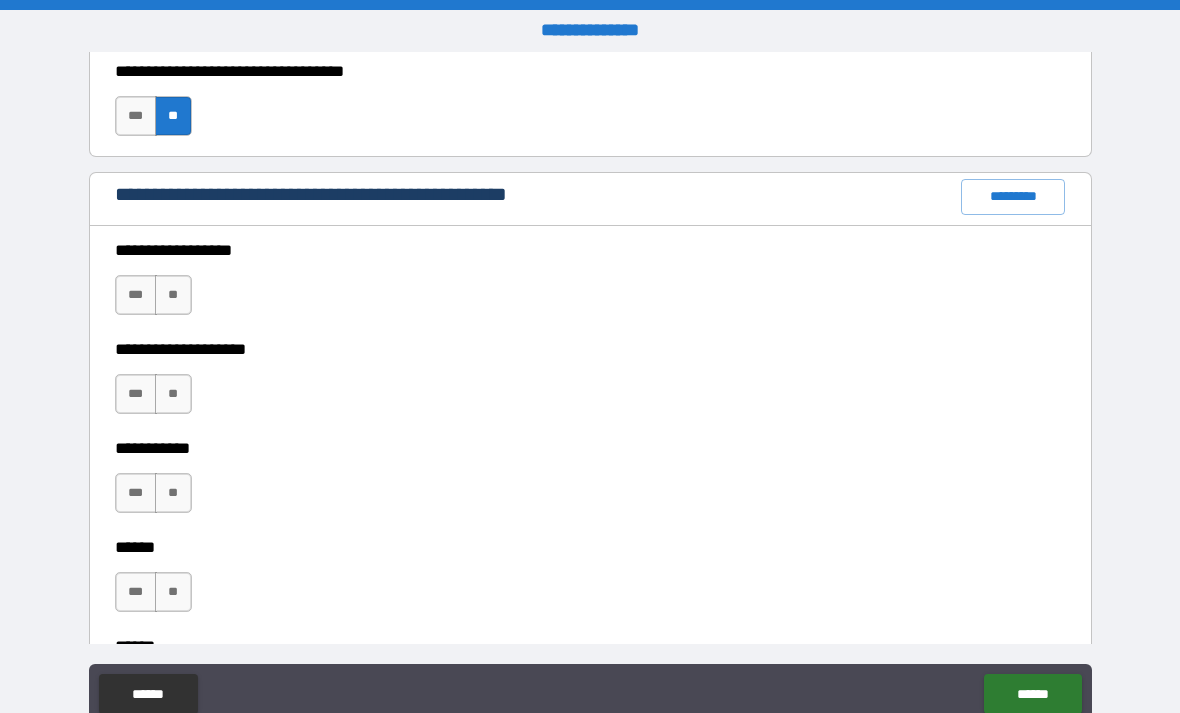 scroll, scrollTop: 2433, scrollLeft: 0, axis: vertical 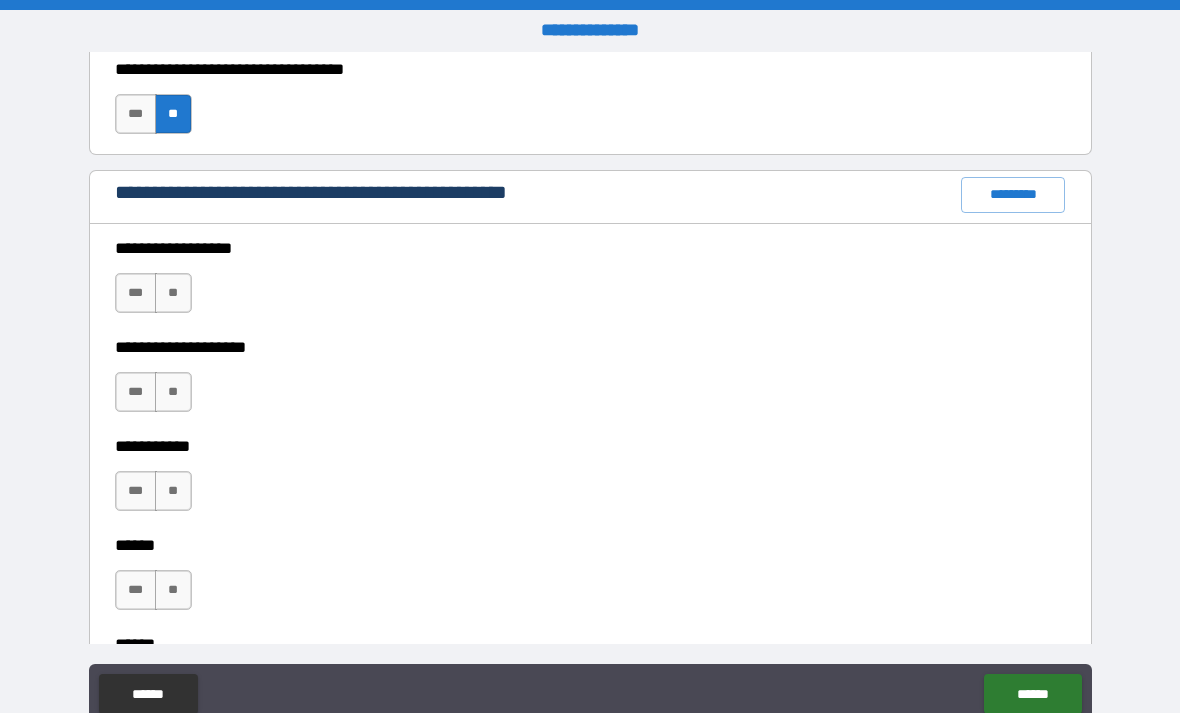 click on "*********" at bounding box center (1013, 195) 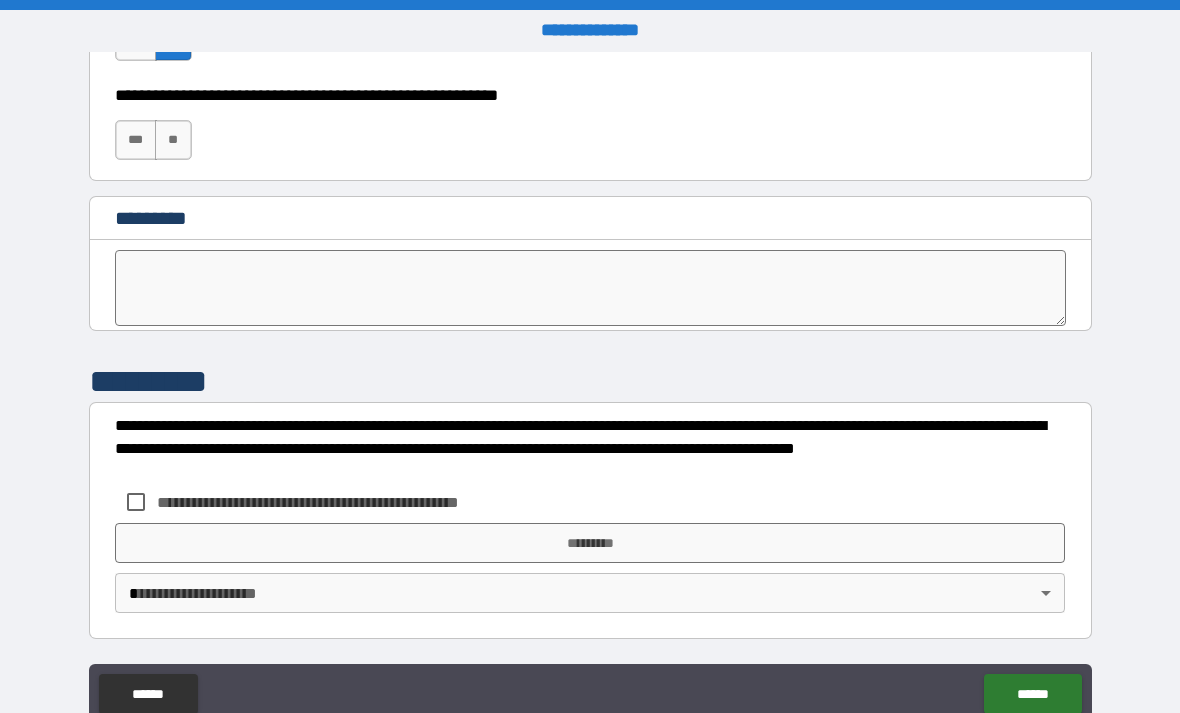scroll, scrollTop: 10209, scrollLeft: 0, axis: vertical 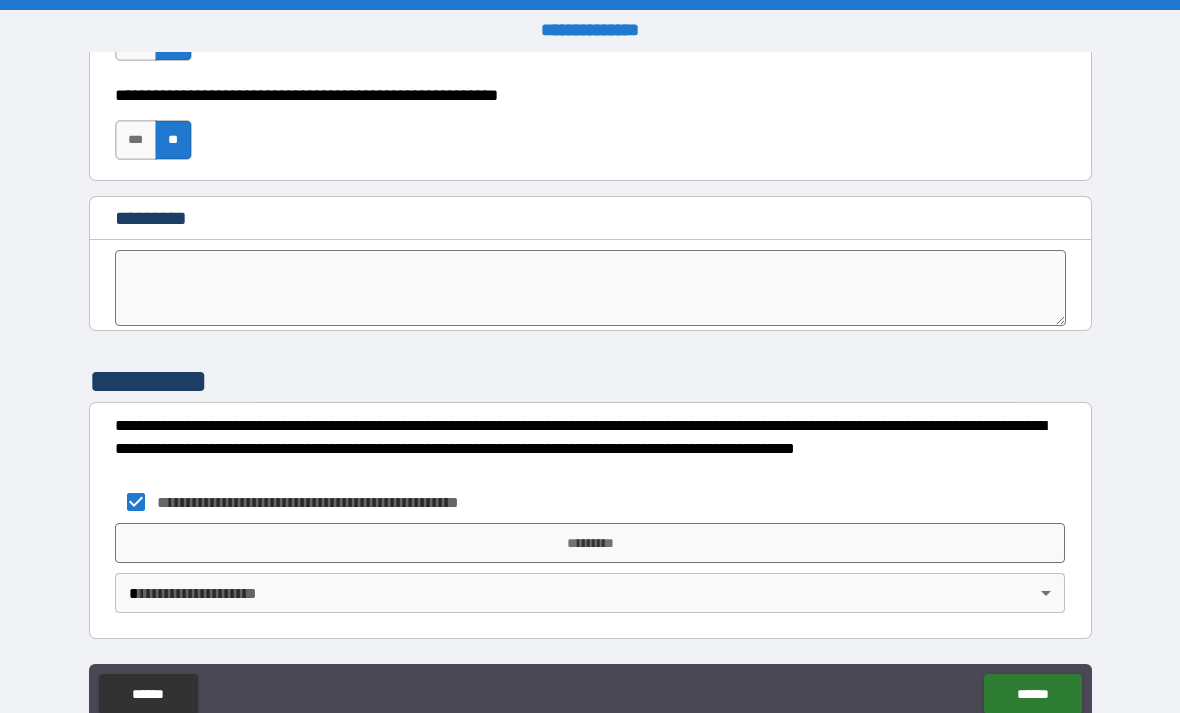 click on "**********" at bounding box center [590, 388] 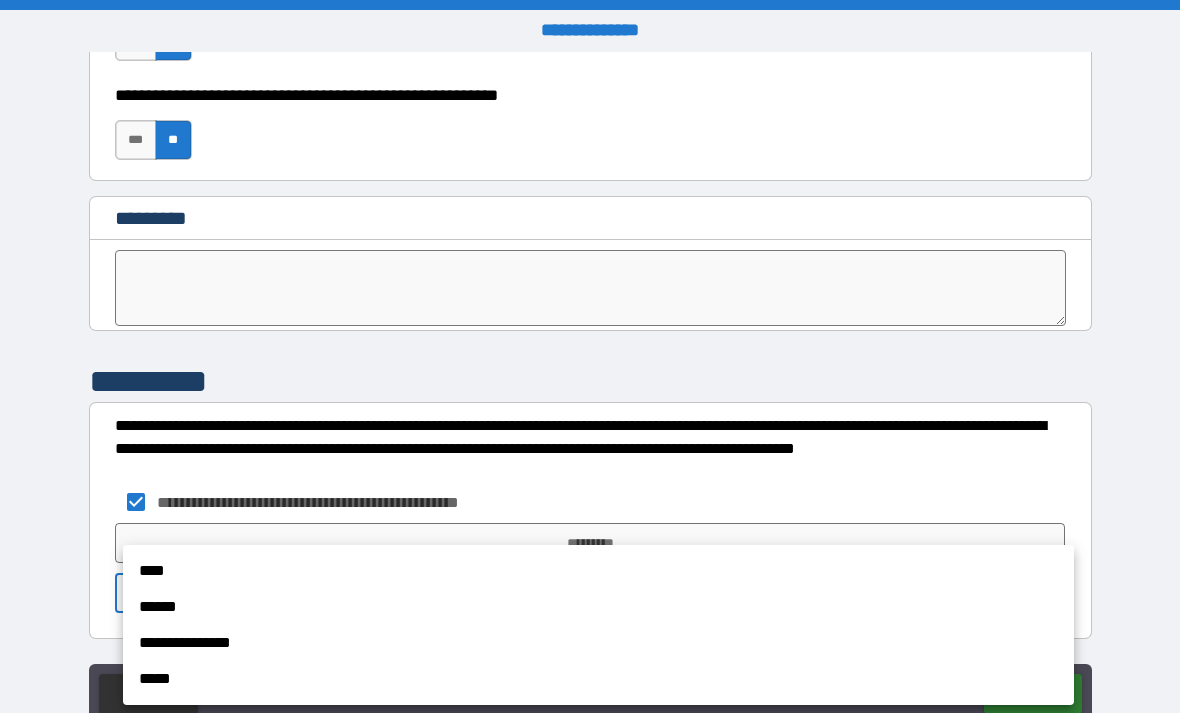 click on "****" at bounding box center (598, 571) 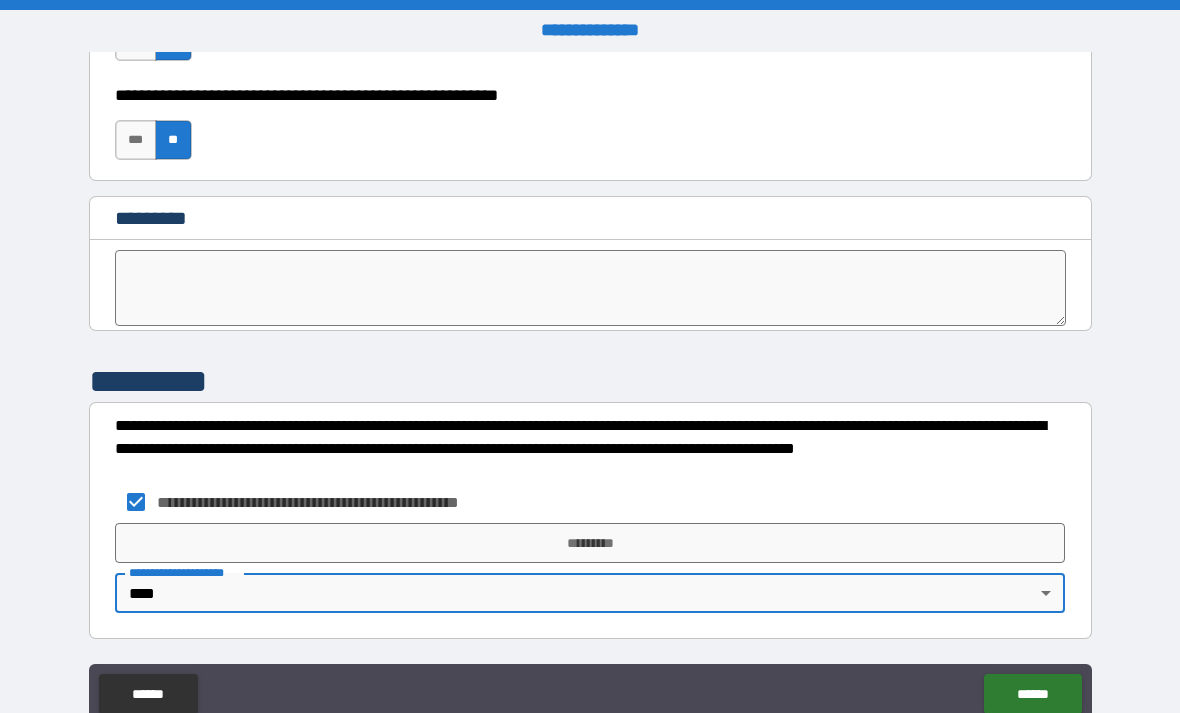 click on "*********" at bounding box center (590, 543) 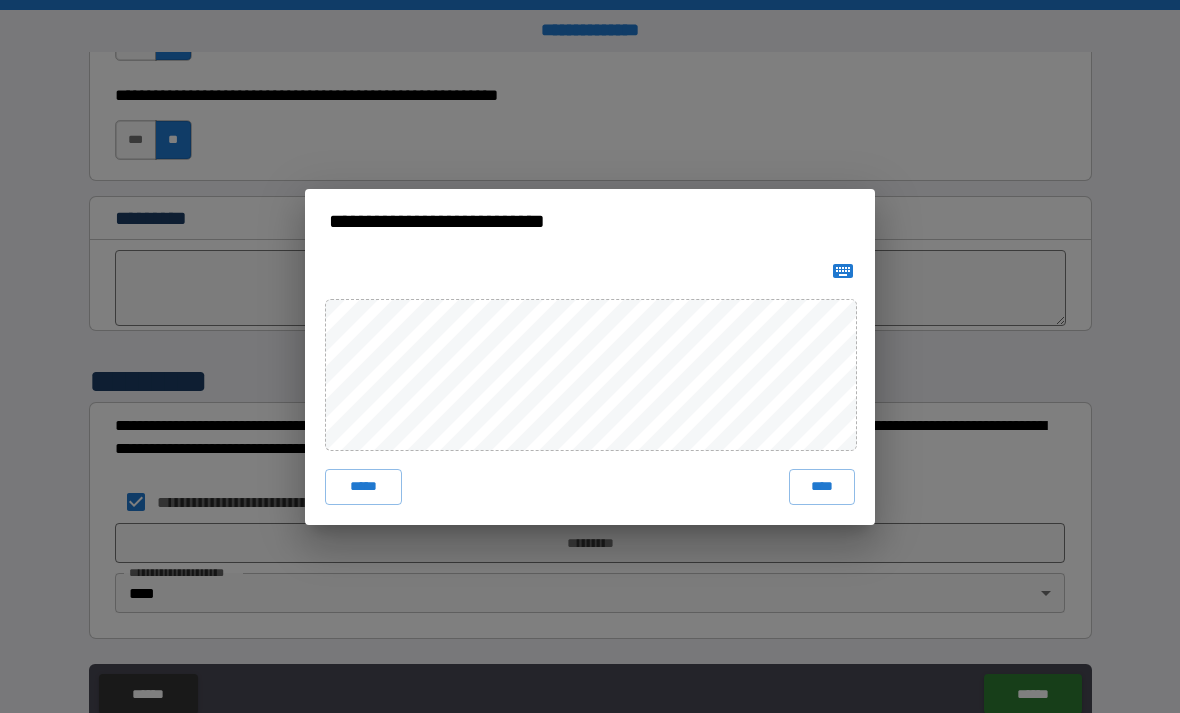 click on "****" at bounding box center (822, 487) 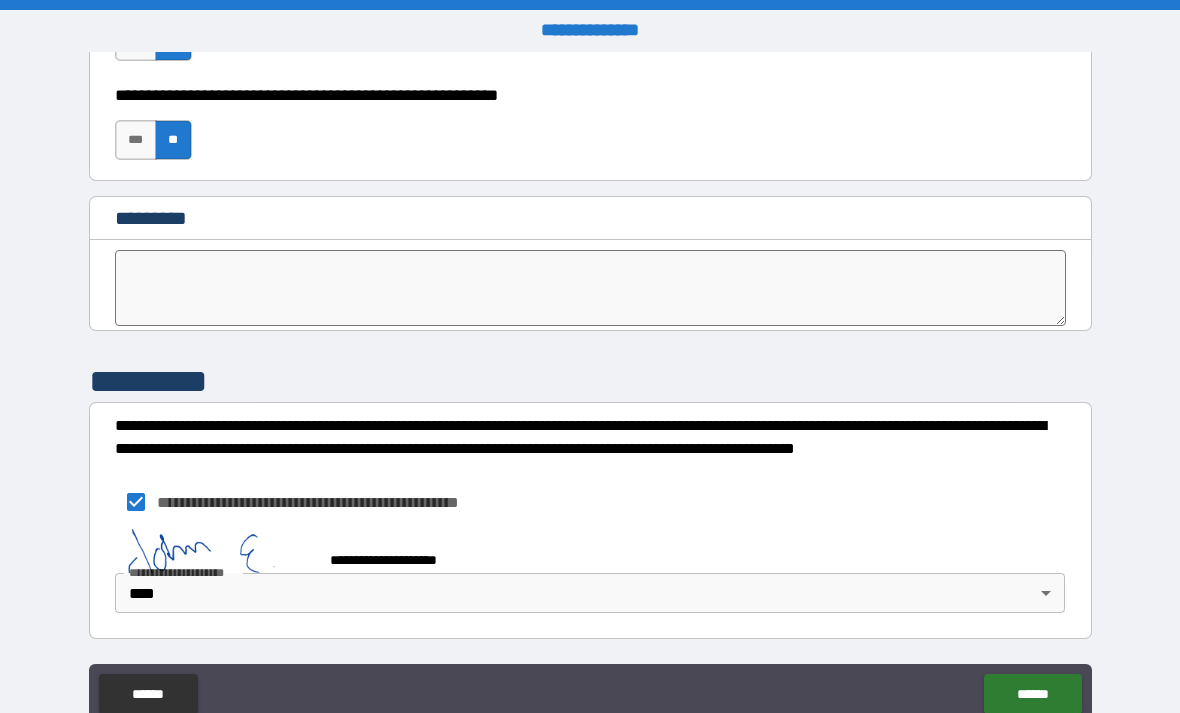 scroll, scrollTop: 10199, scrollLeft: 0, axis: vertical 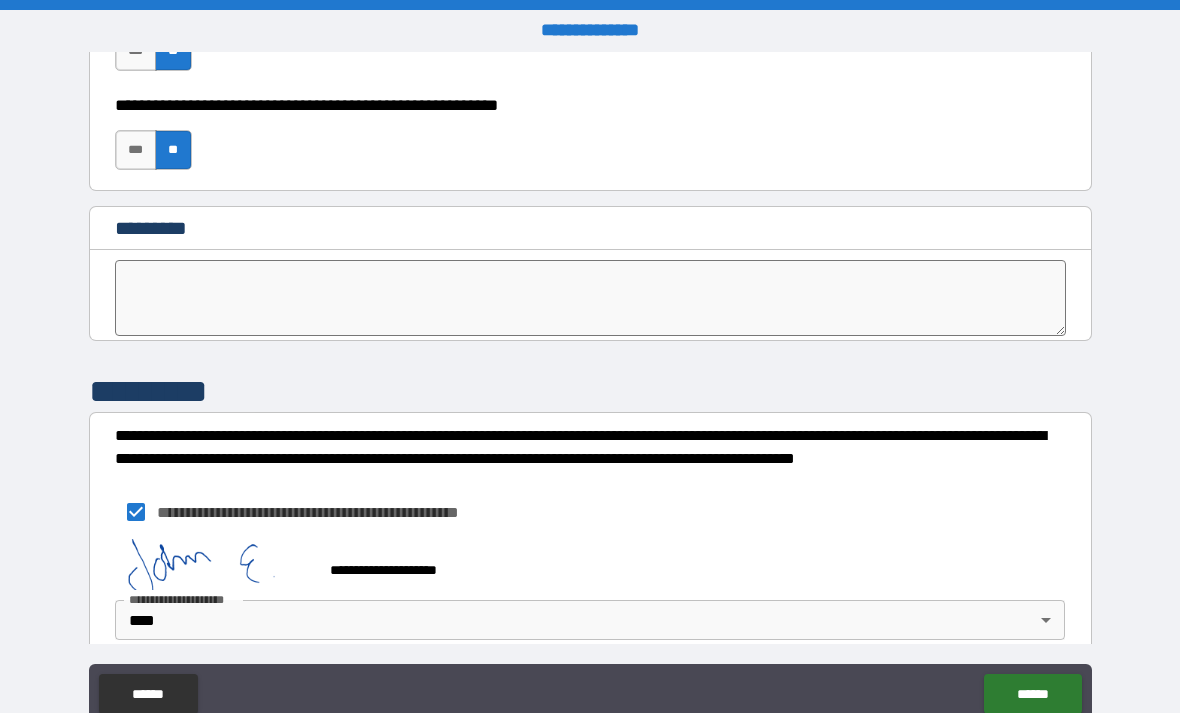 click on "******" at bounding box center [1032, 694] 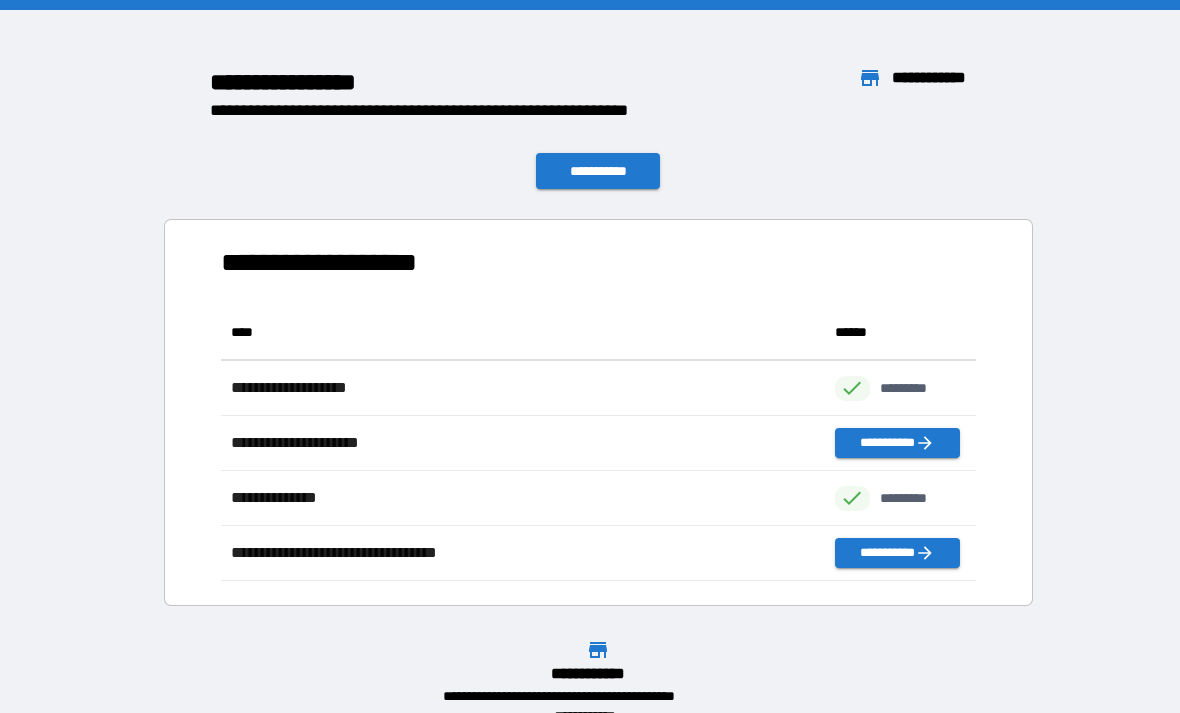 scroll, scrollTop: 276, scrollLeft: 755, axis: both 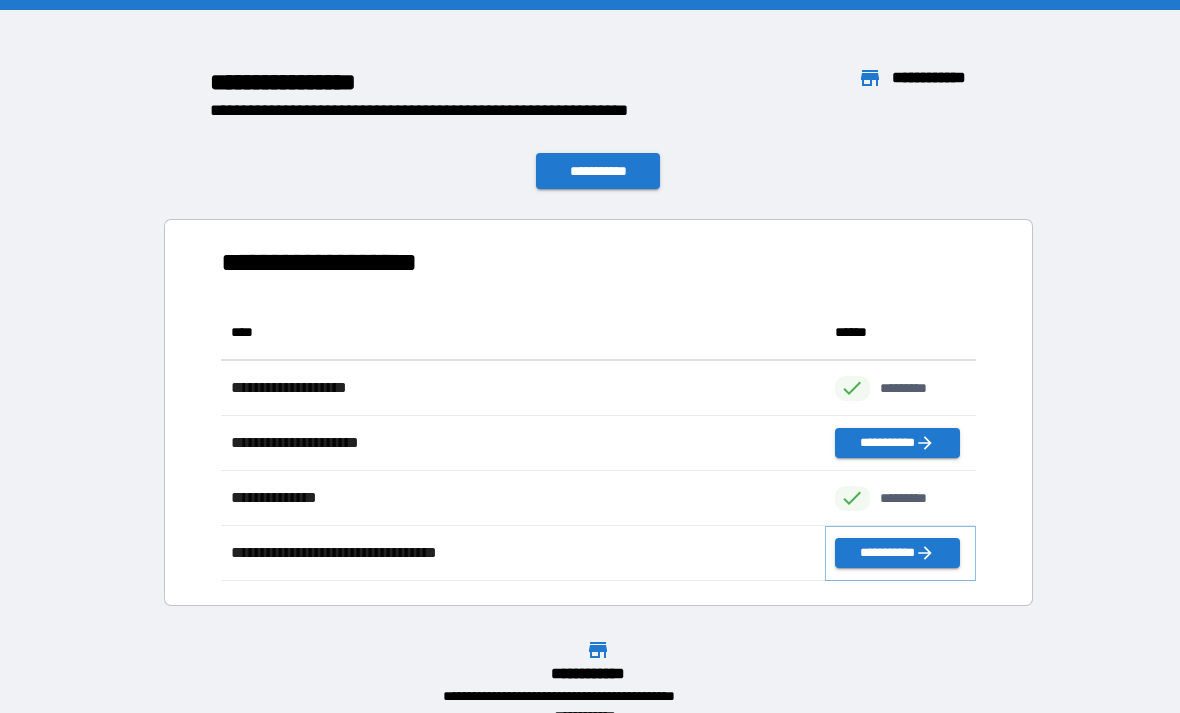 click on "**********" at bounding box center (897, 553) 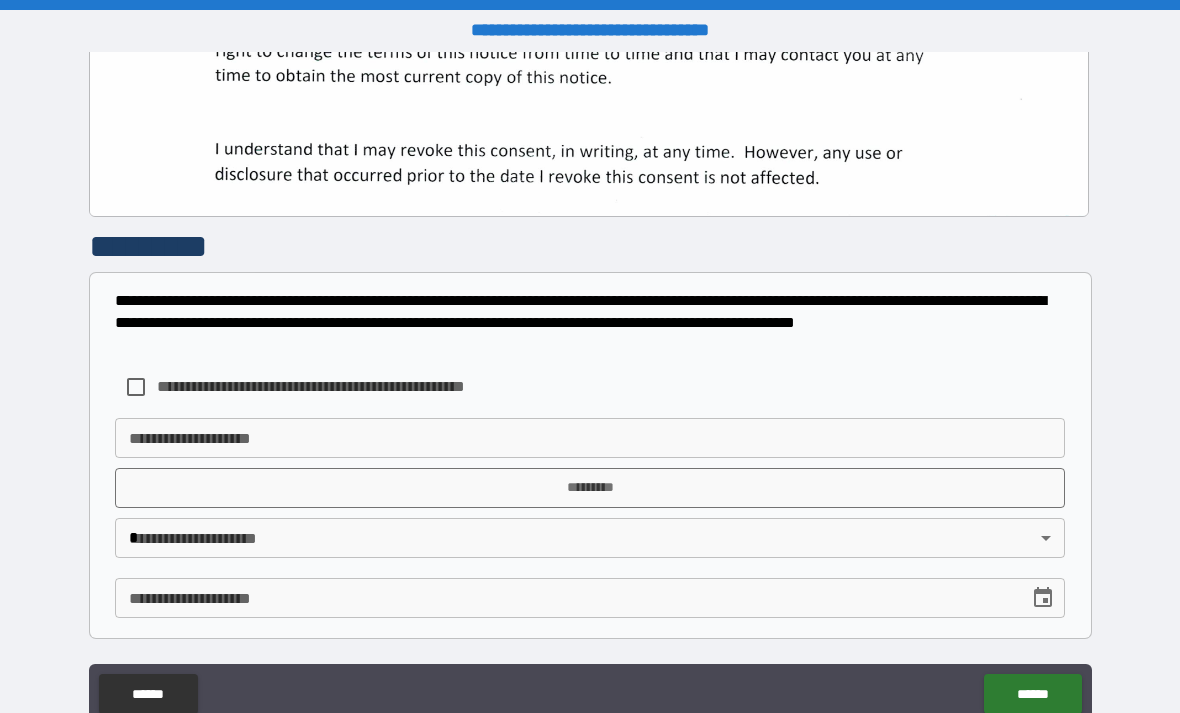 scroll, scrollTop: 644, scrollLeft: 0, axis: vertical 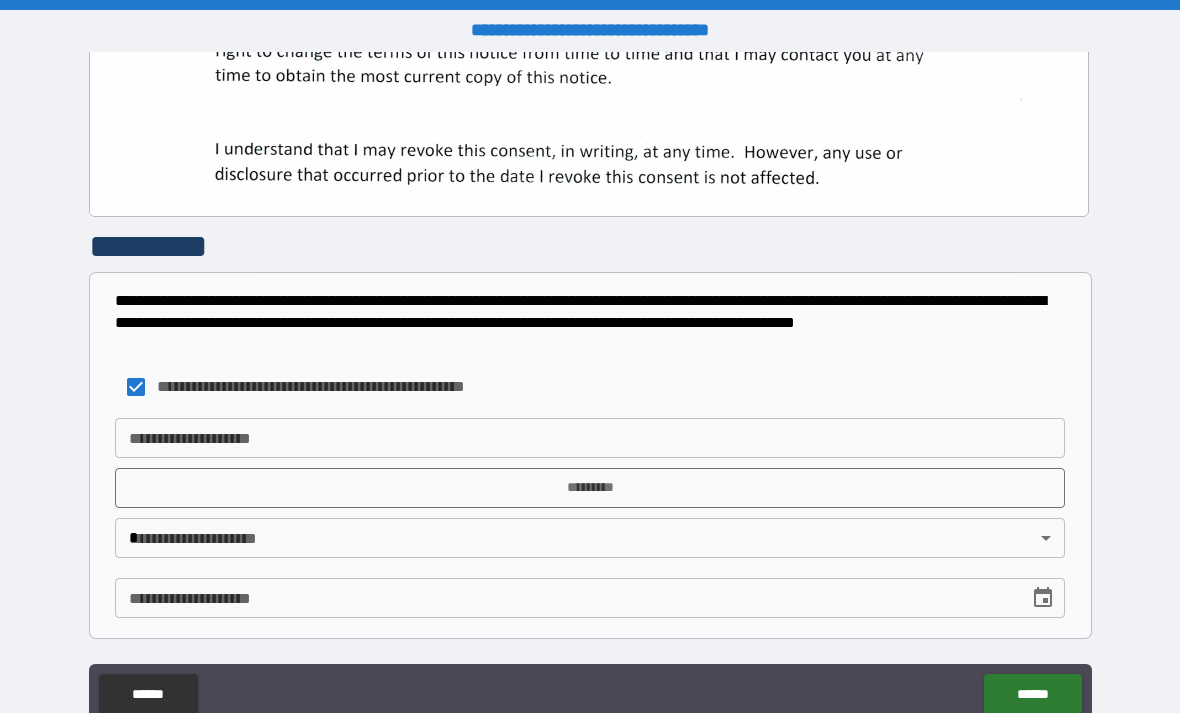 click on "**********" at bounding box center [590, 438] 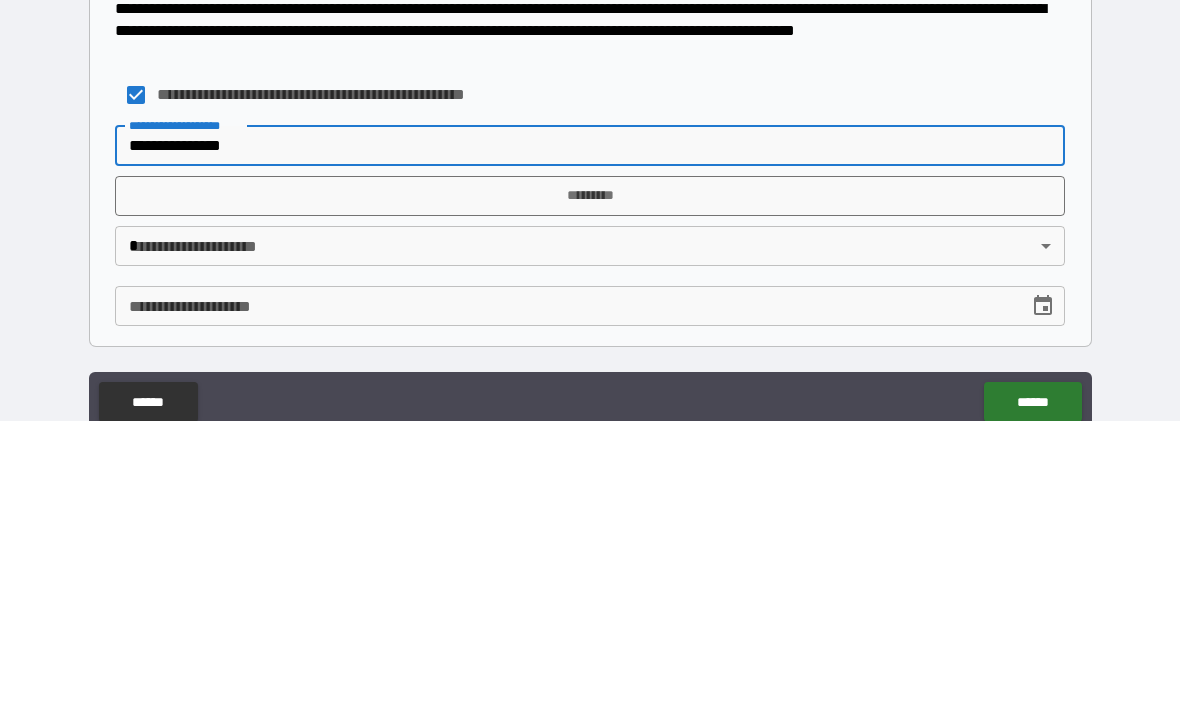 type on "**********" 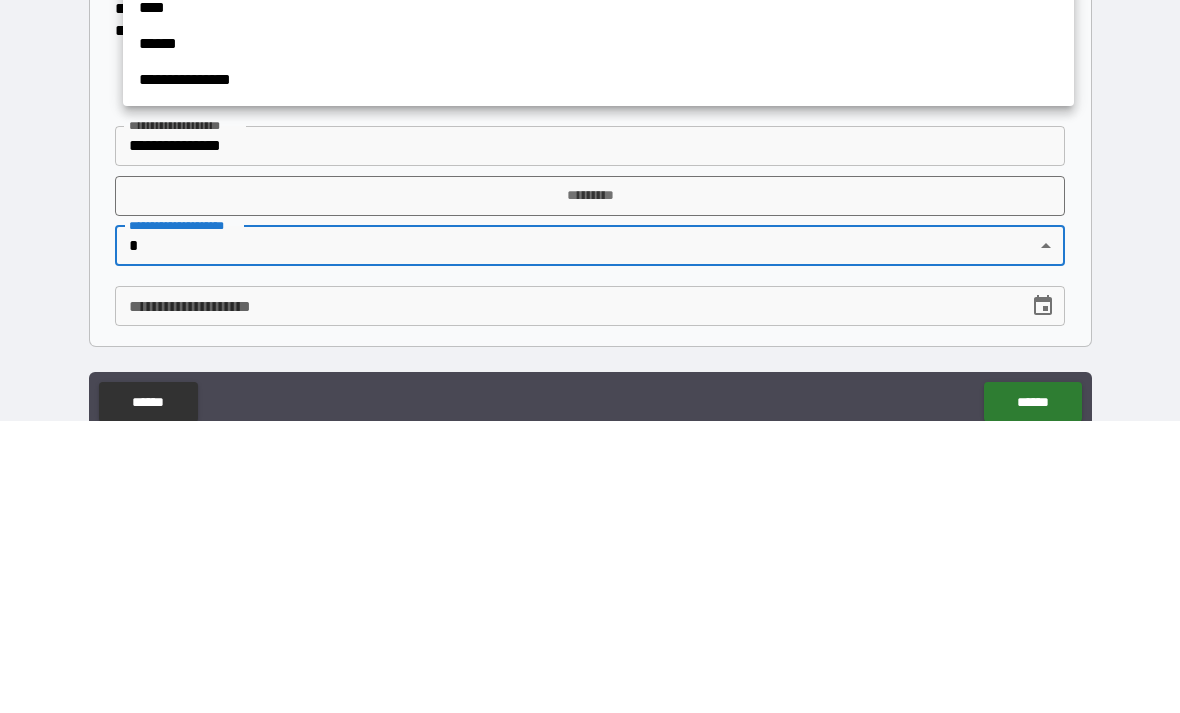 scroll, scrollTop: 64, scrollLeft: 0, axis: vertical 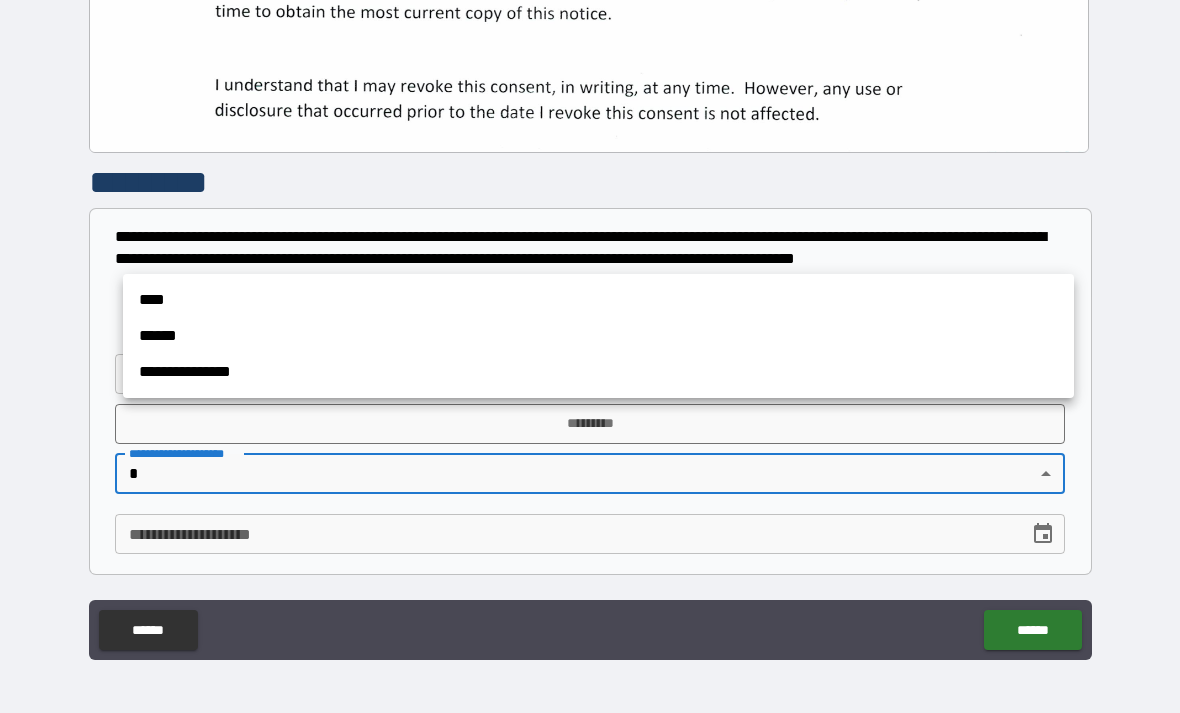 click on "****" at bounding box center (598, 300) 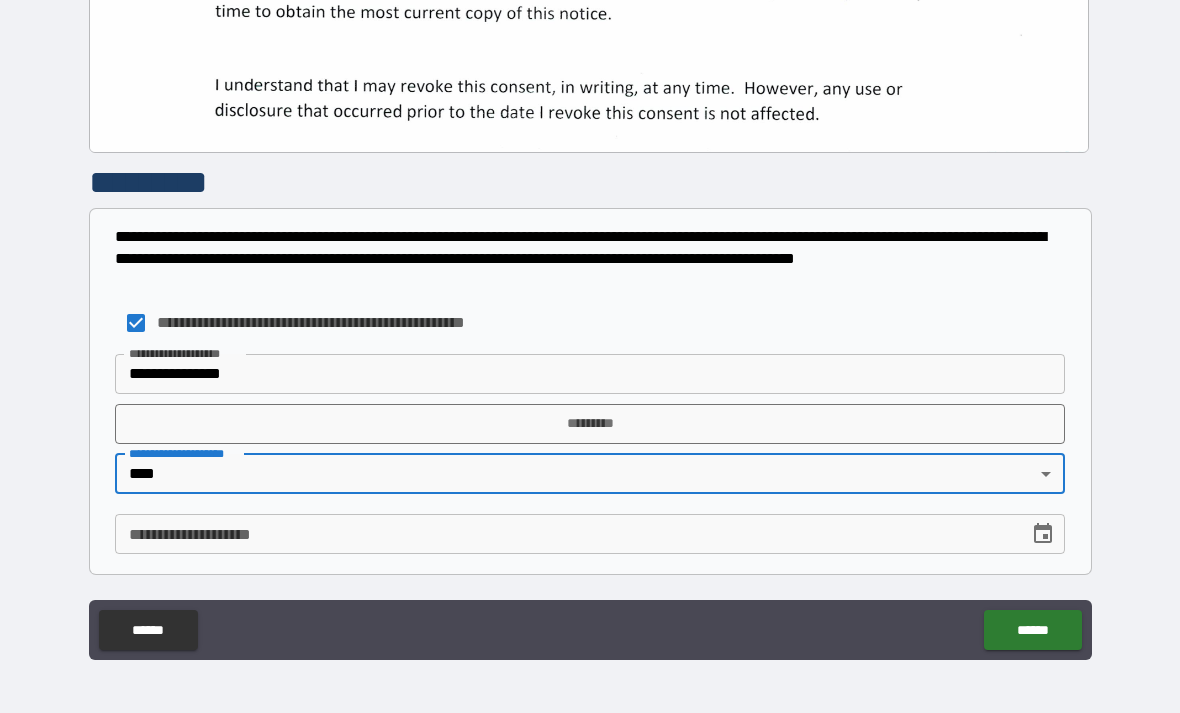 click on "**********" at bounding box center (565, 534) 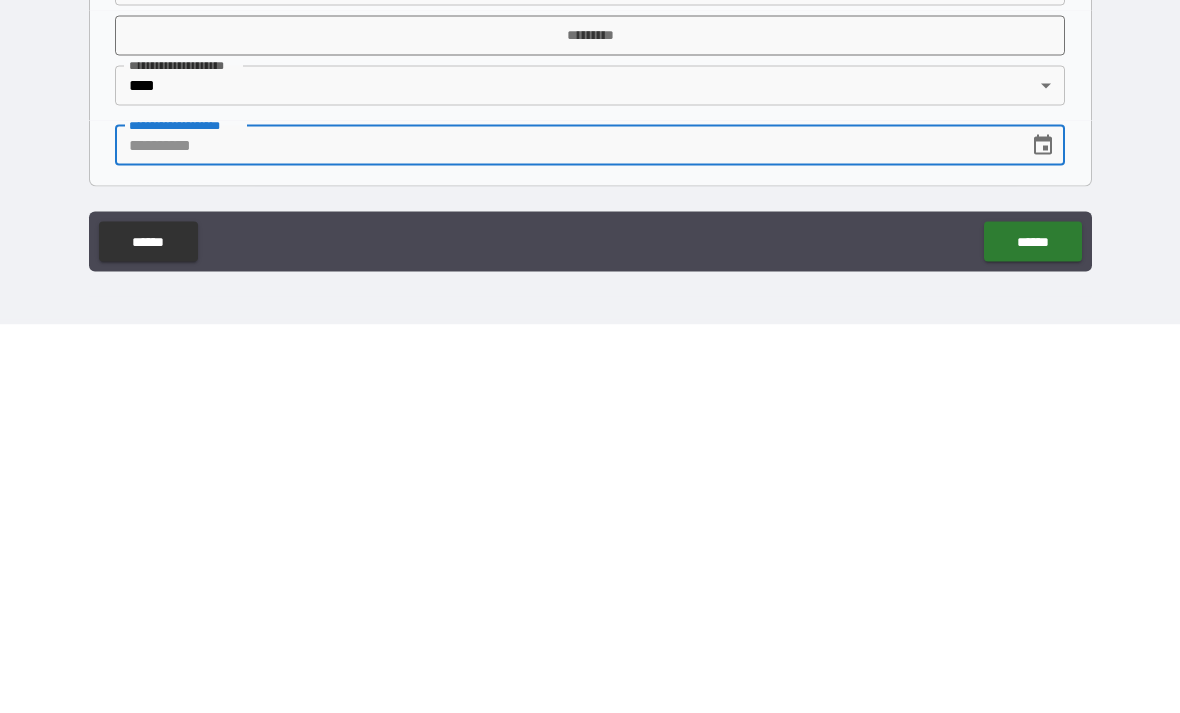 click 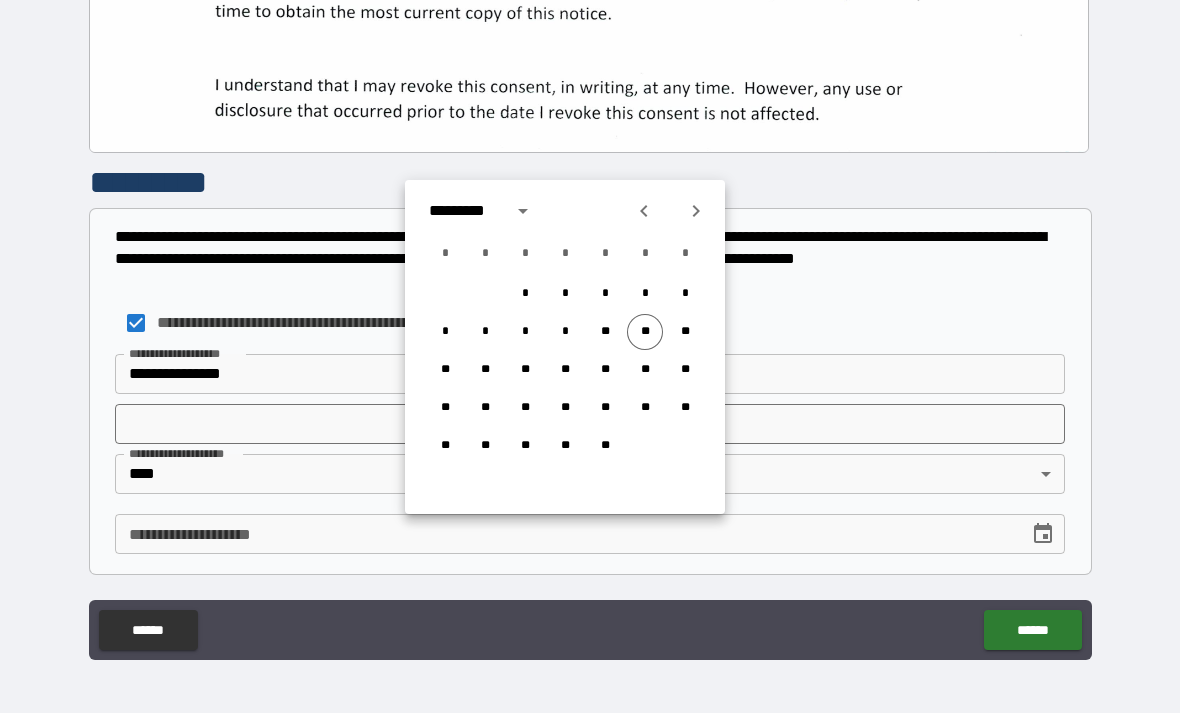 click on "**" at bounding box center [645, 332] 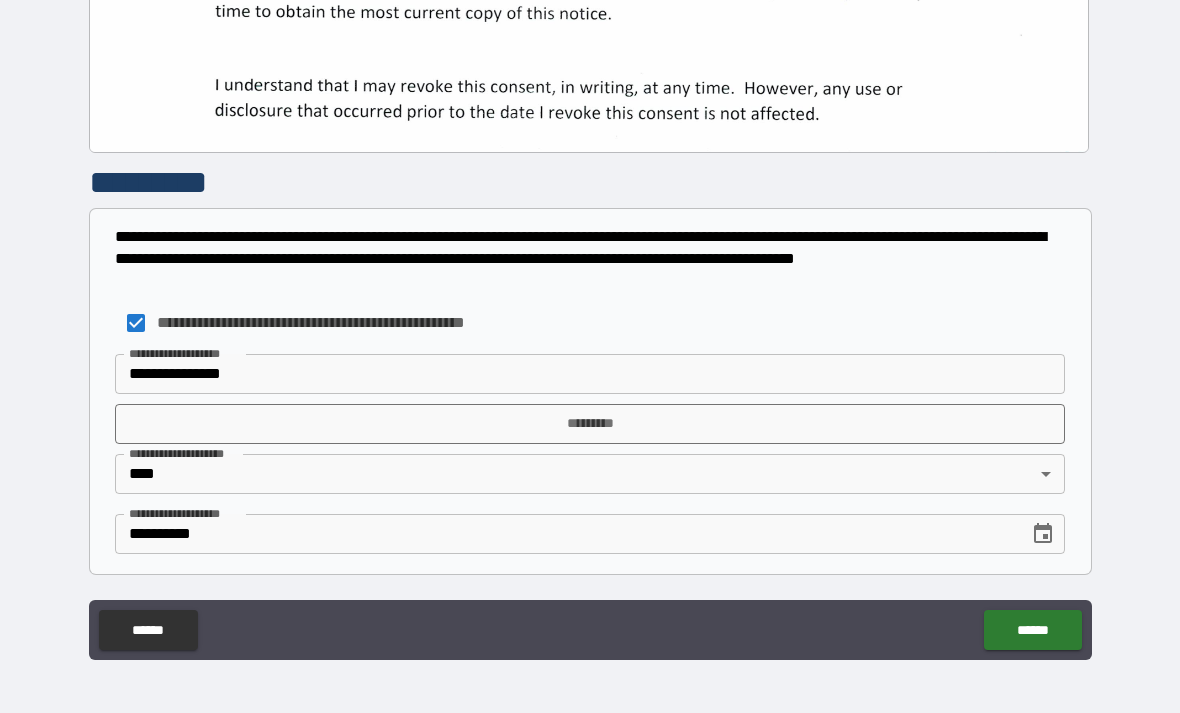 click on "*********" at bounding box center (590, 424) 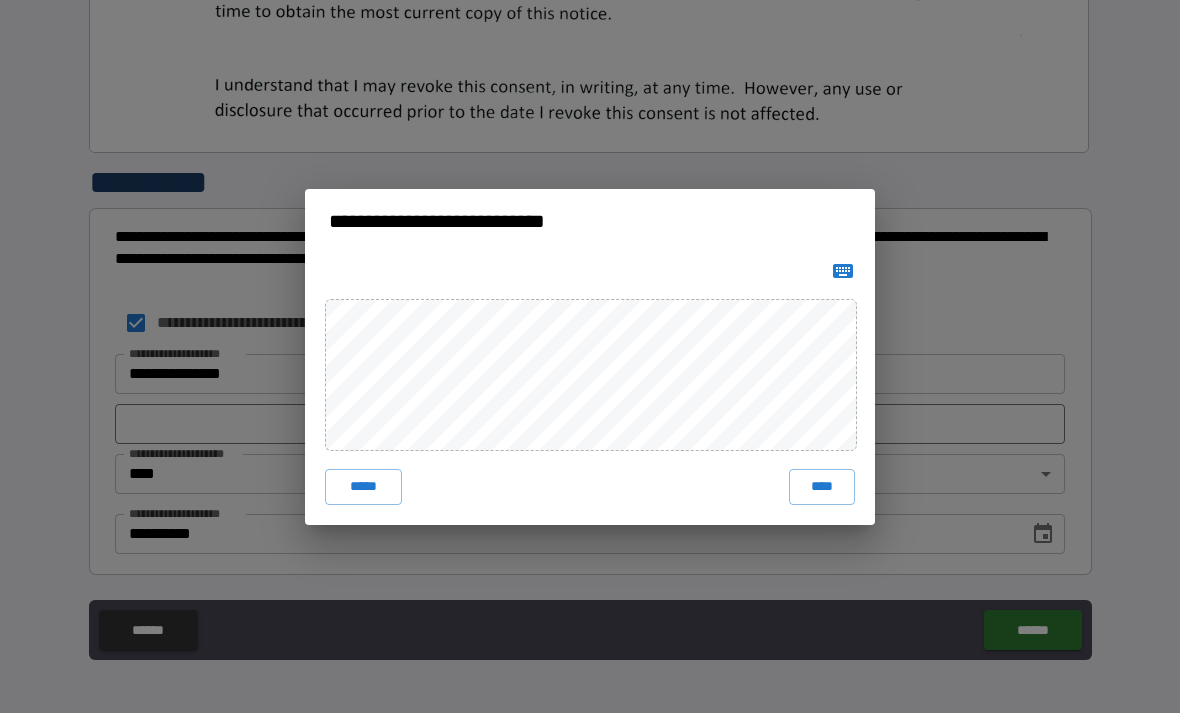 click on "****" at bounding box center (822, 487) 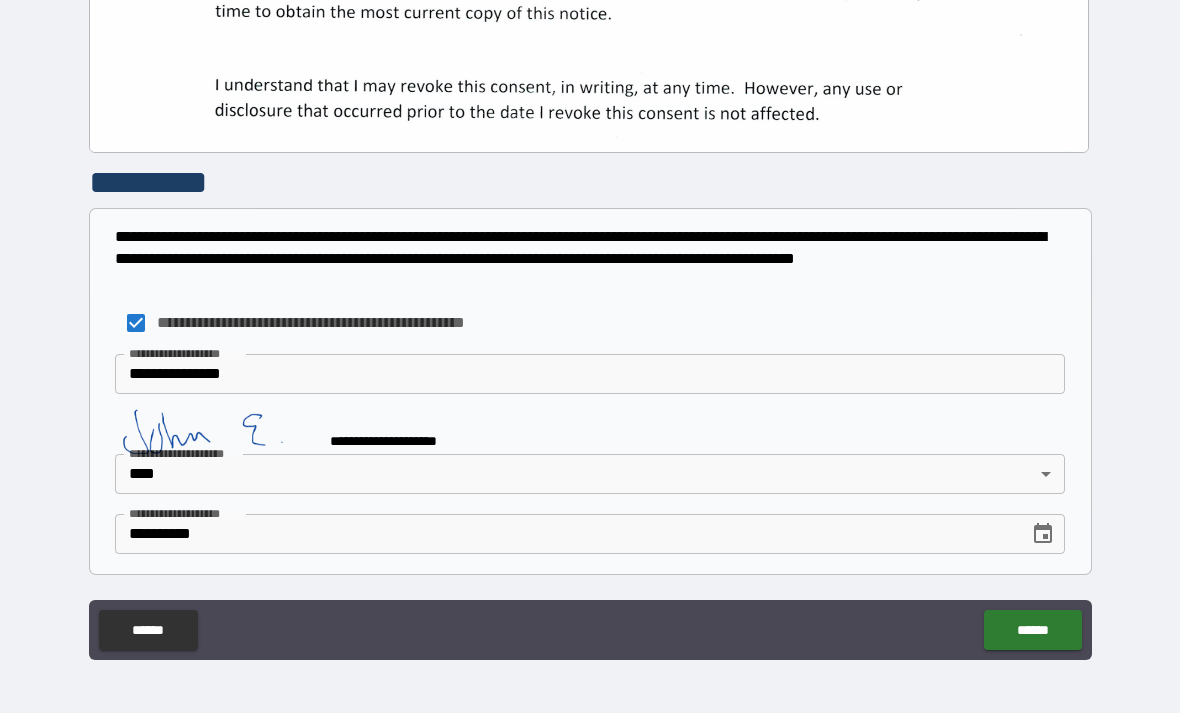 scroll, scrollTop: 634, scrollLeft: 0, axis: vertical 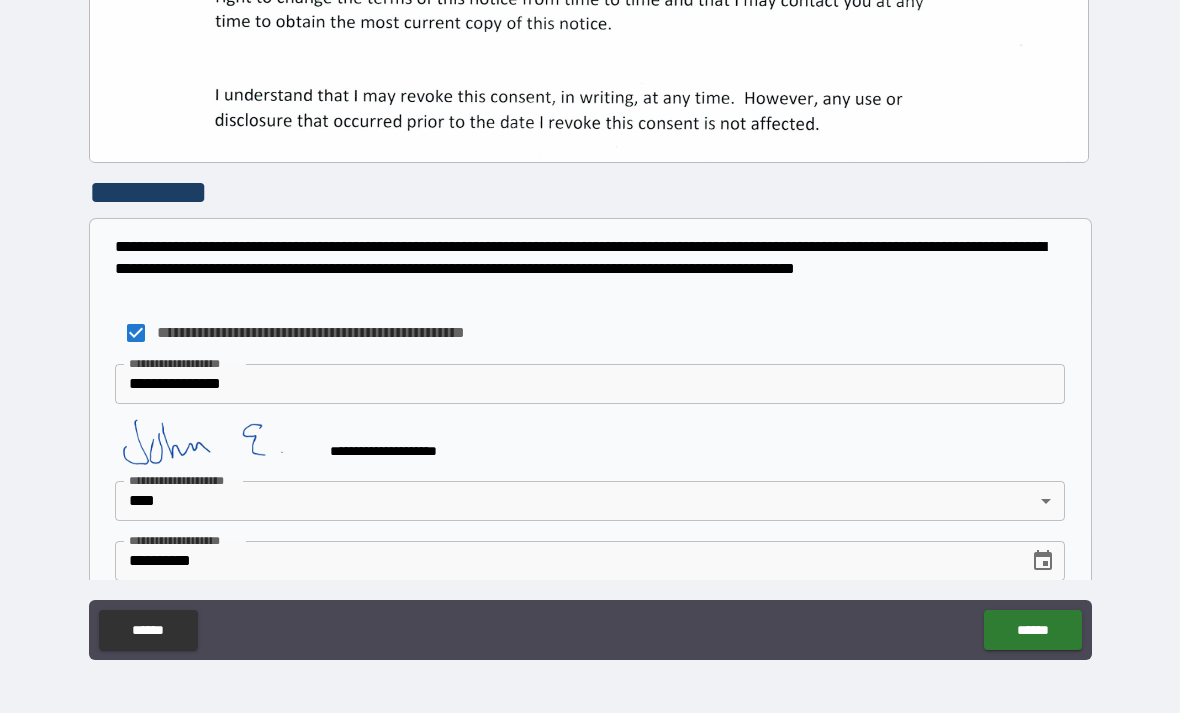 click on "******" at bounding box center (1032, 630) 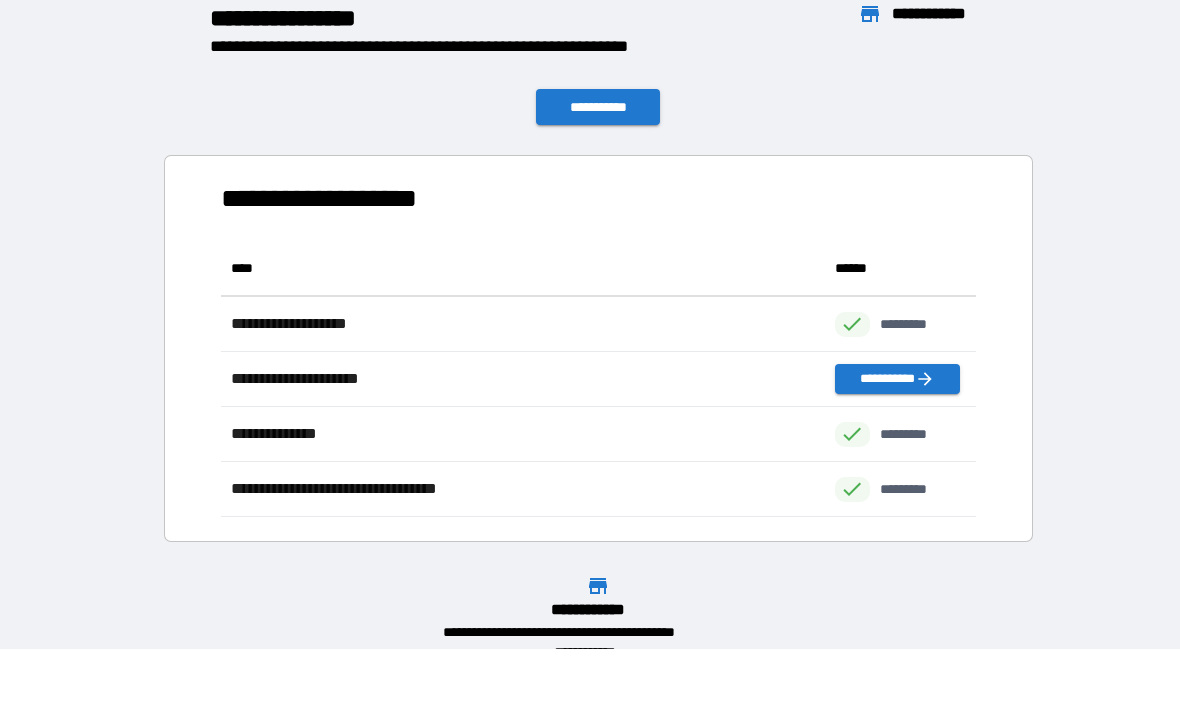scroll, scrollTop: 1, scrollLeft: 1, axis: both 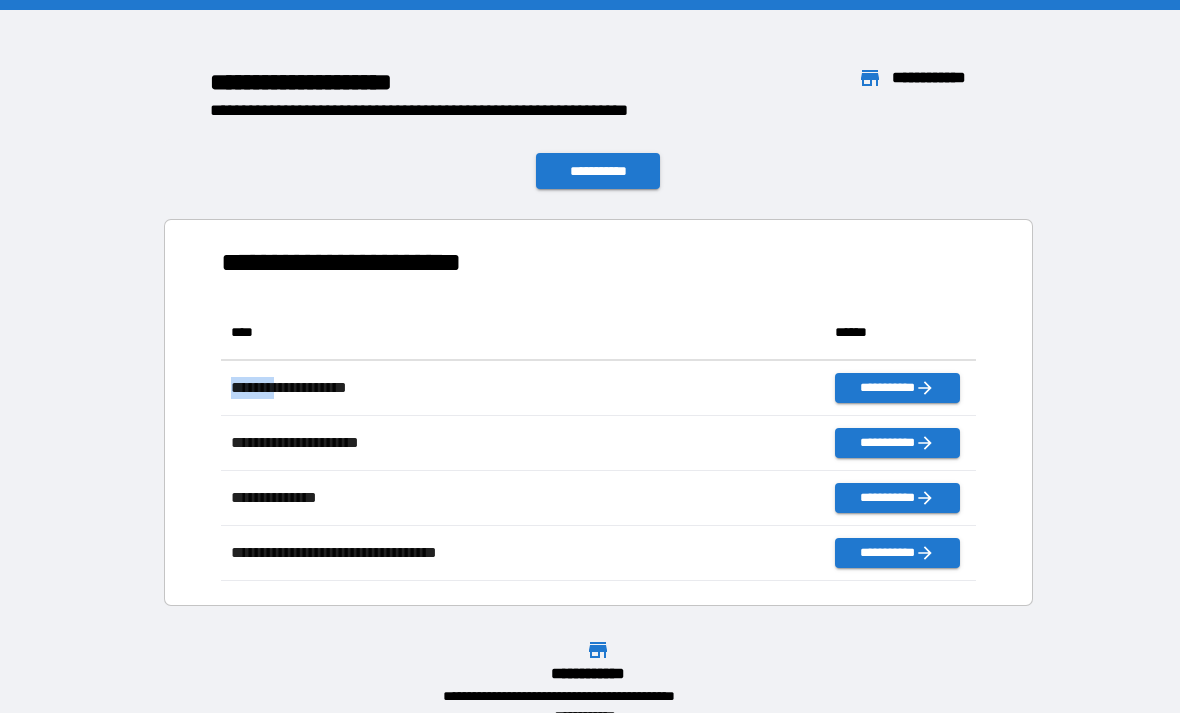 click on "**********" at bounding box center [598, 412] 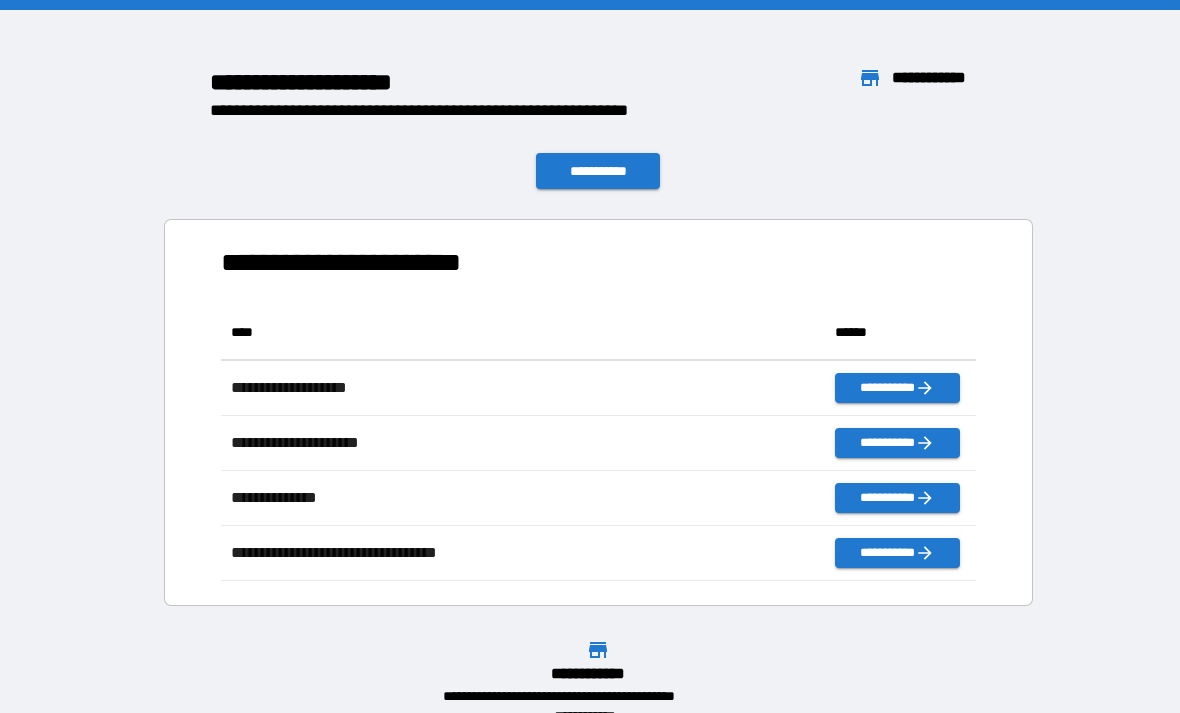 click on "**********" at bounding box center [598, 412] 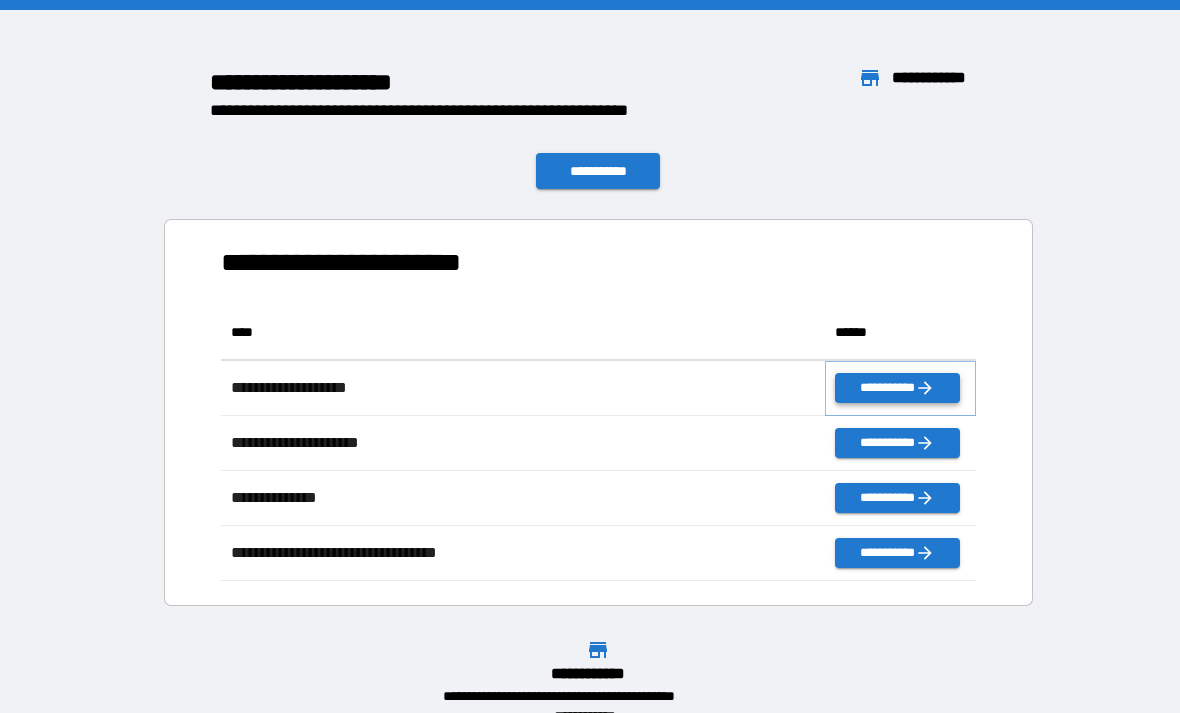 click on "**********" at bounding box center (897, 388) 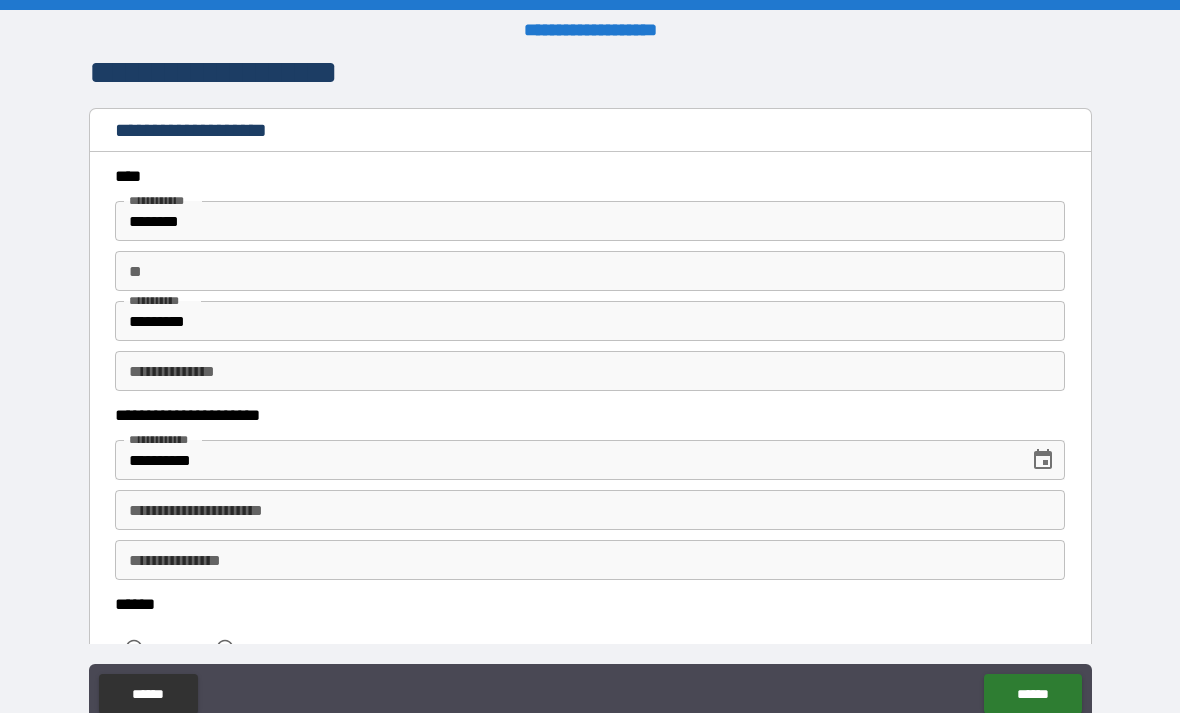 click on "**" at bounding box center [590, 271] 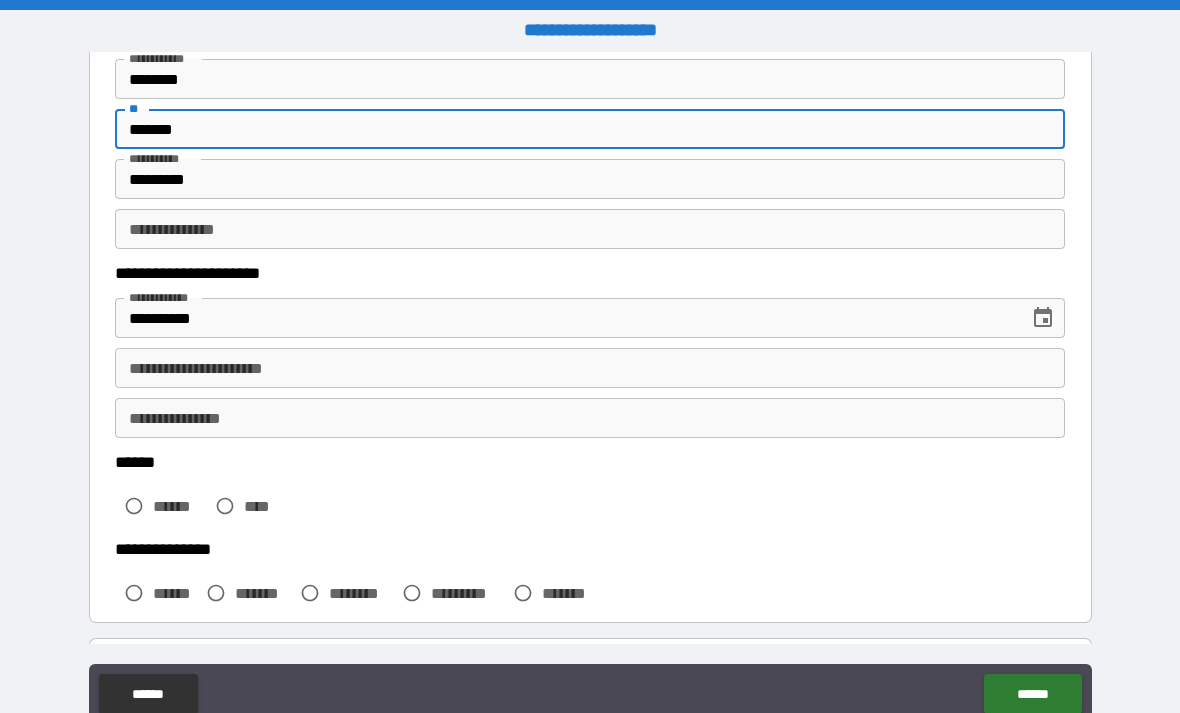 scroll, scrollTop: 143, scrollLeft: 0, axis: vertical 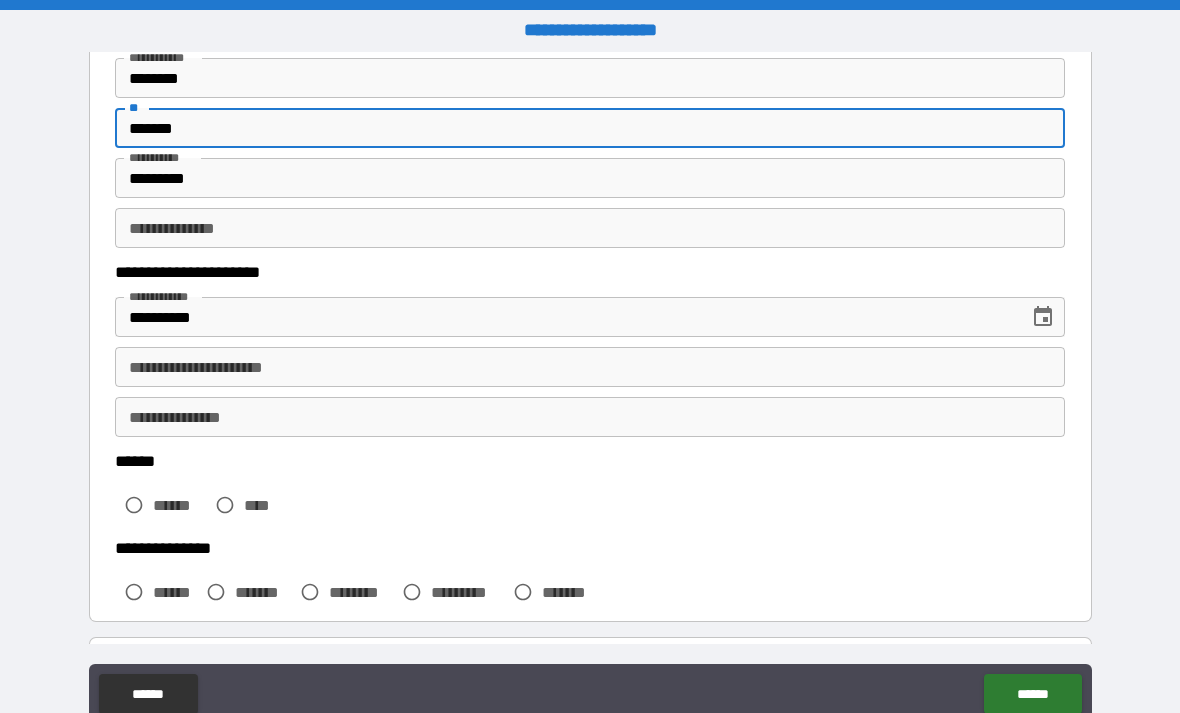type on "*******" 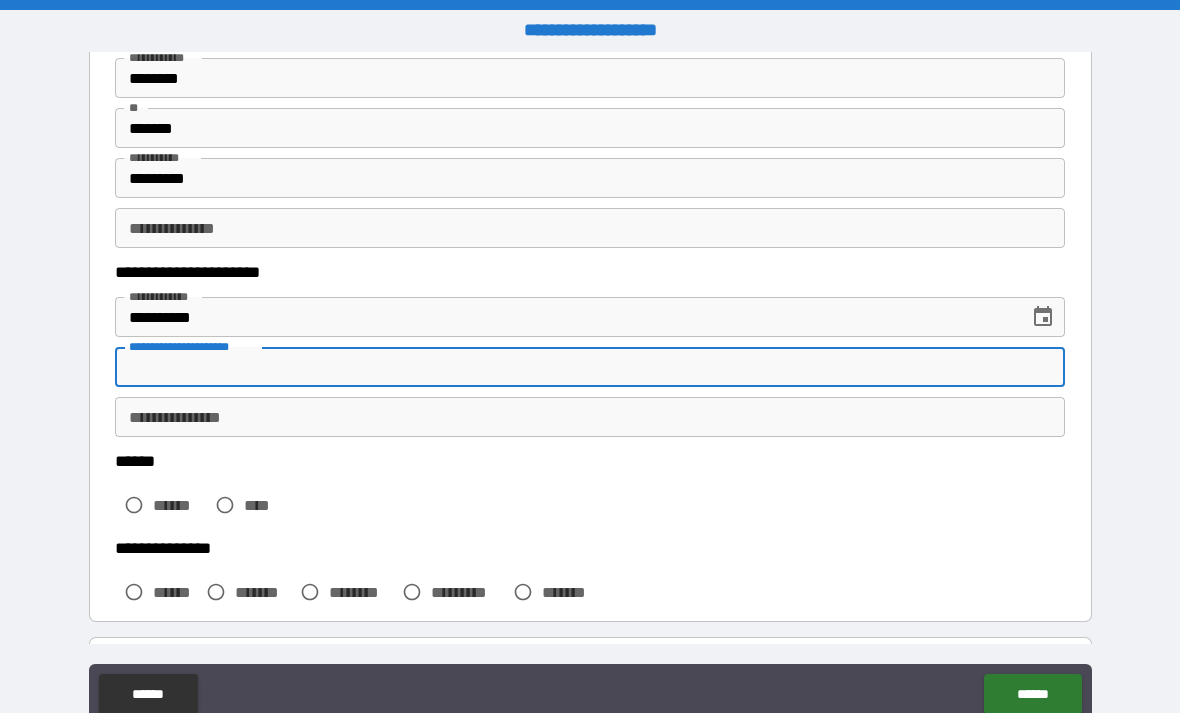 click on "**********" at bounding box center (590, 417) 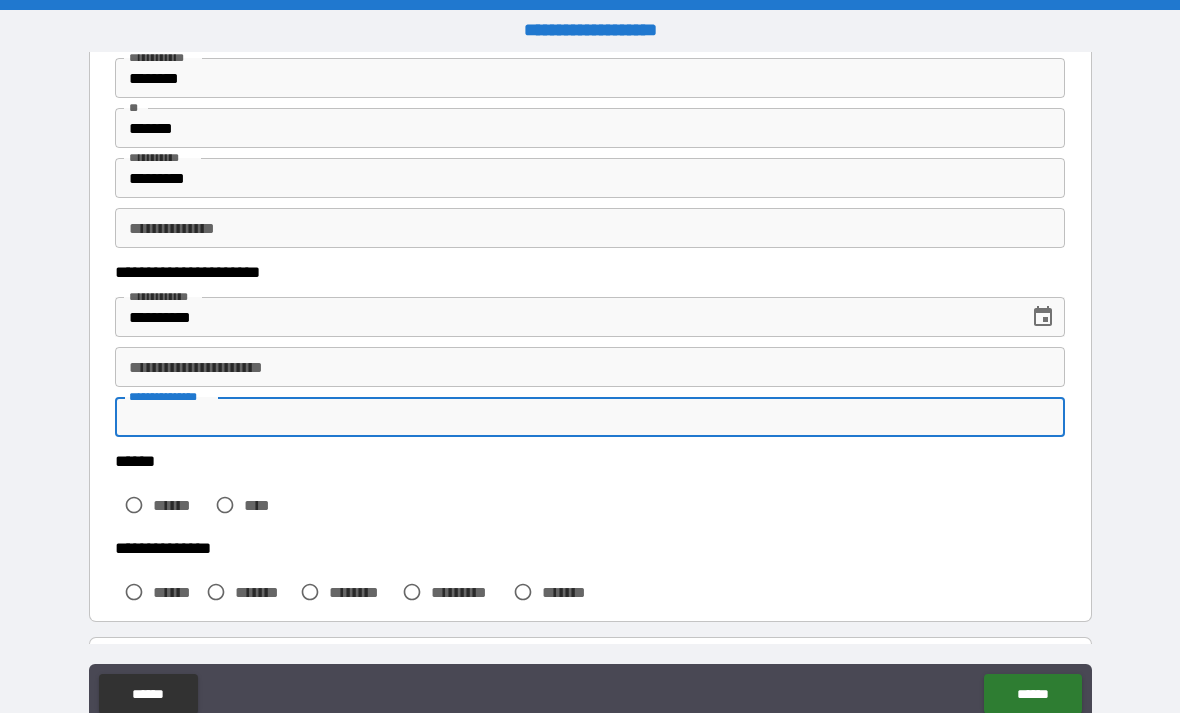 type on "*" 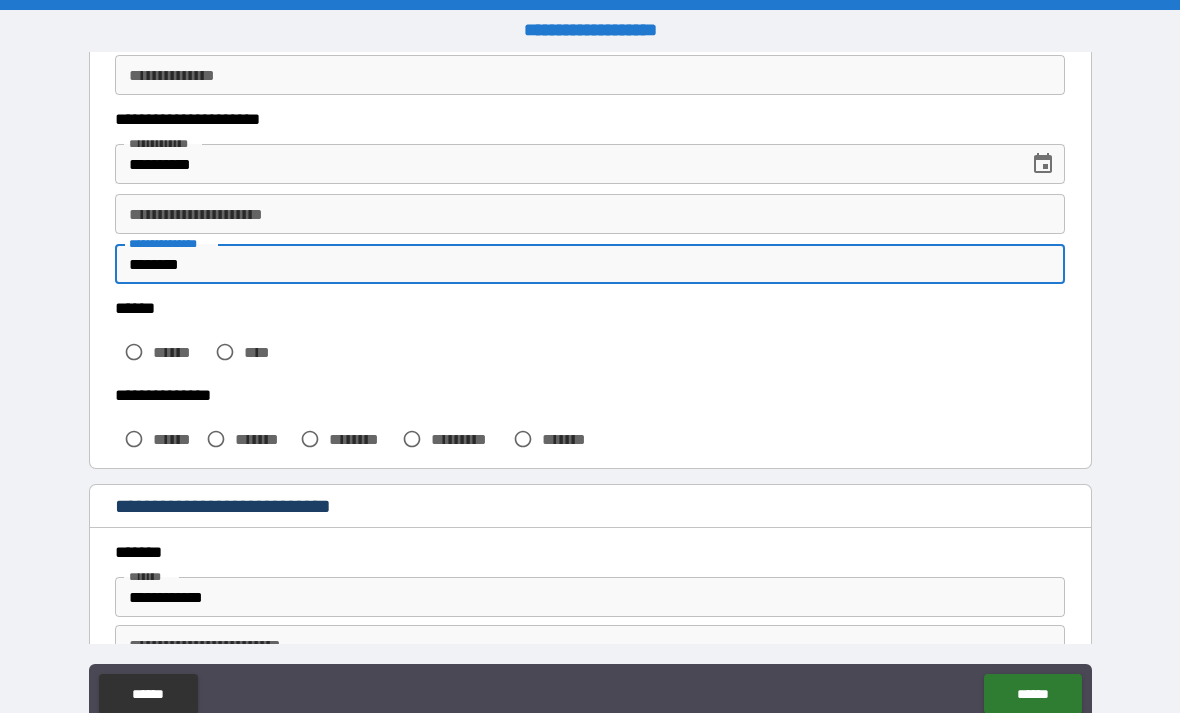 scroll, scrollTop: 315, scrollLeft: 0, axis: vertical 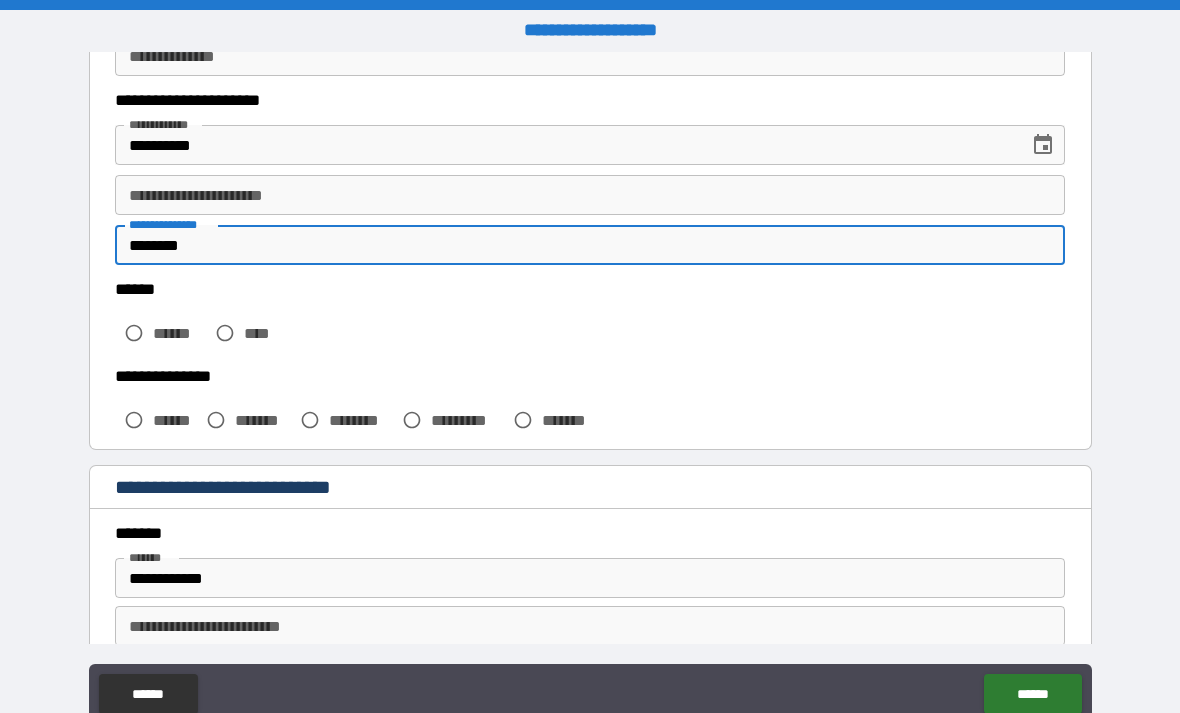 type on "********" 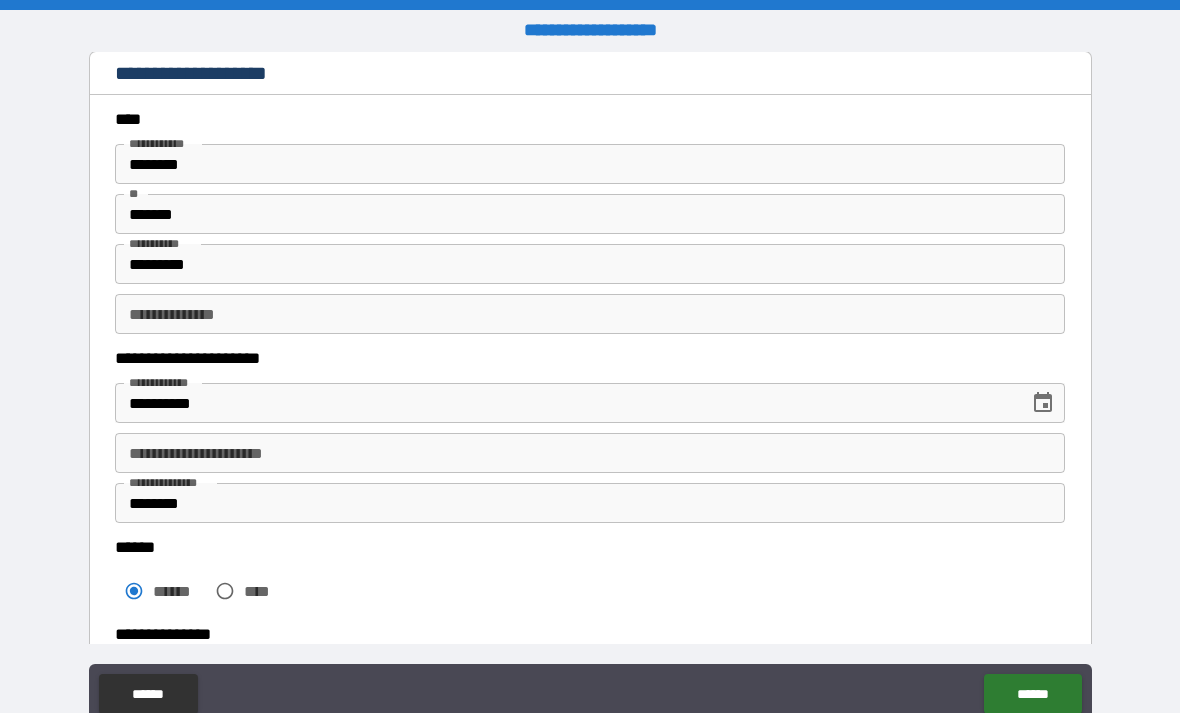 scroll, scrollTop: 52, scrollLeft: 0, axis: vertical 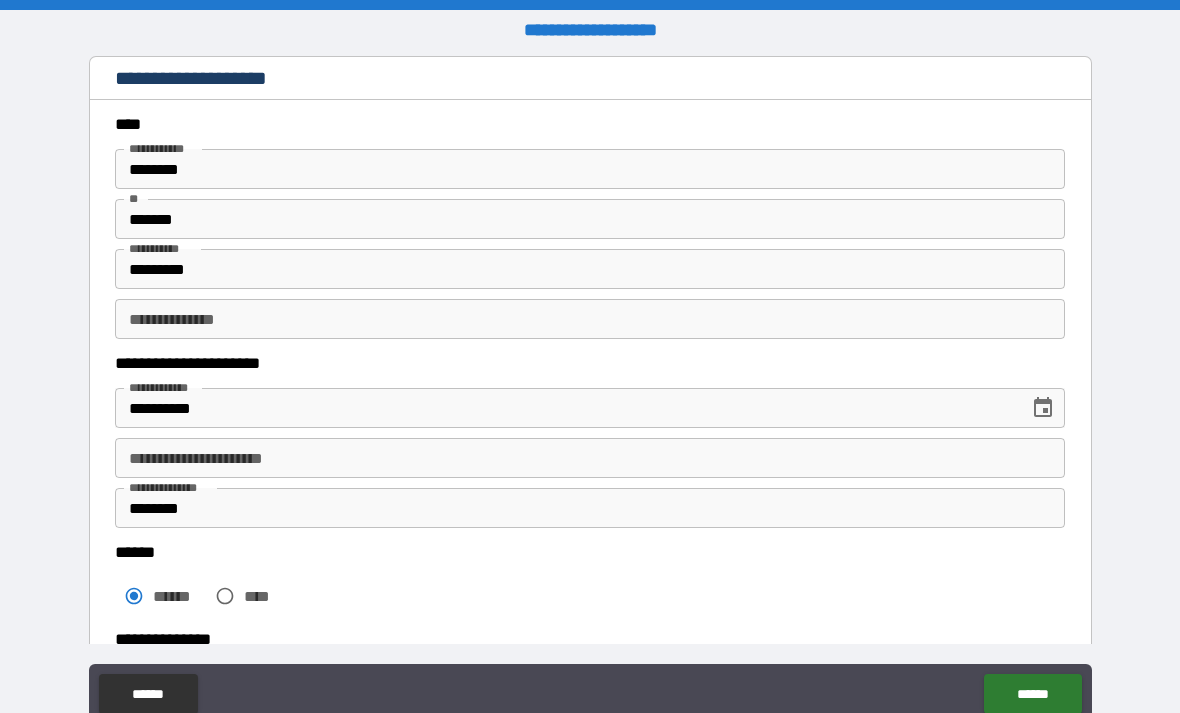 click on "**********" at bounding box center [590, 458] 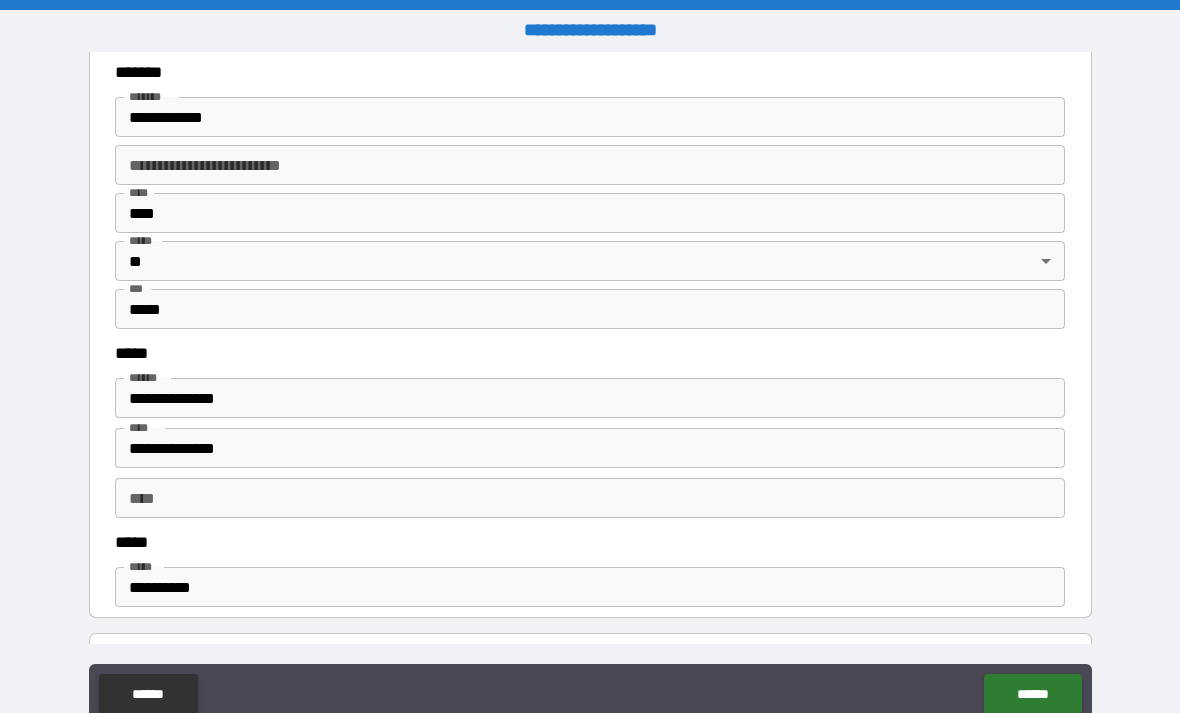 scroll, scrollTop: 824, scrollLeft: 0, axis: vertical 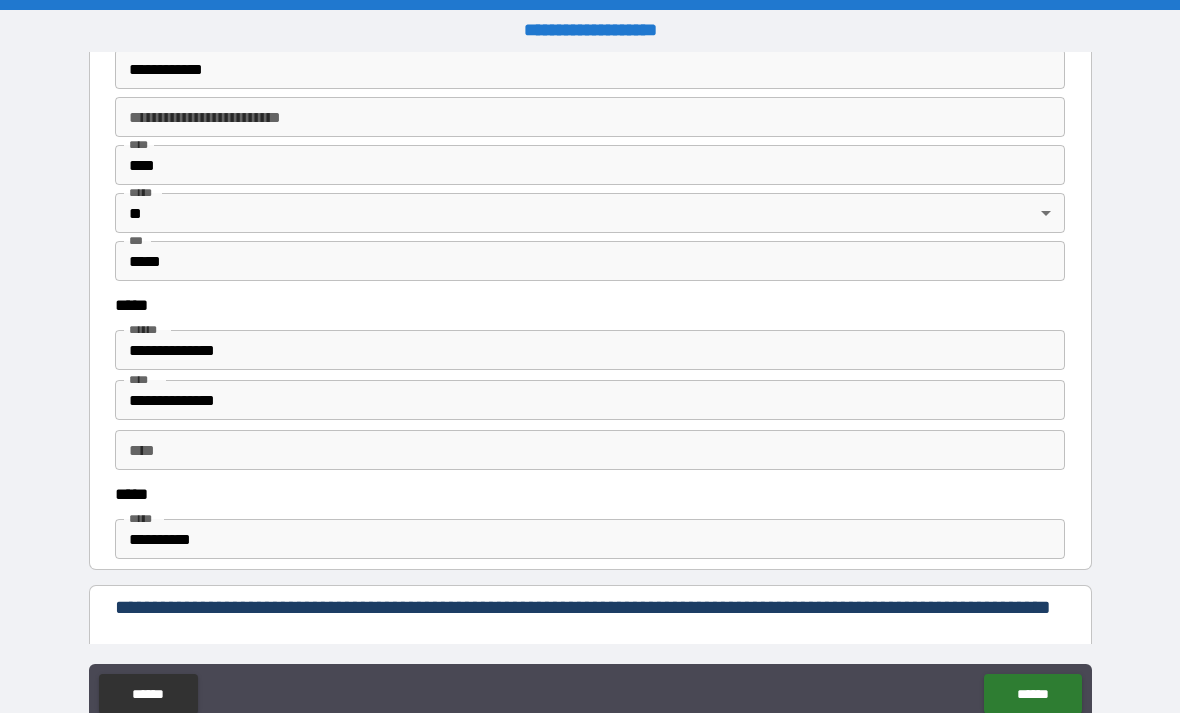 type on "**********" 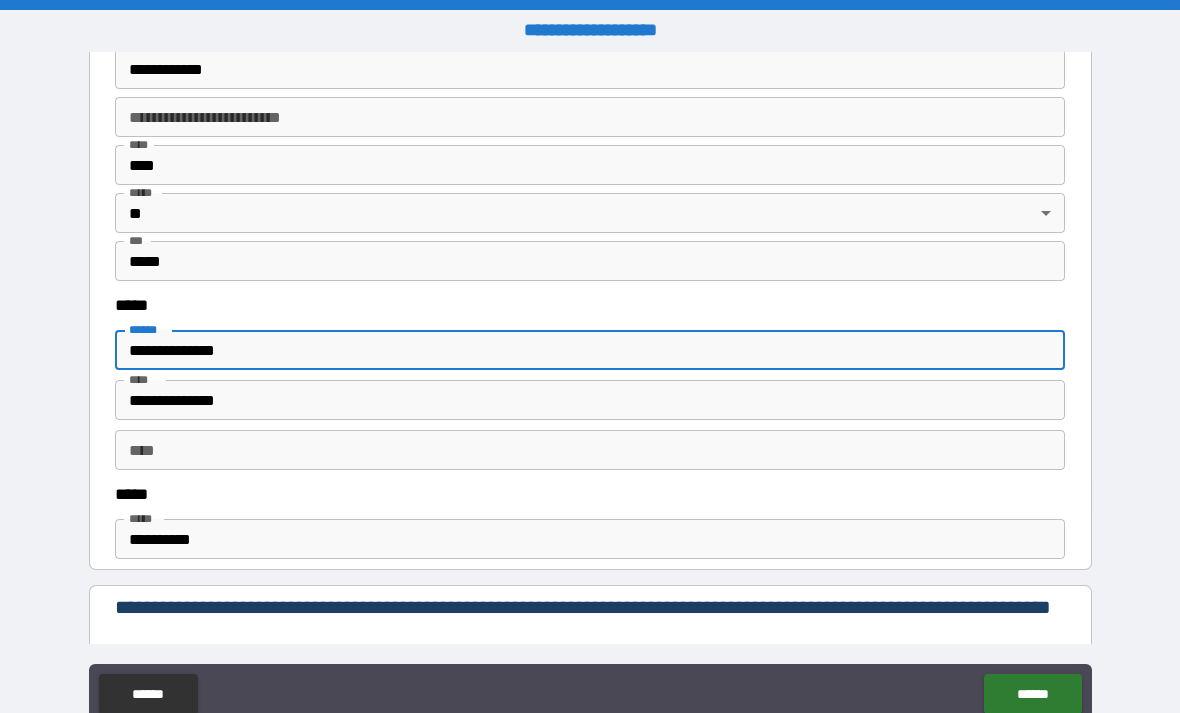 type on "**********" 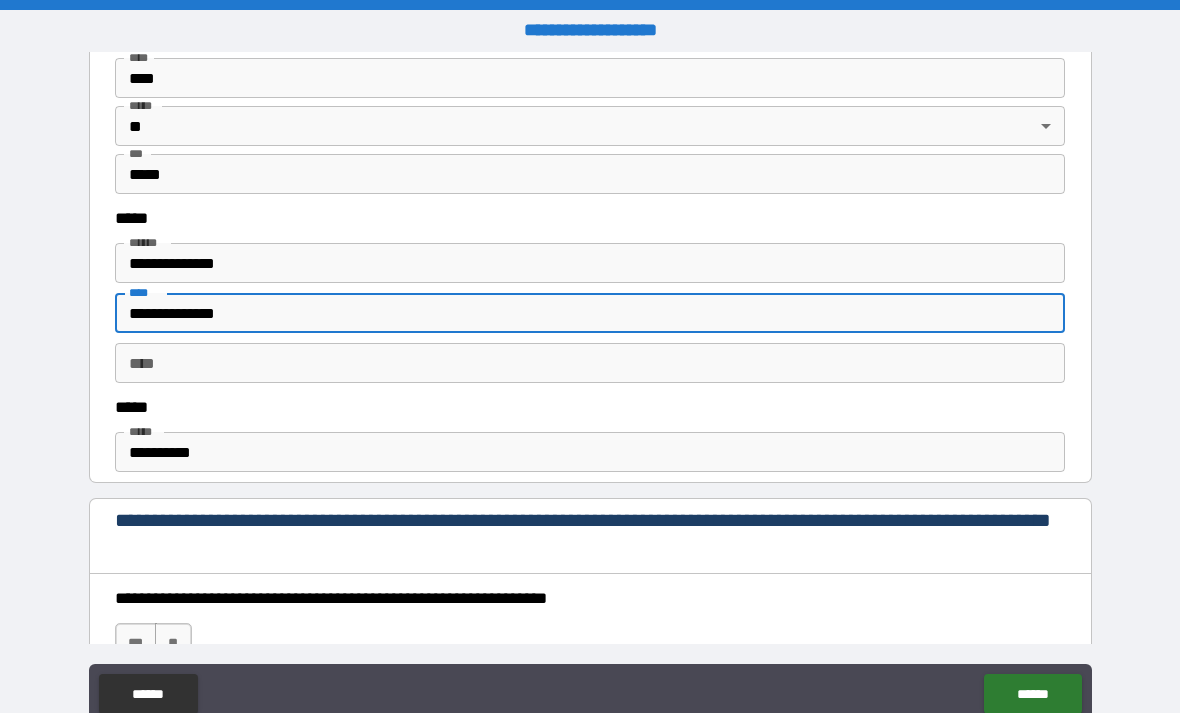 scroll, scrollTop: 913, scrollLeft: 0, axis: vertical 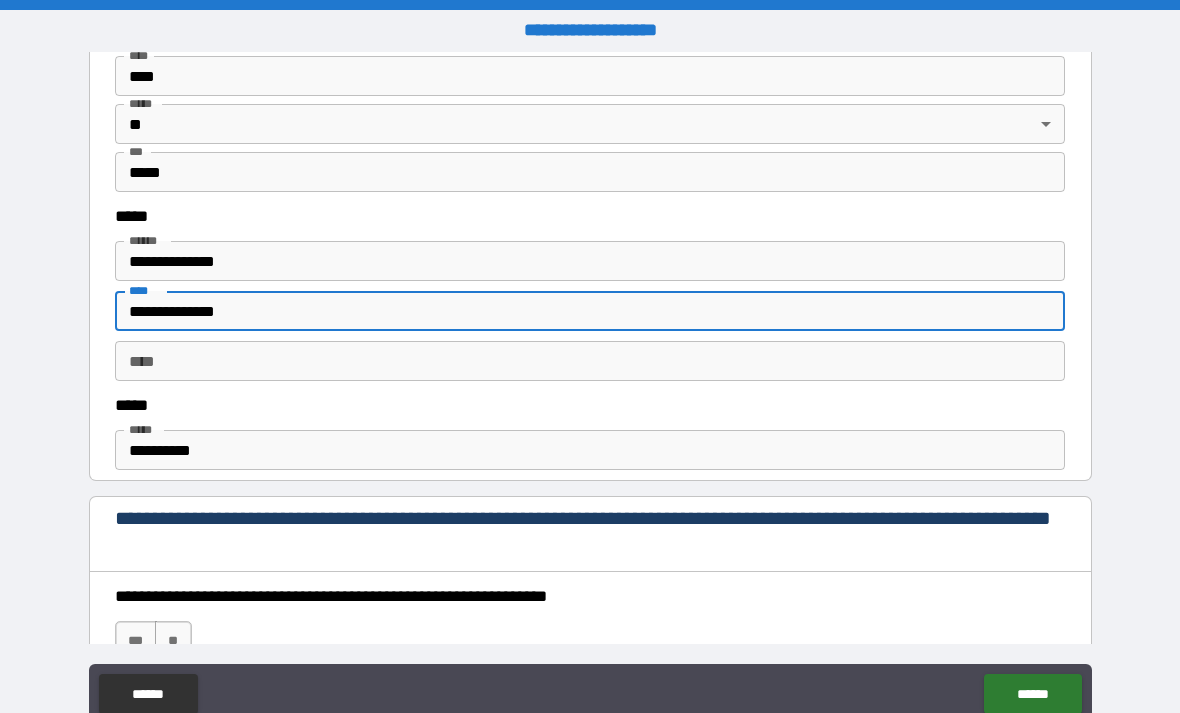 type on "**********" 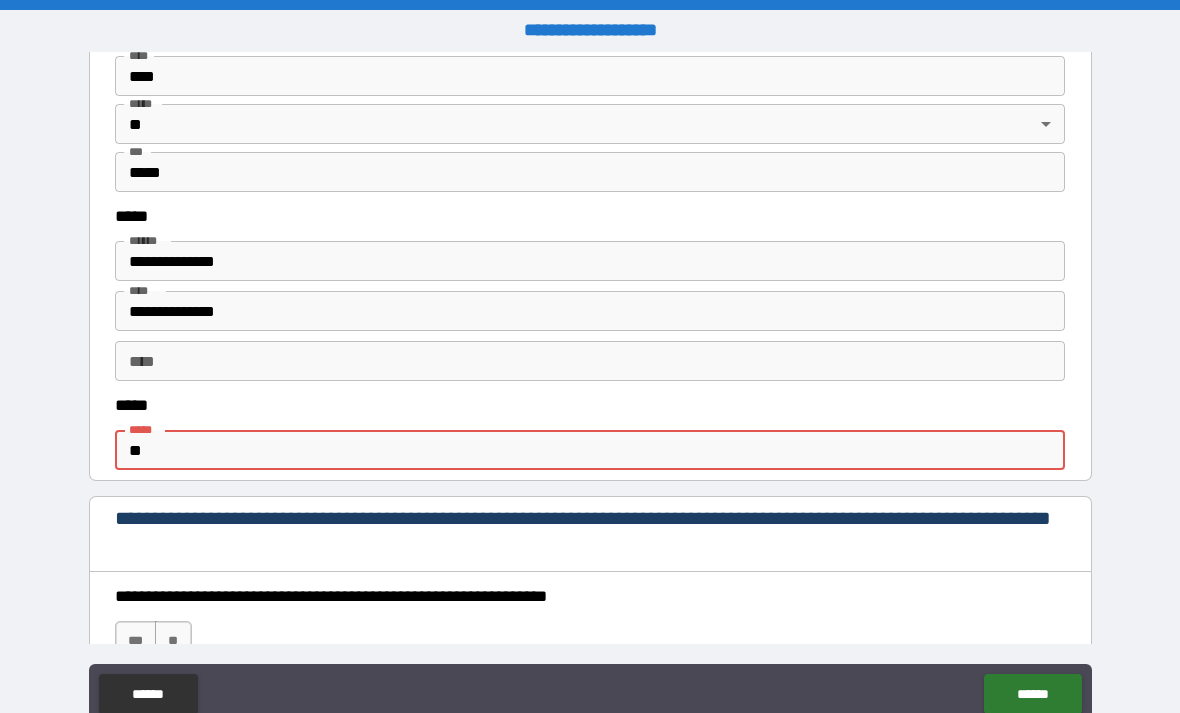 type on "*" 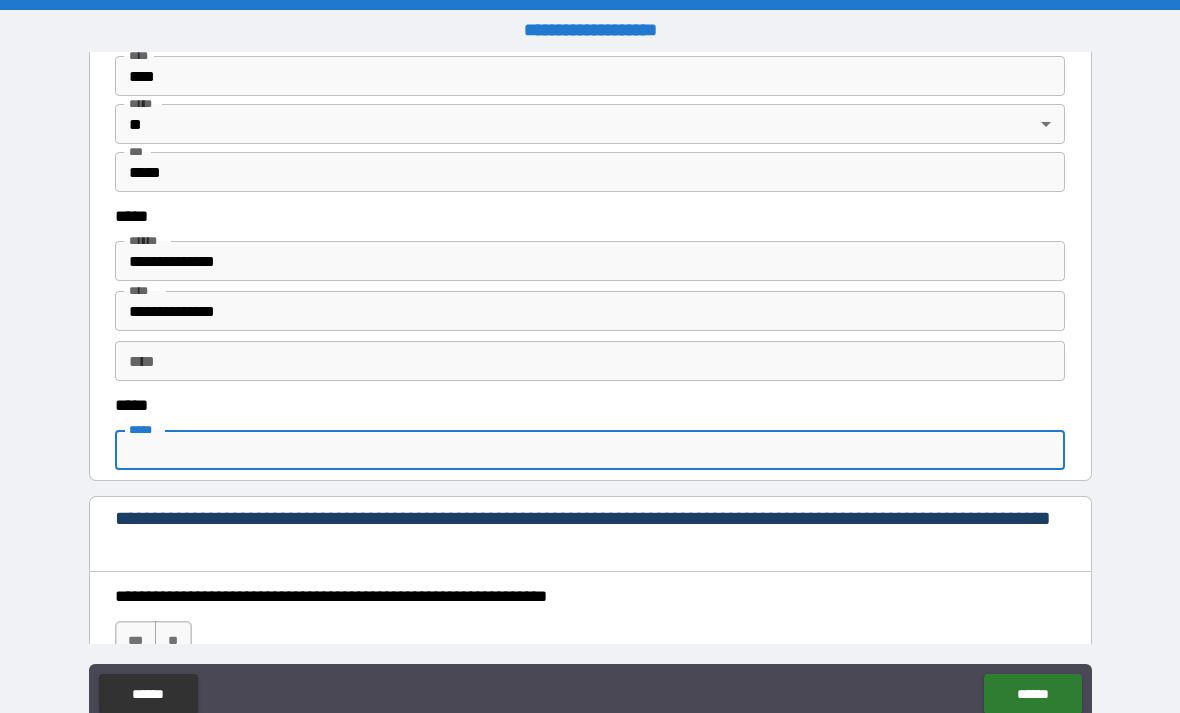 type on "*" 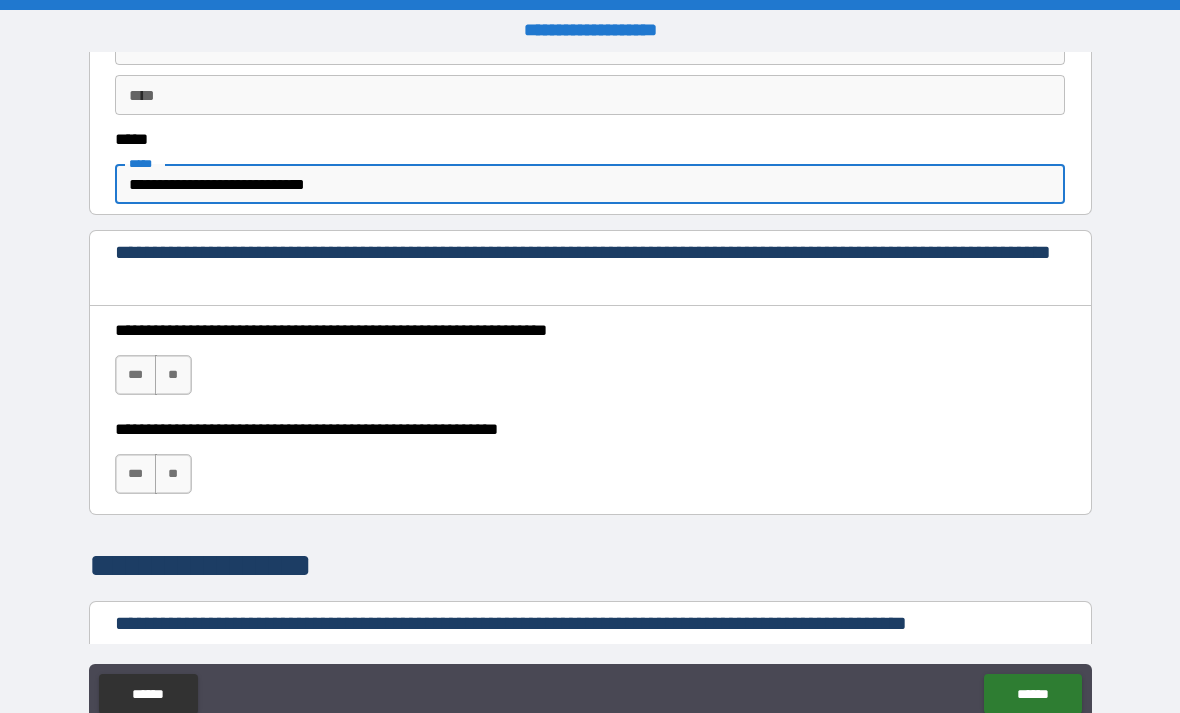 scroll, scrollTop: 1180, scrollLeft: 0, axis: vertical 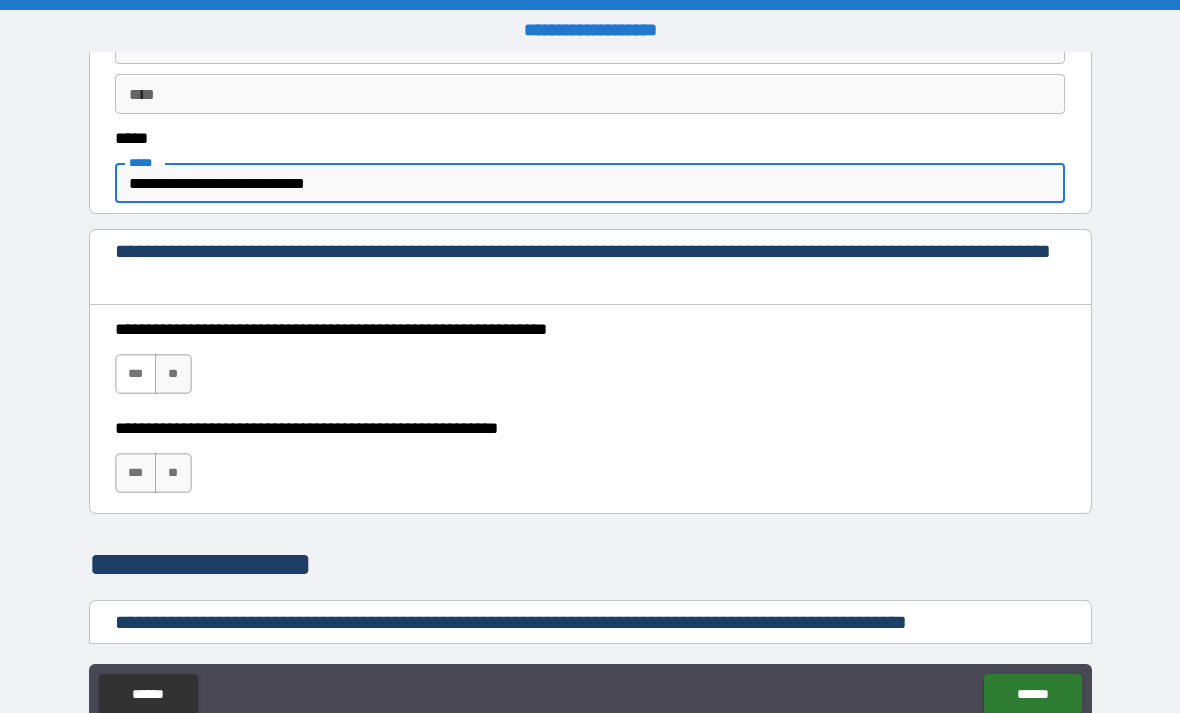 type on "**********" 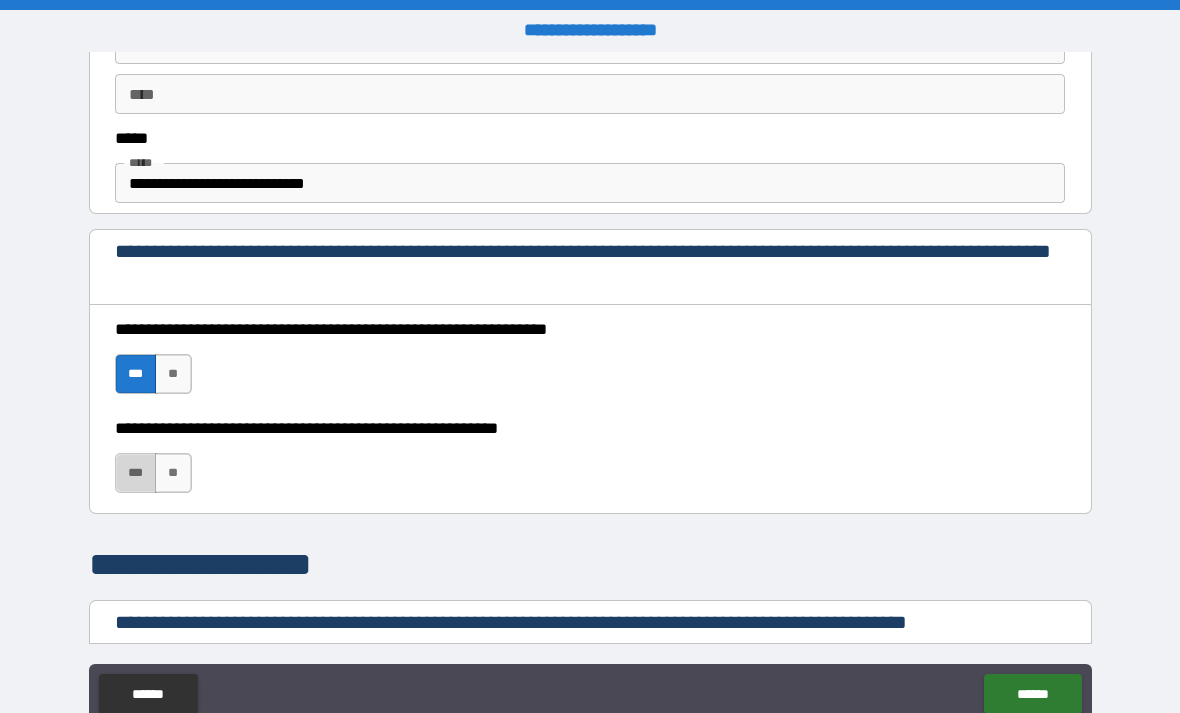 click on "***" at bounding box center (136, 473) 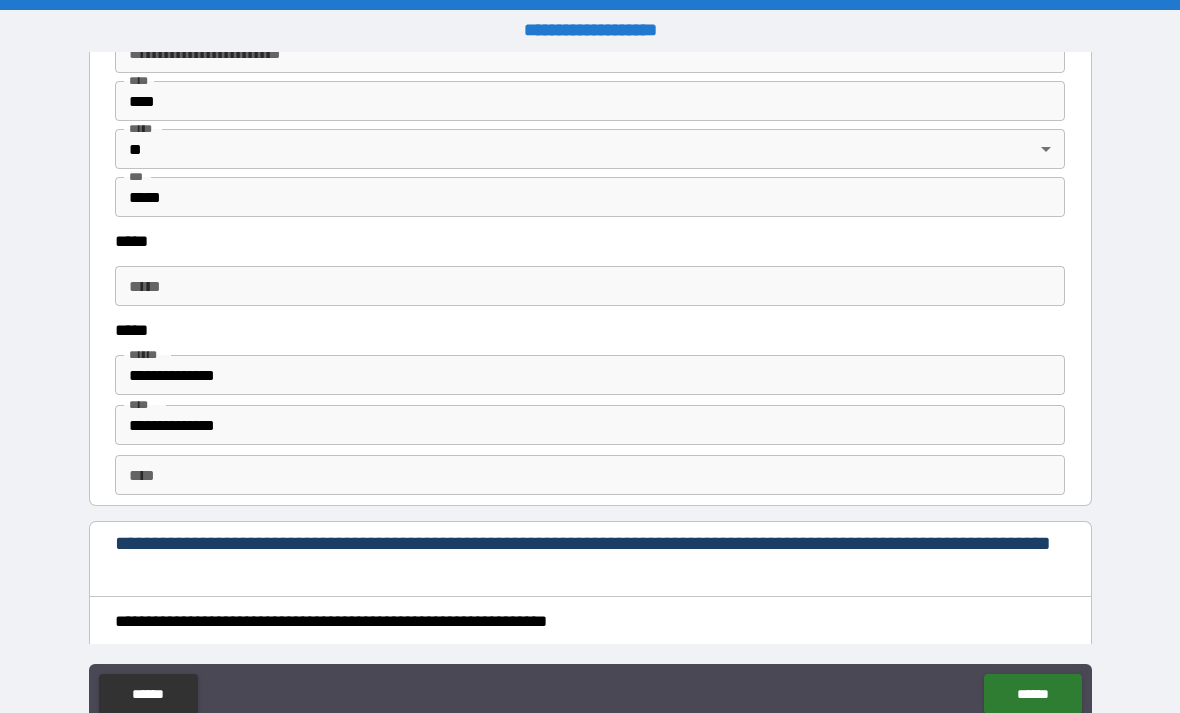 scroll, scrollTop: 2494, scrollLeft: 0, axis: vertical 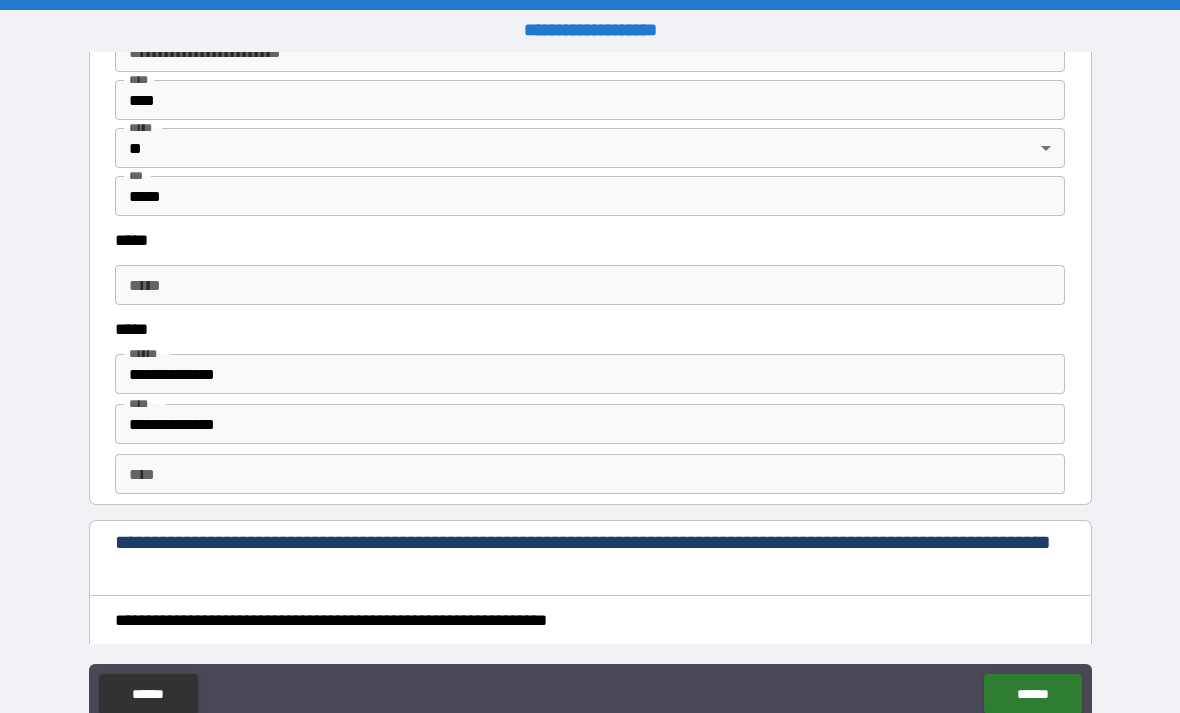 click on "**********" at bounding box center [590, 374] 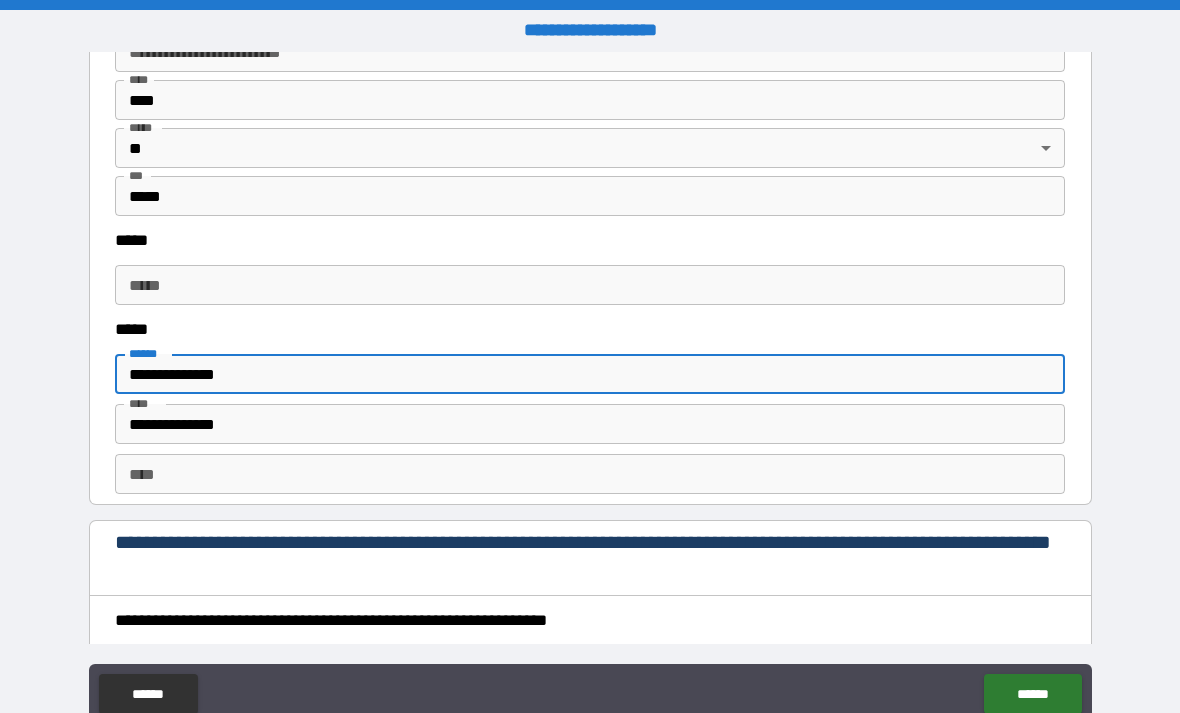 click on "**********" at bounding box center [590, 374] 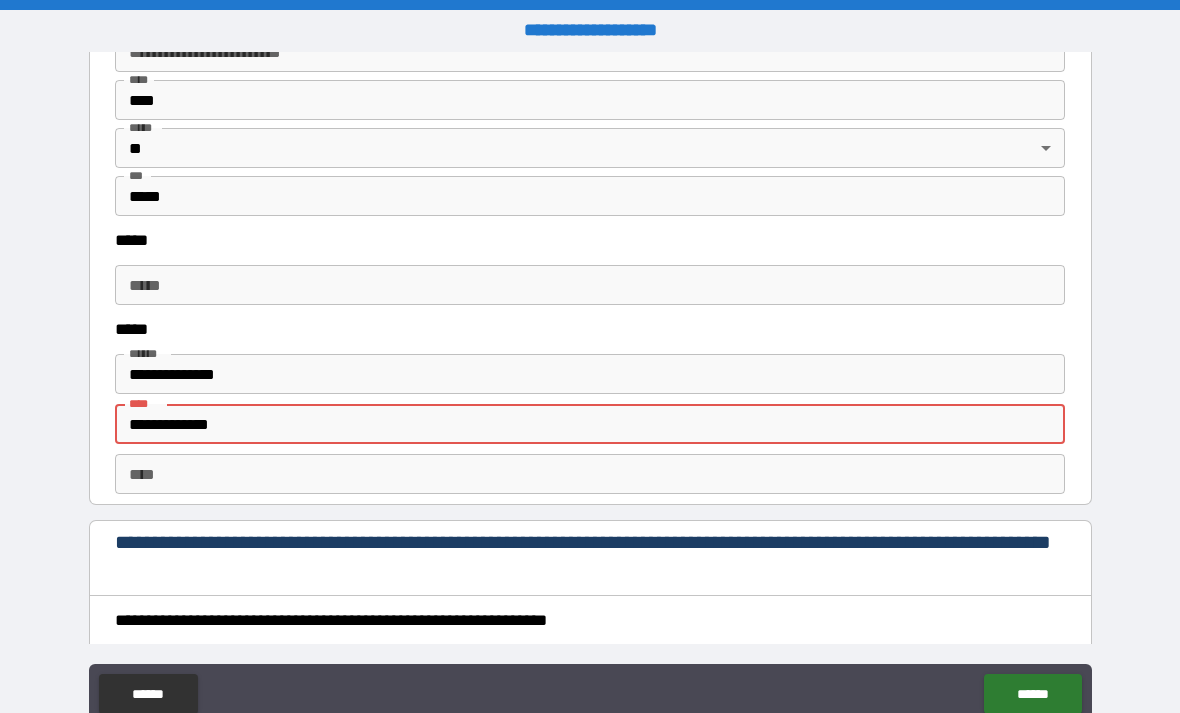 type on "**********" 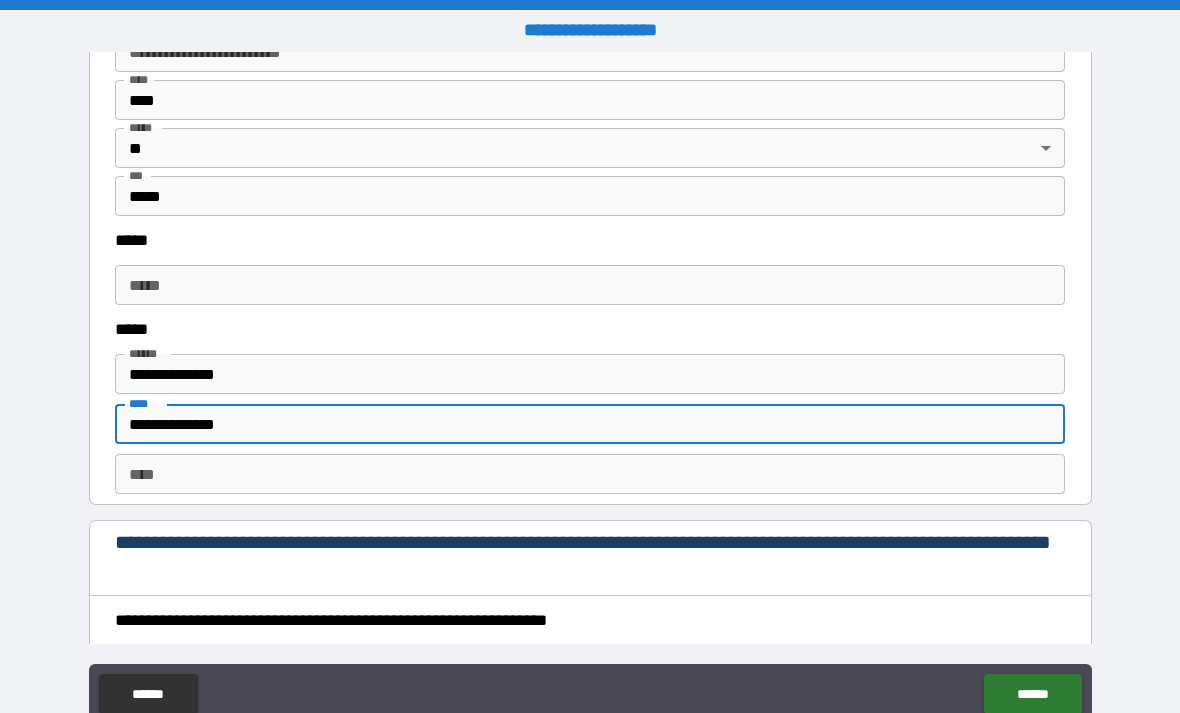 scroll, scrollTop: 2560, scrollLeft: 0, axis: vertical 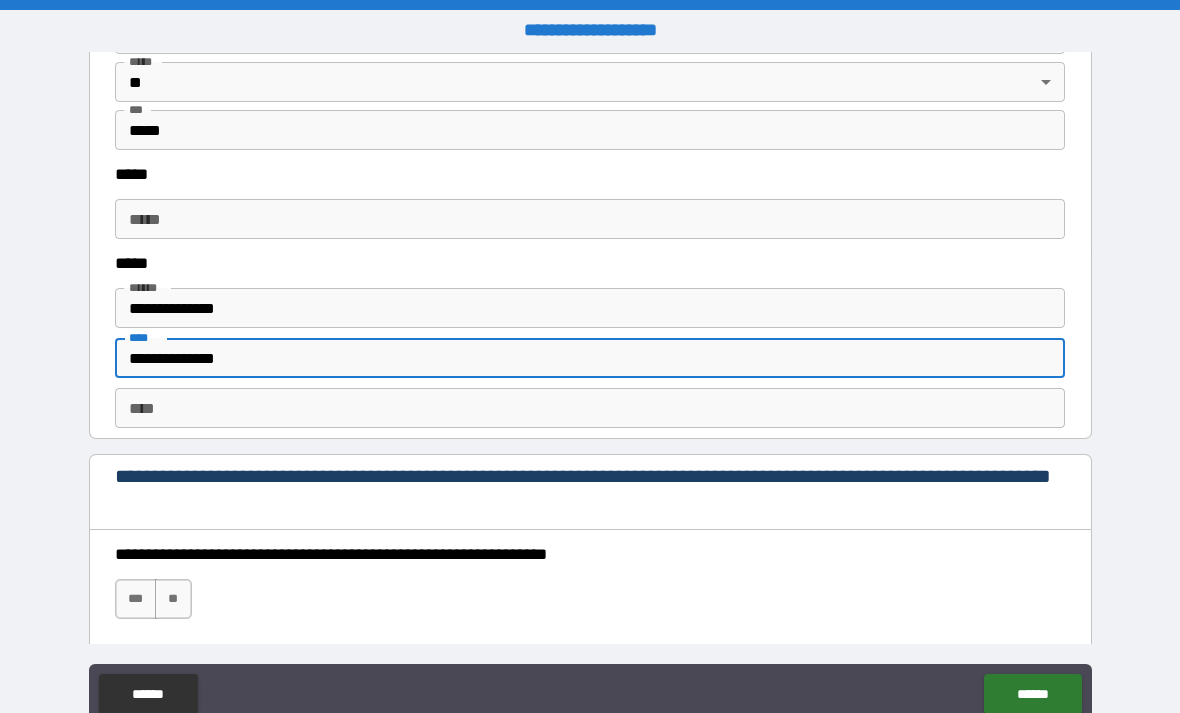 click on "**********" at bounding box center (590, 391) 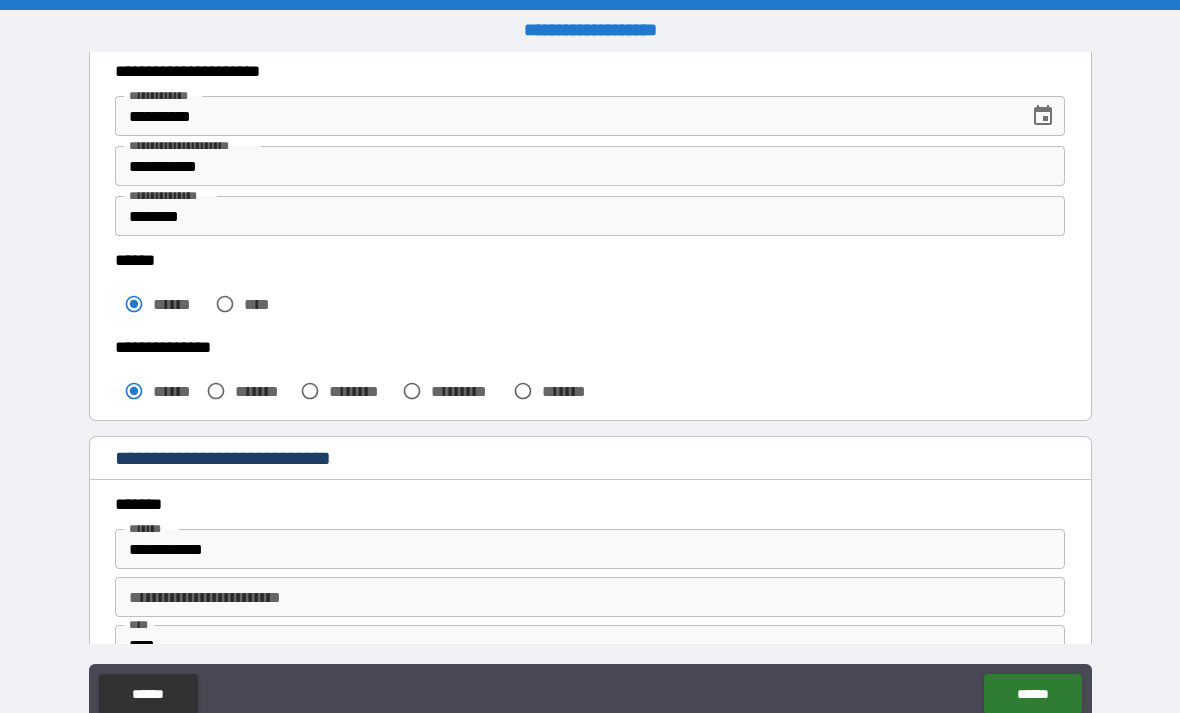 scroll, scrollTop: 331, scrollLeft: 0, axis: vertical 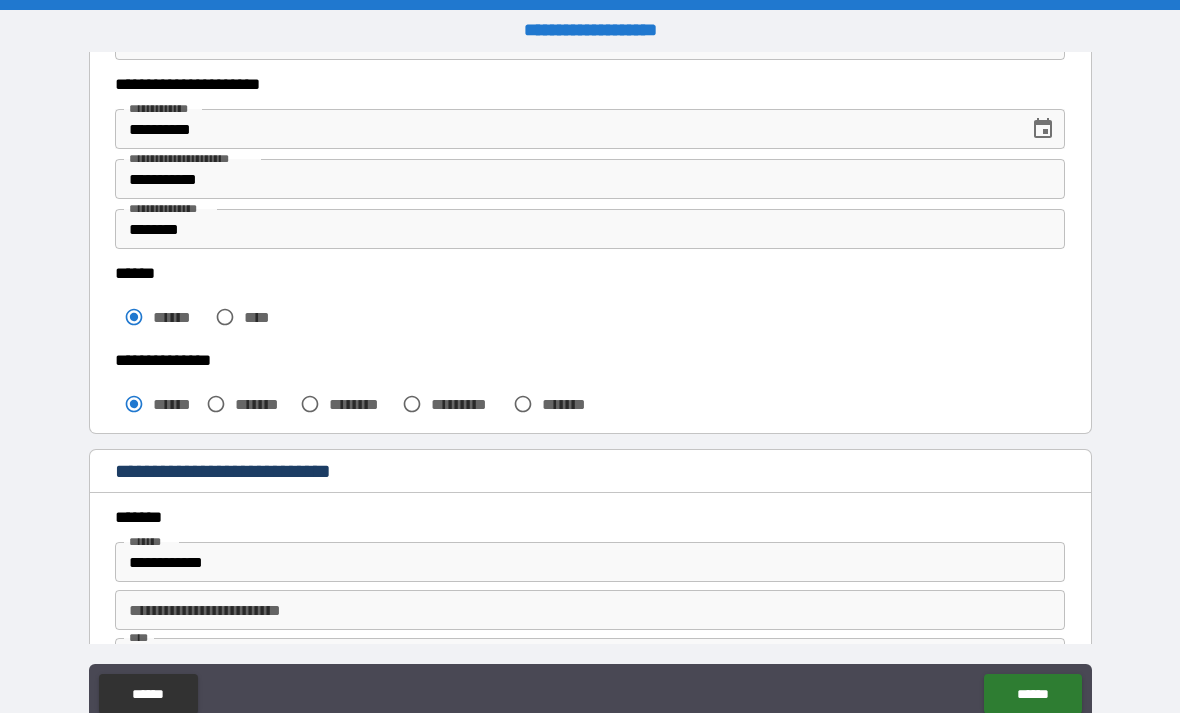 click on "**********" at bounding box center [590, 179] 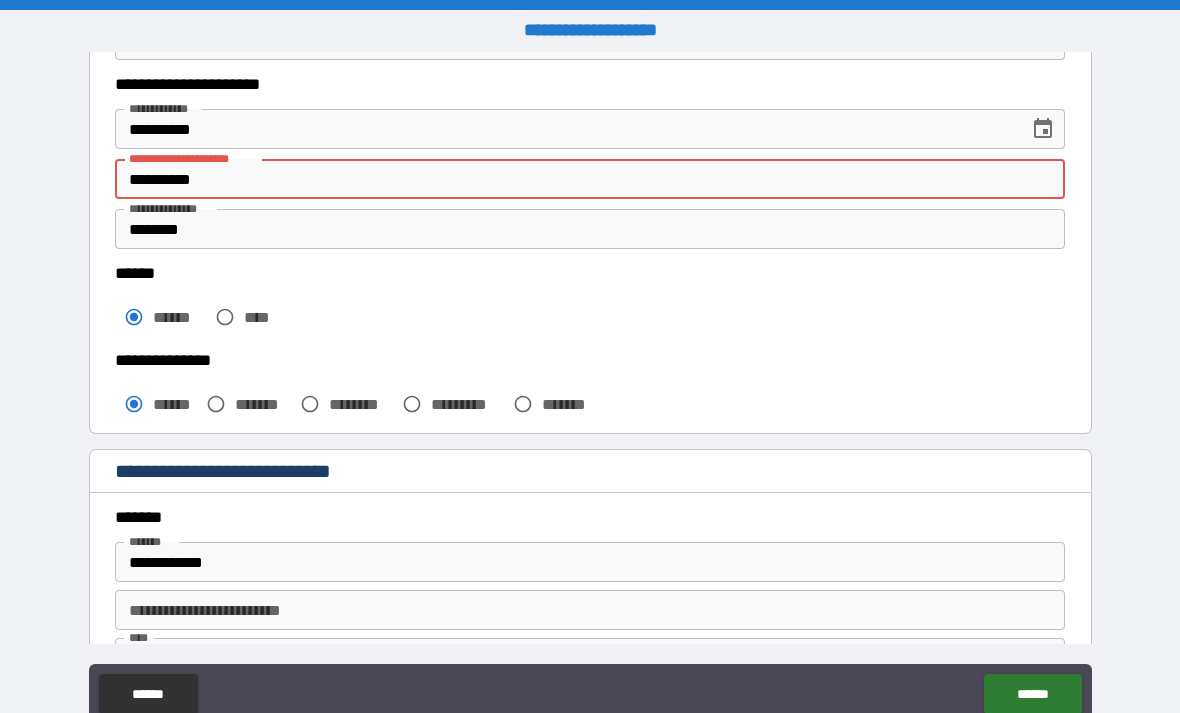 type on "**********" 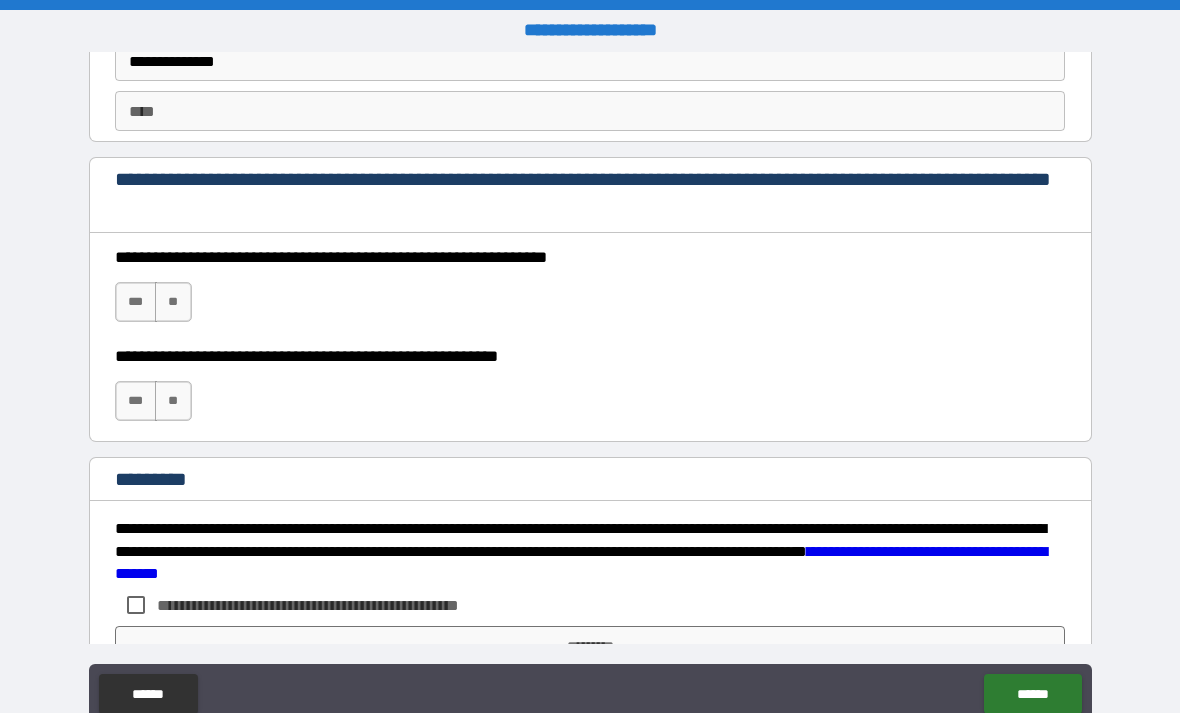 scroll, scrollTop: 2858, scrollLeft: 0, axis: vertical 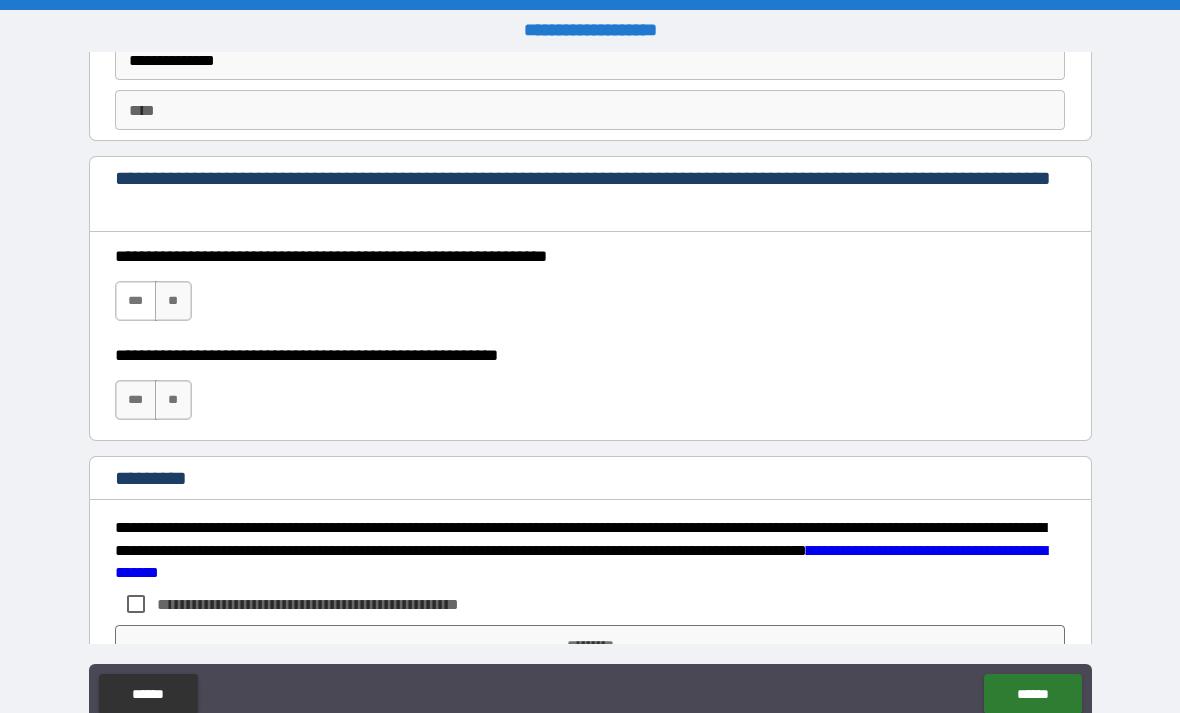 click on "***" at bounding box center (136, 301) 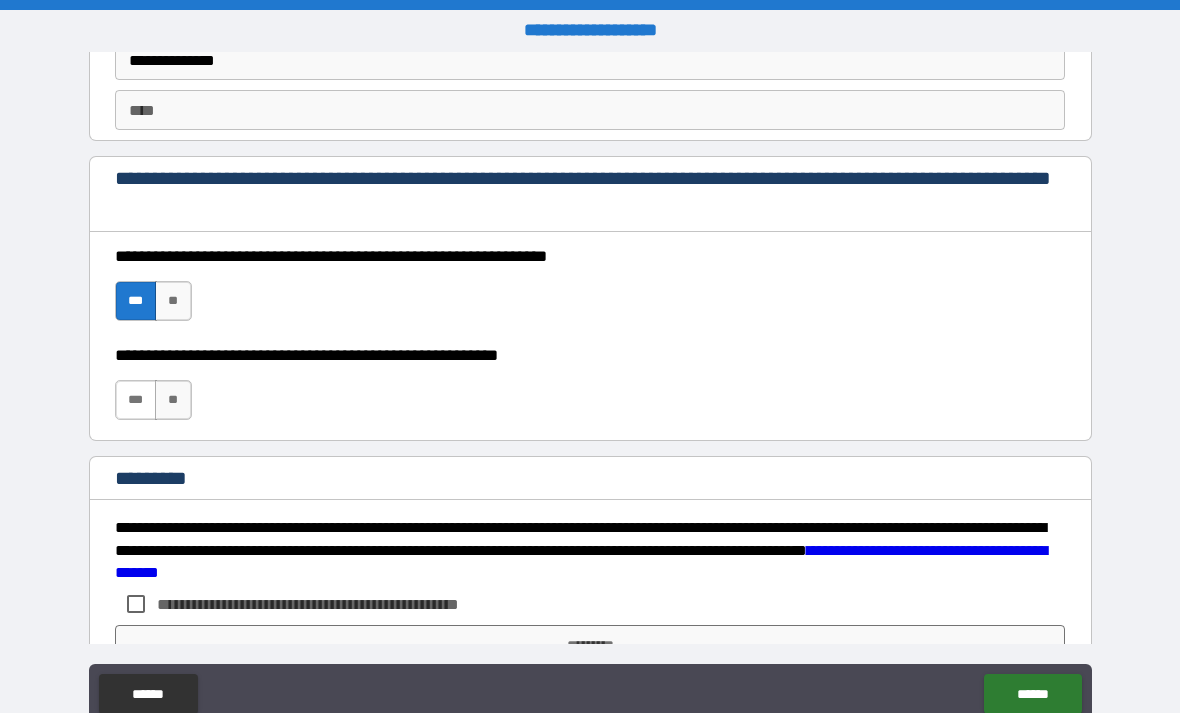 click on "***" at bounding box center [136, 400] 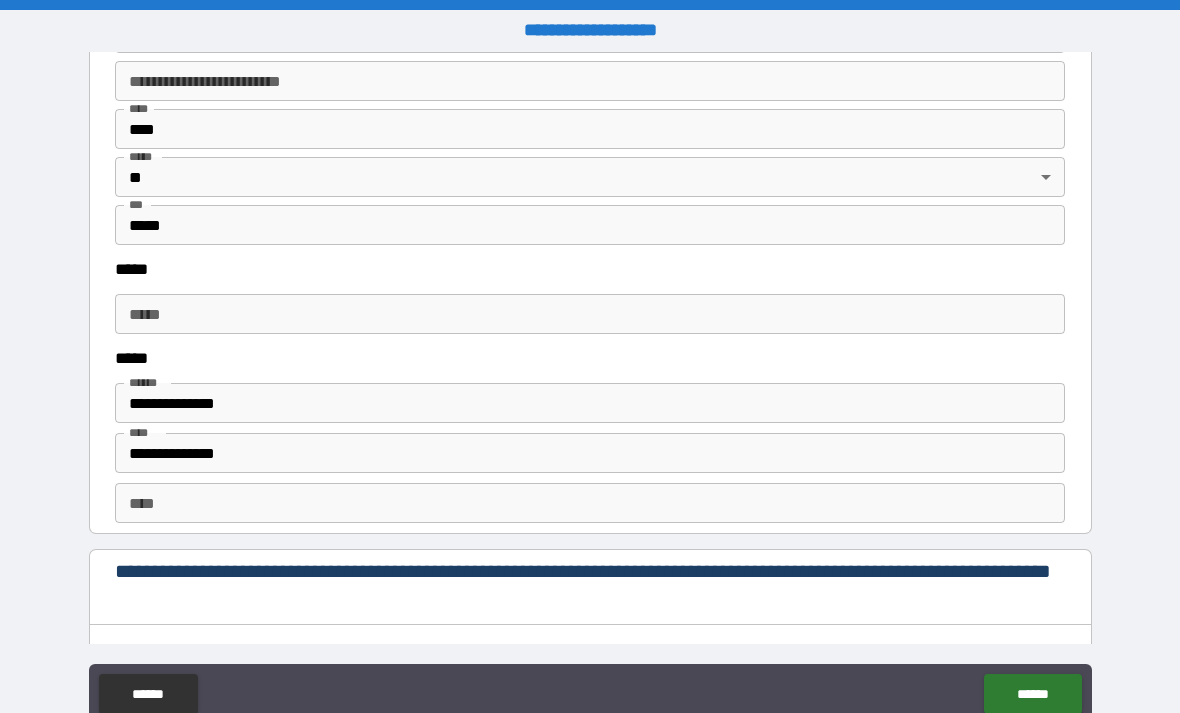scroll, scrollTop: 2471, scrollLeft: 0, axis: vertical 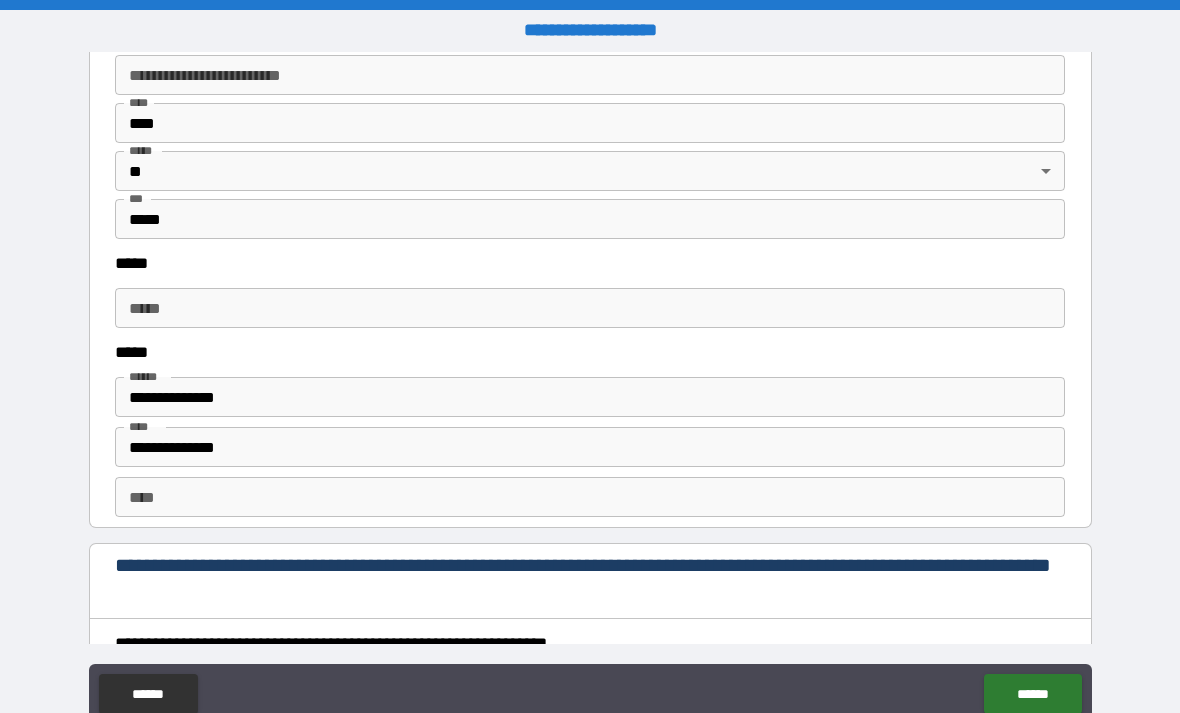 click on "*****" at bounding box center [590, 308] 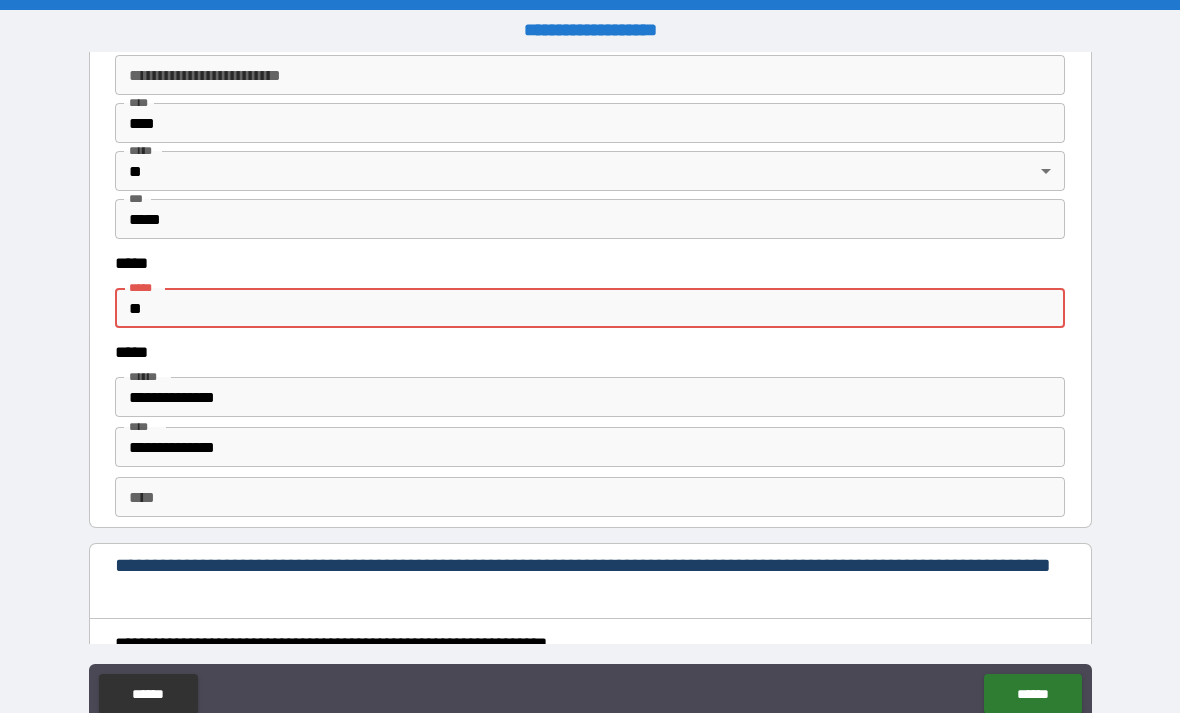 type on "*" 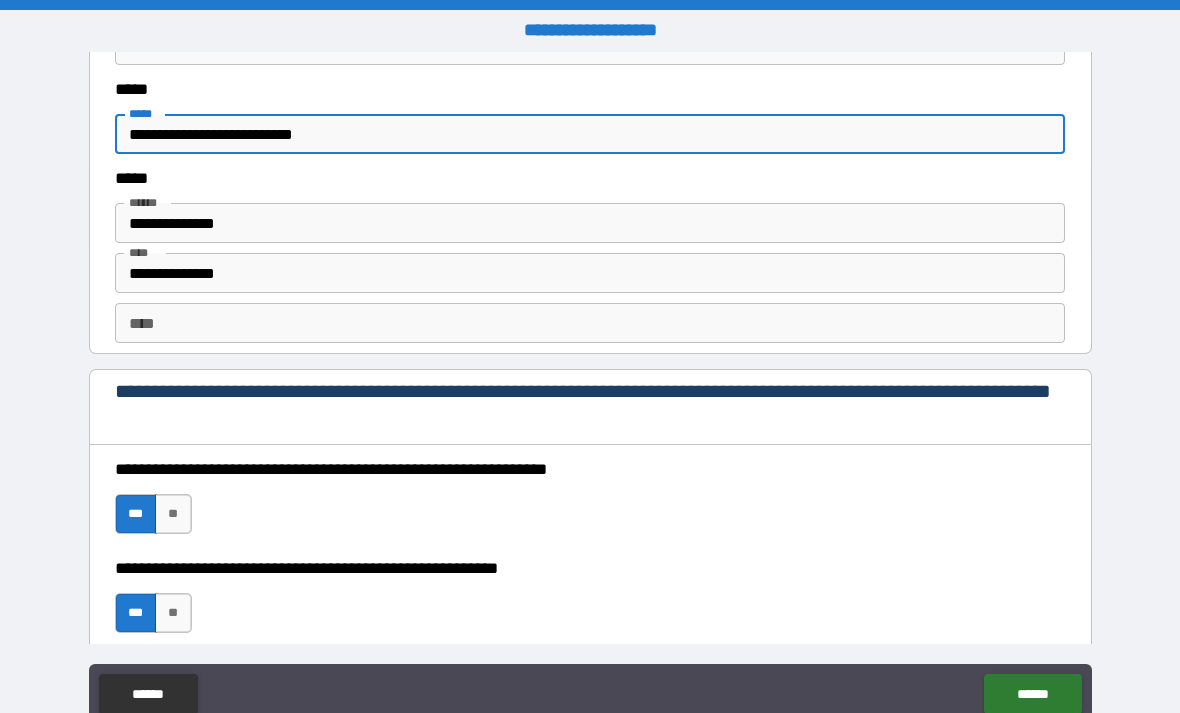 scroll, scrollTop: 2649, scrollLeft: 0, axis: vertical 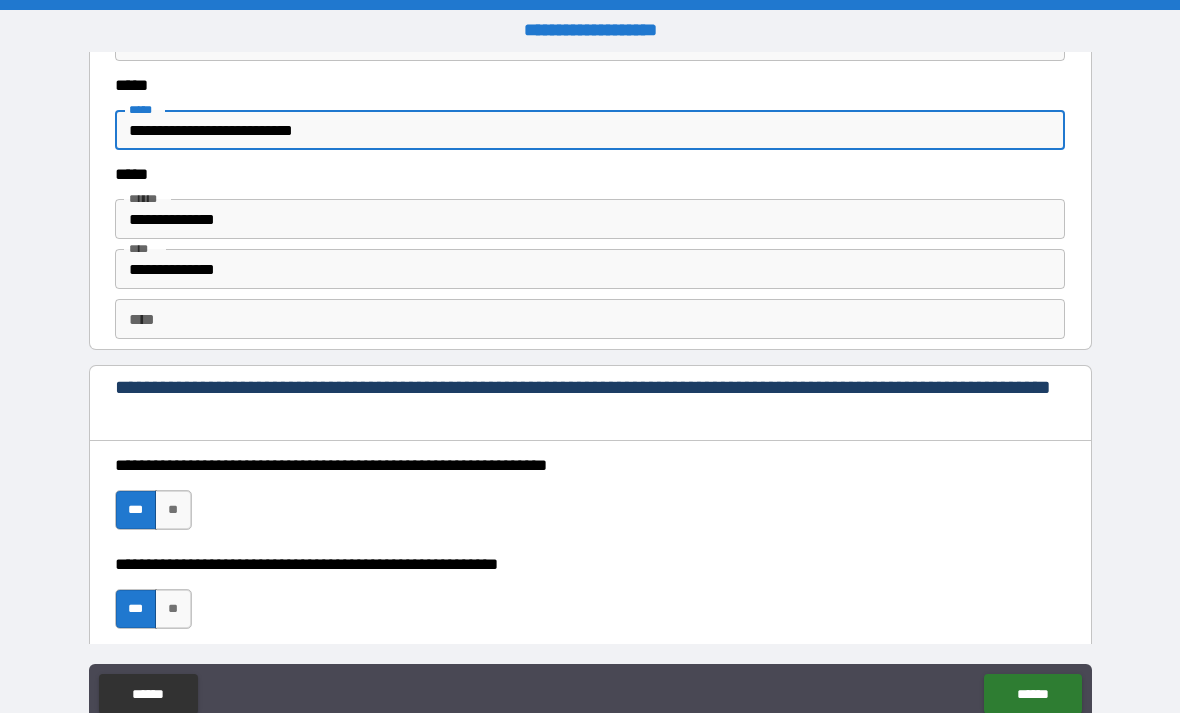 type on "**********" 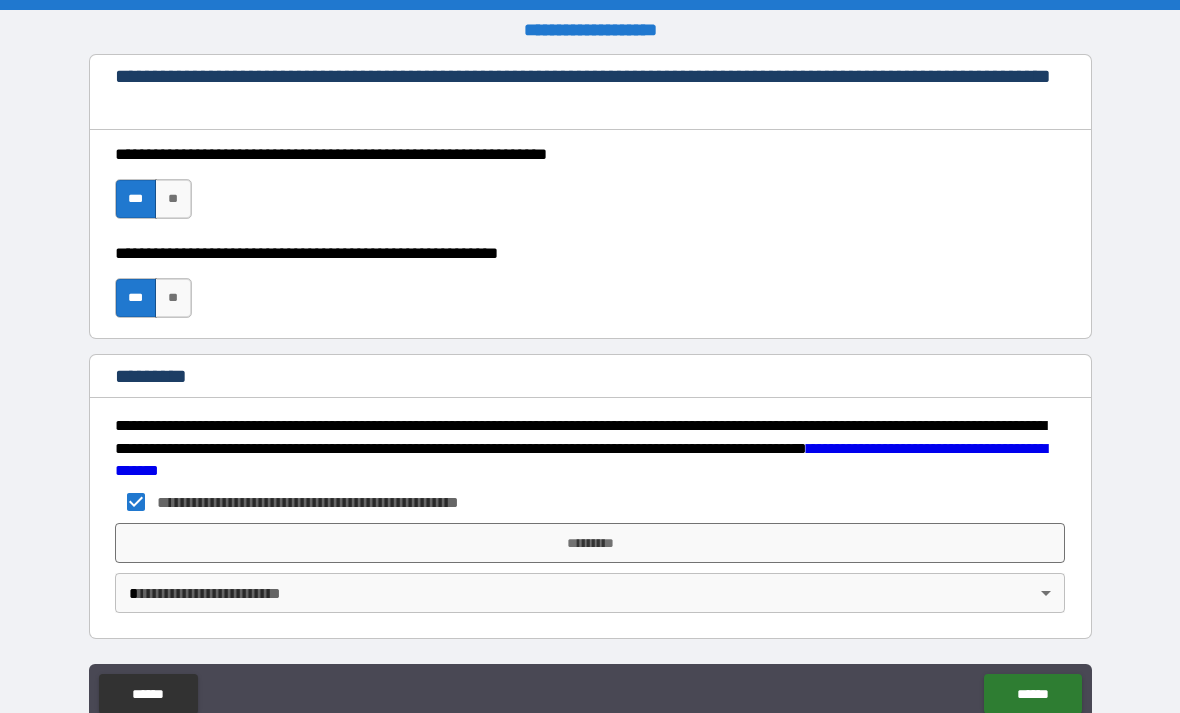 scroll, scrollTop: 2960, scrollLeft: 0, axis: vertical 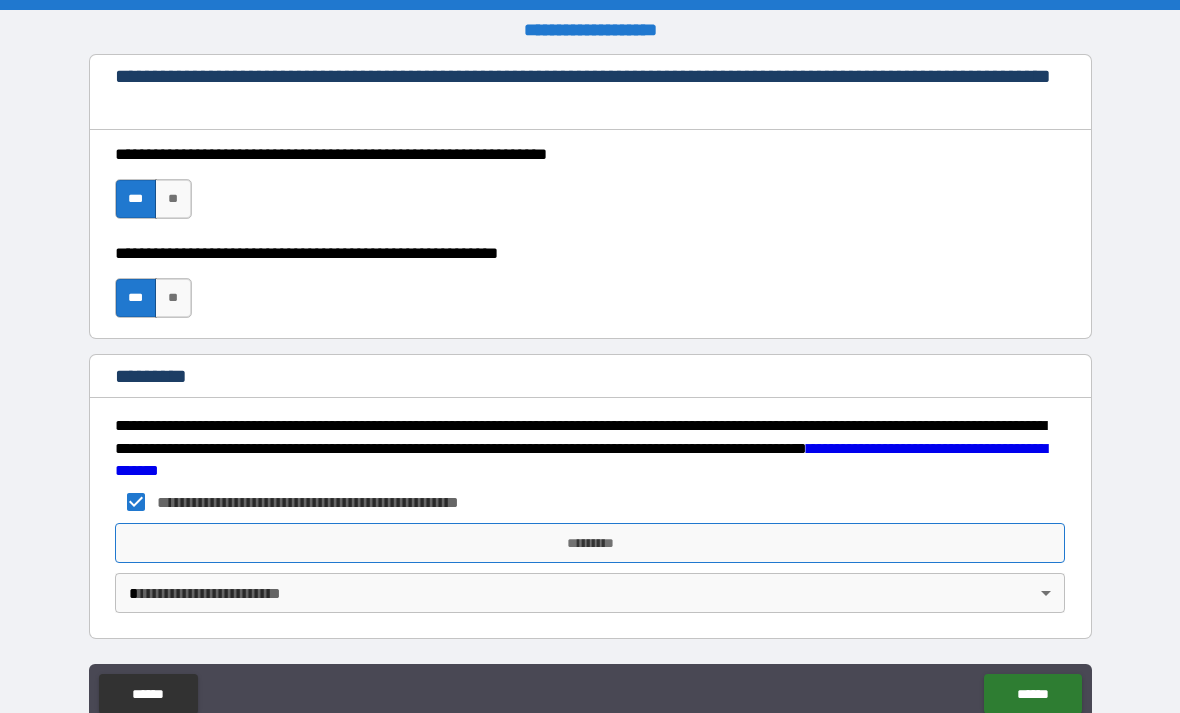 click on "*********" at bounding box center [590, 543] 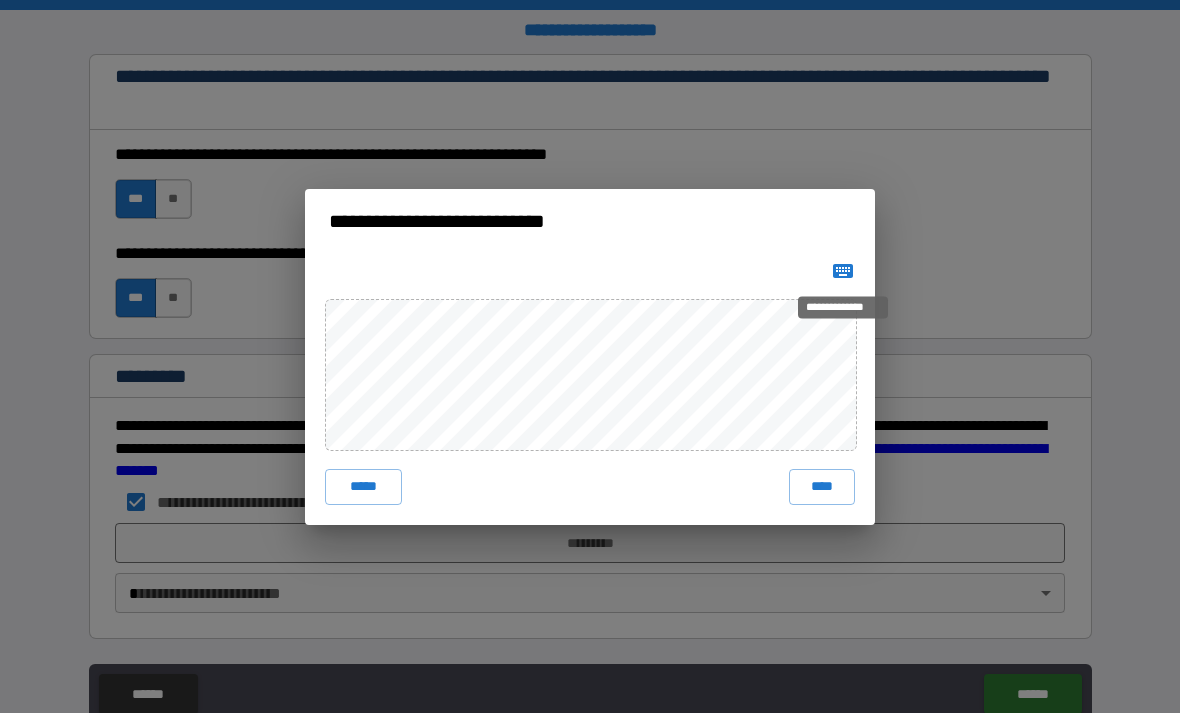 click 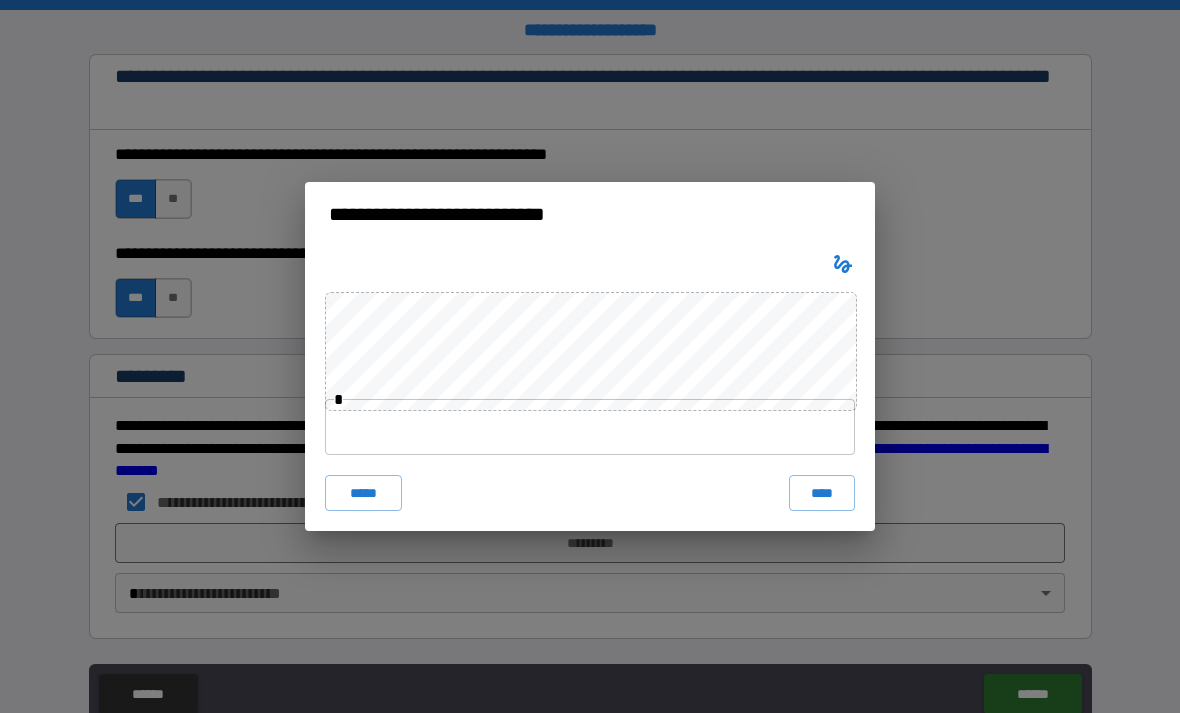 type 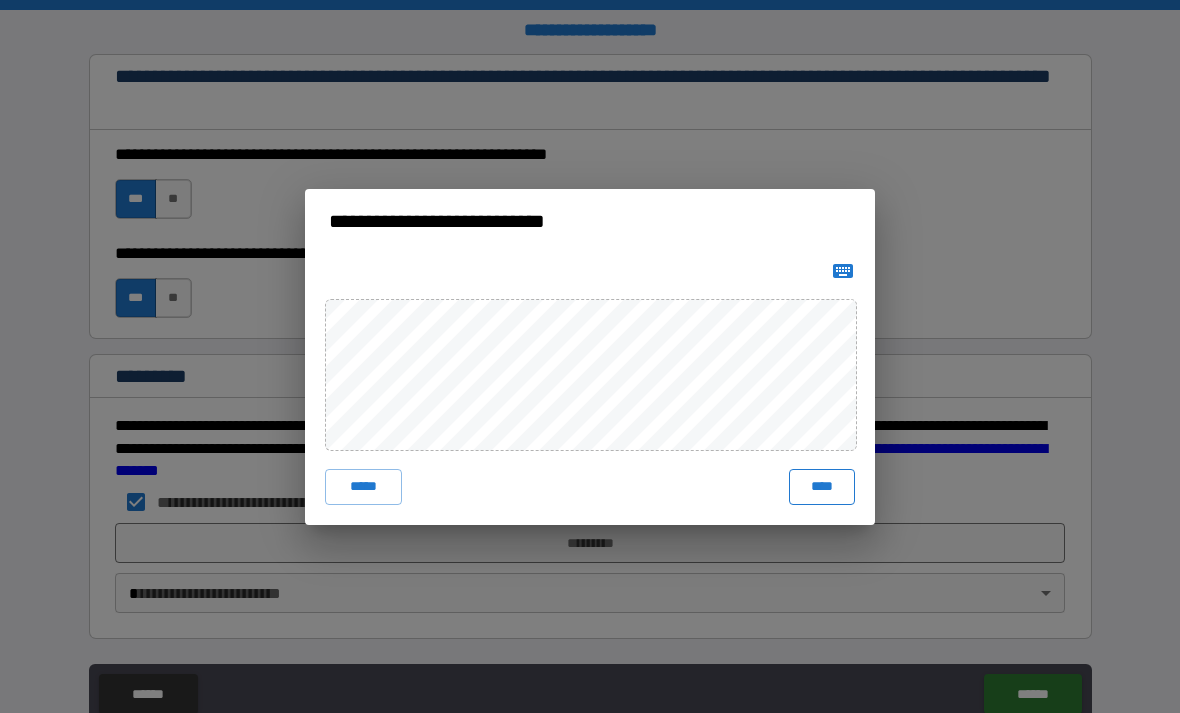 click on "****" at bounding box center [822, 487] 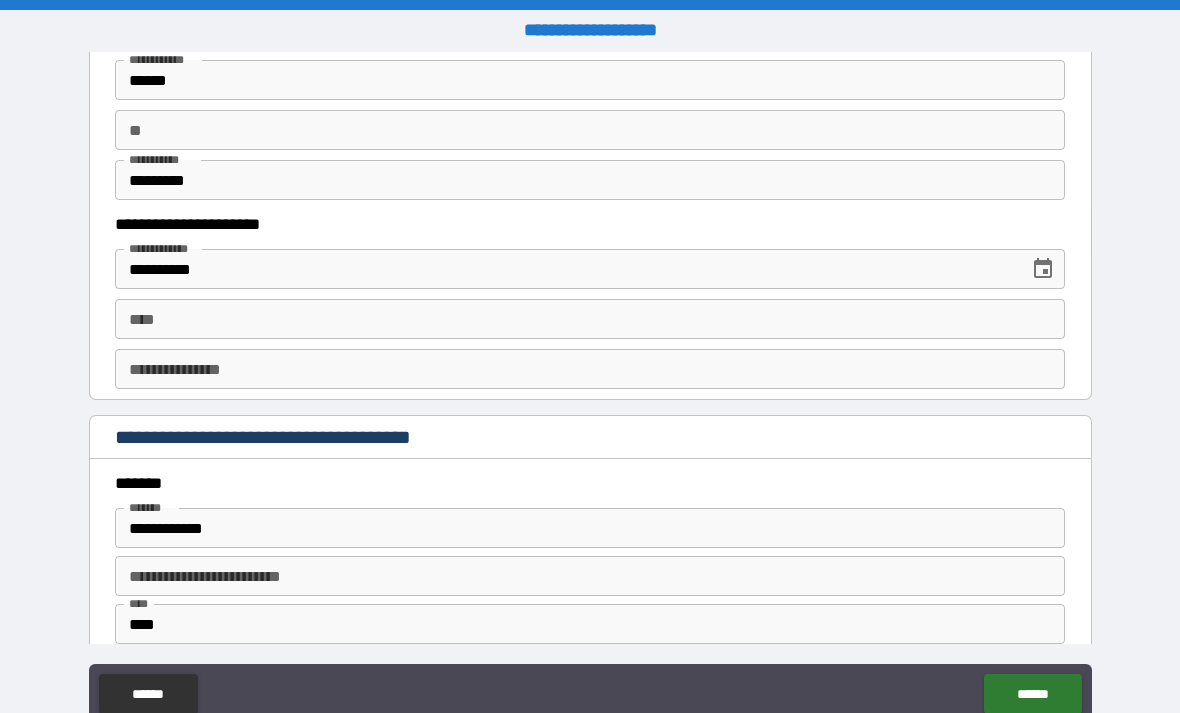 scroll, scrollTop: 1962, scrollLeft: 0, axis: vertical 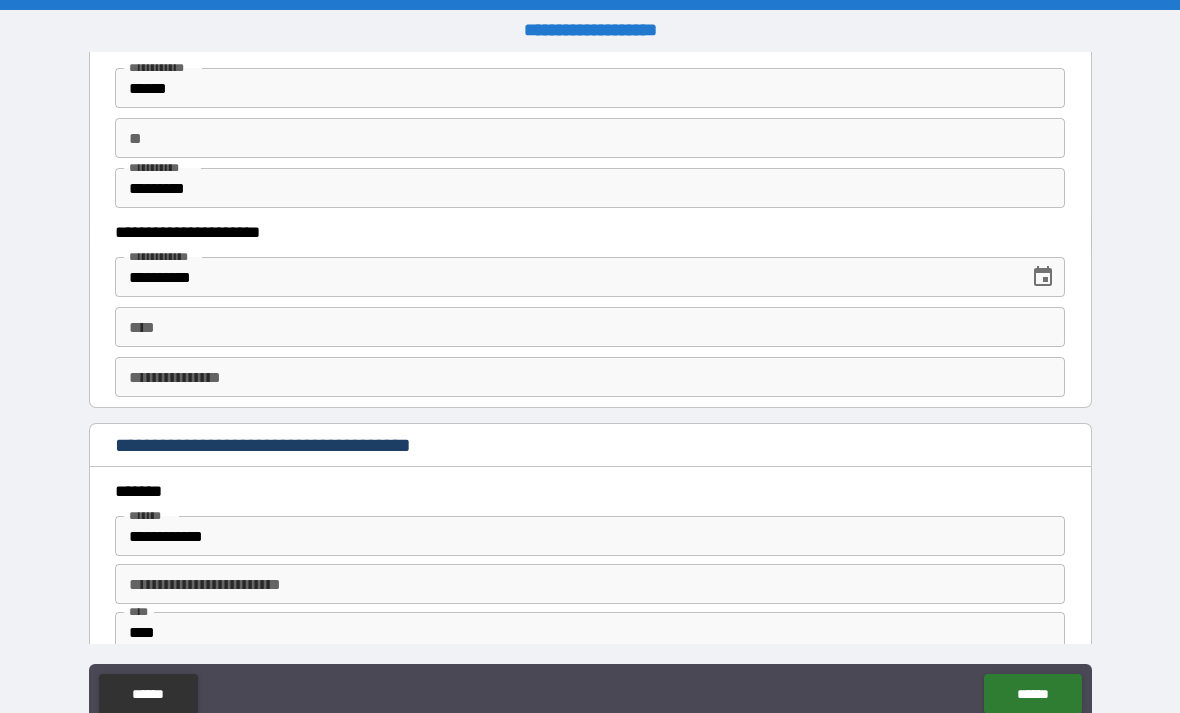 click on "**********" at bounding box center [590, 377] 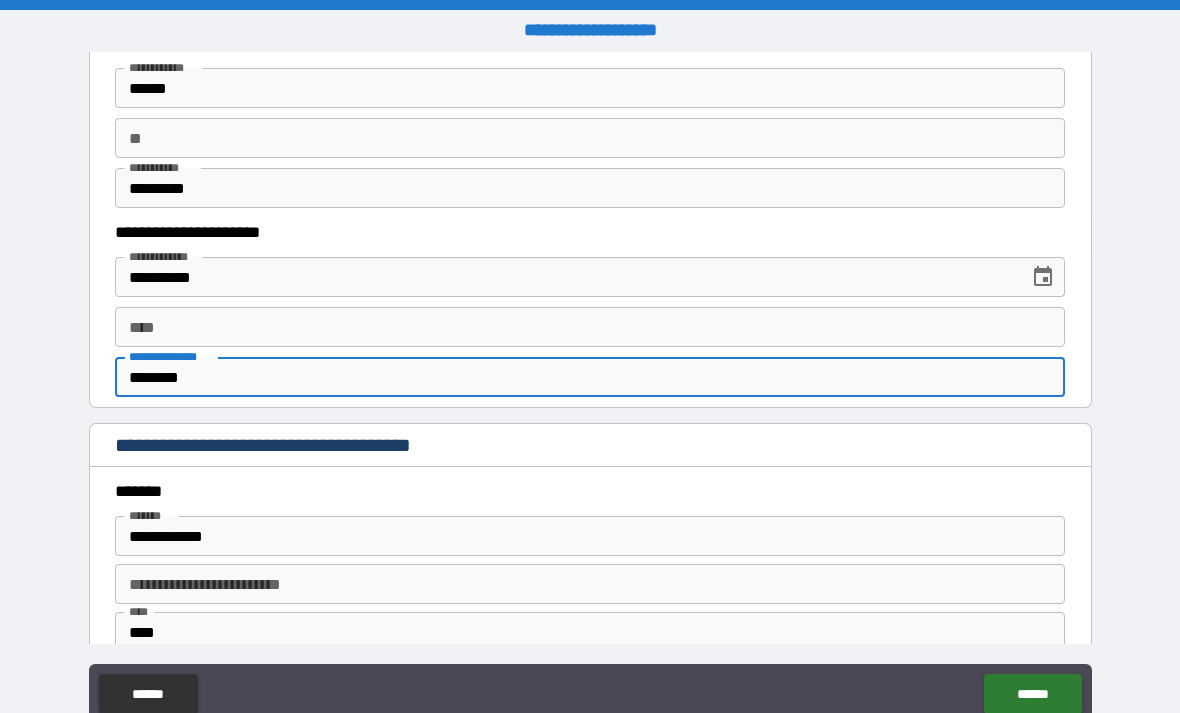 type on "********" 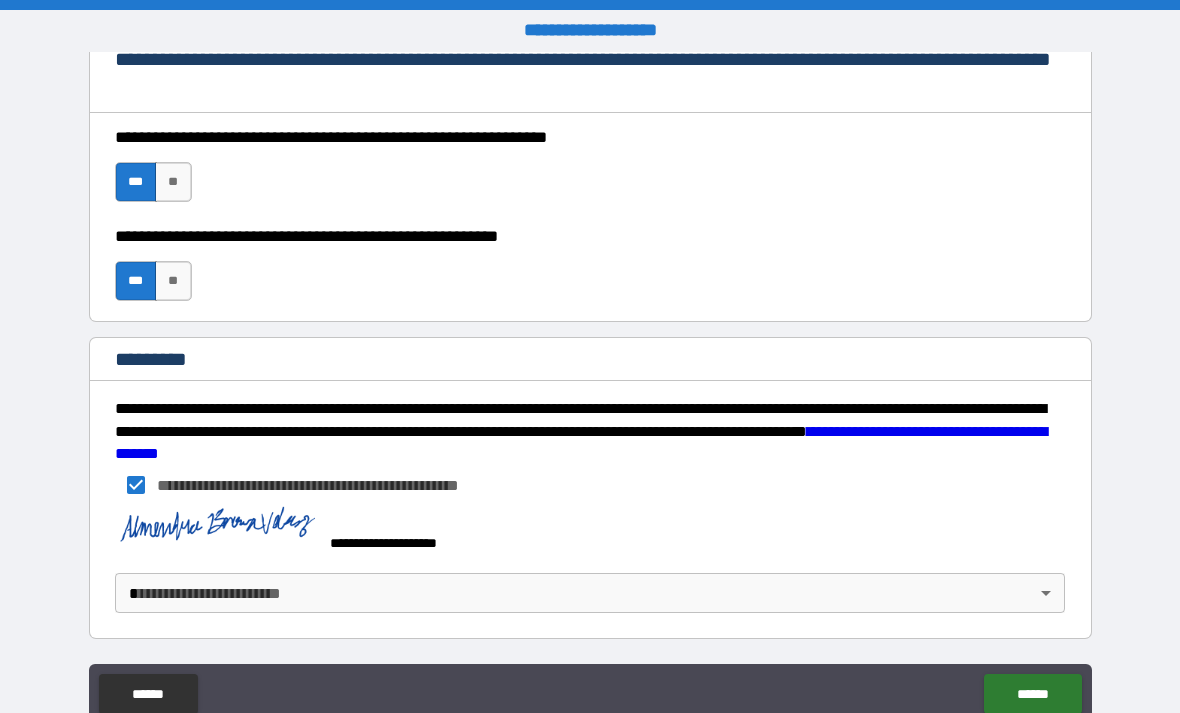 scroll, scrollTop: 2977, scrollLeft: 0, axis: vertical 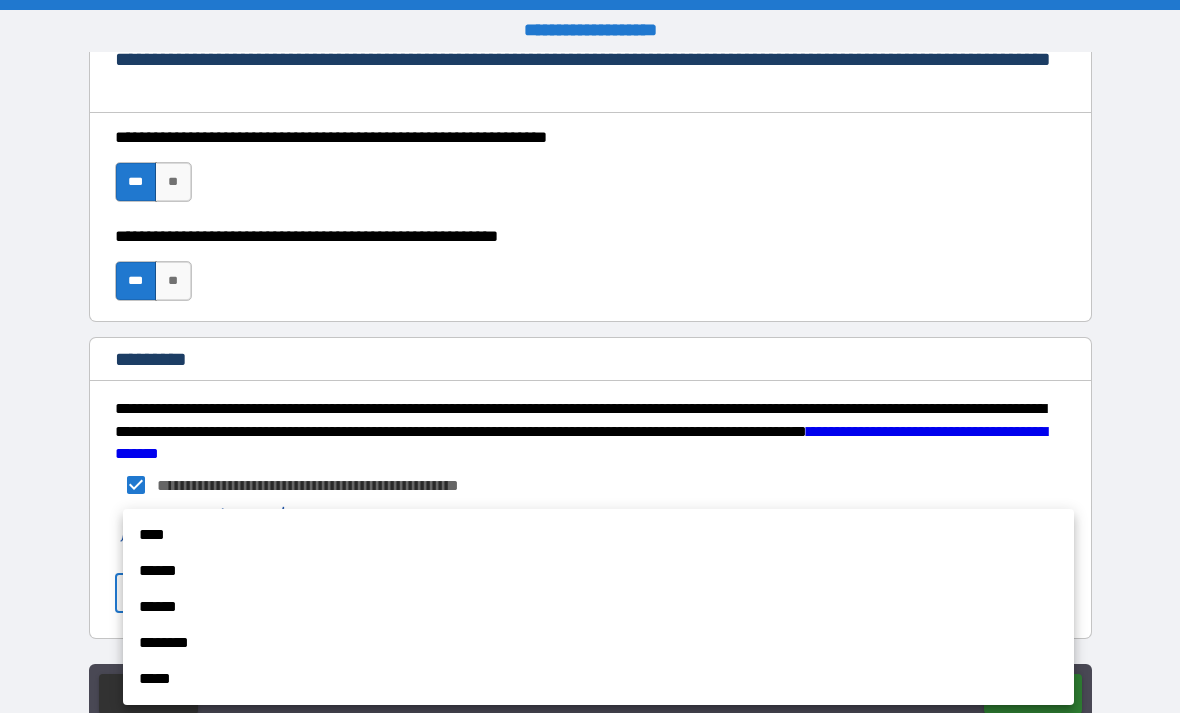 click on "****" at bounding box center [598, 535] 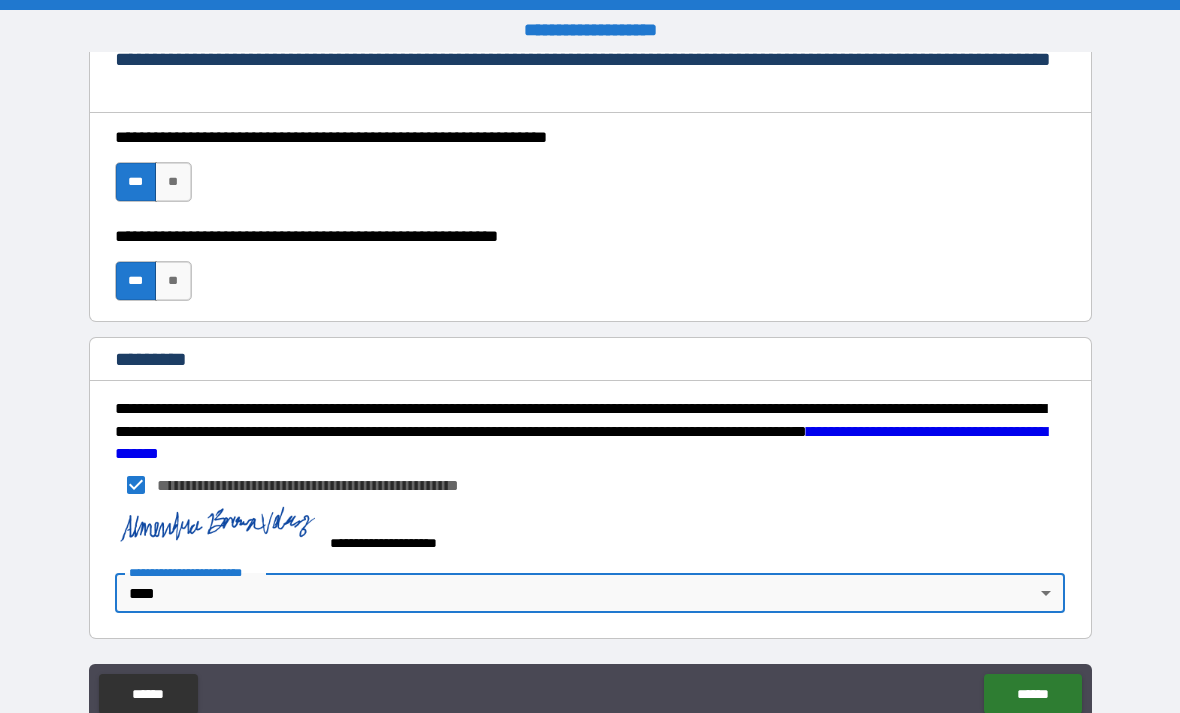 scroll, scrollTop: 2977, scrollLeft: 0, axis: vertical 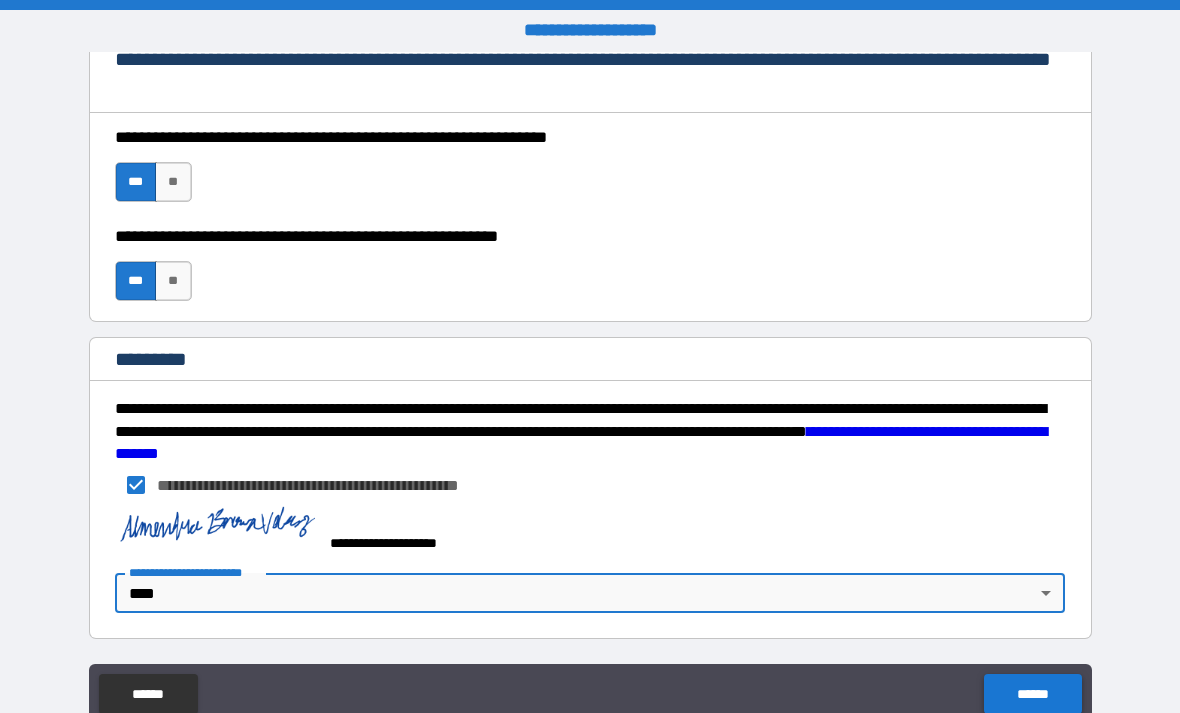 click on "******" at bounding box center (1032, 694) 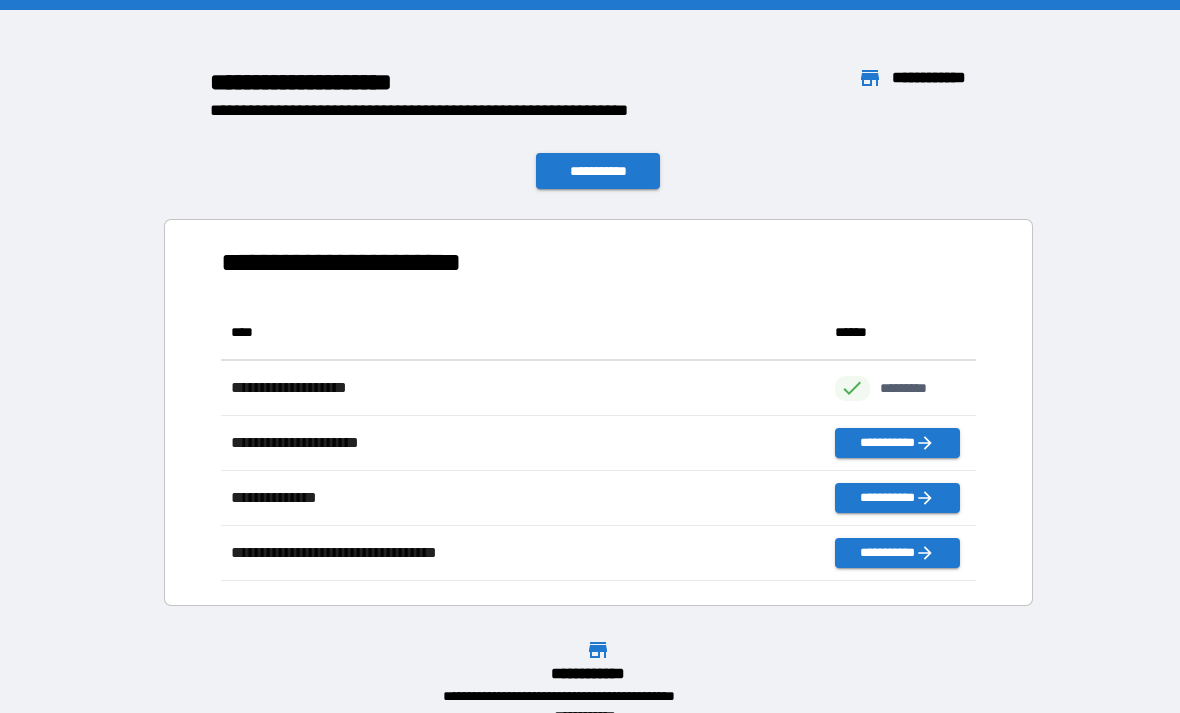 scroll, scrollTop: 1, scrollLeft: 1, axis: both 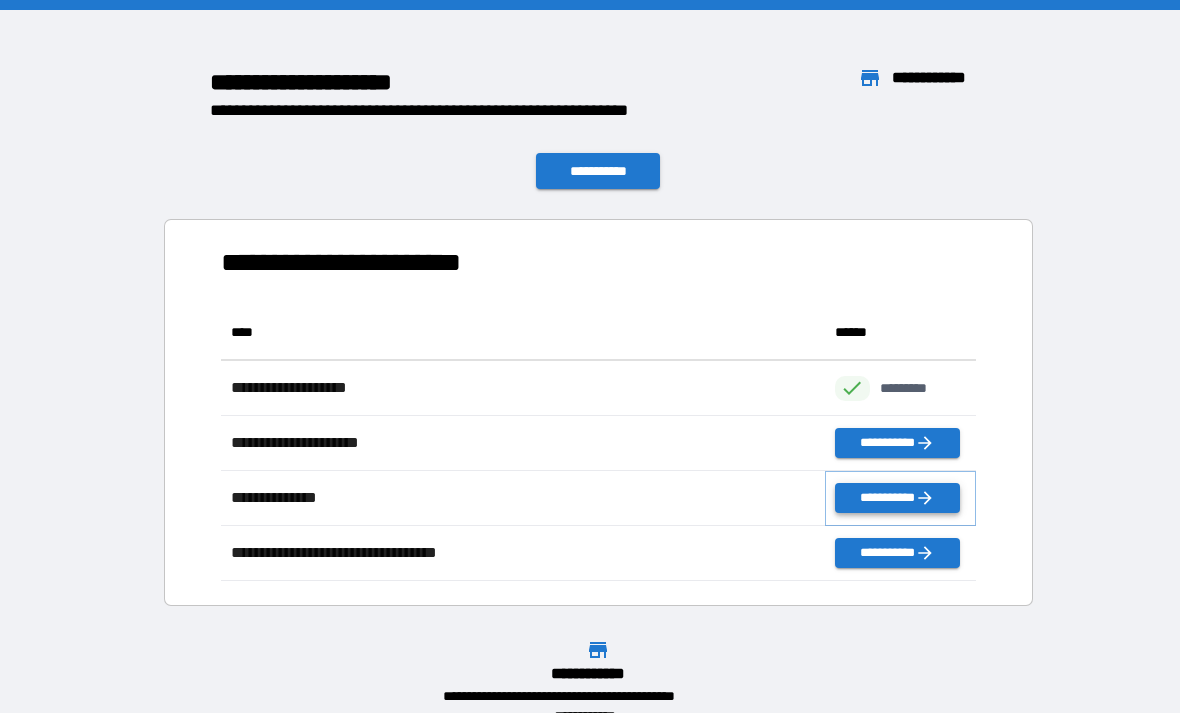 click on "**********" at bounding box center (897, 498) 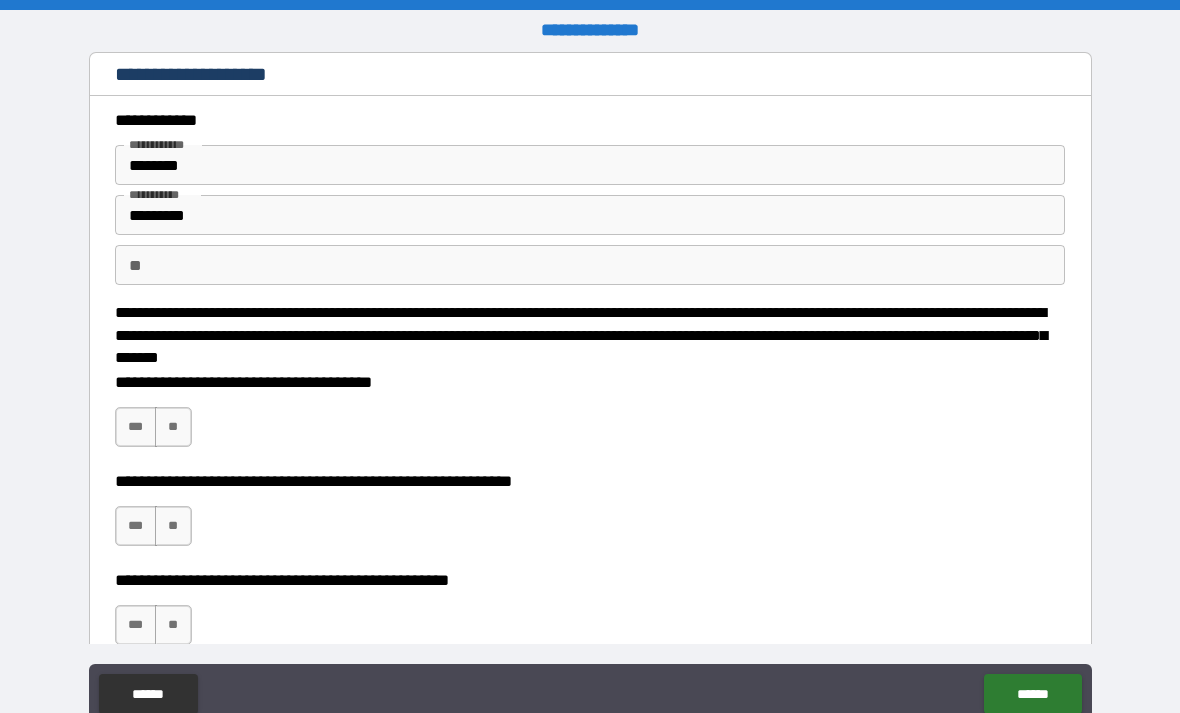 click on "**" at bounding box center [590, 265] 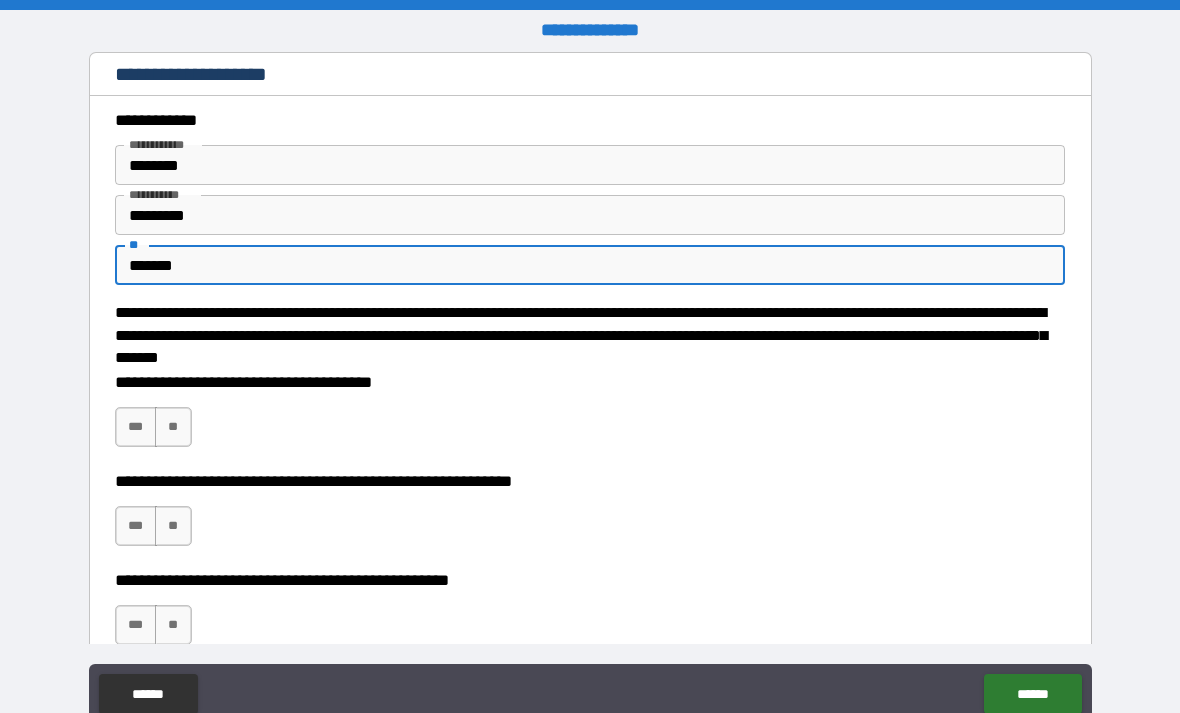 type on "*******" 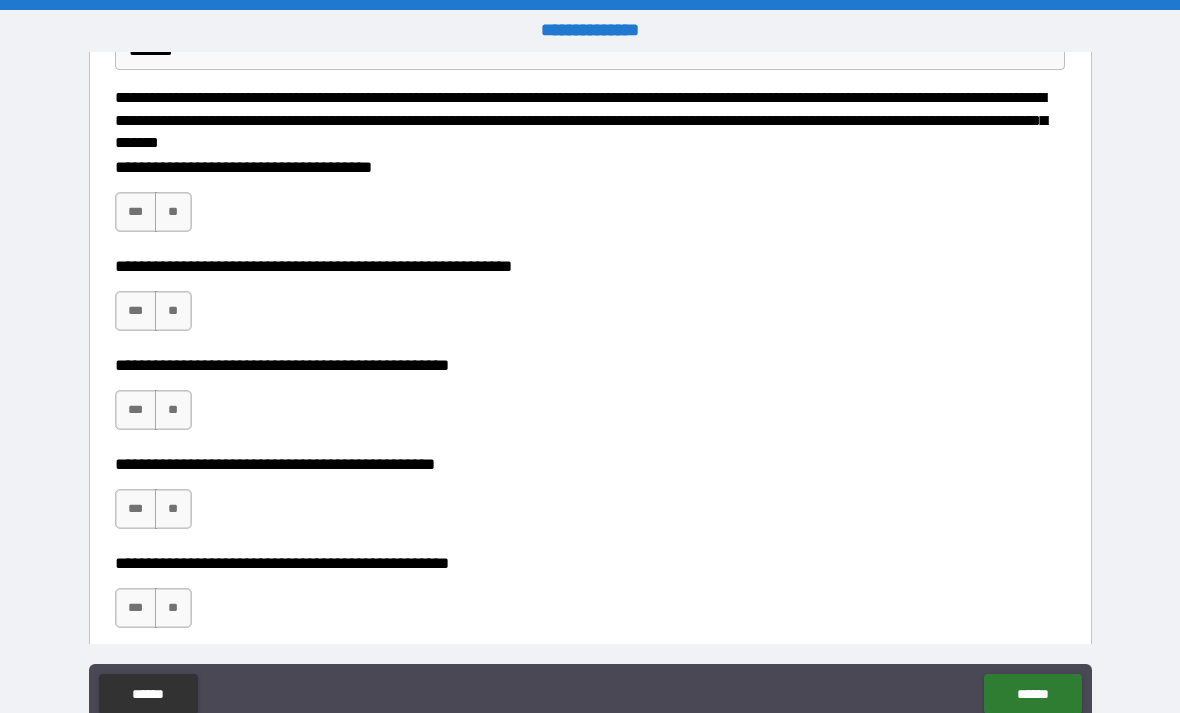 scroll, scrollTop: 218, scrollLeft: 0, axis: vertical 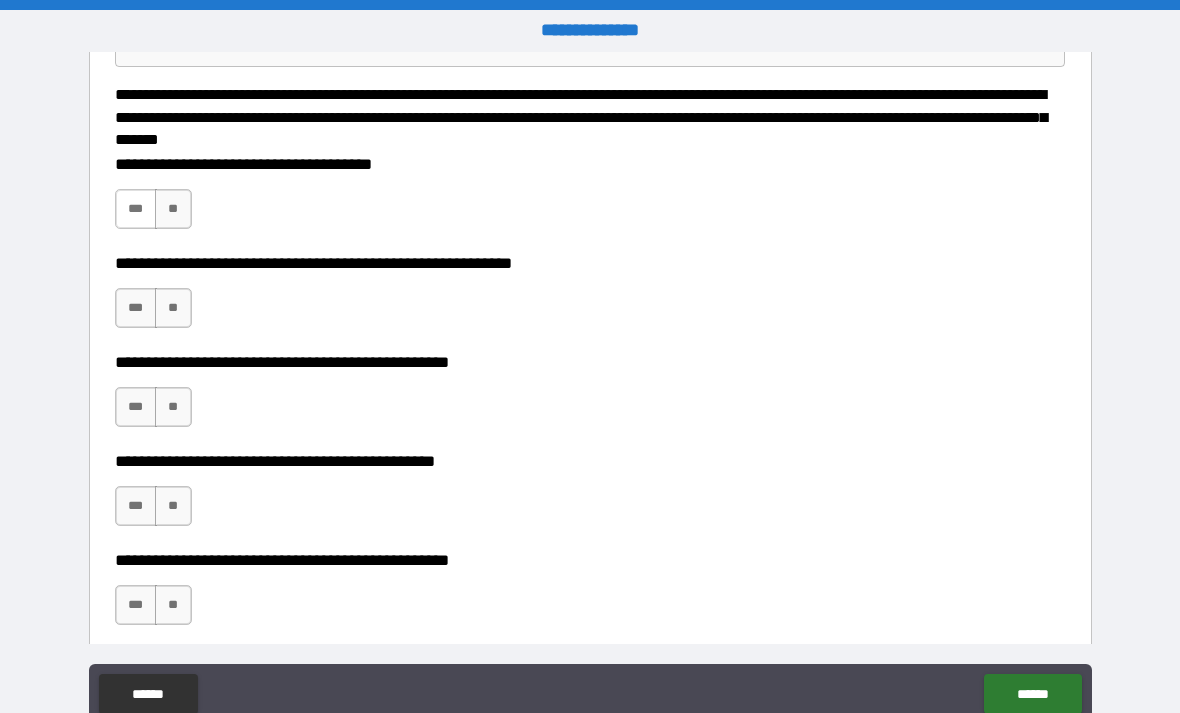 click on "***" at bounding box center (136, 209) 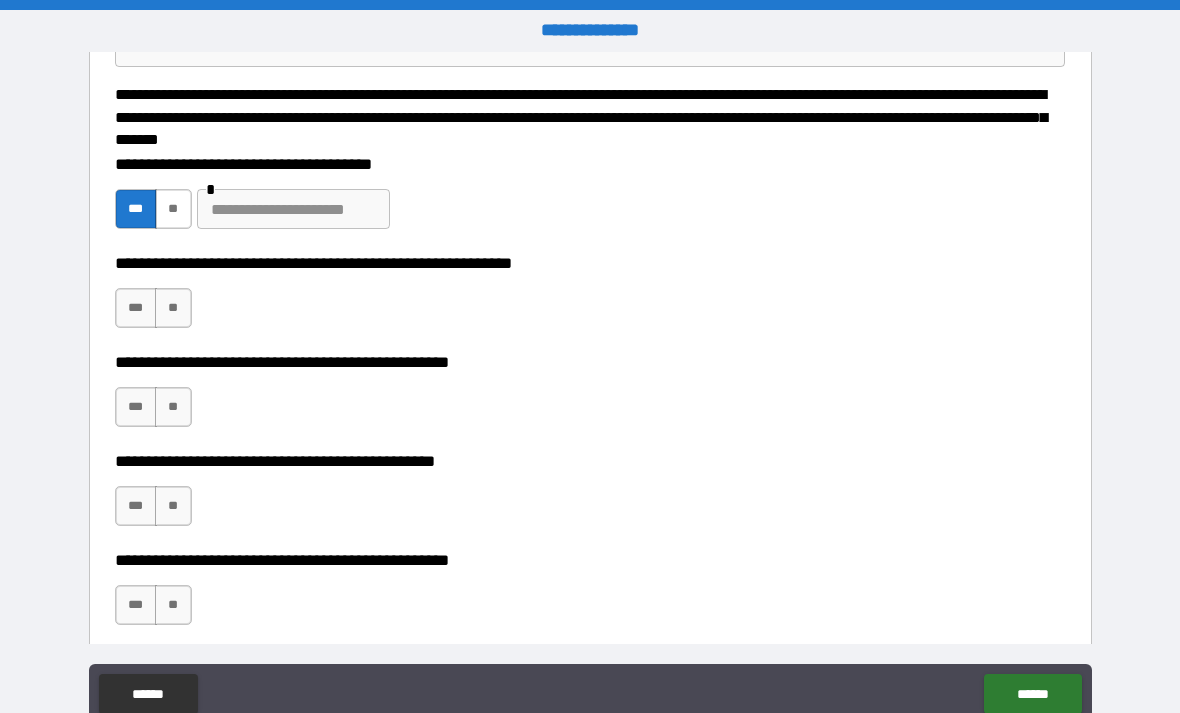 click on "**" at bounding box center [173, 209] 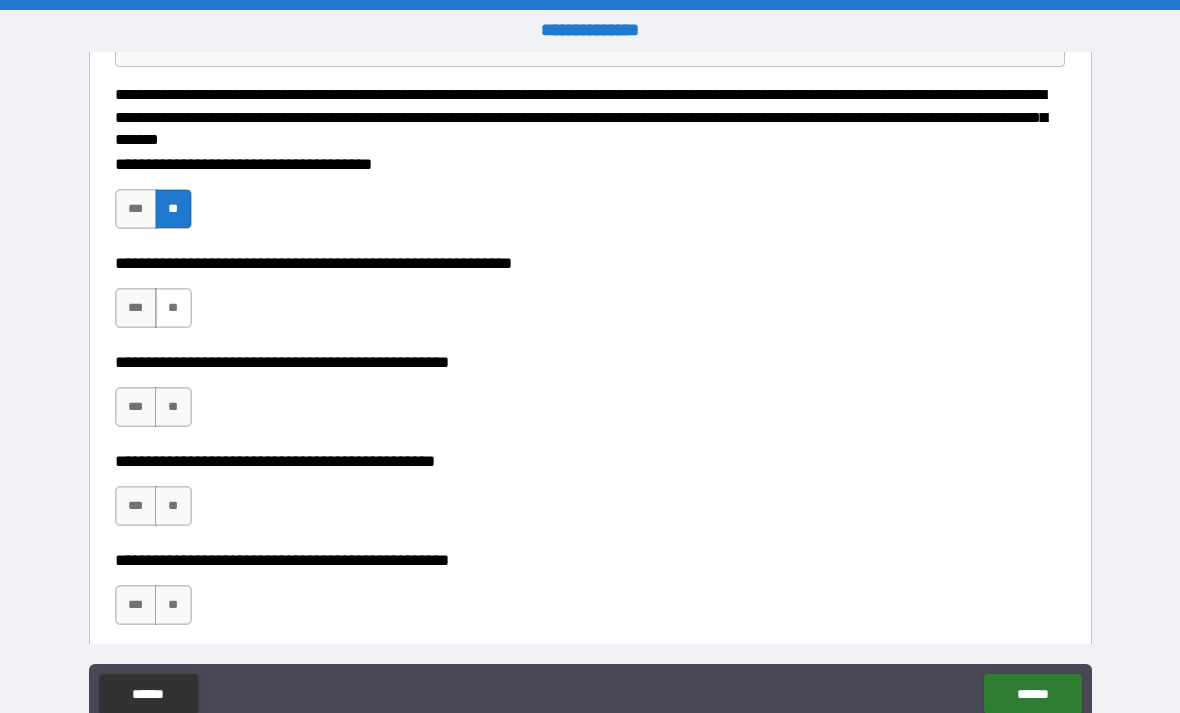click on "**" at bounding box center (173, 308) 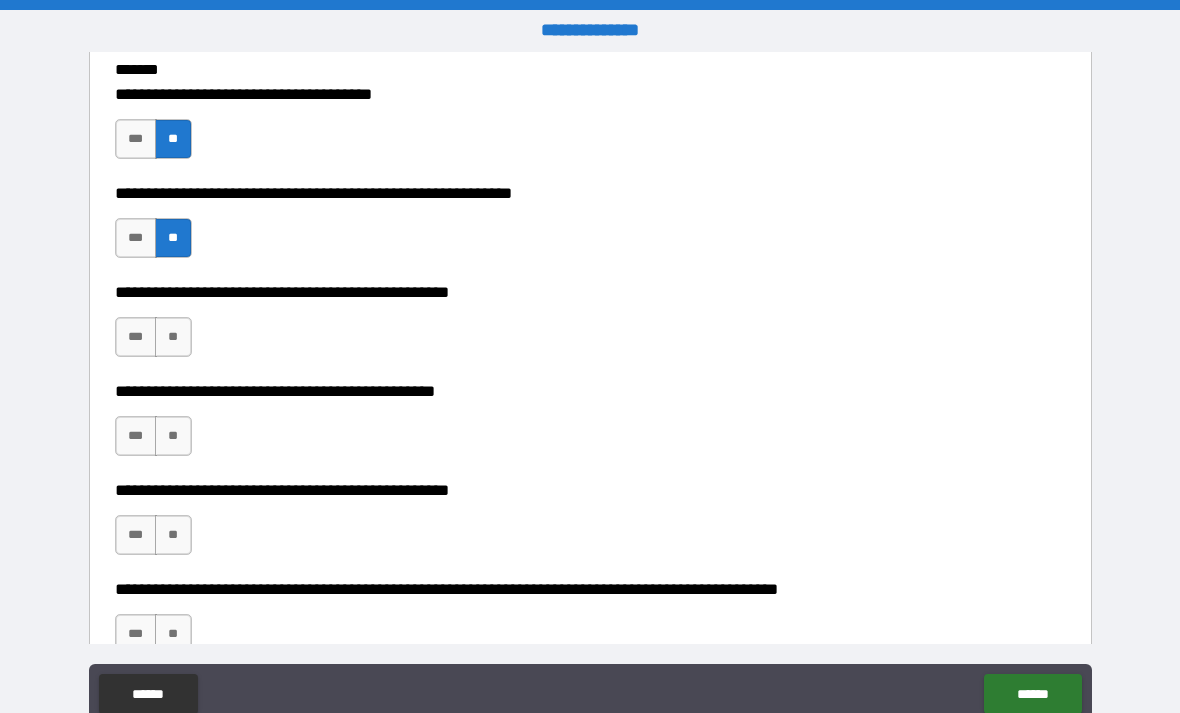 scroll, scrollTop: 296, scrollLeft: 0, axis: vertical 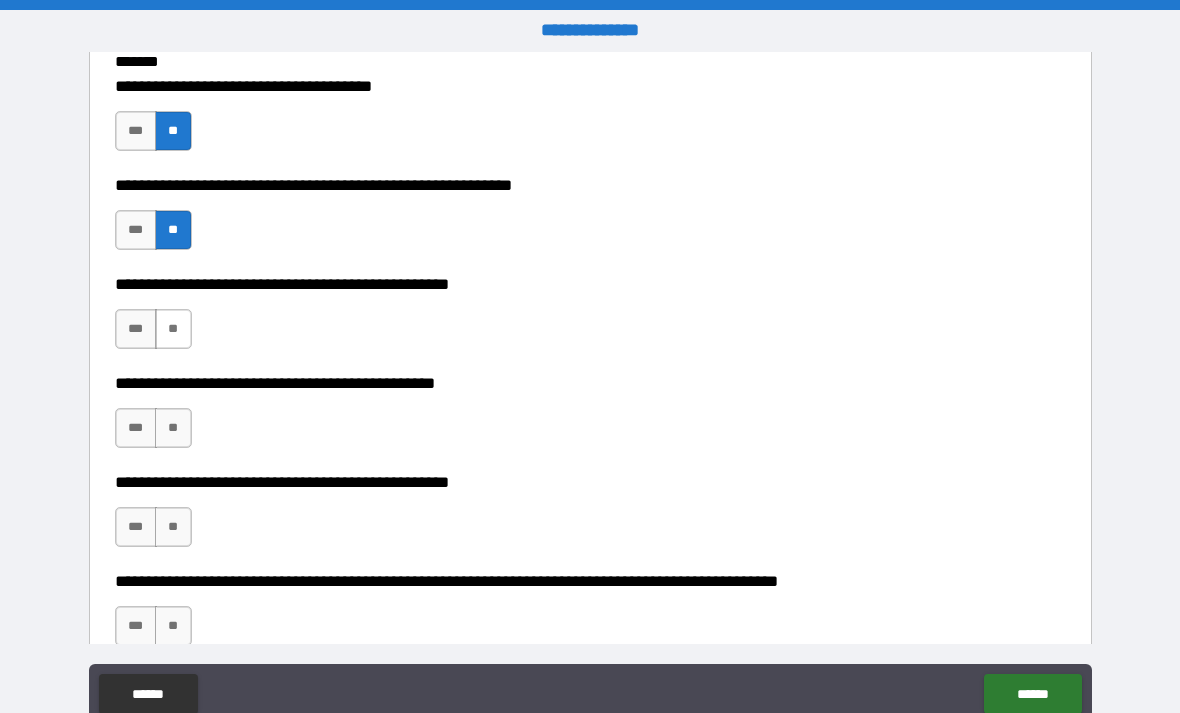 click on "**" at bounding box center (173, 329) 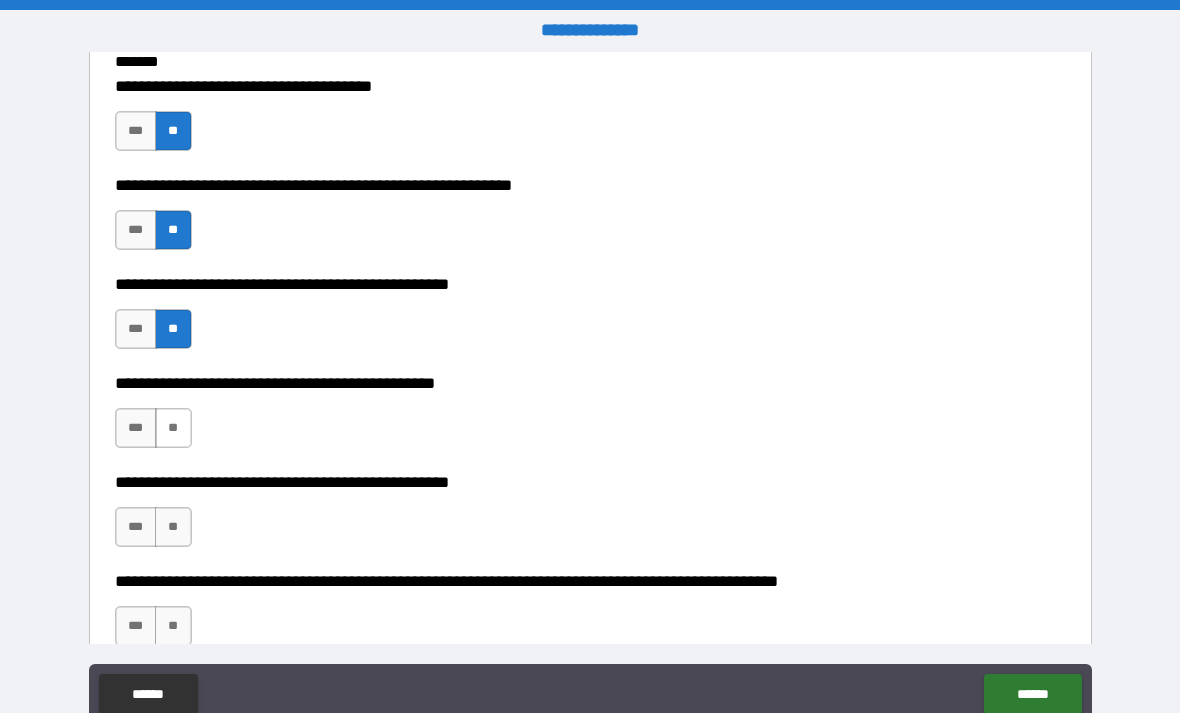 click on "**" at bounding box center [173, 428] 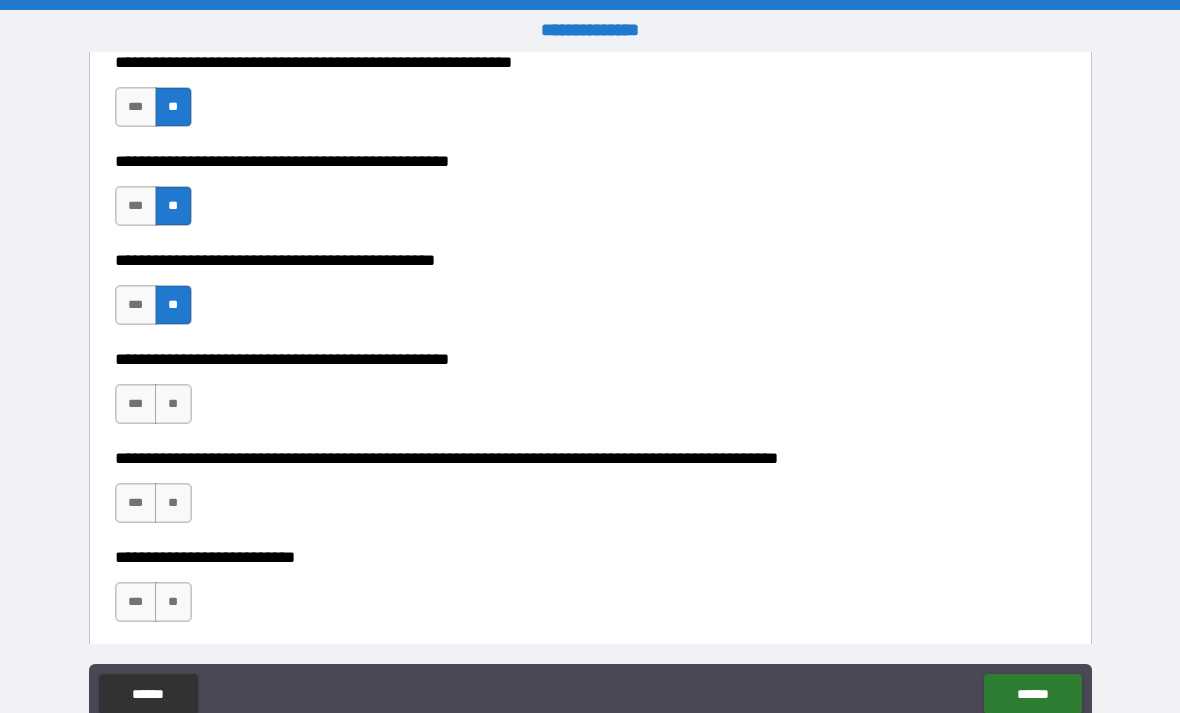 scroll, scrollTop: 453, scrollLeft: 0, axis: vertical 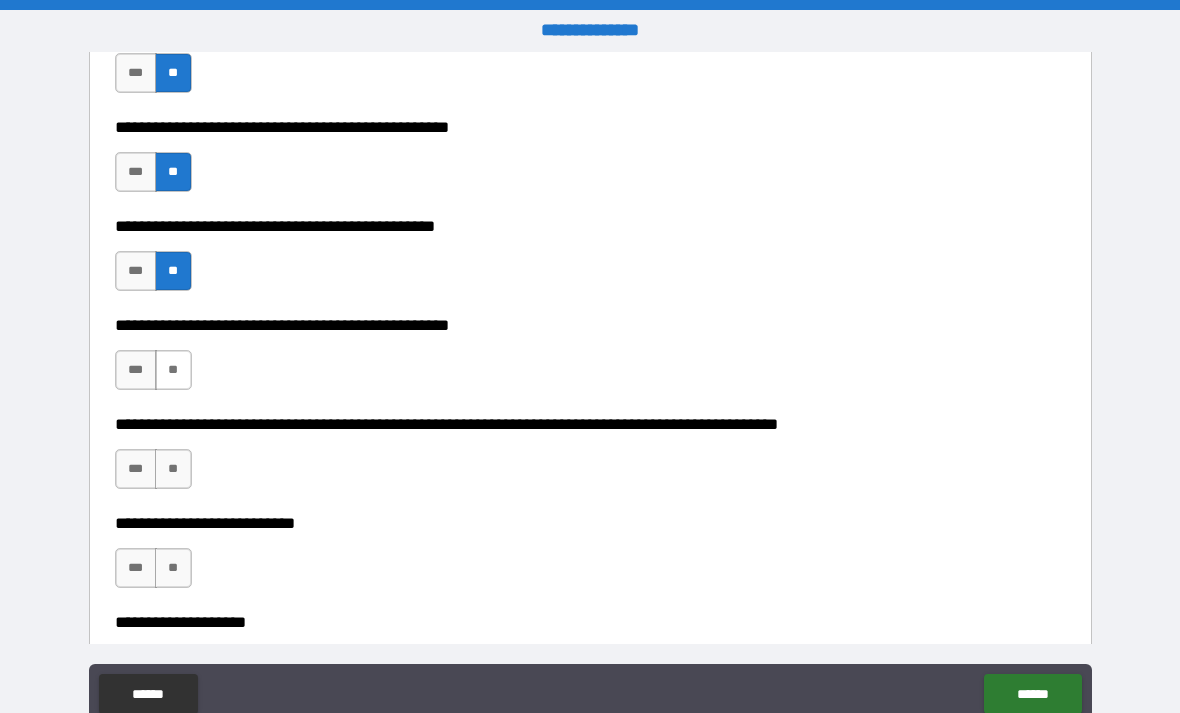 click on "**" at bounding box center (173, 370) 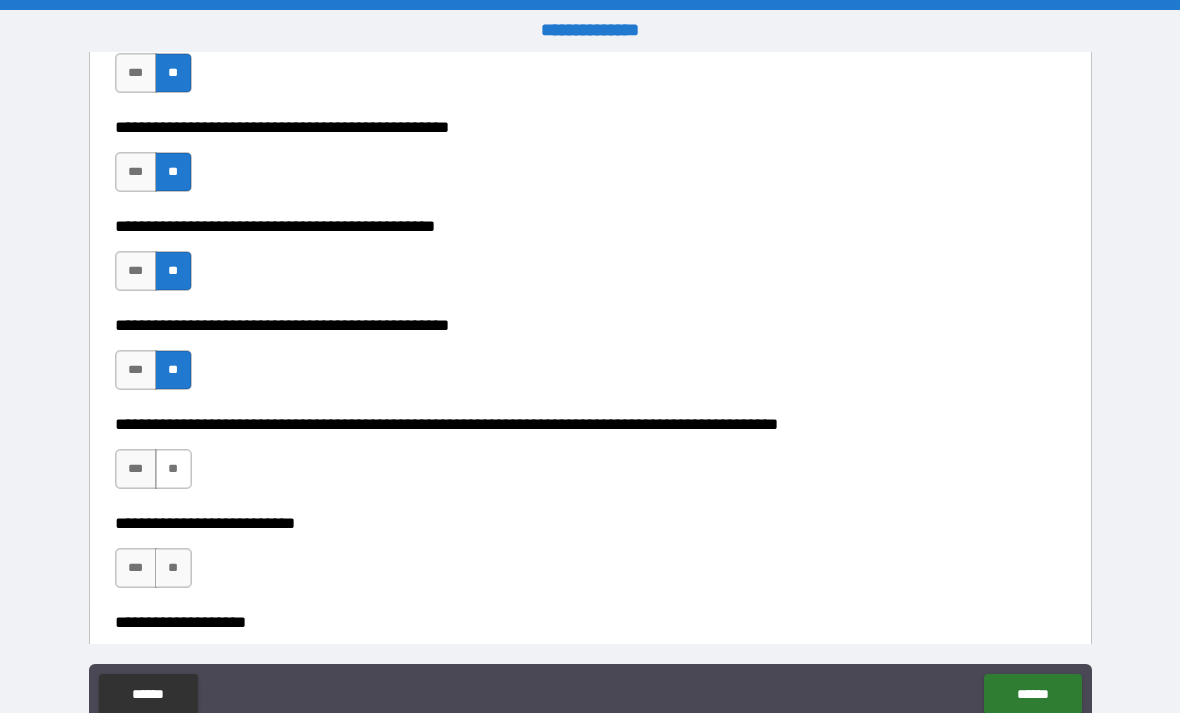 click on "**" at bounding box center [173, 469] 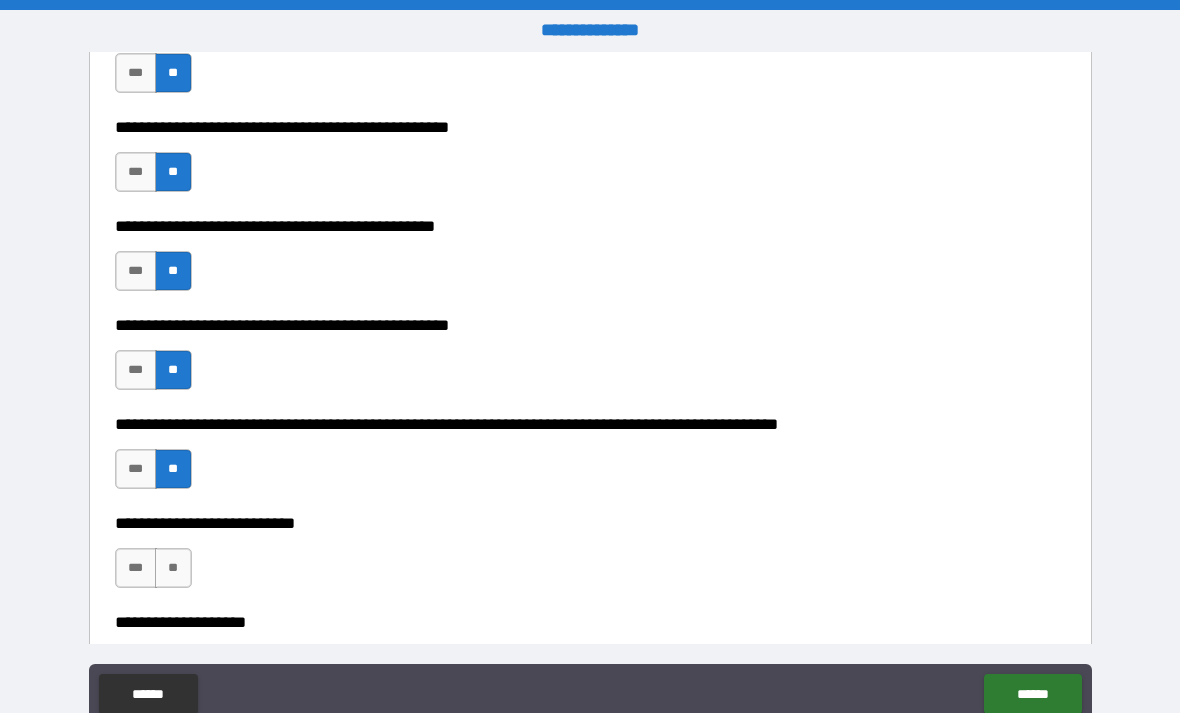 scroll, scrollTop: 540, scrollLeft: 0, axis: vertical 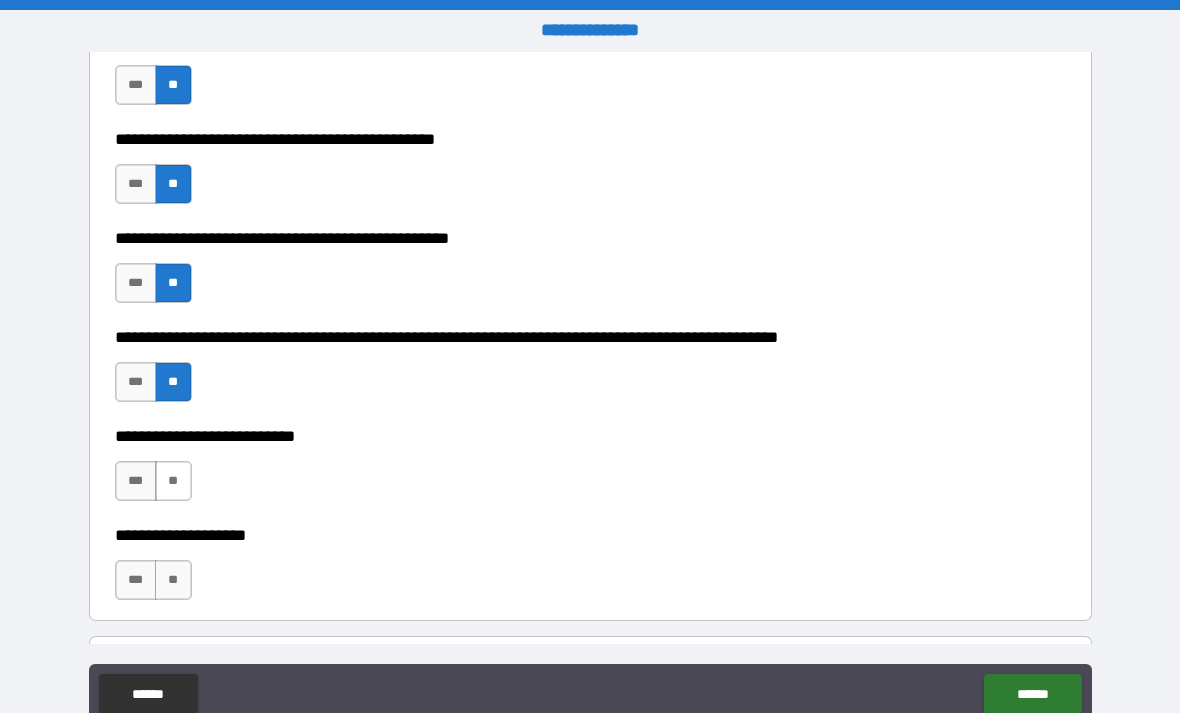 click on "**" at bounding box center (173, 481) 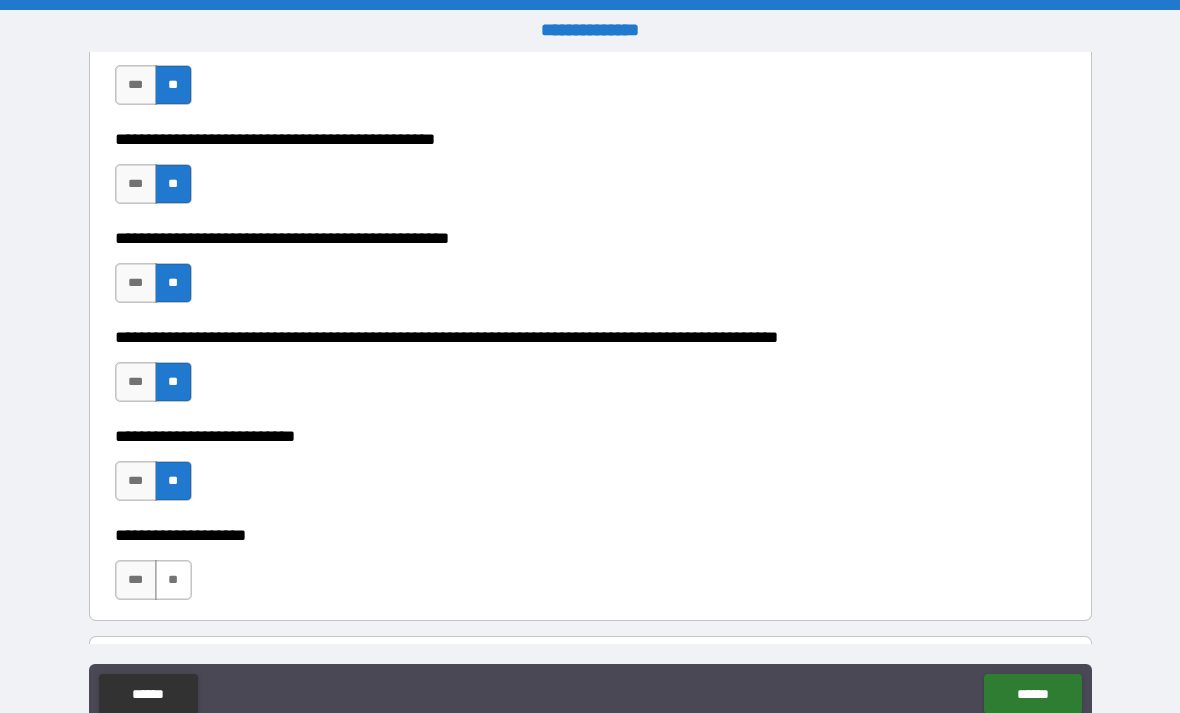 click on "**" at bounding box center [173, 580] 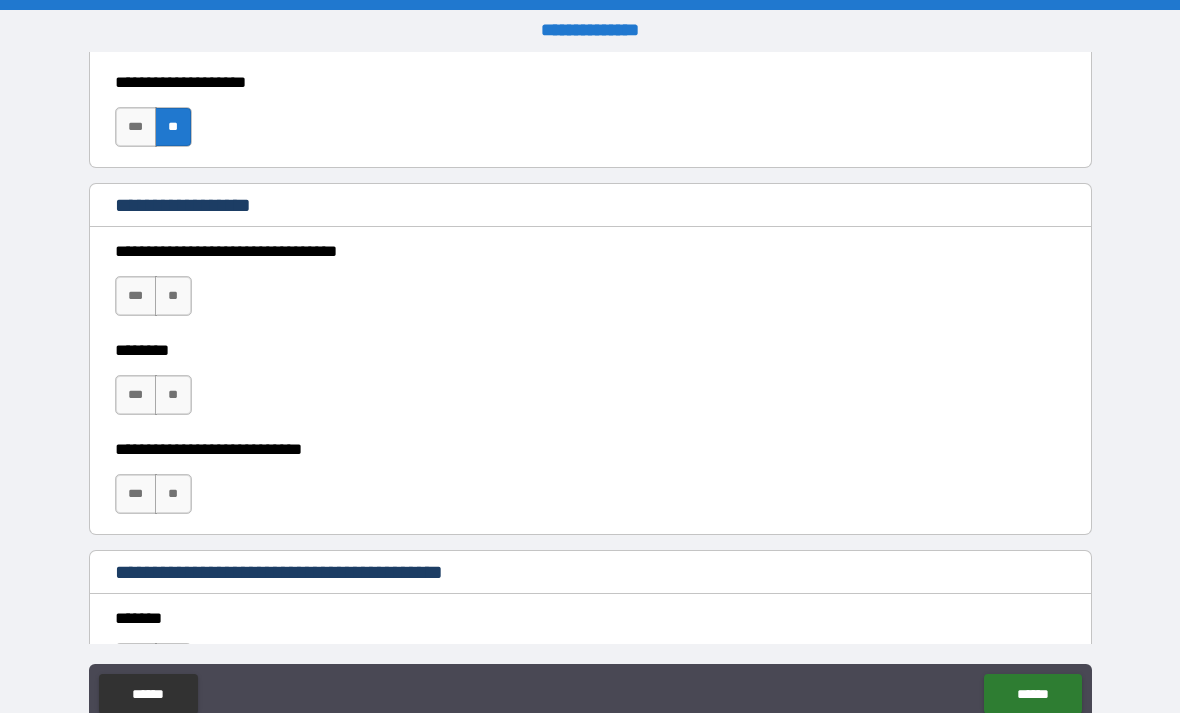 scroll, scrollTop: 1035, scrollLeft: 0, axis: vertical 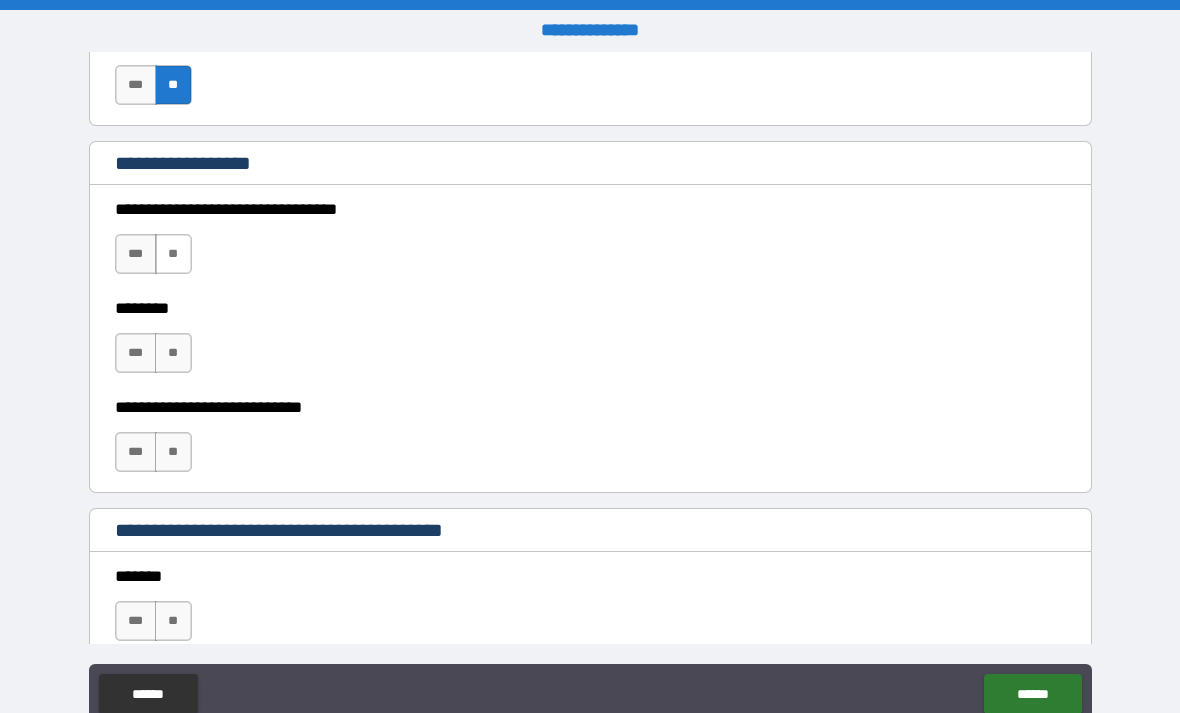 click on "**" at bounding box center (173, 254) 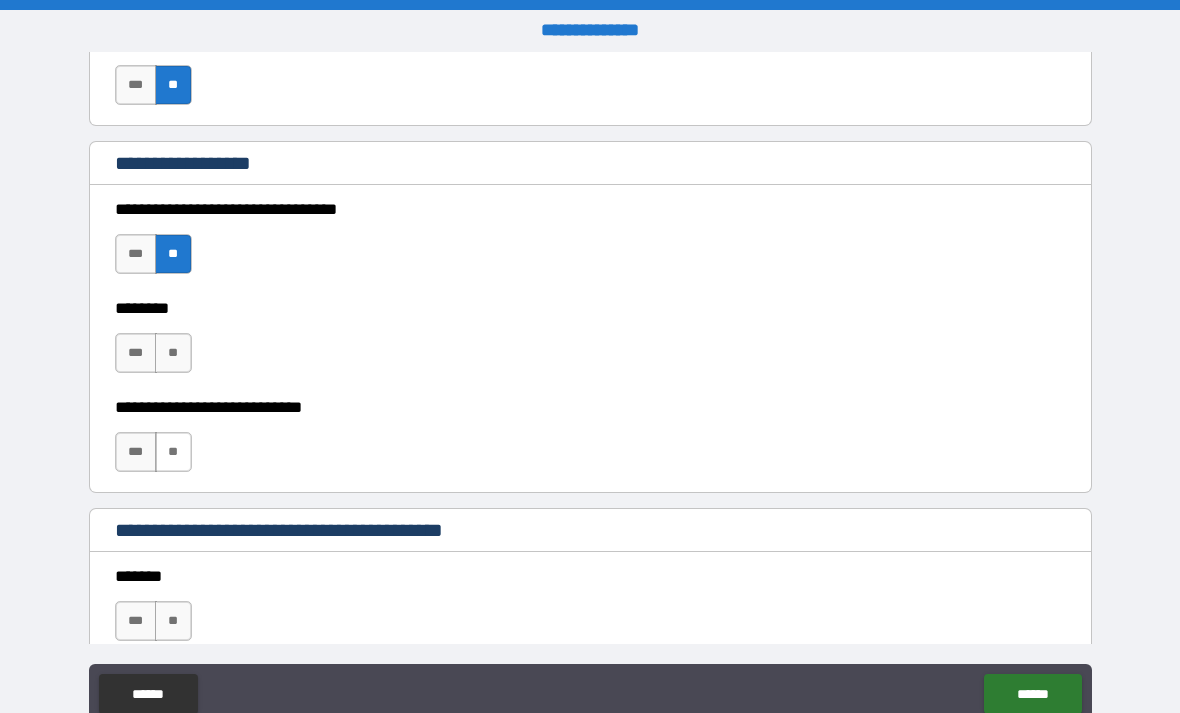 click on "**" at bounding box center (173, 452) 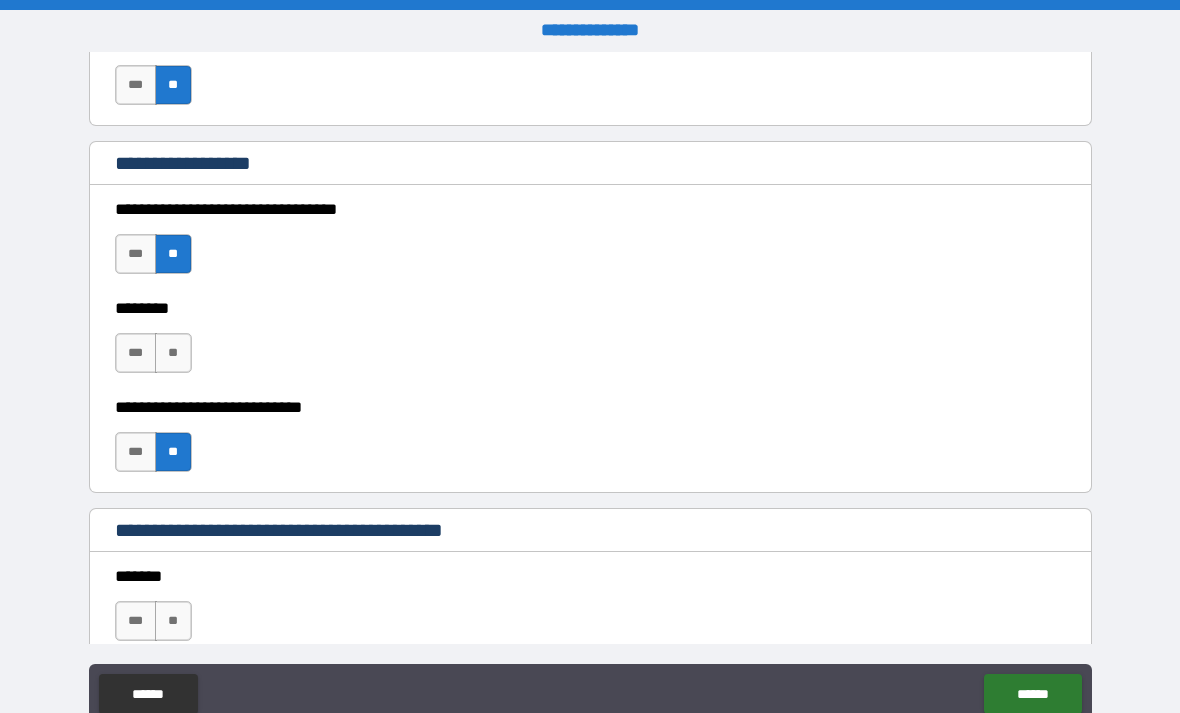 click on "*** **" at bounding box center [156, 358] 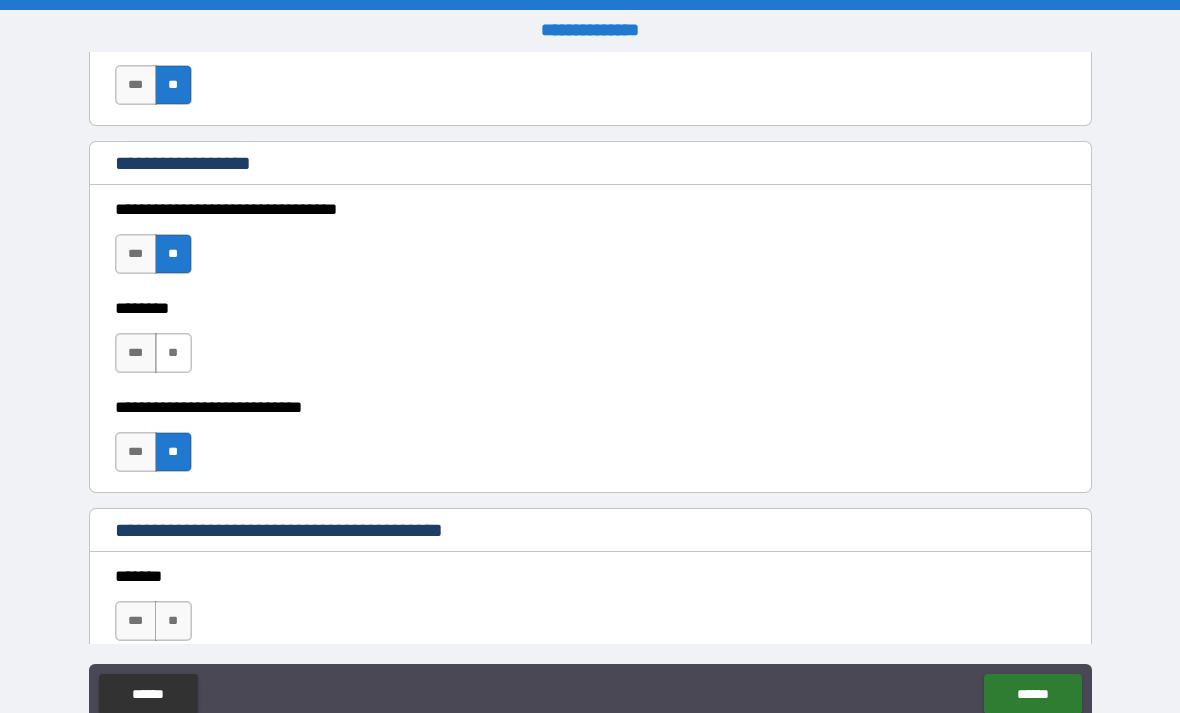 click on "**" at bounding box center (173, 353) 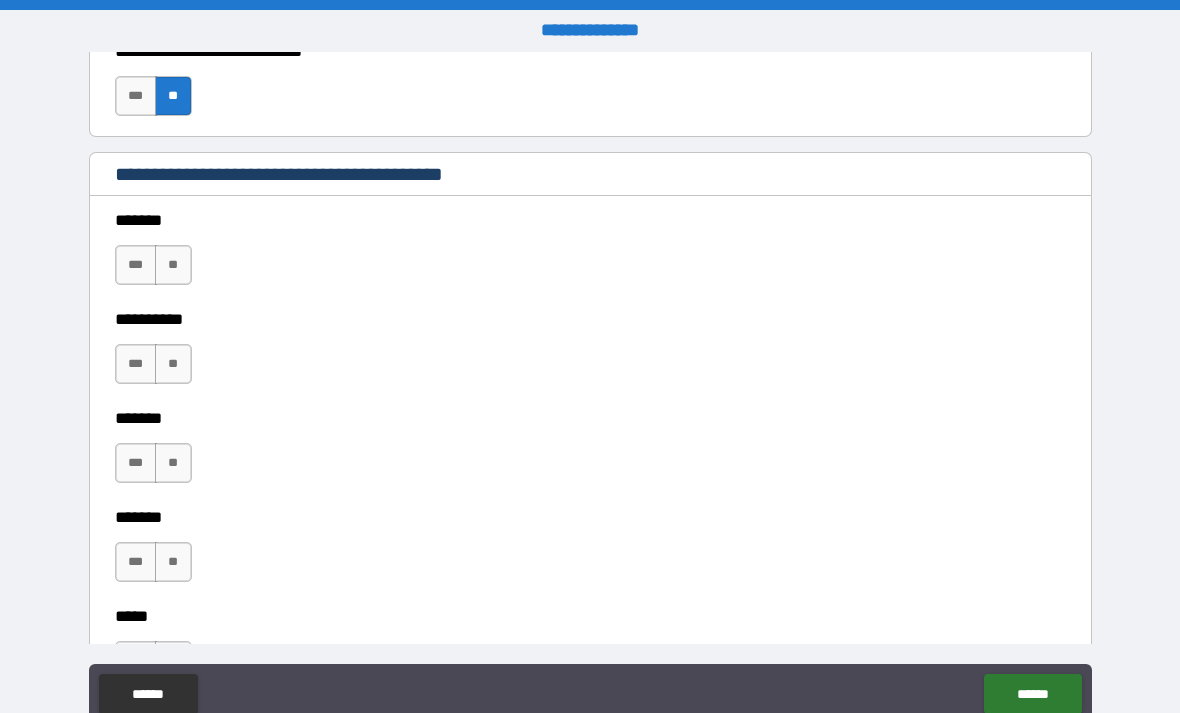 scroll, scrollTop: 1392, scrollLeft: 0, axis: vertical 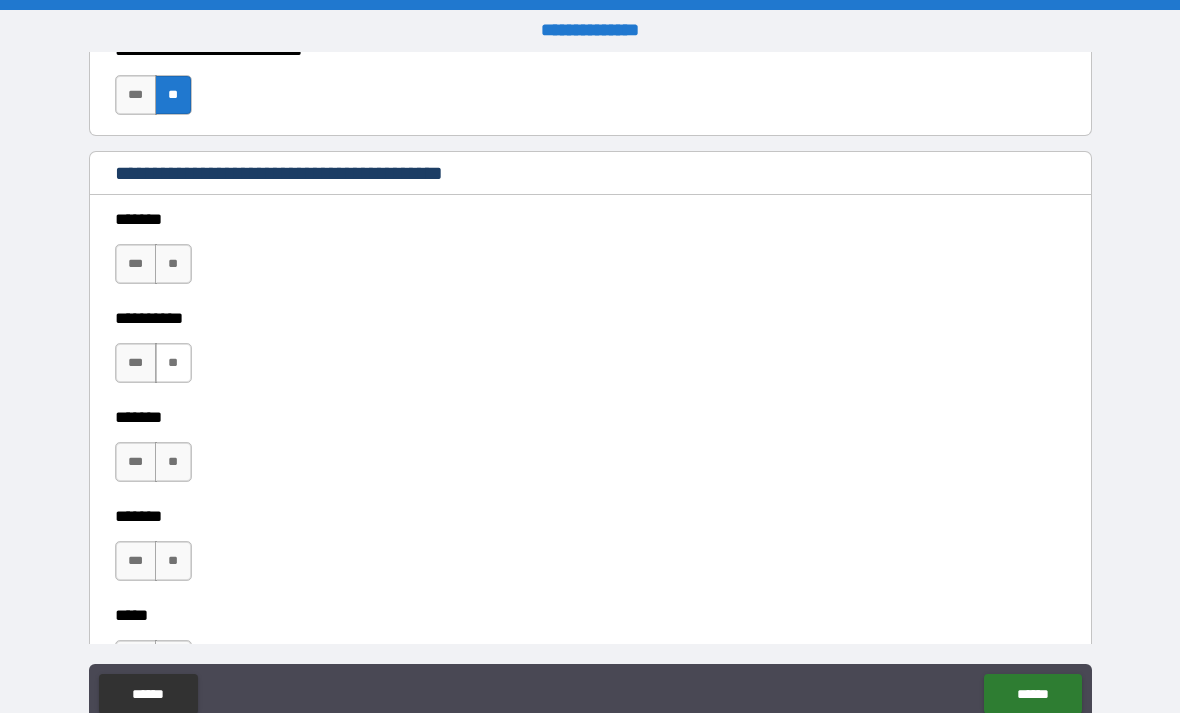 click on "**" at bounding box center (173, 363) 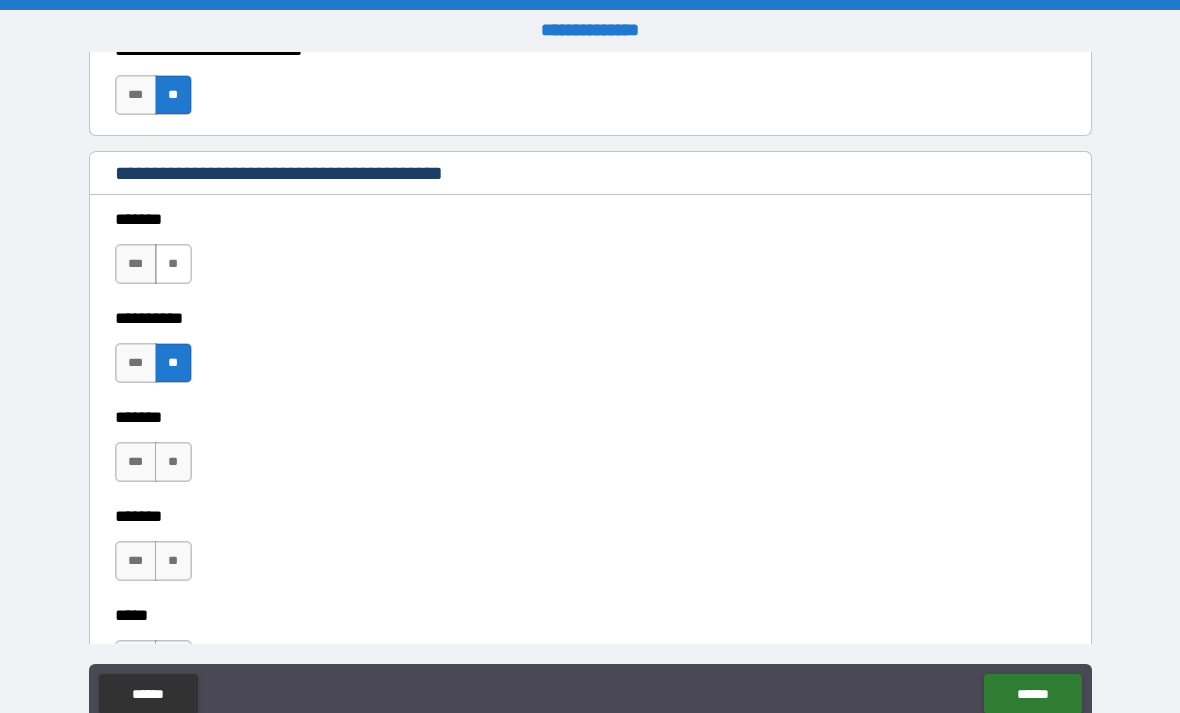 click on "**" at bounding box center (173, 264) 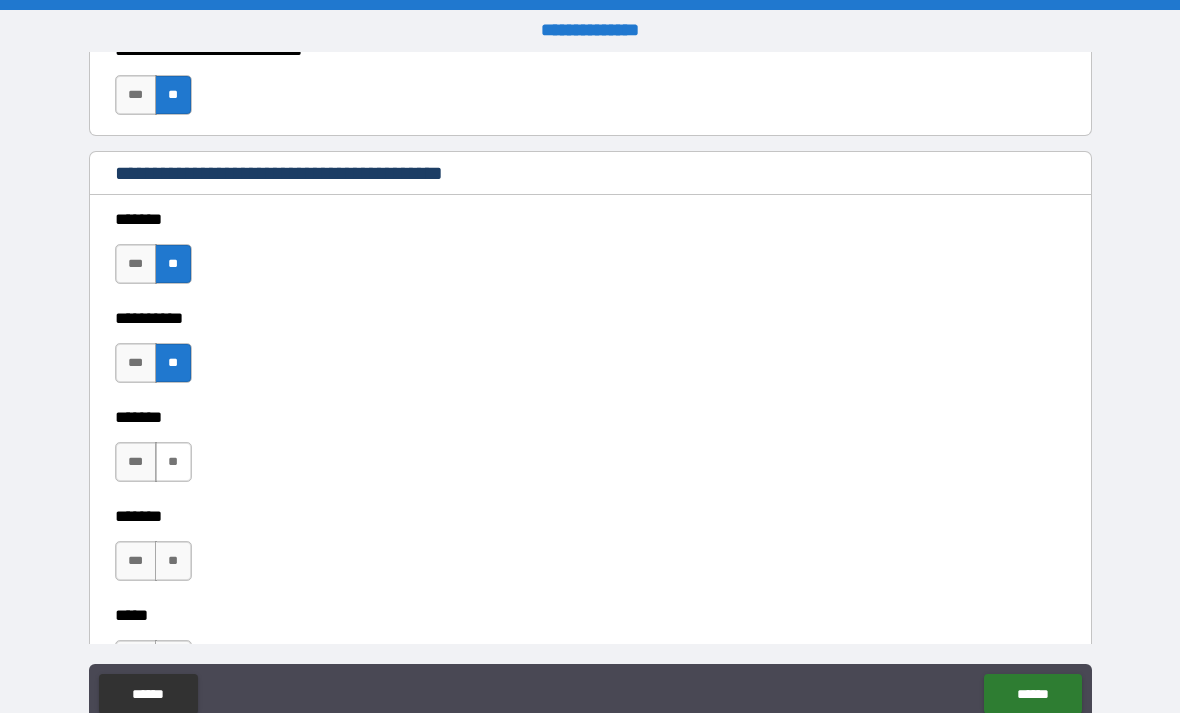 click on "**" at bounding box center [173, 462] 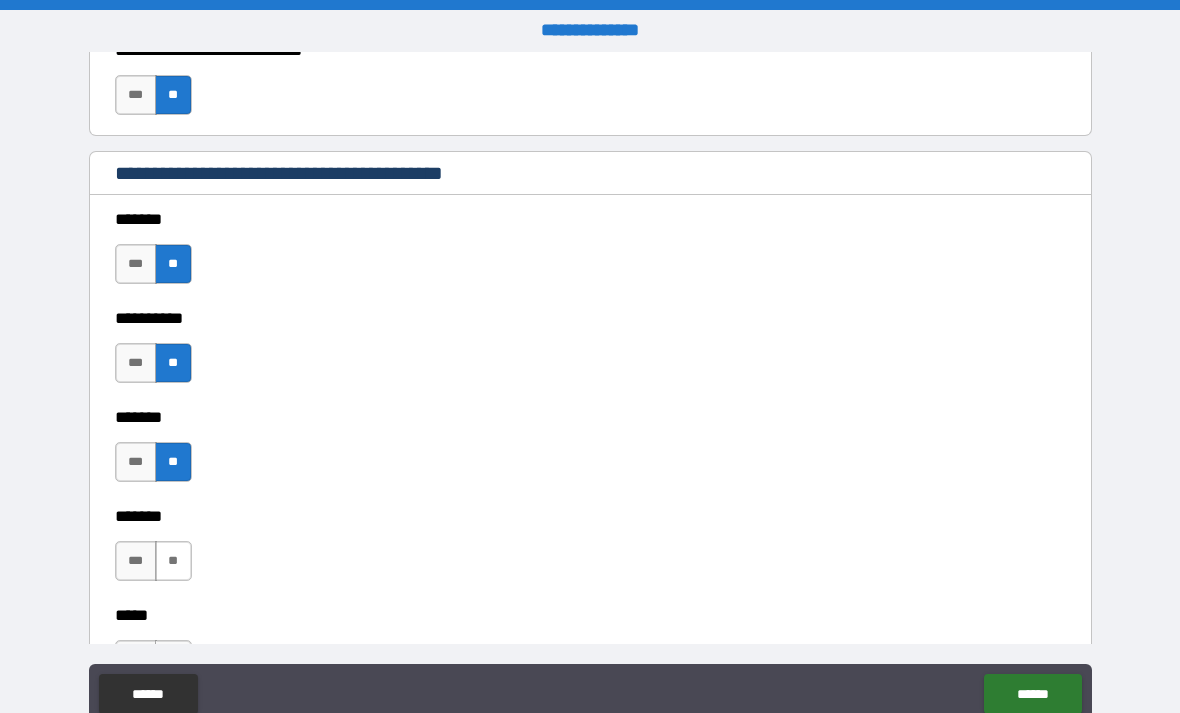 click on "**" at bounding box center (173, 561) 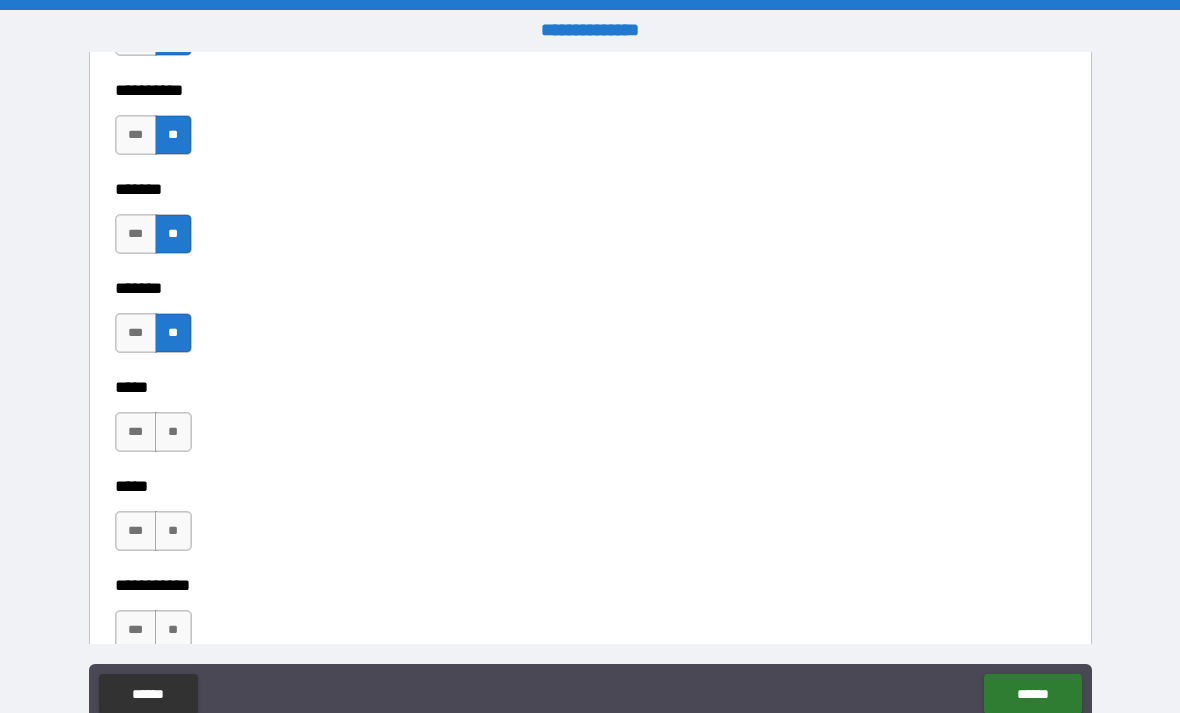 scroll, scrollTop: 1623, scrollLeft: 0, axis: vertical 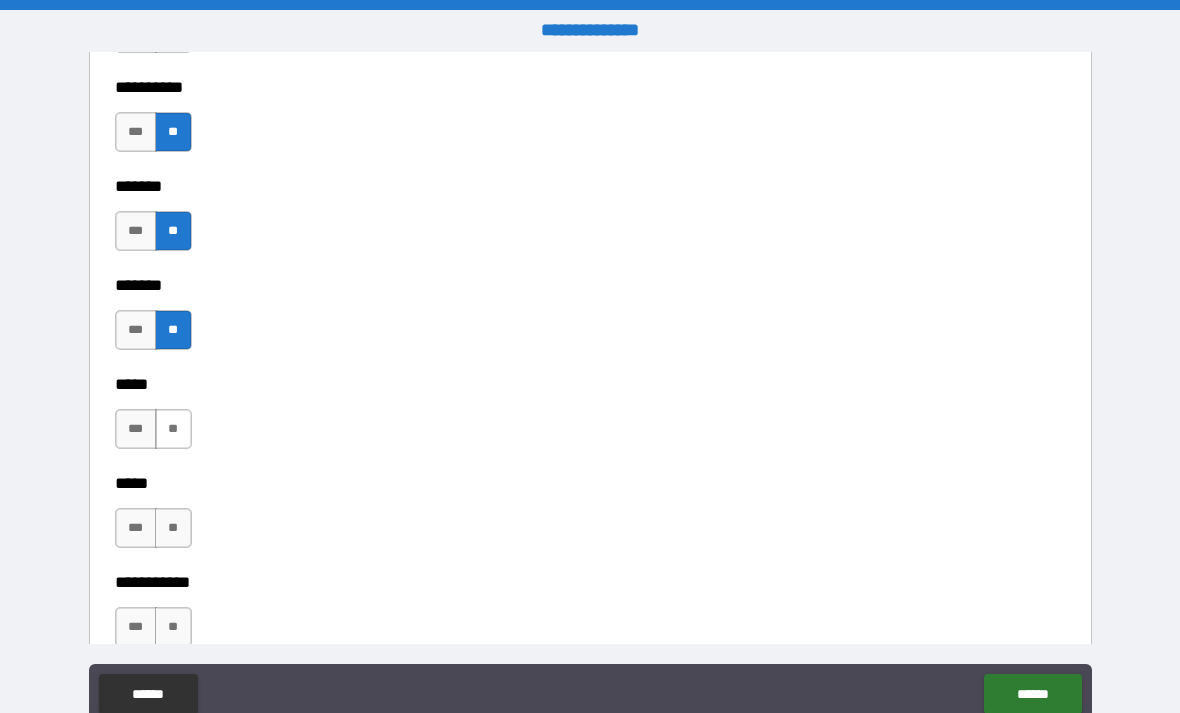 click on "**" at bounding box center (173, 429) 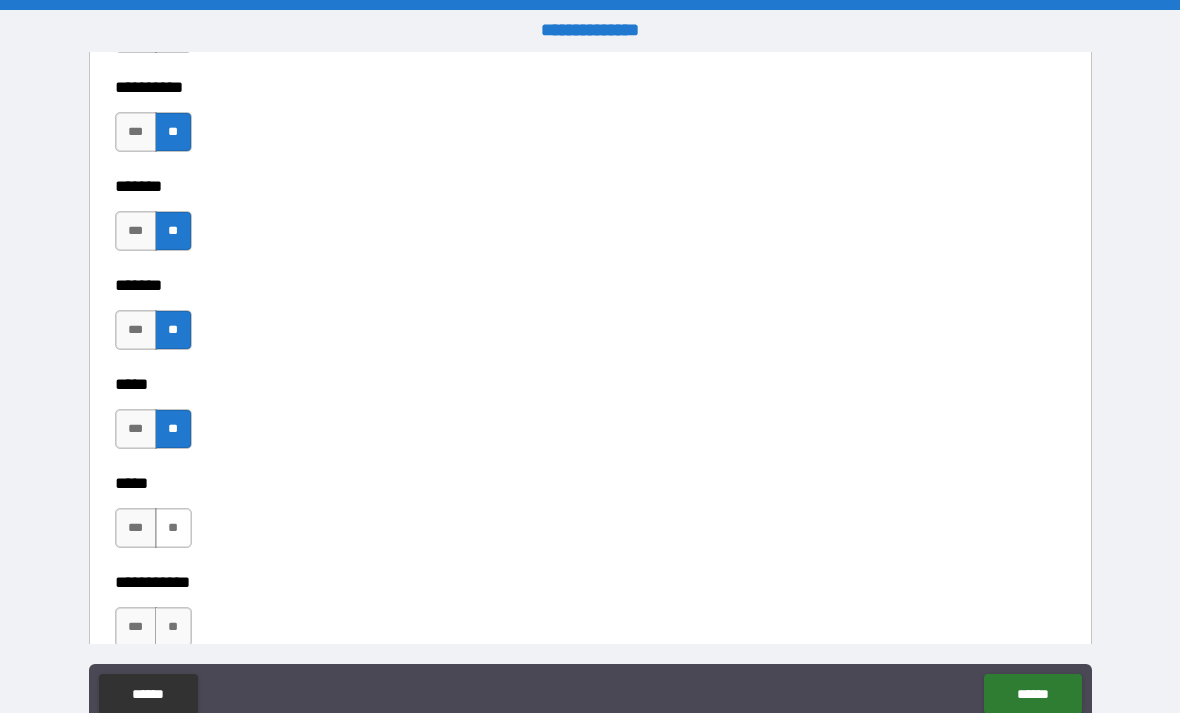 click on "**" at bounding box center [173, 528] 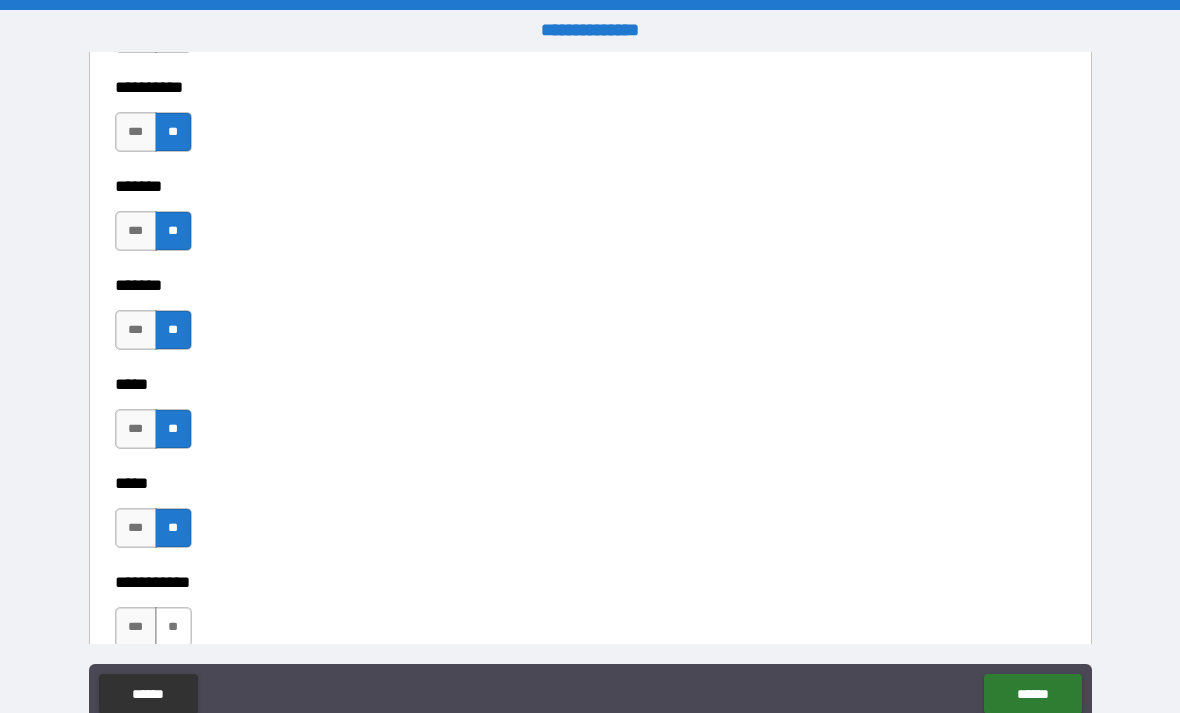 click on "**" at bounding box center (173, 627) 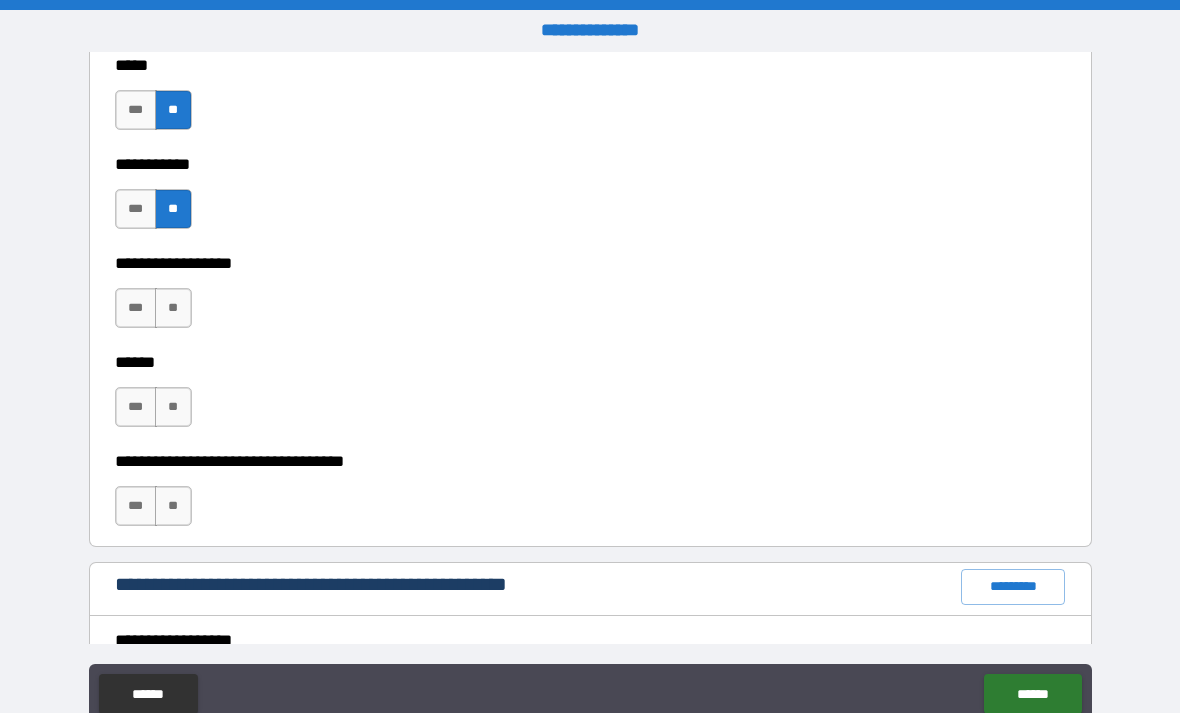 scroll, scrollTop: 2040, scrollLeft: 0, axis: vertical 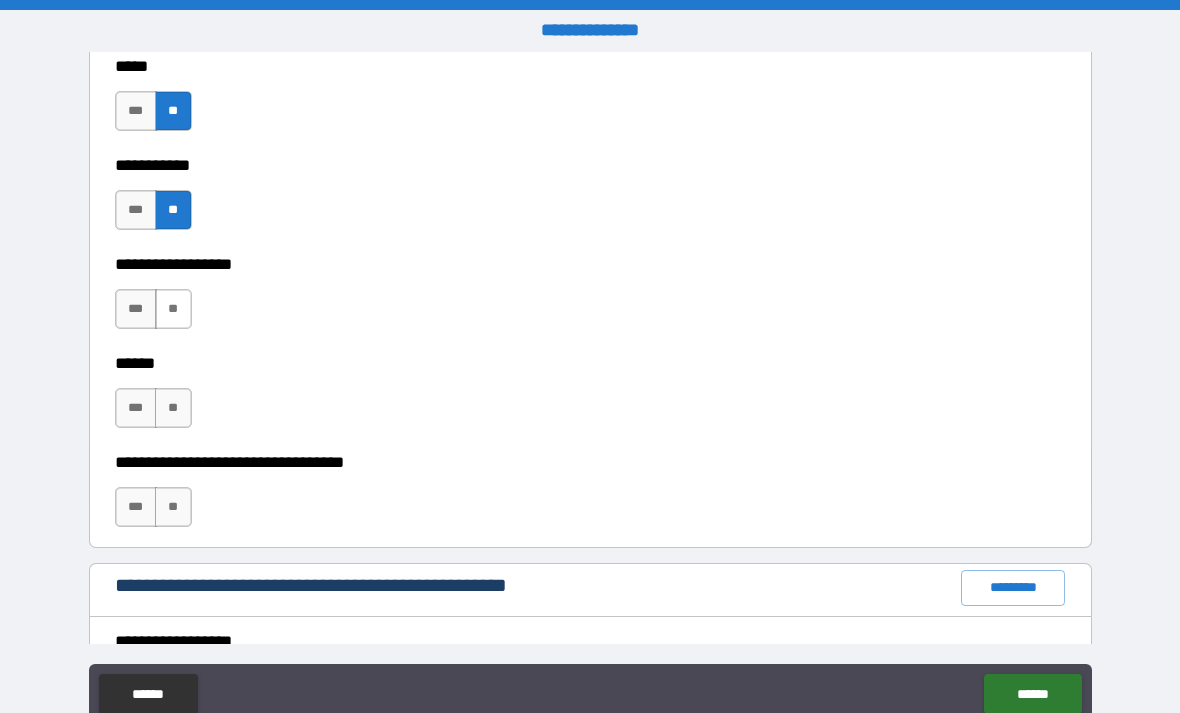 click on "**" at bounding box center [173, 309] 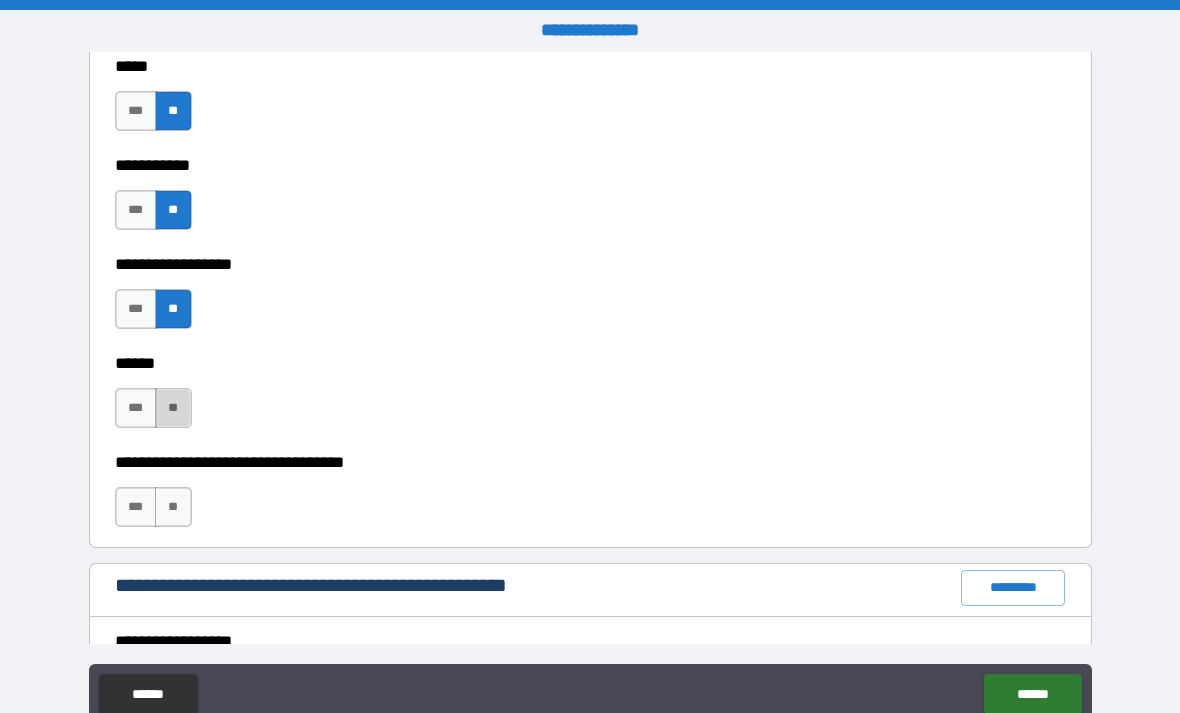 click on "**" at bounding box center [173, 408] 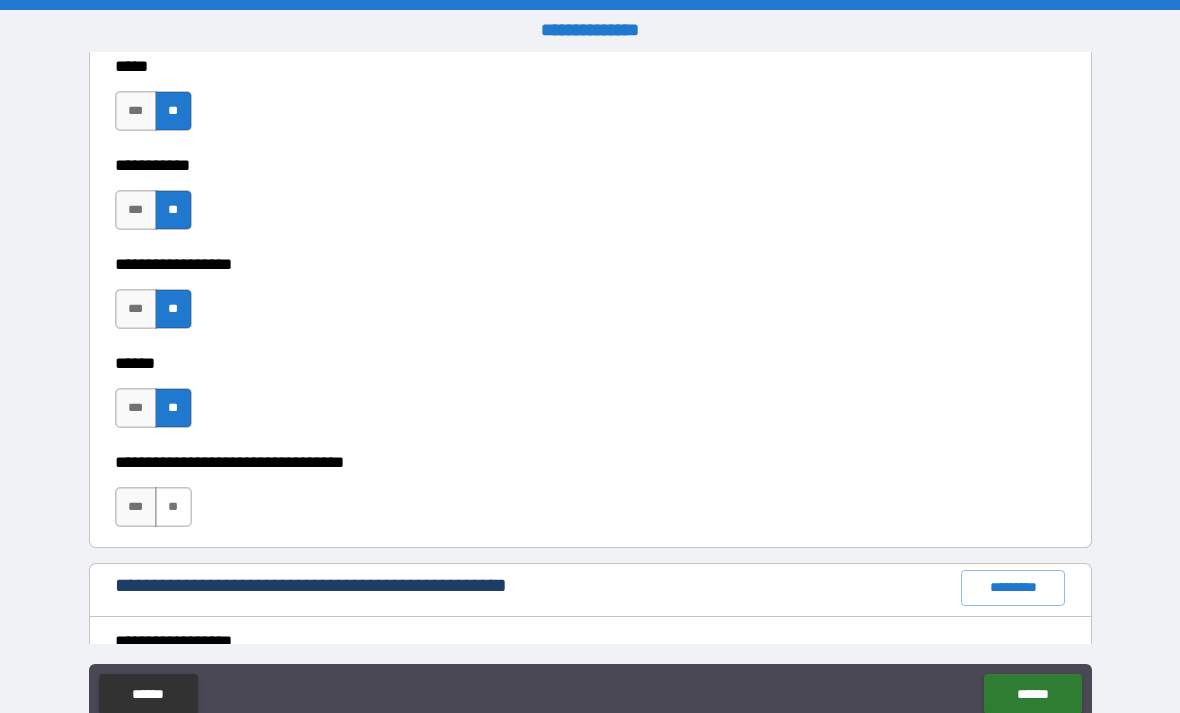 click on "**" at bounding box center (173, 507) 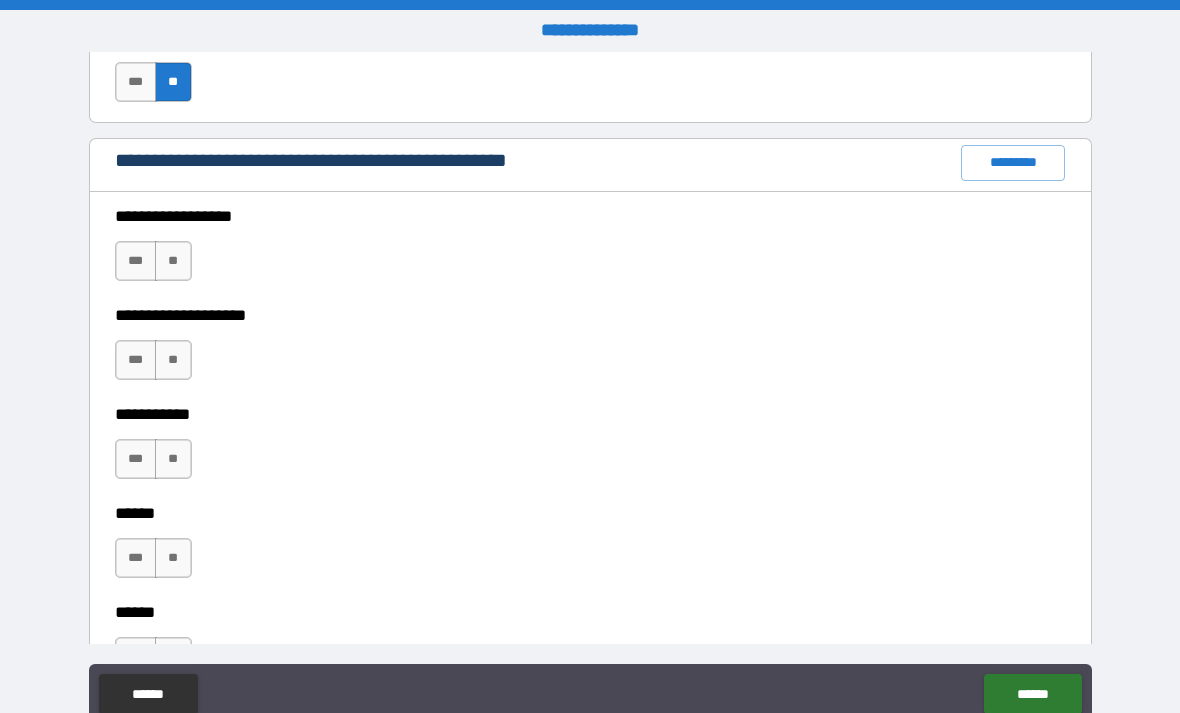 scroll, scrollTop: 2470, scrollLeft: 0, axis: vertical 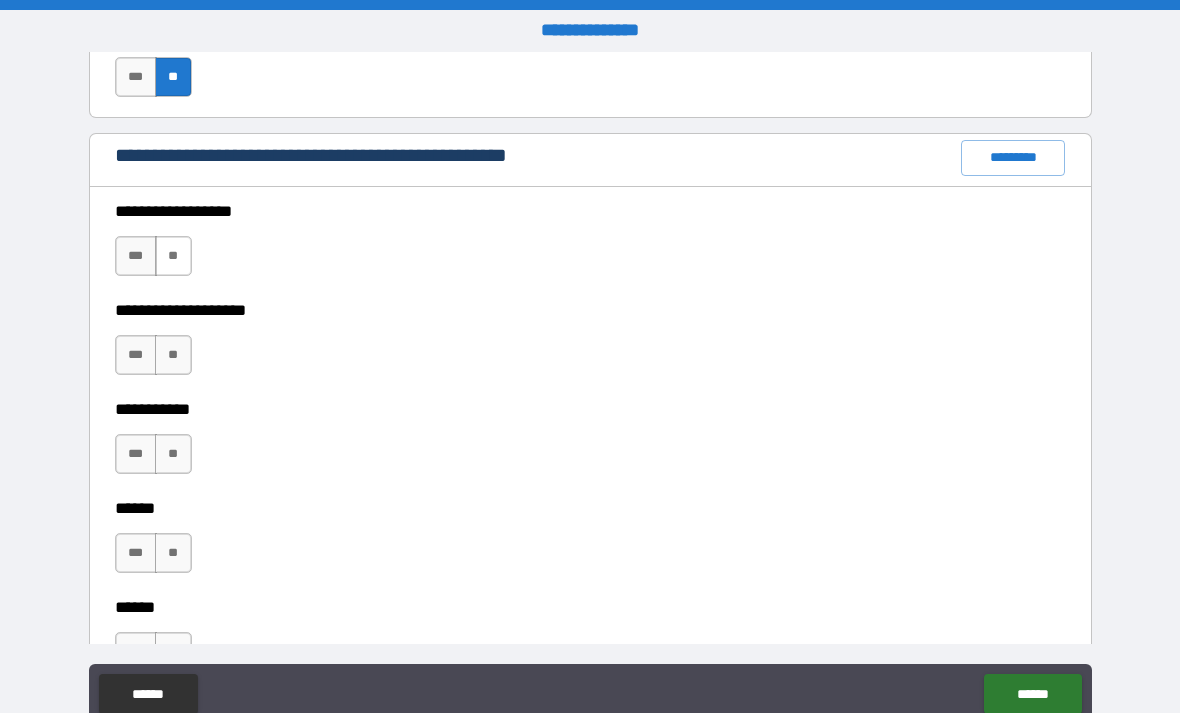 click on "**" at bounding box center (173, 256) 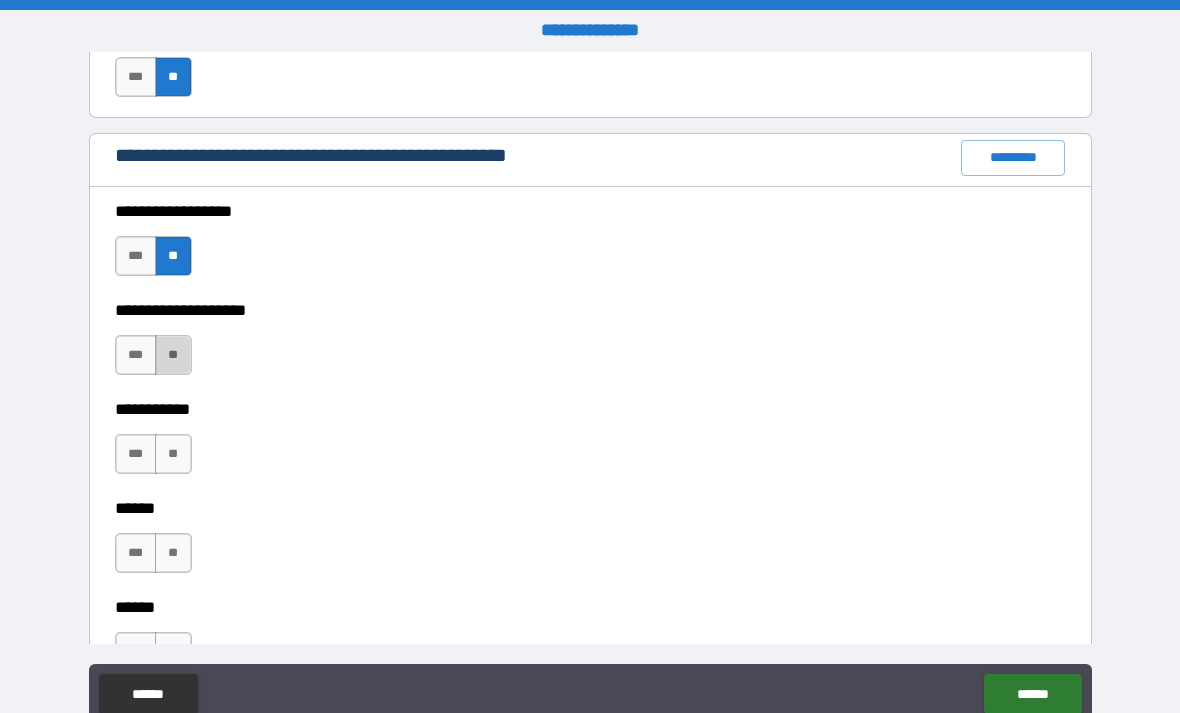 click on "**" at bounding box center [173, 355] 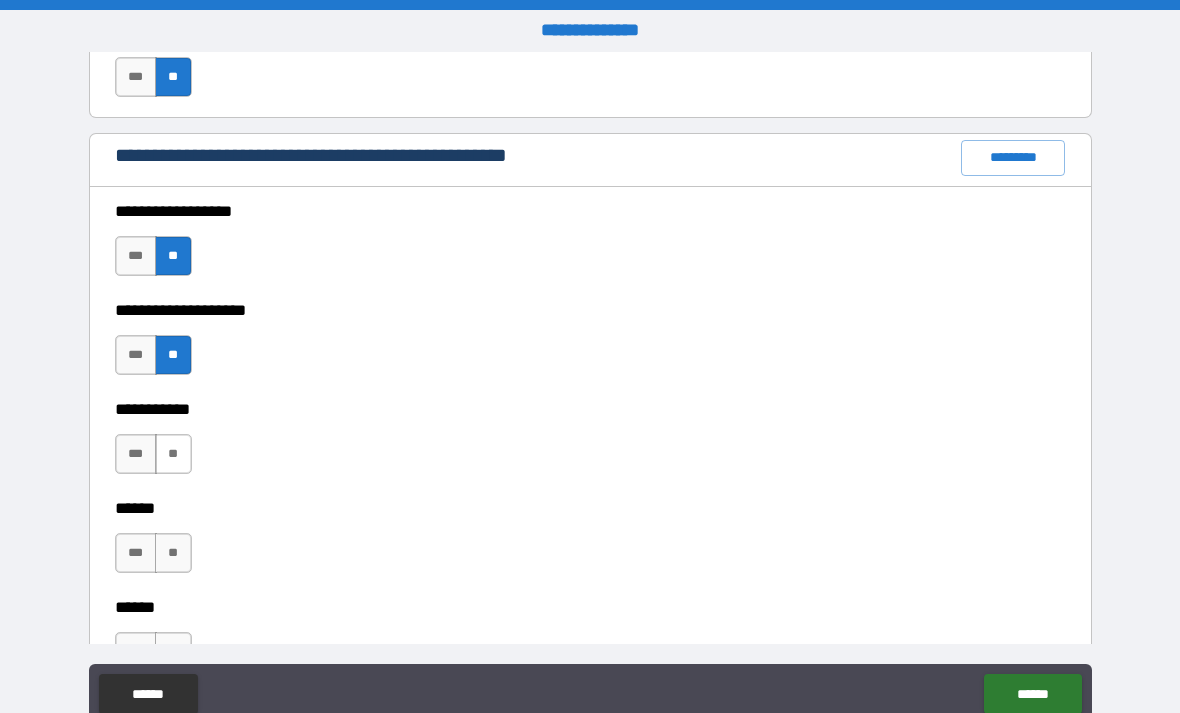 click on "**" at bounding box center (173, 454) 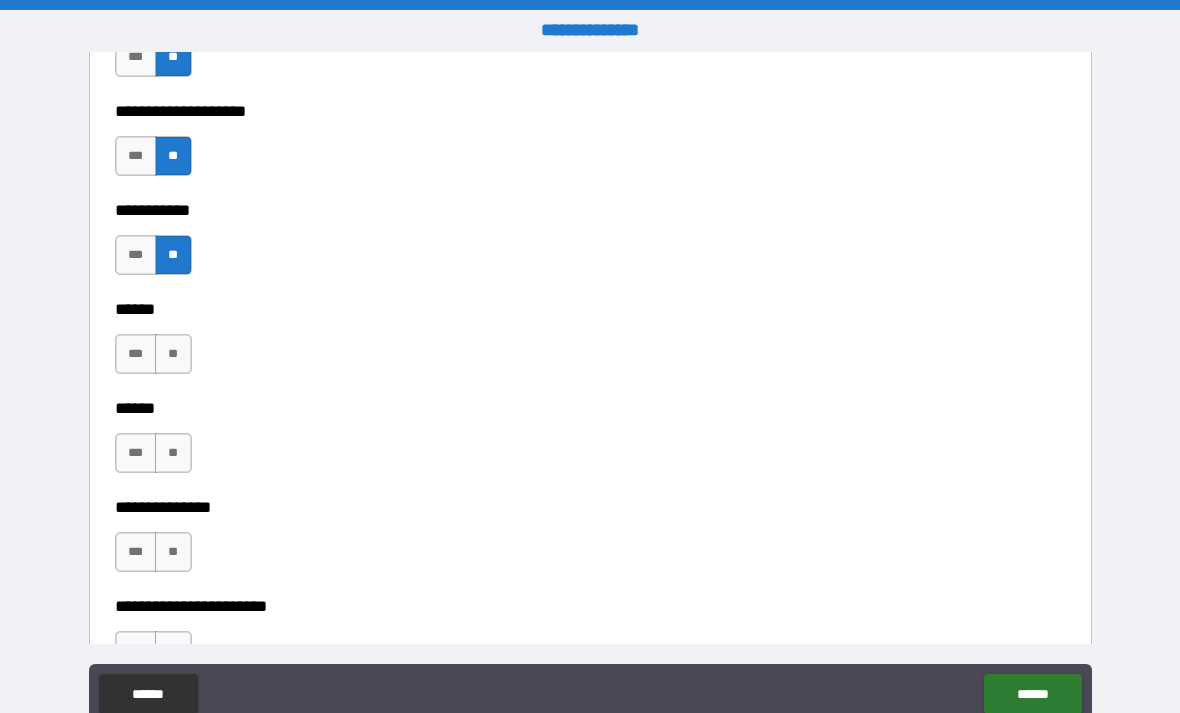 scroll, scrollTop: 2701, scrollLeft: 0, axis: vertical 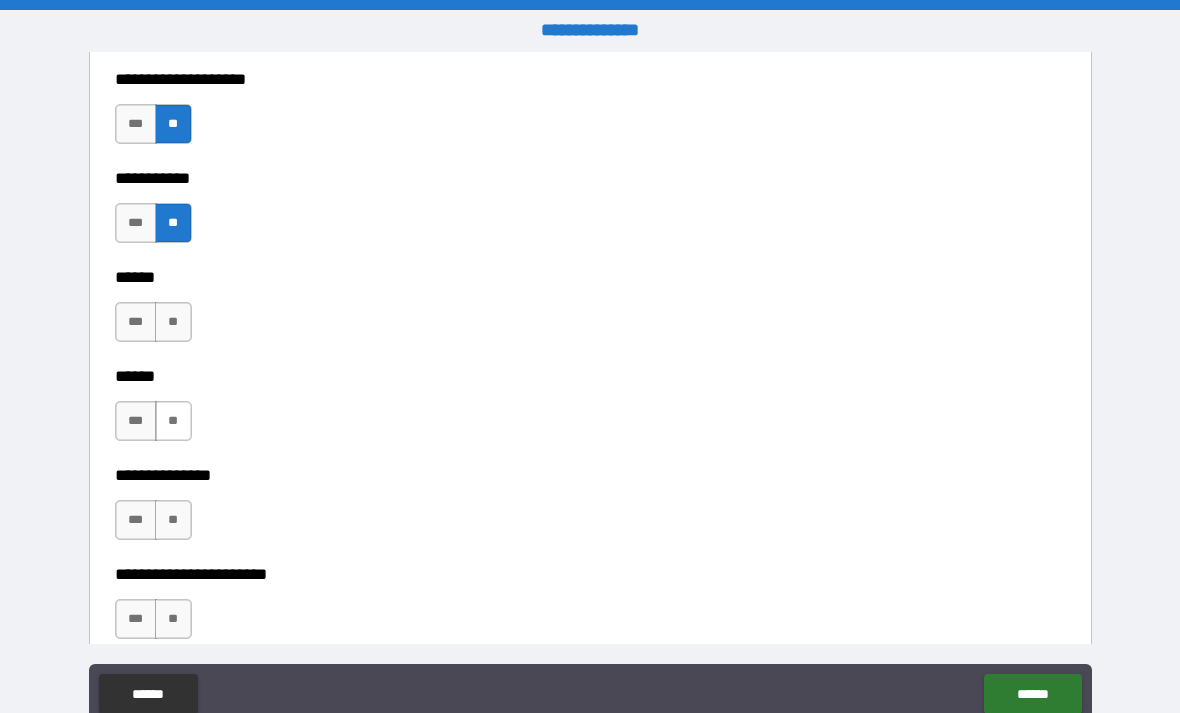 click on "**" at bounding box center [173, 421] 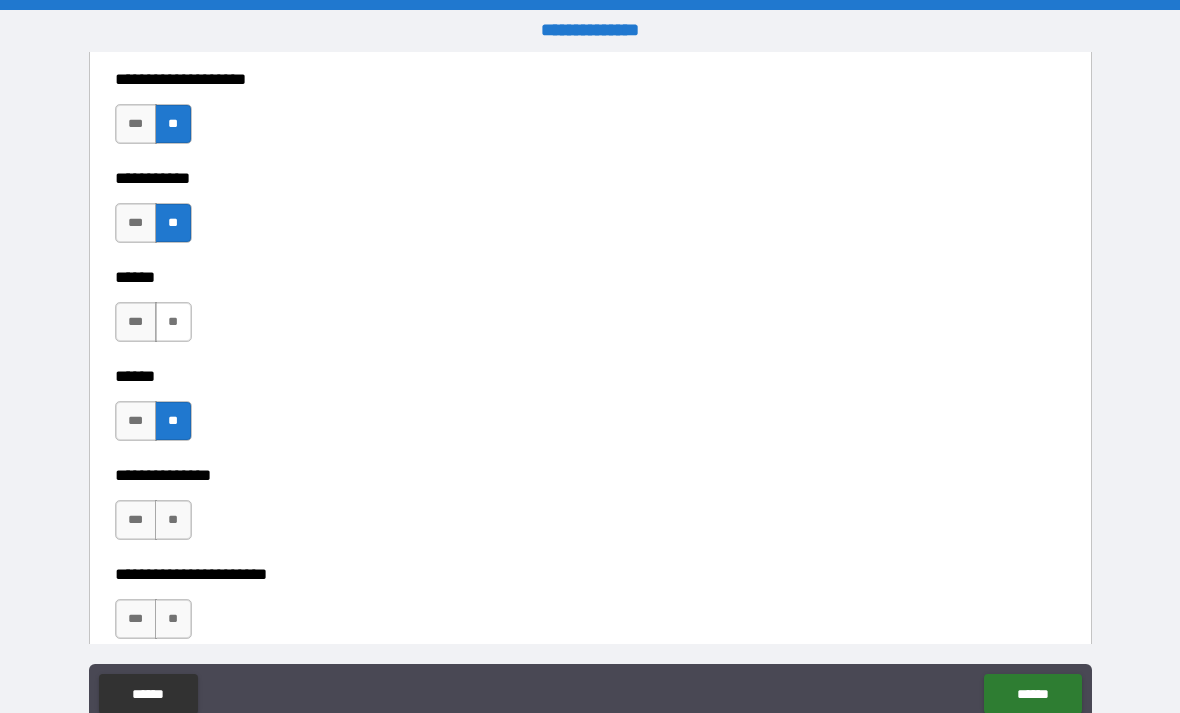 click on "**" at bounding box center (173, 322) 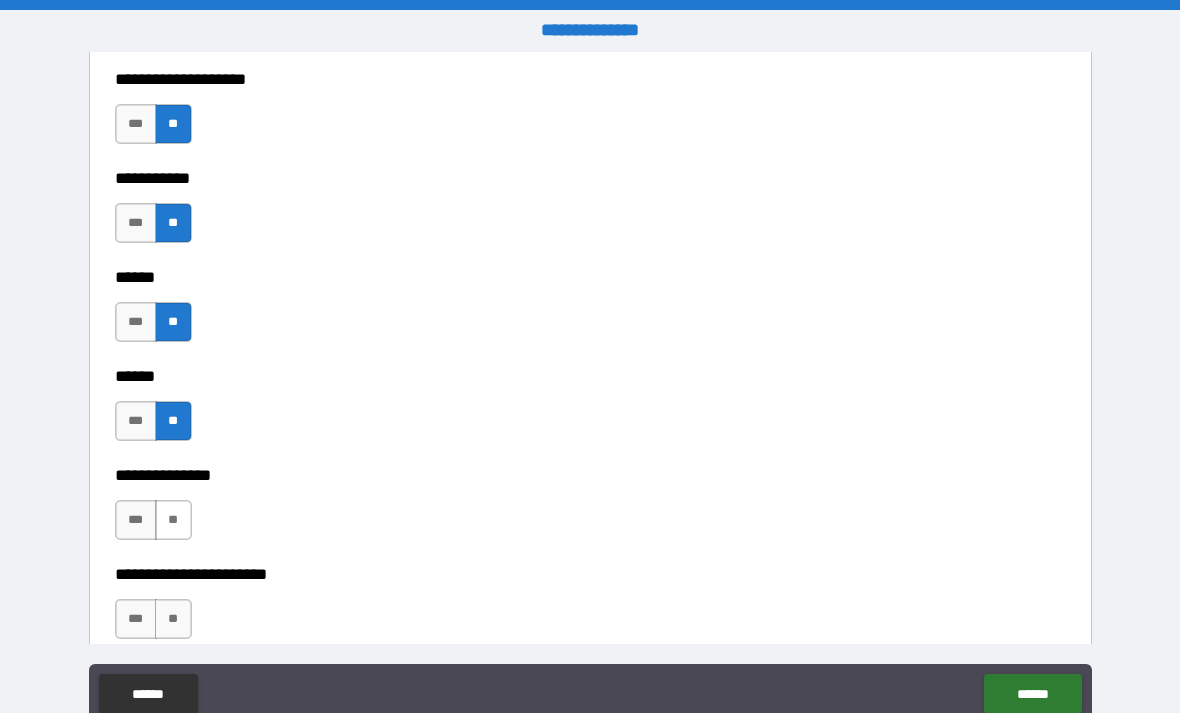 click on "**" at bounding box center (173, 520) 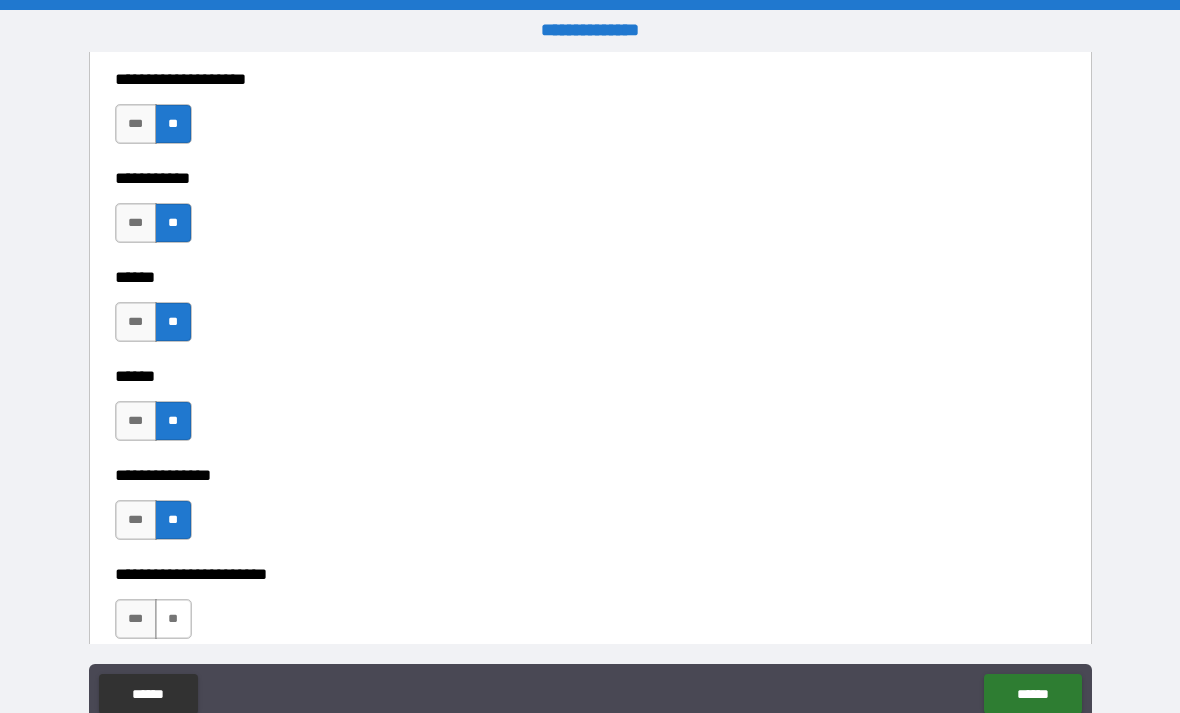click on "**" at bounding box center [173, 619] 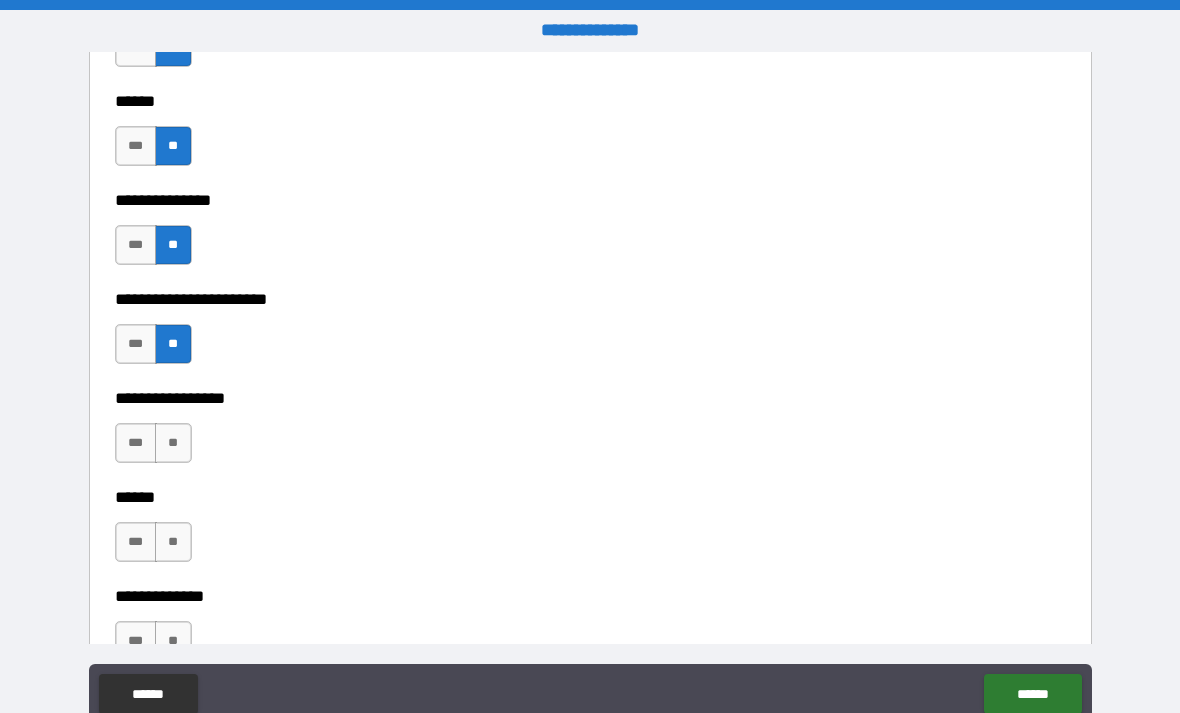 scroll, scrollTop: 3021, scrollLeft: 0, axis: vertical 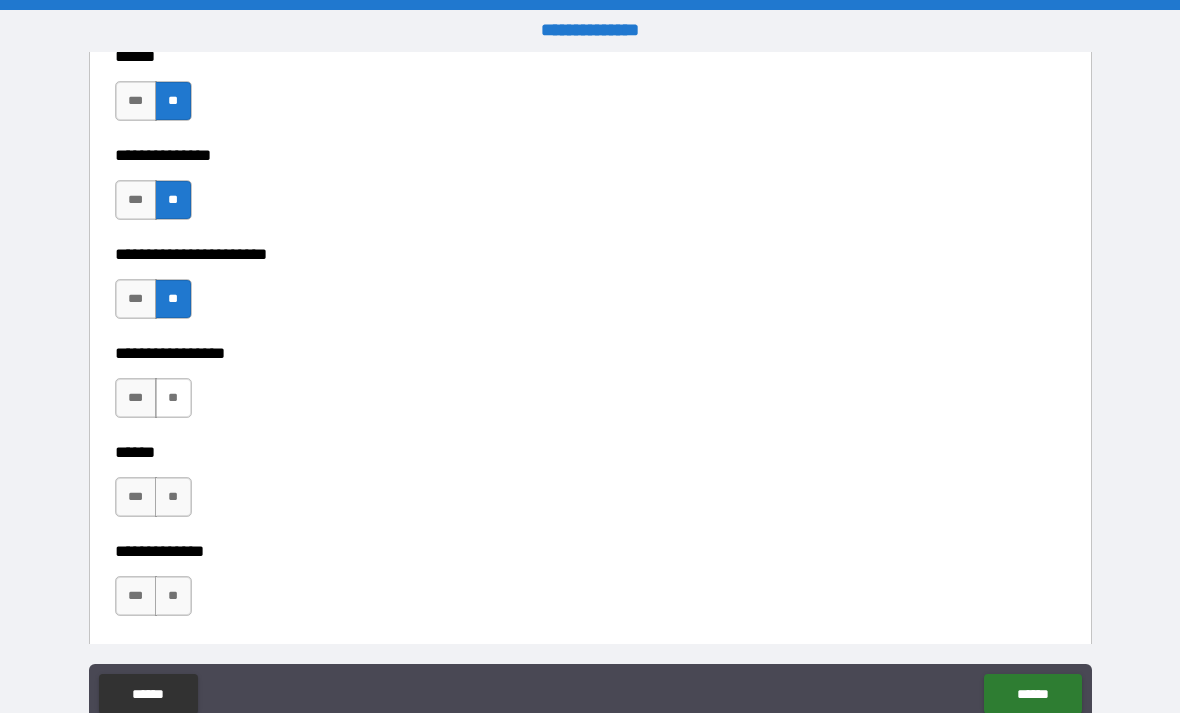 click on "**" at bounding box center (173, 398) 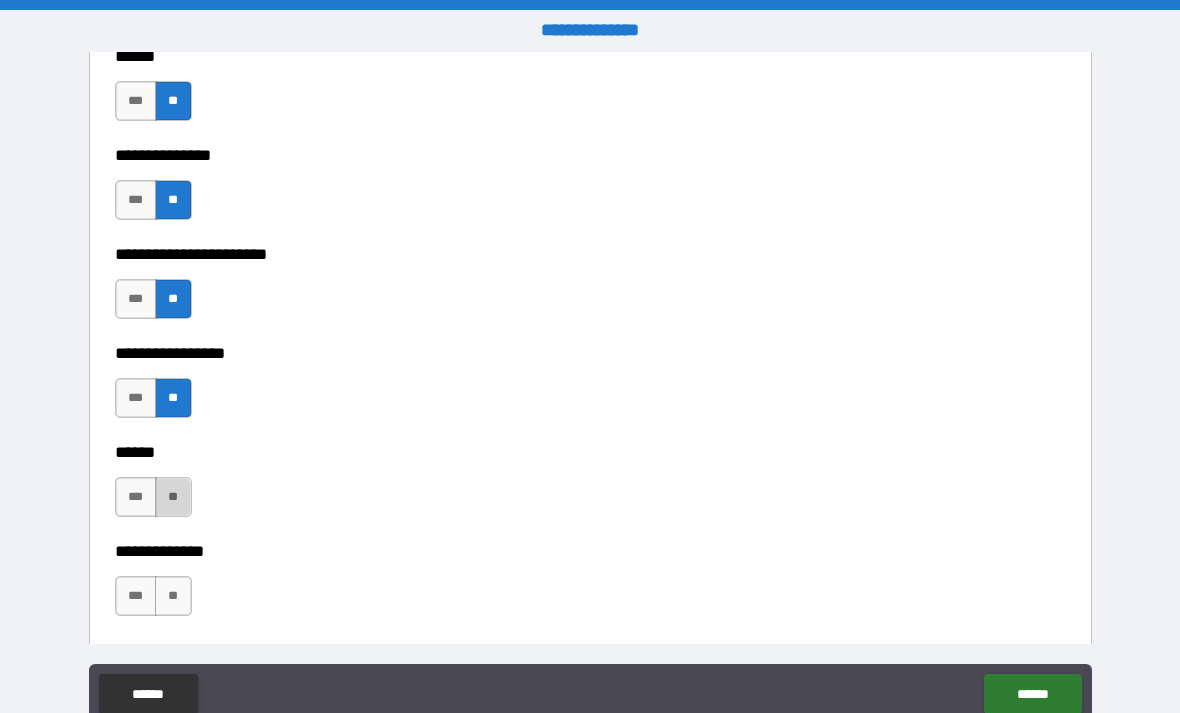 click on "**" at bounding box center (173, 497) 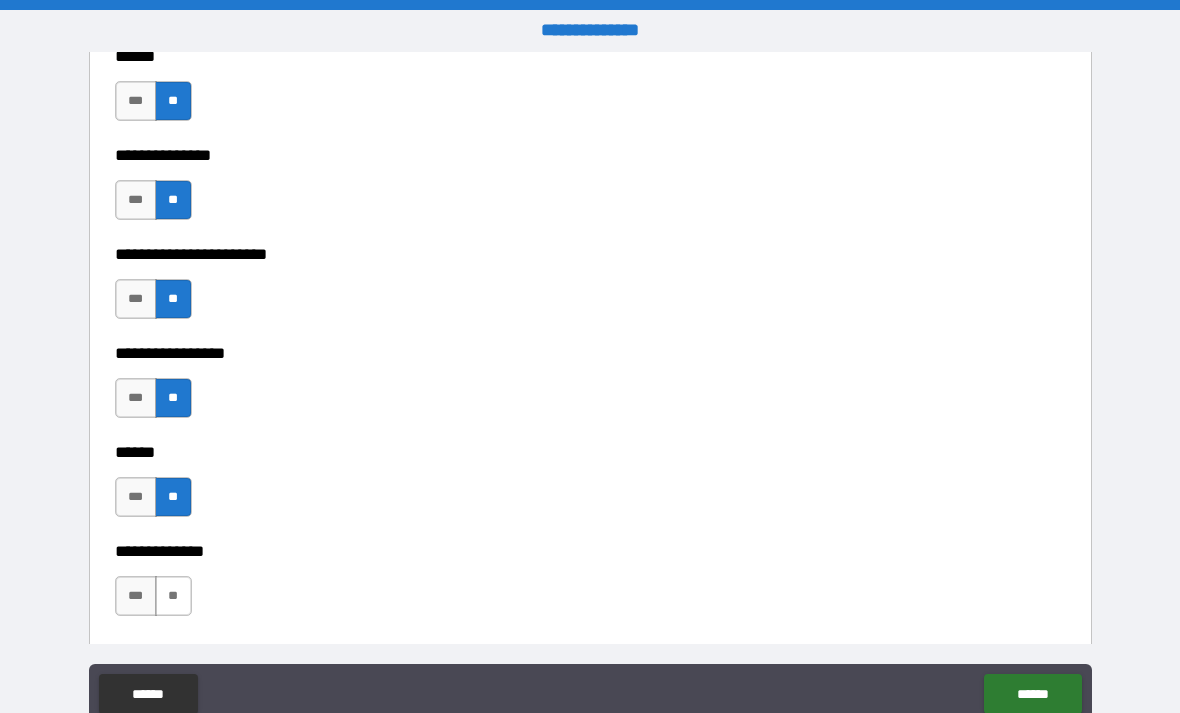 click on "**" at bounding box center (173, 596) 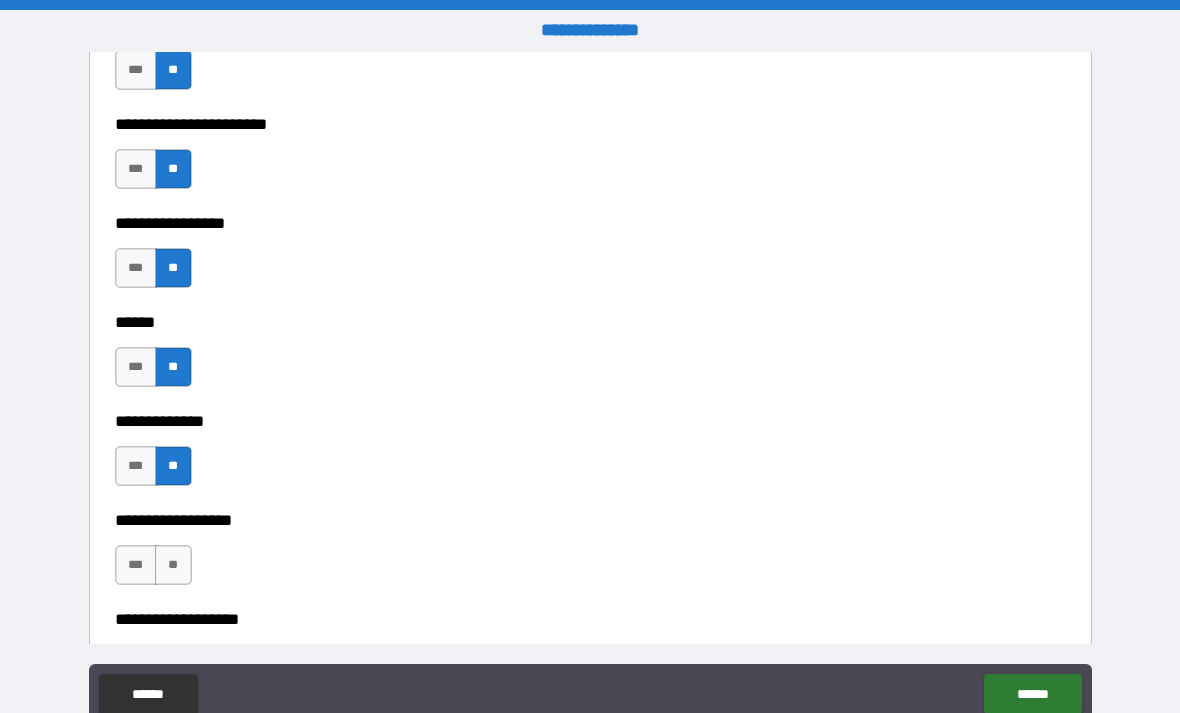 scroll, scrollTop: 3224, scrollLeft: 0, axis: vertical 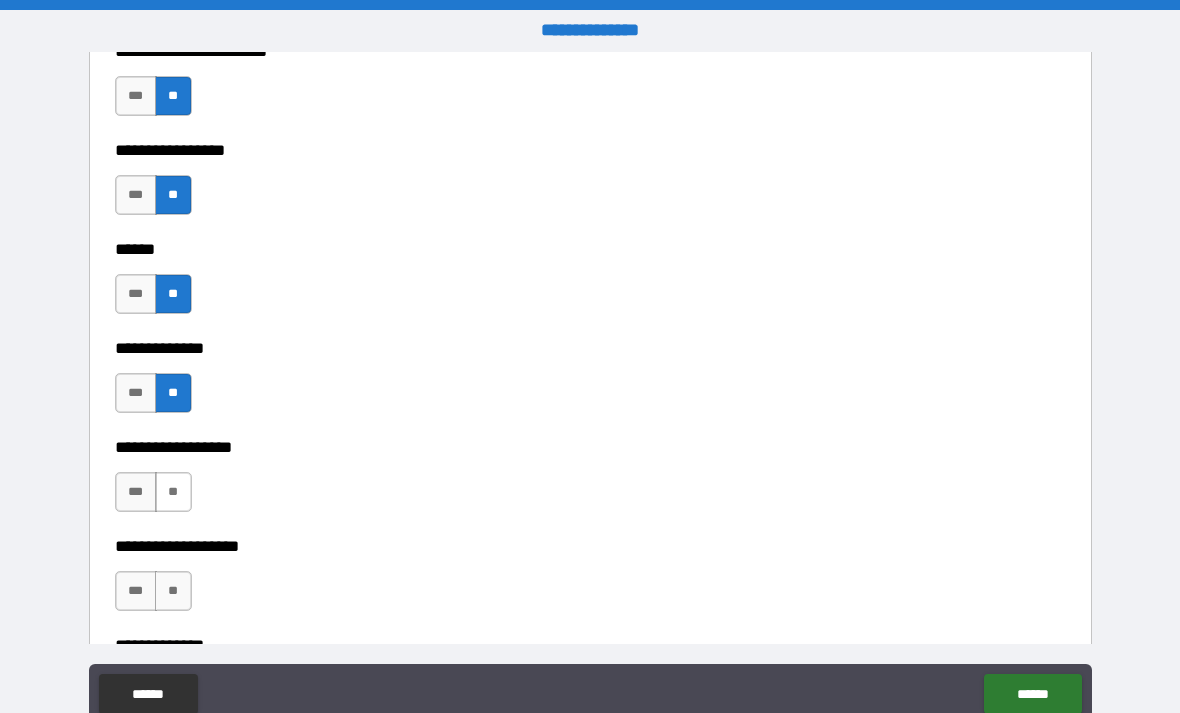 click on "**" at bounding box center (173, 492) 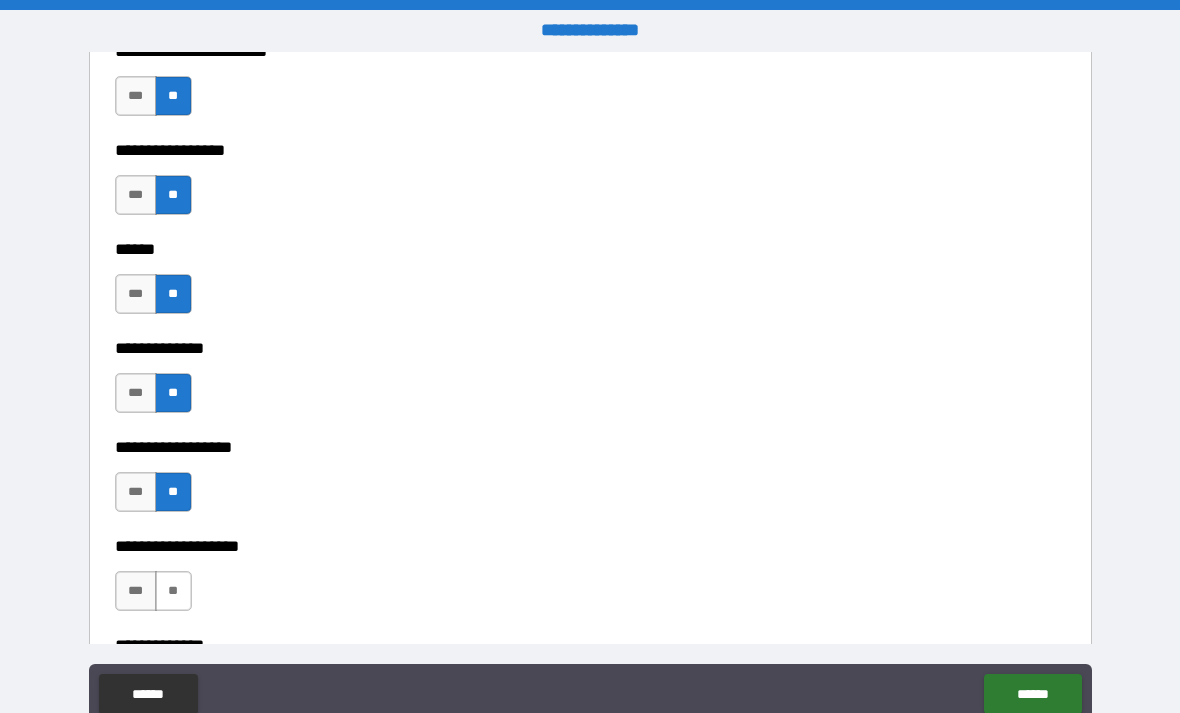 click on "**" at bounding box center [173, 591] 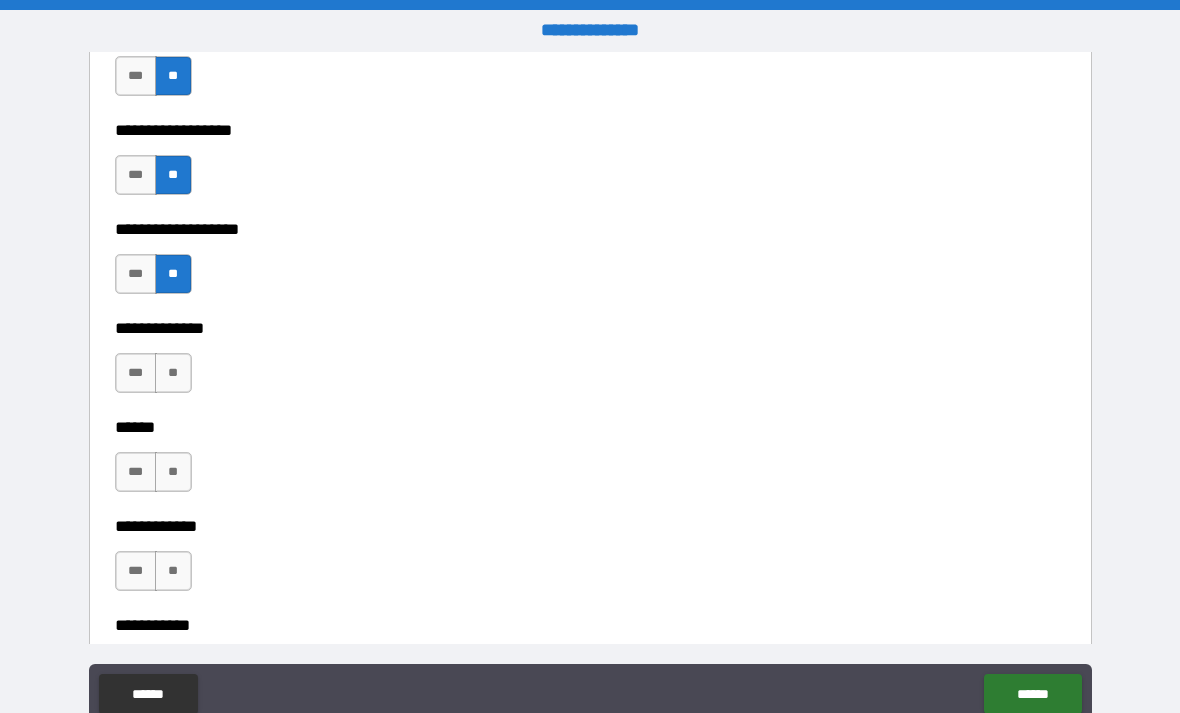 scroll, scrollTop: 3555, scrollLeft: 0, axis: vertical 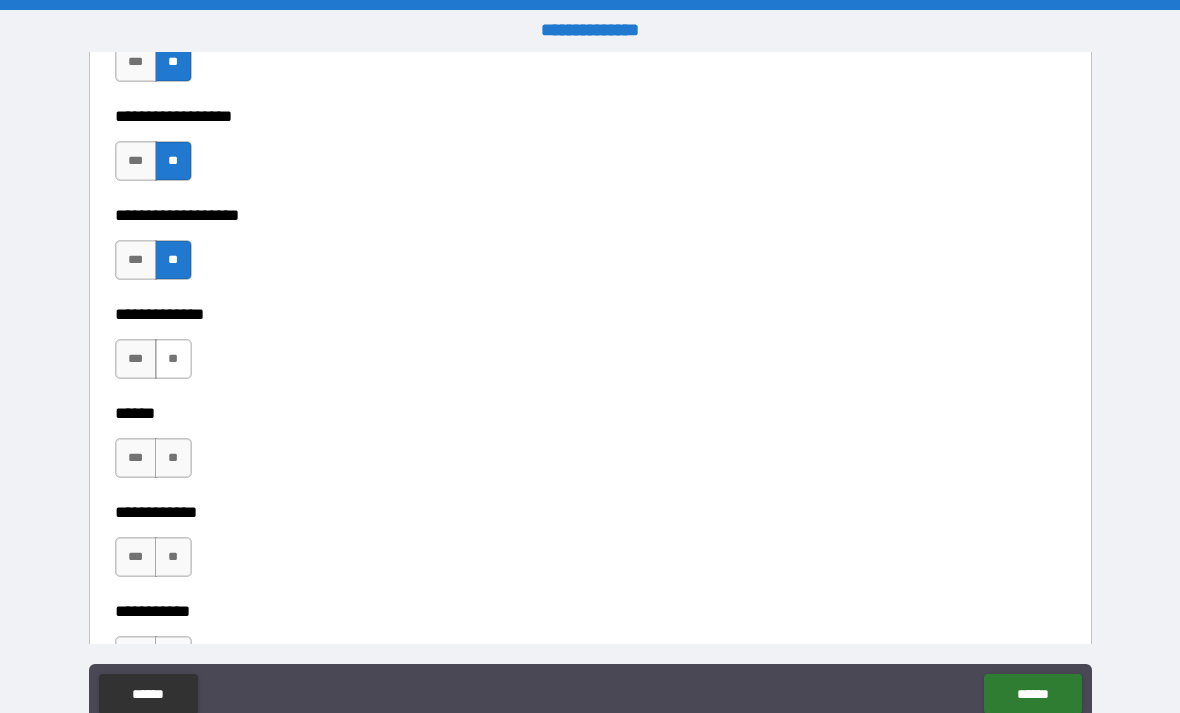 click on "**" at bounding box center [173, 359] 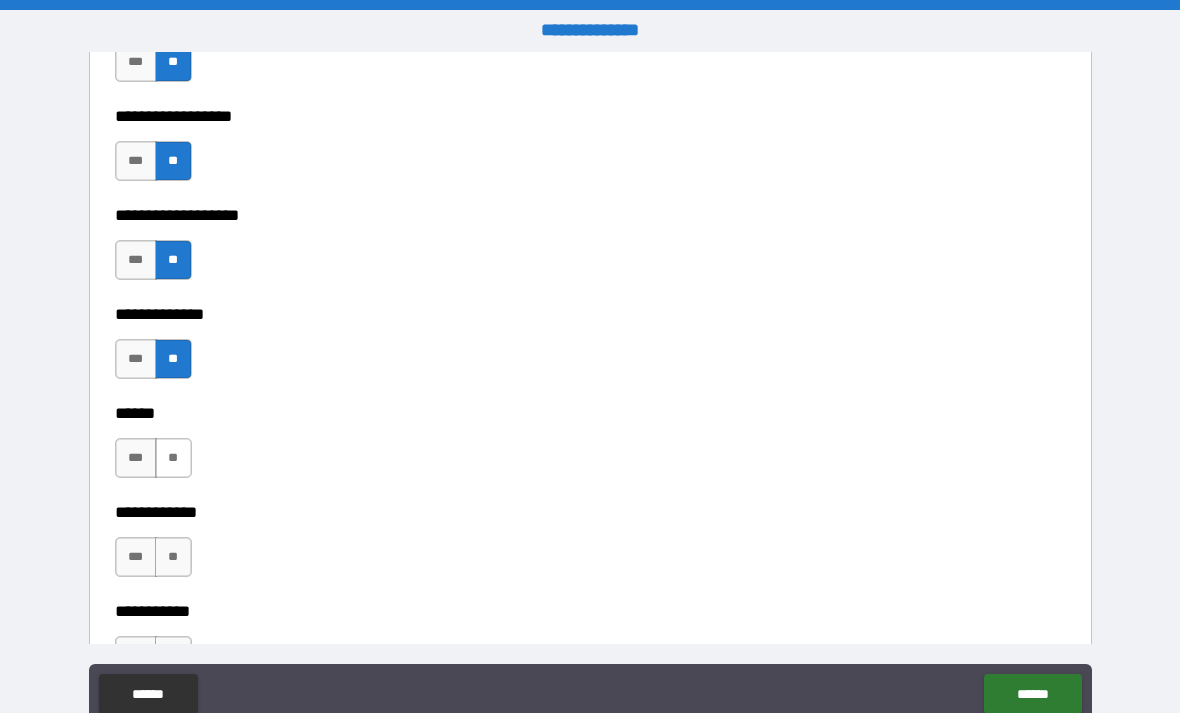 click on "**" at bounding box center (173, 458) 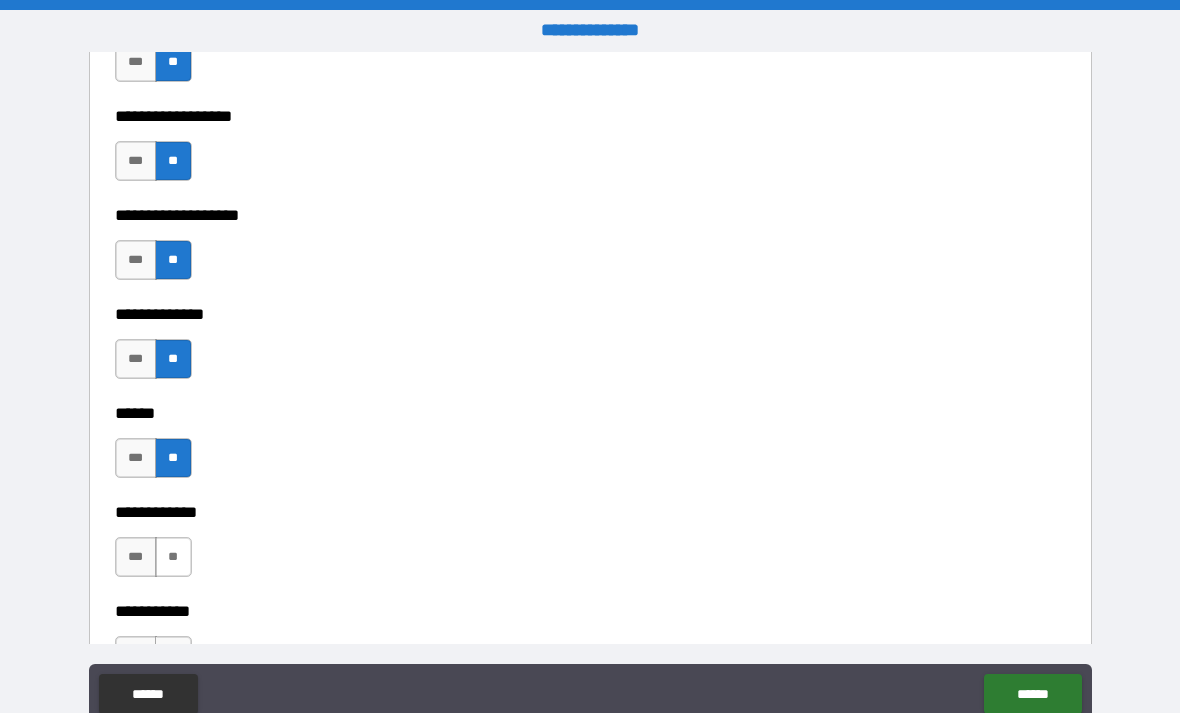 click on "**" at bounding box center [173, 557] 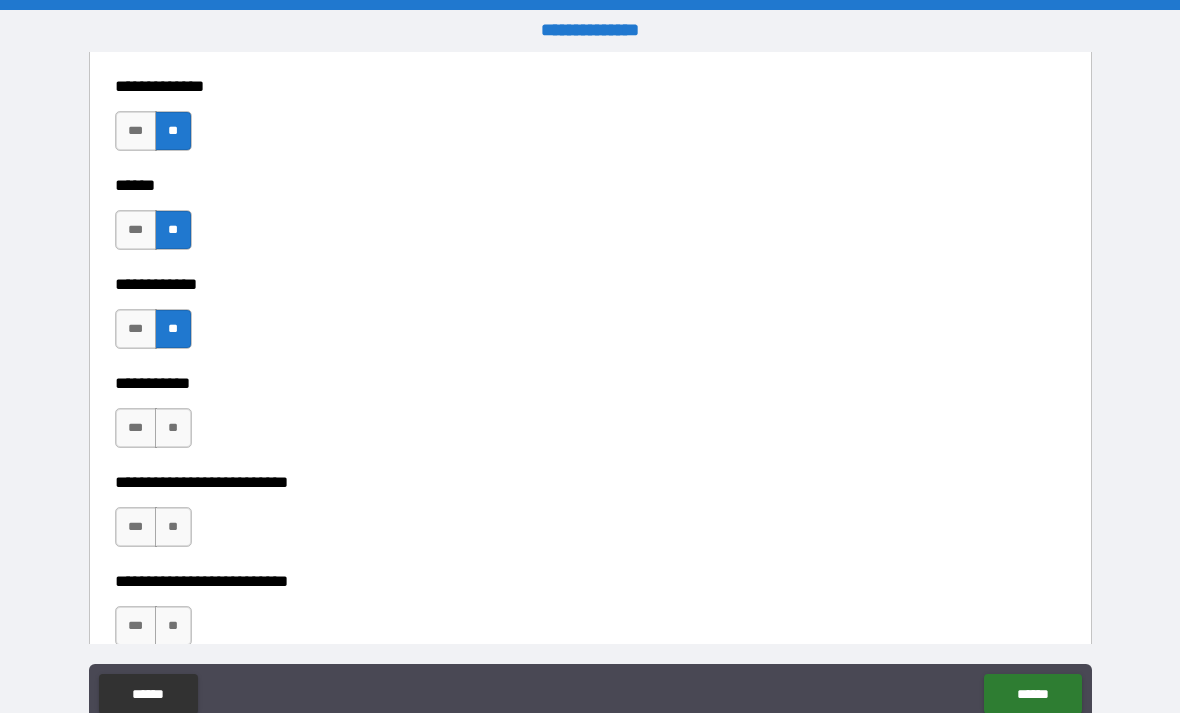 scroll, scrollTop: 3784, scrollLeft: 0, axis: vertical 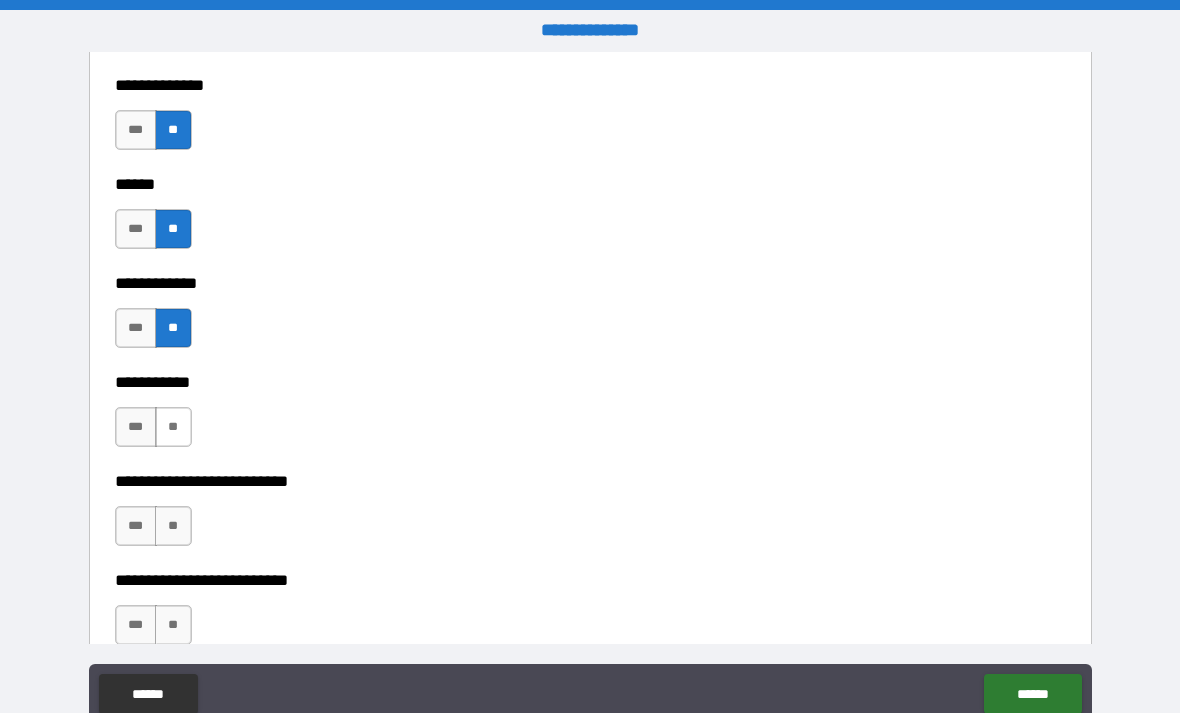 click on "**" at bounding box center (173, 427) 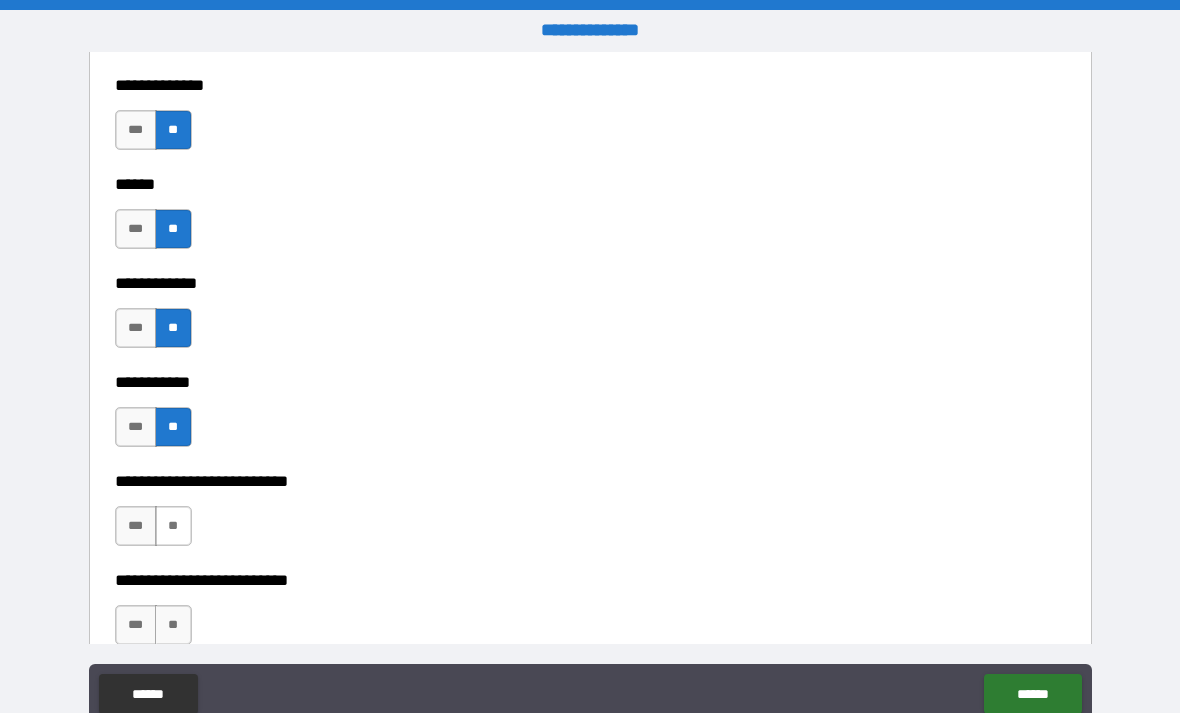 click on "**" at bounding box center (173, 526) 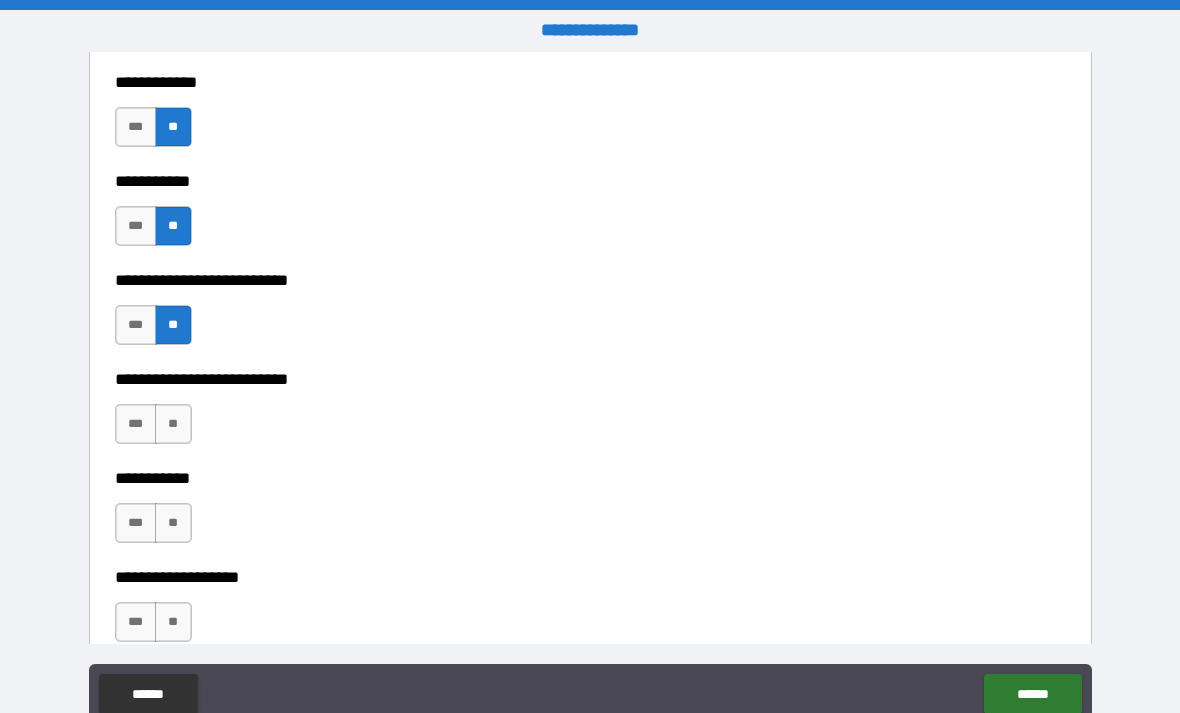 scroll, scrollTop: 4028, scrollLeft: 0, axis: vertical 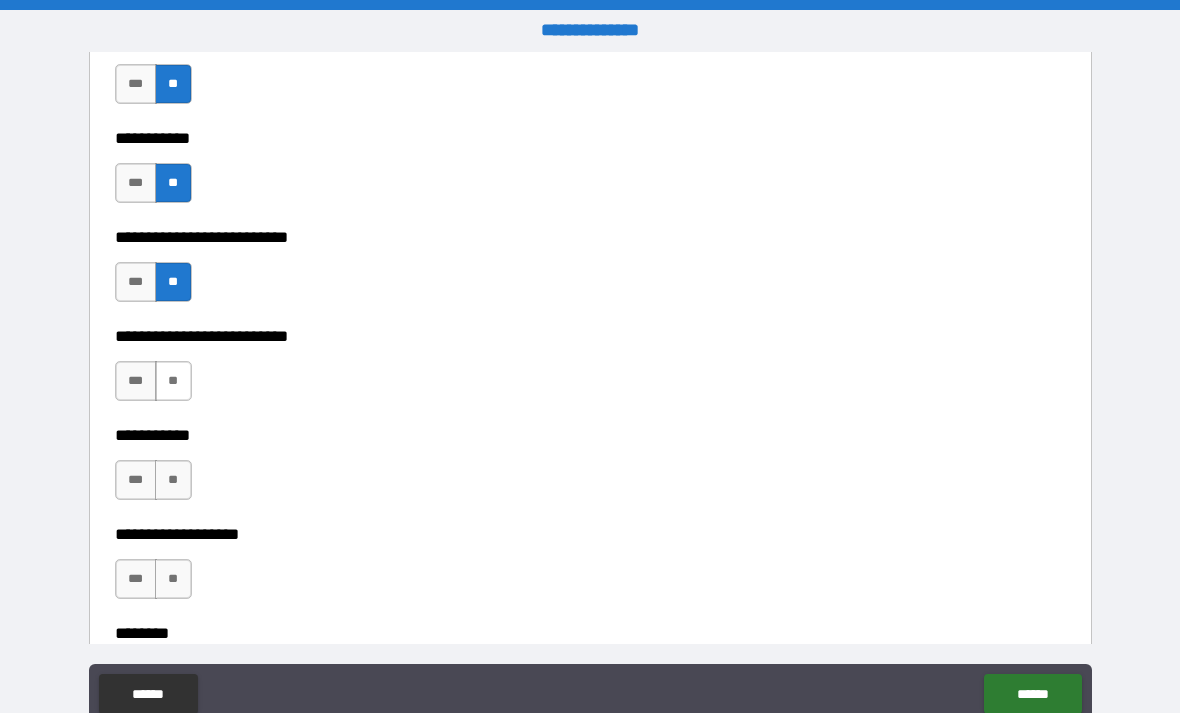 click on "**" at bounding box center [173, 381] 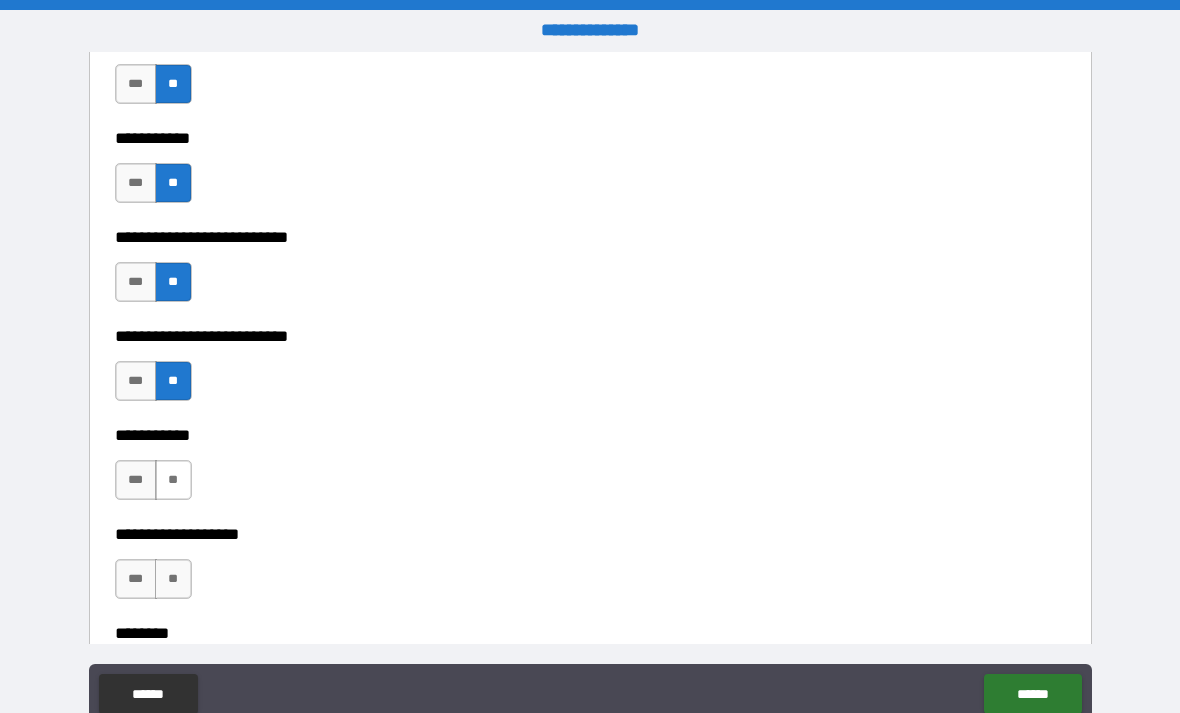 click on "**" at bounding box center [173, 480] 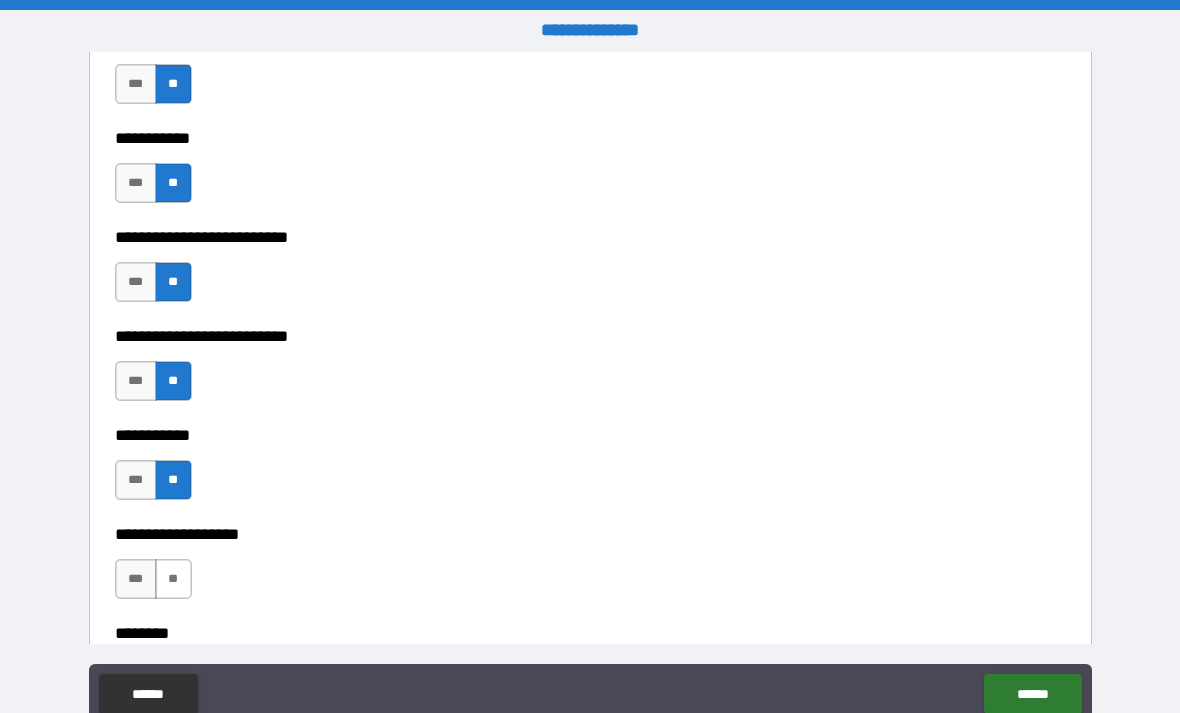 click on "**" at bounding box center (173, 579) 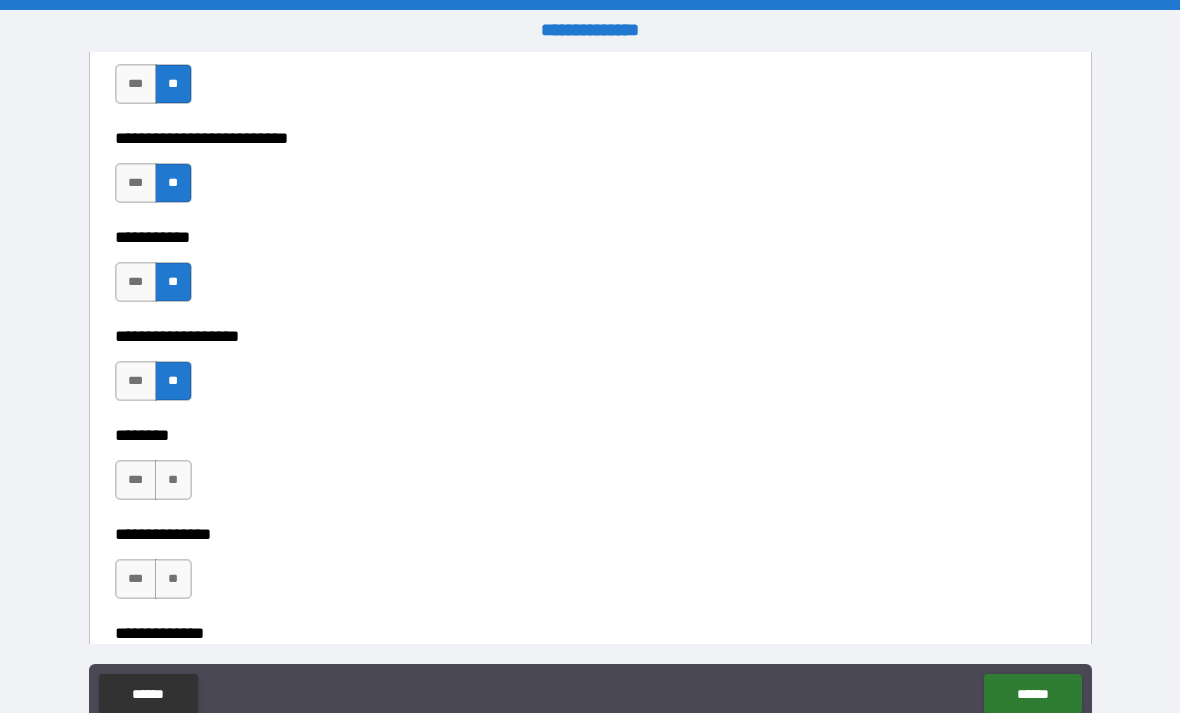 scroll, scrollTop: 4228, scrollLeft: 0, axis: vertical 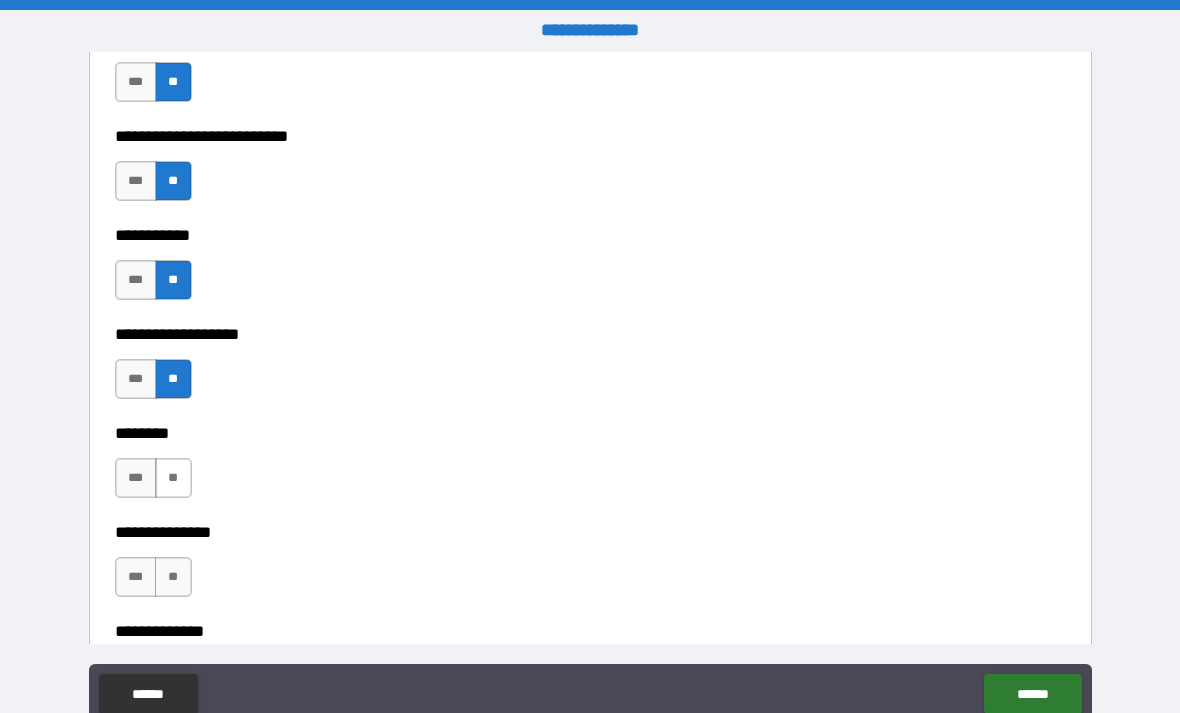 click on "**" at bounding box center (173, 478) 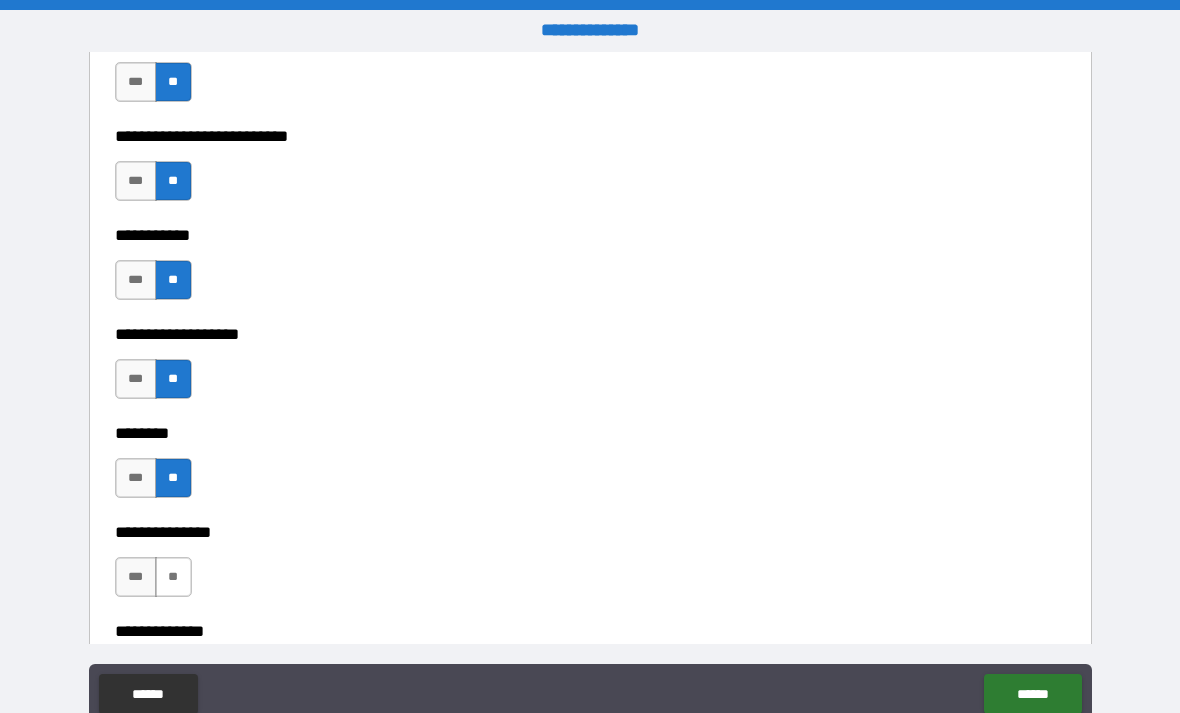 click on "**" at bounding box center (173, 577) 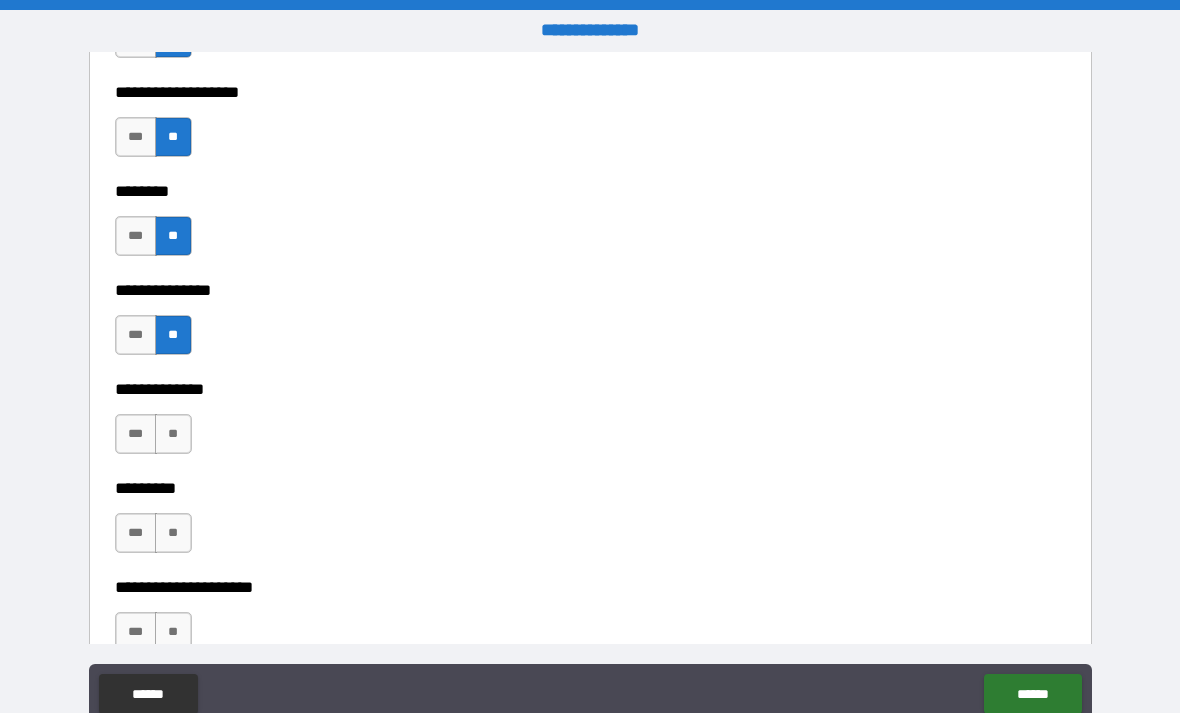 scroll, scrollTop: 4484, scrollLeft: 0, axis: vertical 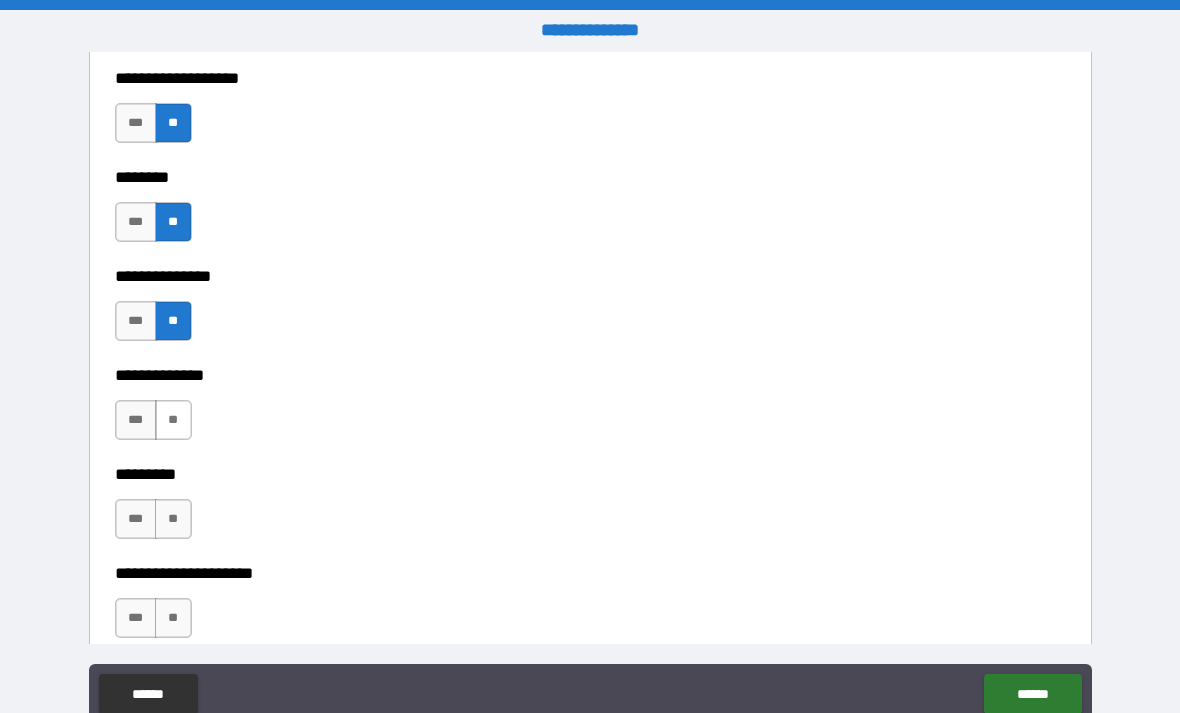 click on "**" at bounding box center (173, 420) 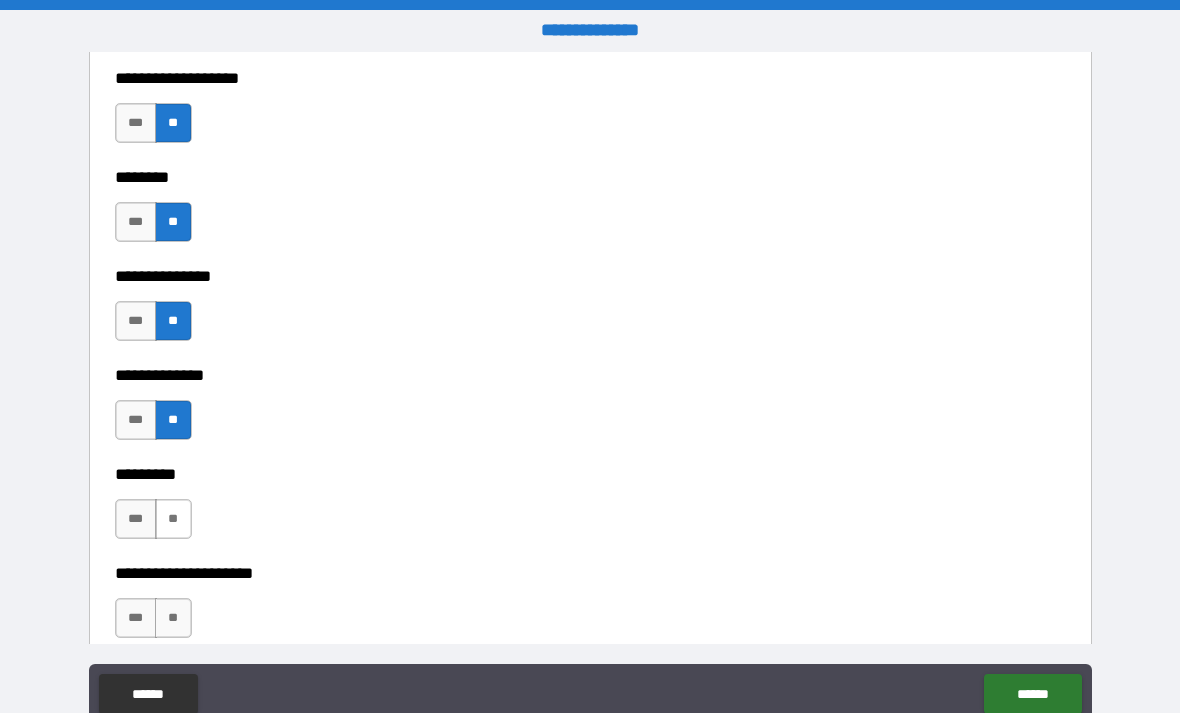 click on "**" at bounding box center [173, 519] 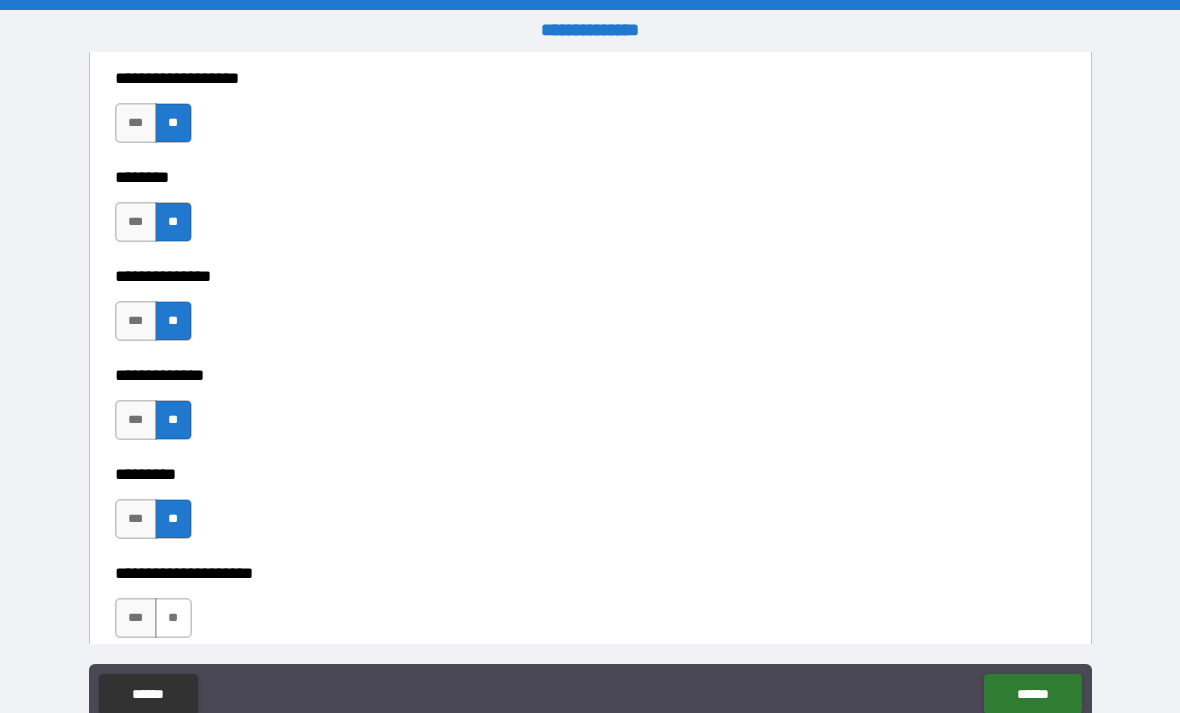 click on "**" at bounding box center [173, 618] 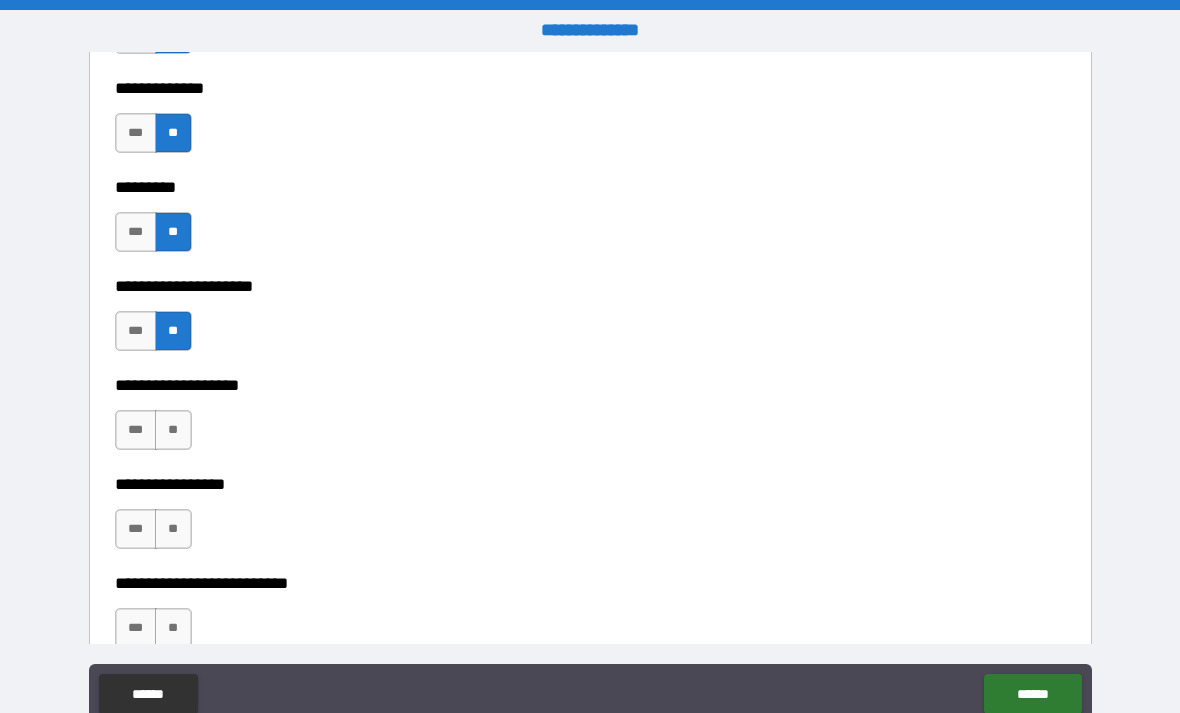 scroll, scrollTop: 4779, scrollLeft: 0, axis: vertical 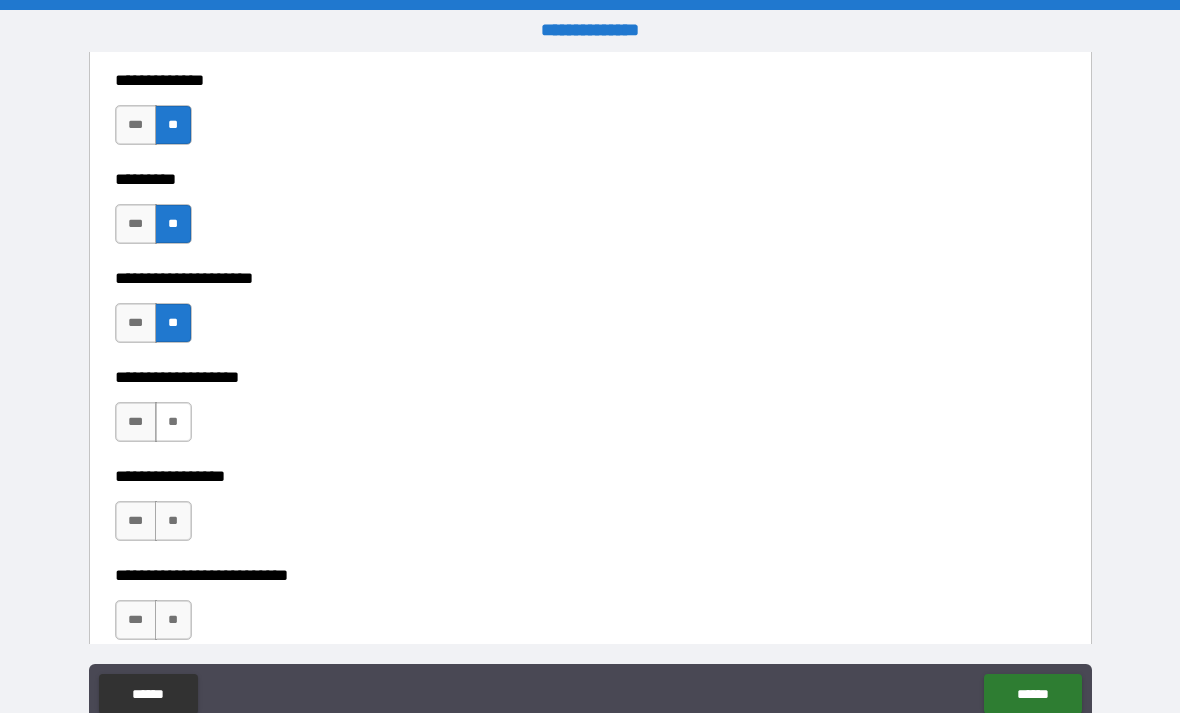 click on "**" at bounding box center [173, 422] 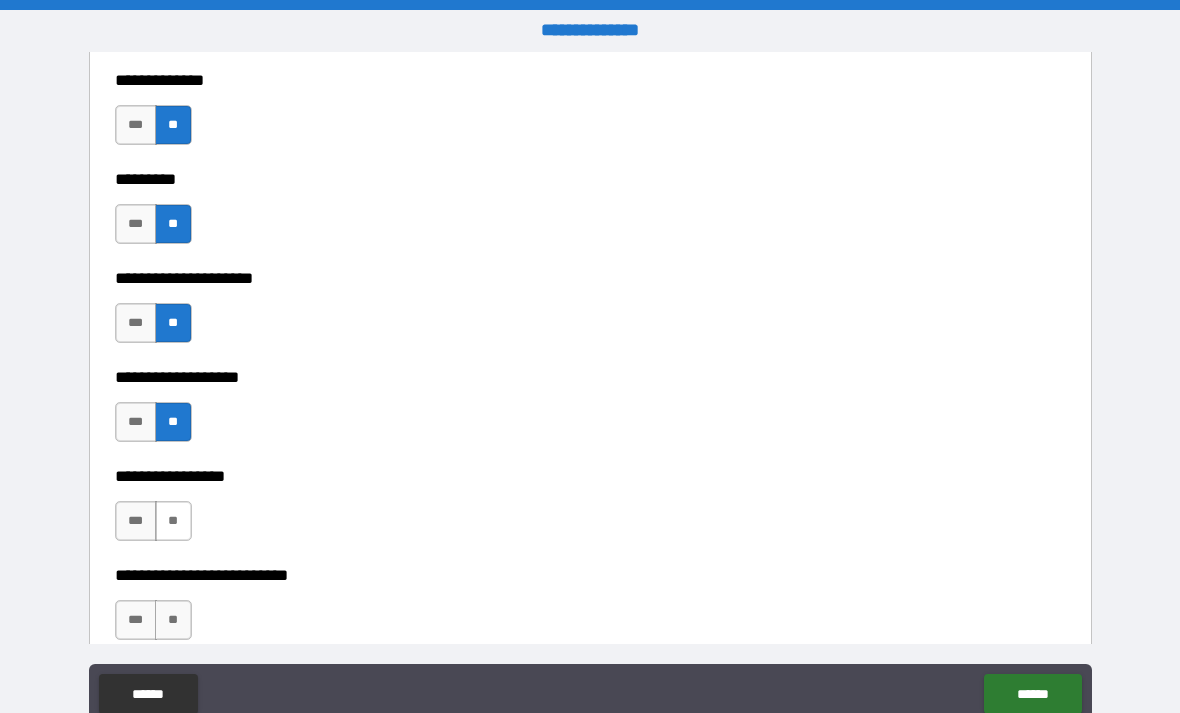 click on "**" at bounding box center (173, 521) 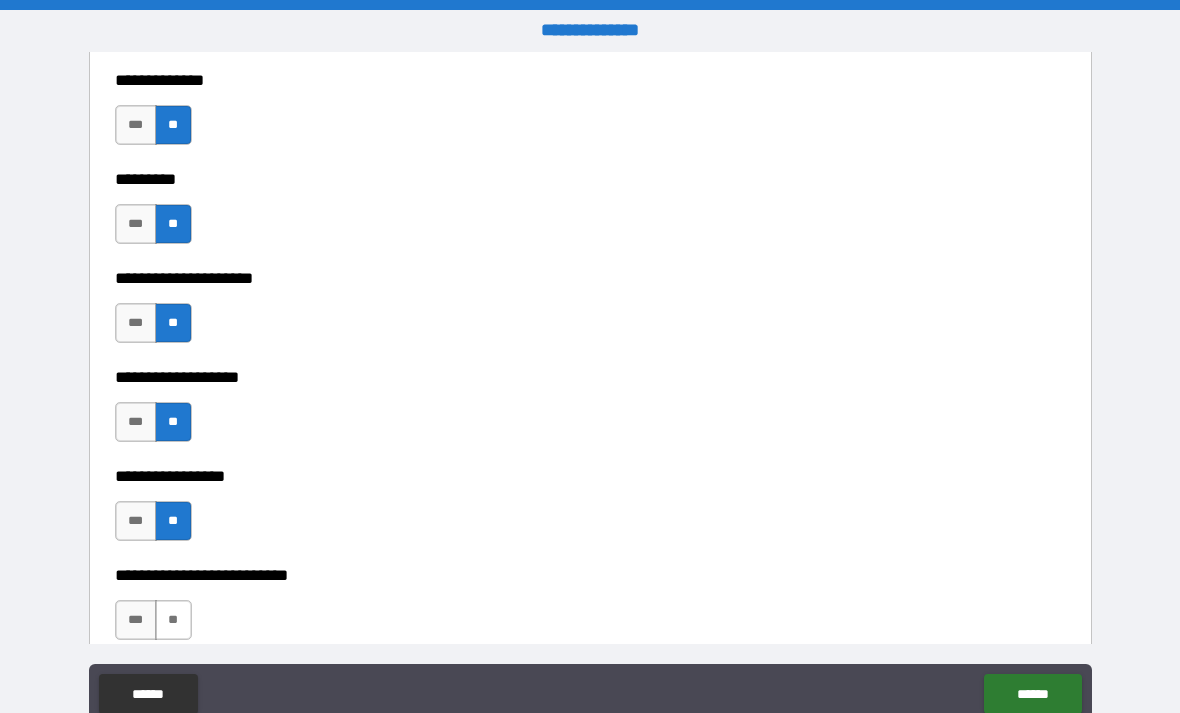 click on "**" at bounding box center (173, 620) 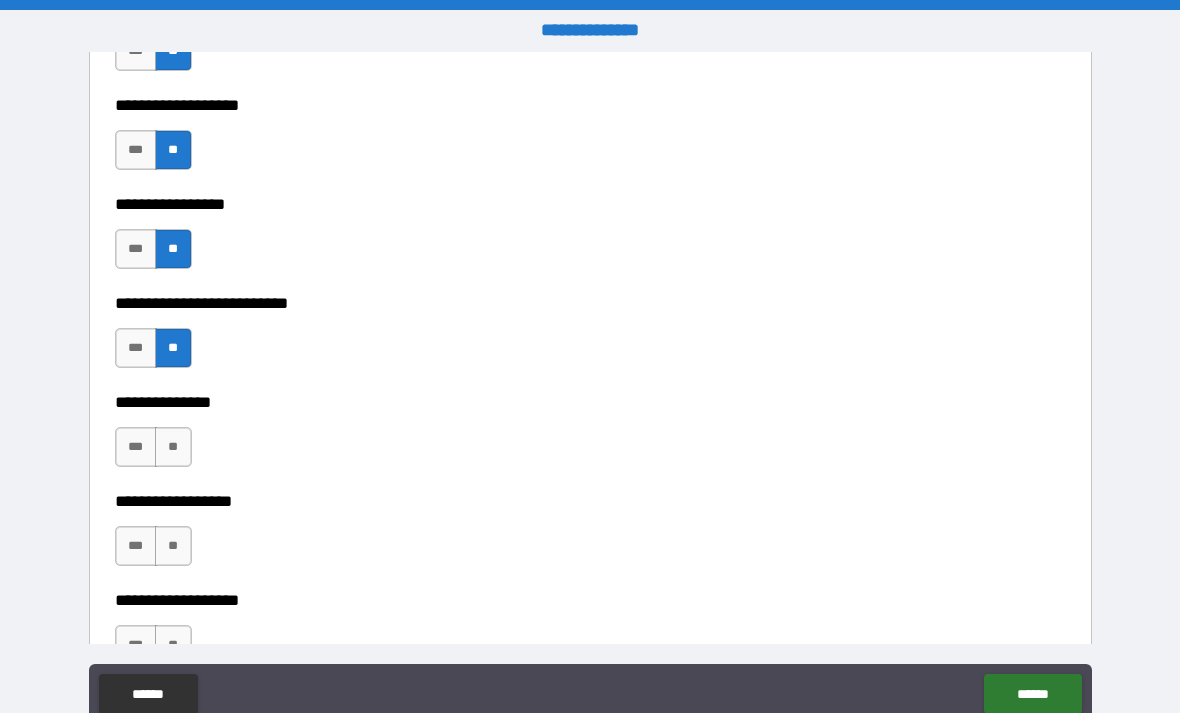 scroll, scrollTop: 5050, scrollLeft: 0, axis: vertical 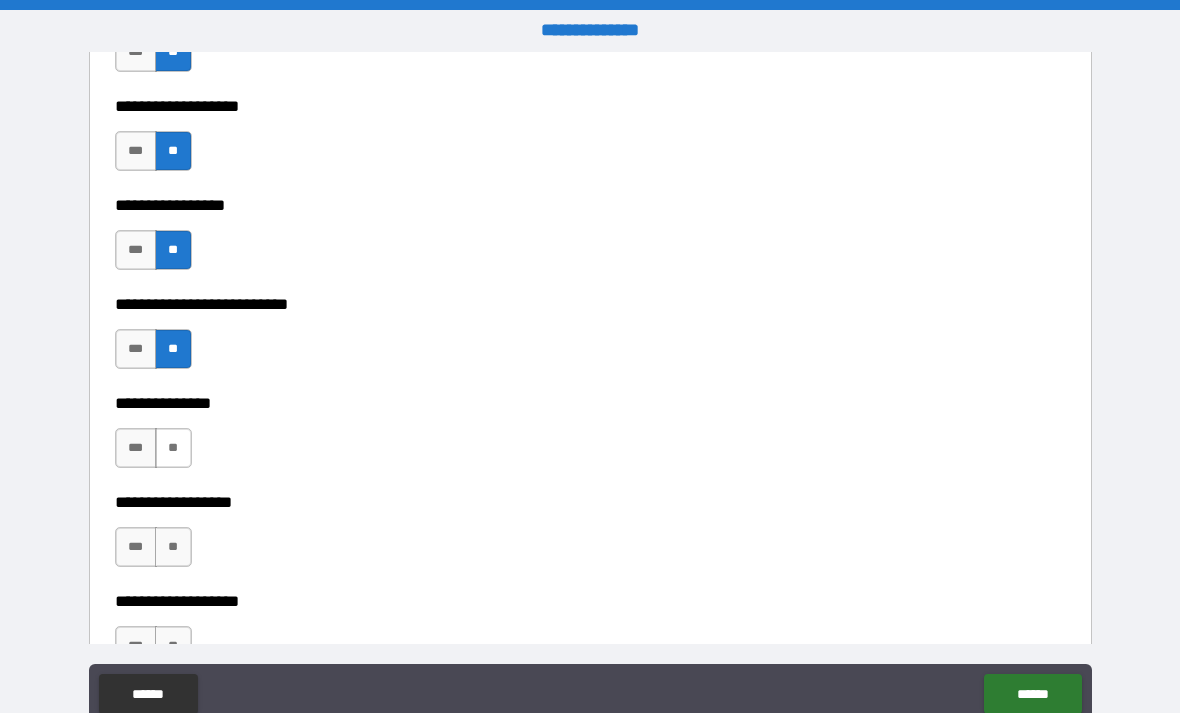 click on "**" at bounding box center (173, 448) 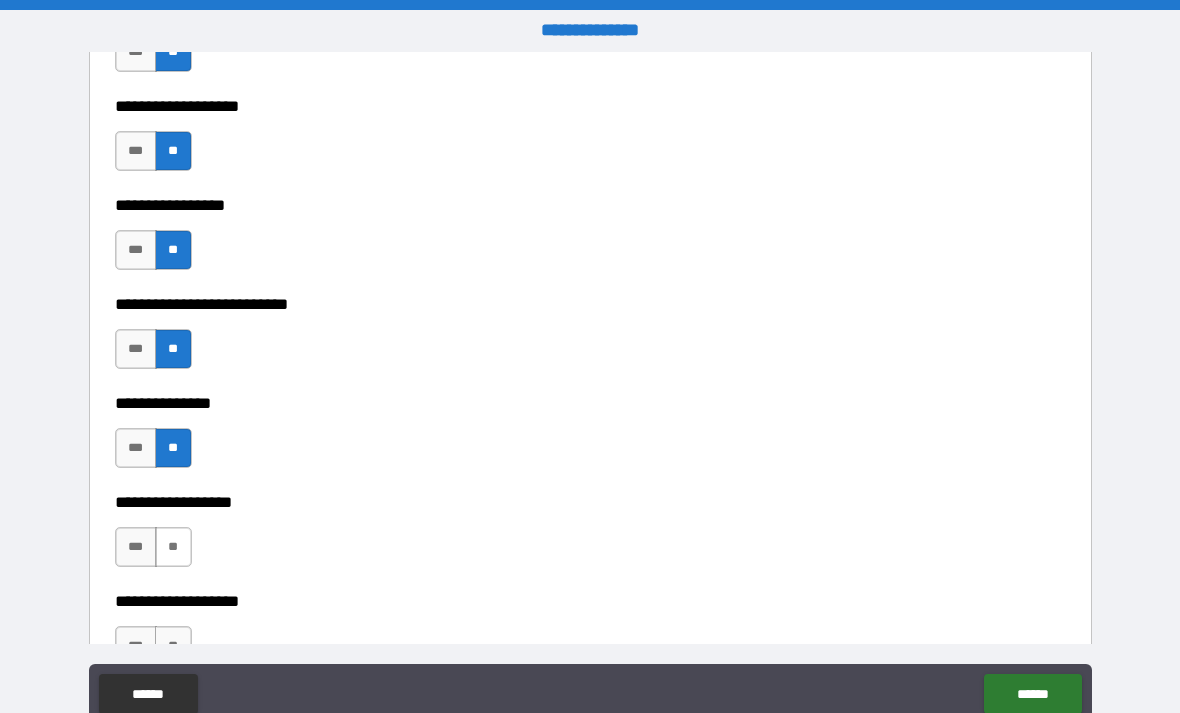 click on "**" at bounding box center (173, 547) 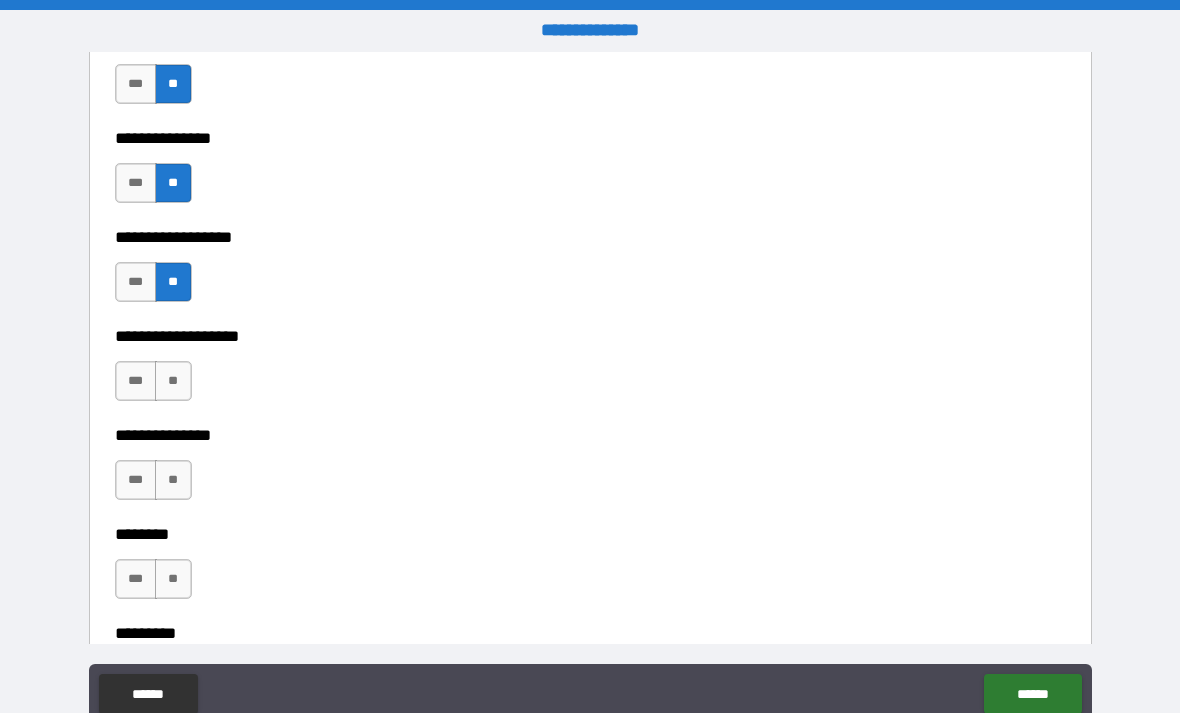 scroll, scrollTop: 5319, scrollLeft: 0, axis: vertical 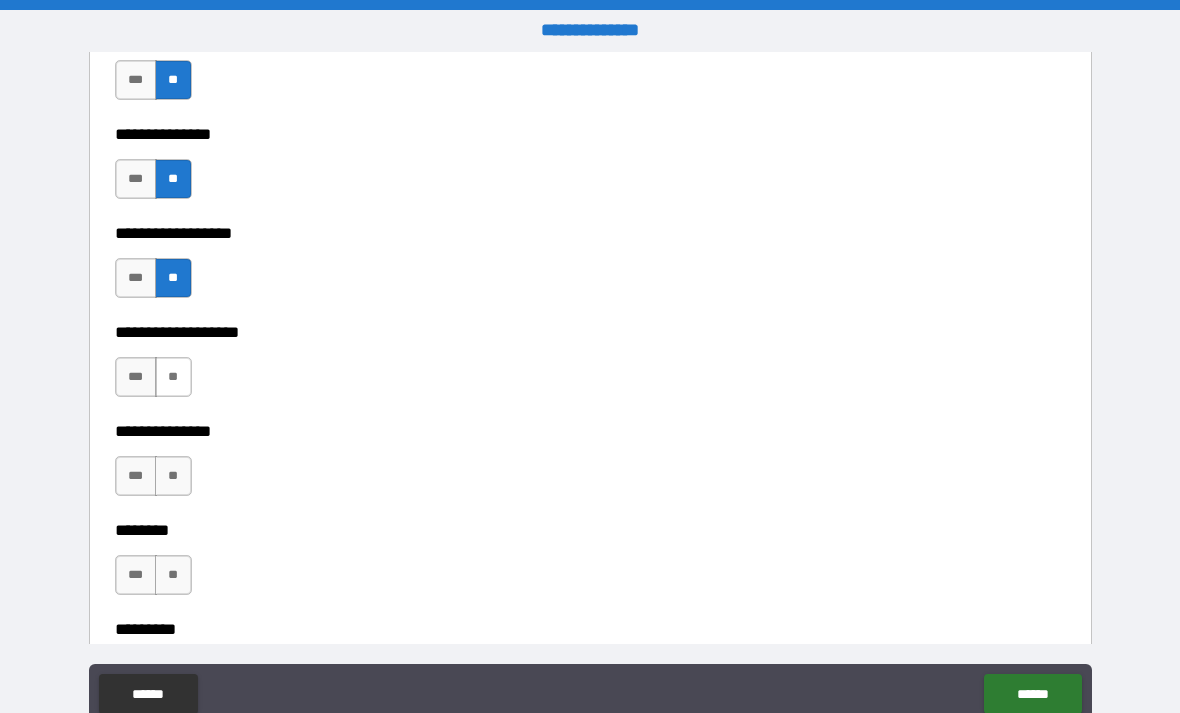 click on "**" at bounding box center [173, 377] 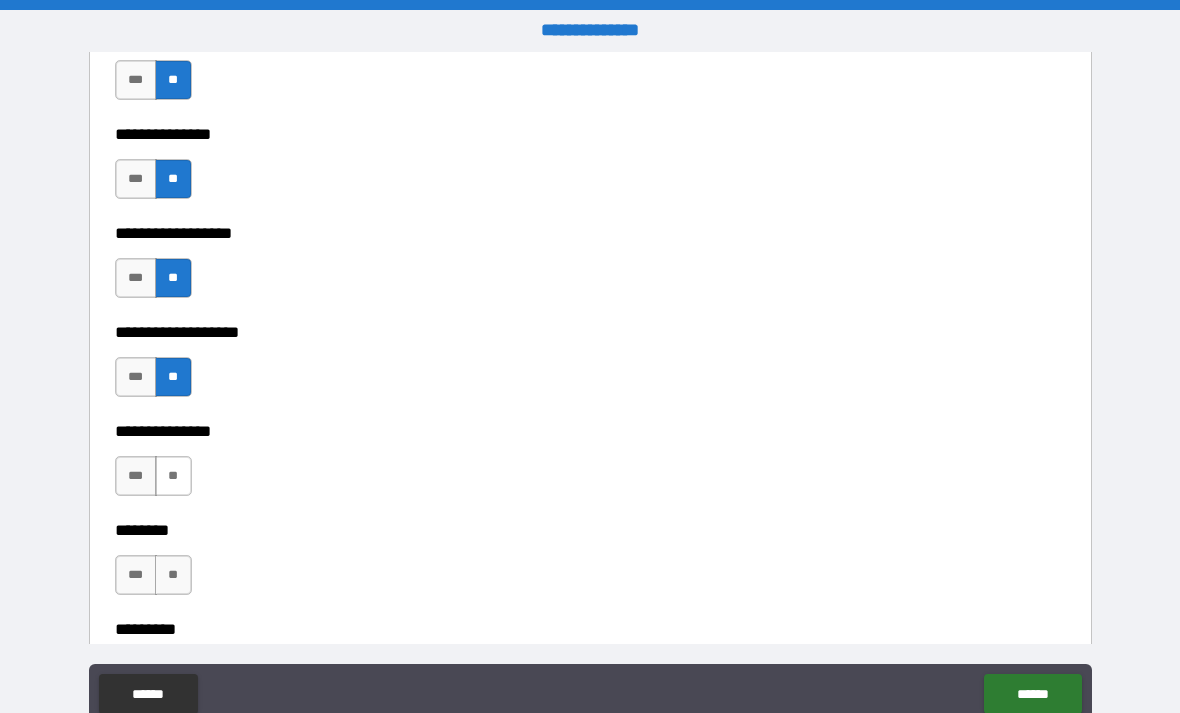click on "**" at bounding box center [173, 476] 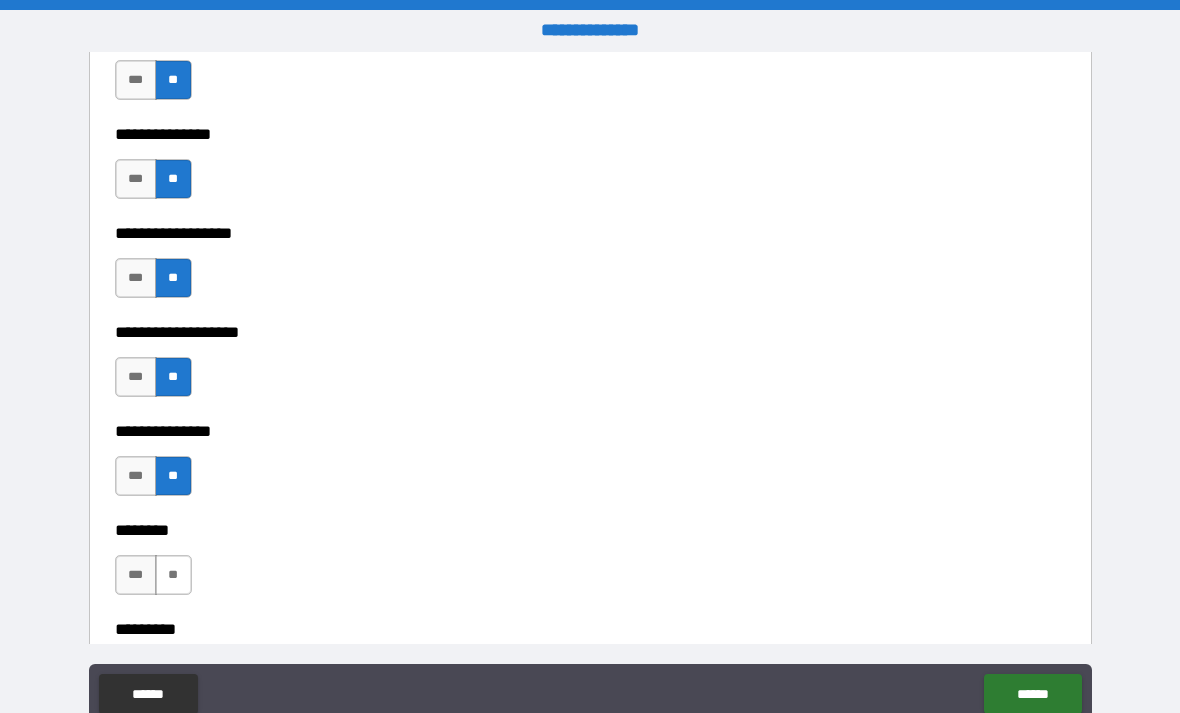 click on "**" at bounding box center [173, 575] 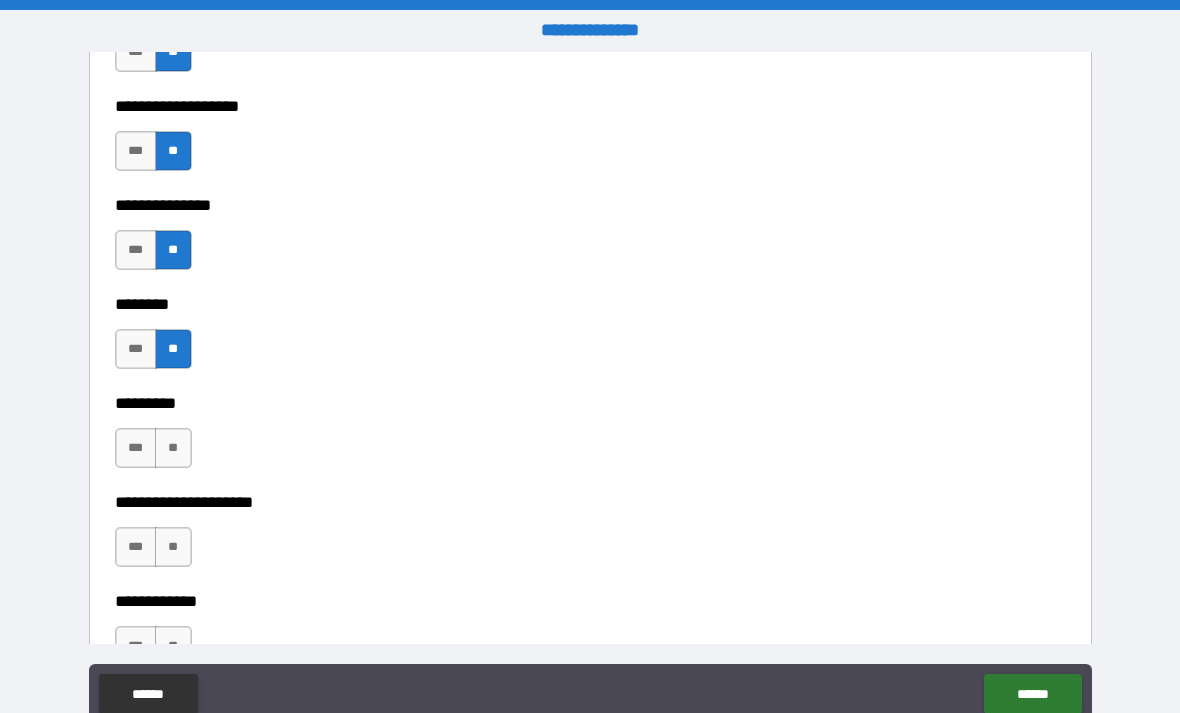 scroll, scrollTop: 5551, scrollLeft: 0, axis: vertical 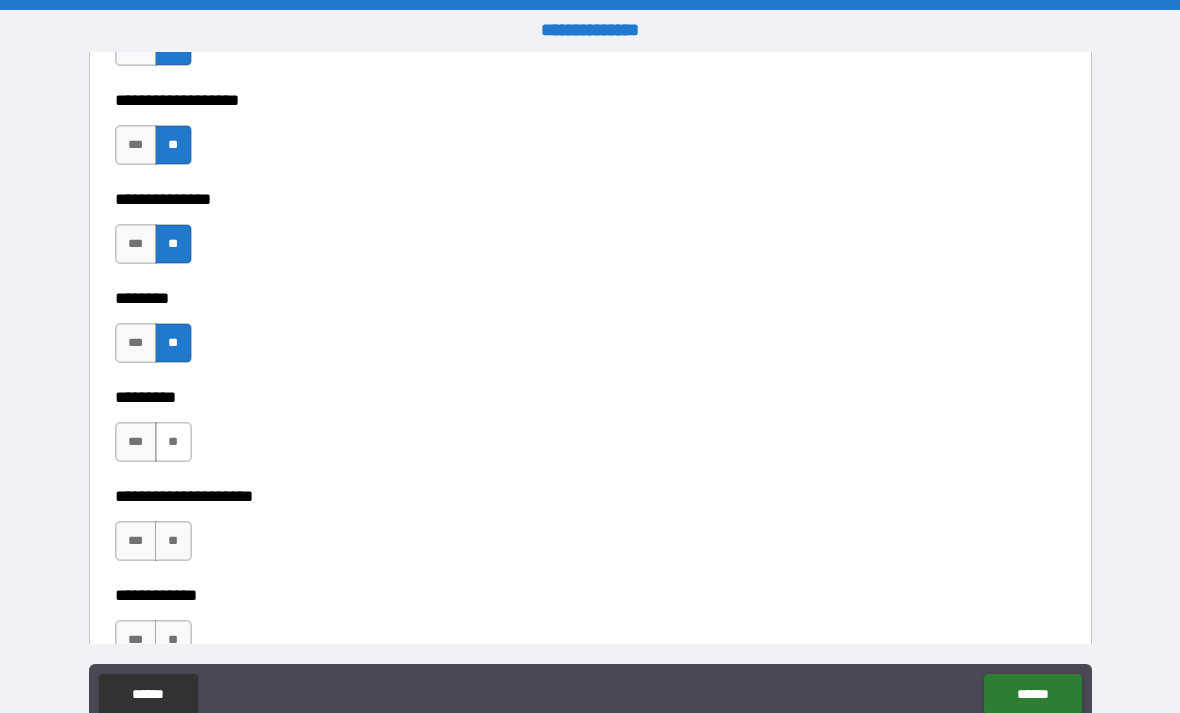 click on "**" at bounding box center (173, 442) 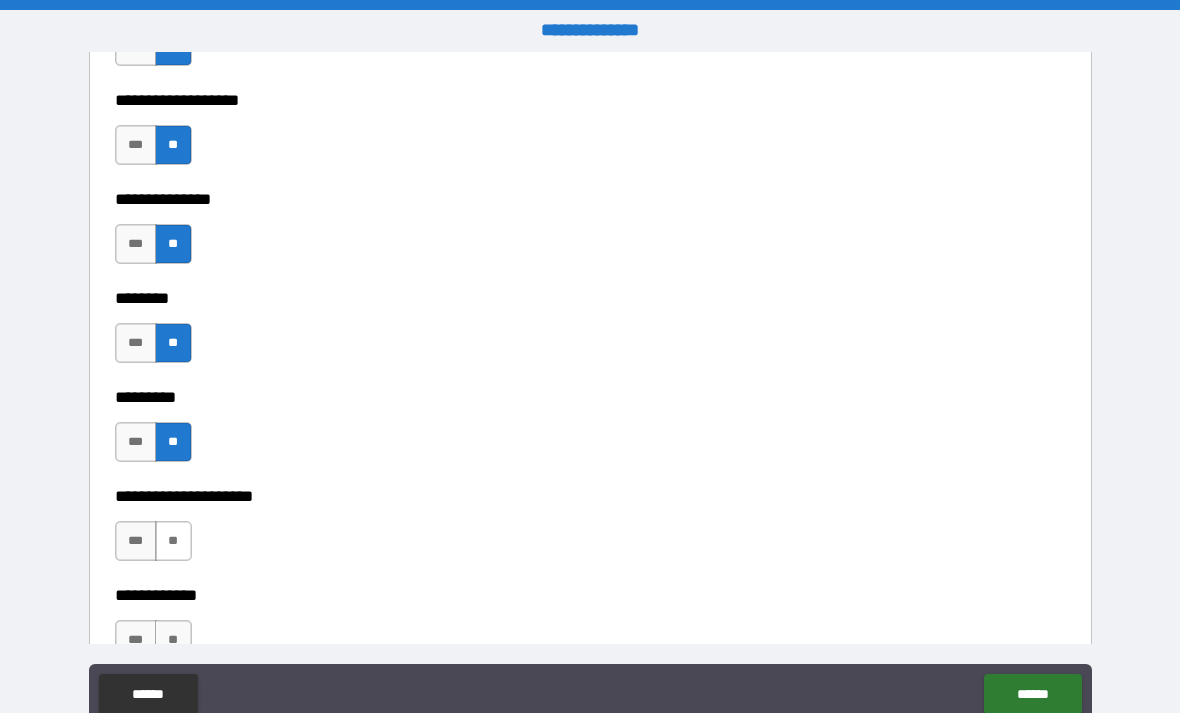click on "**" at bounding box center (173, 541) 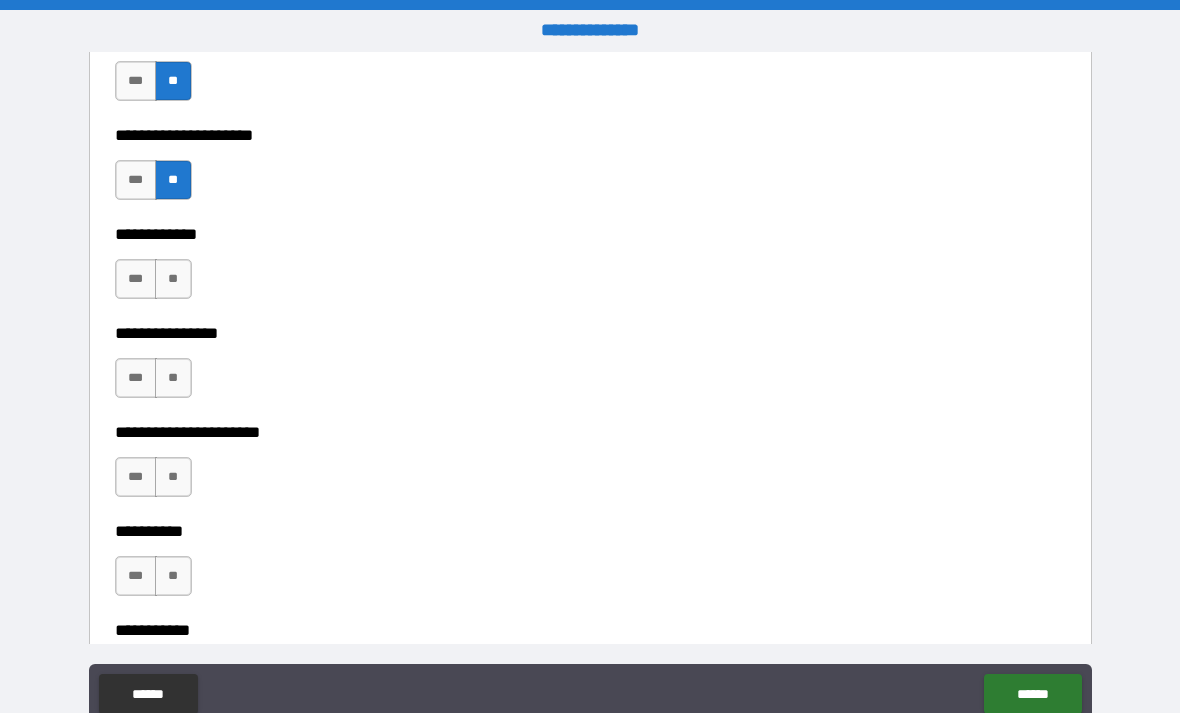 scroll, scrollTop: 5914, scrollLeft: 0, axis: vertical 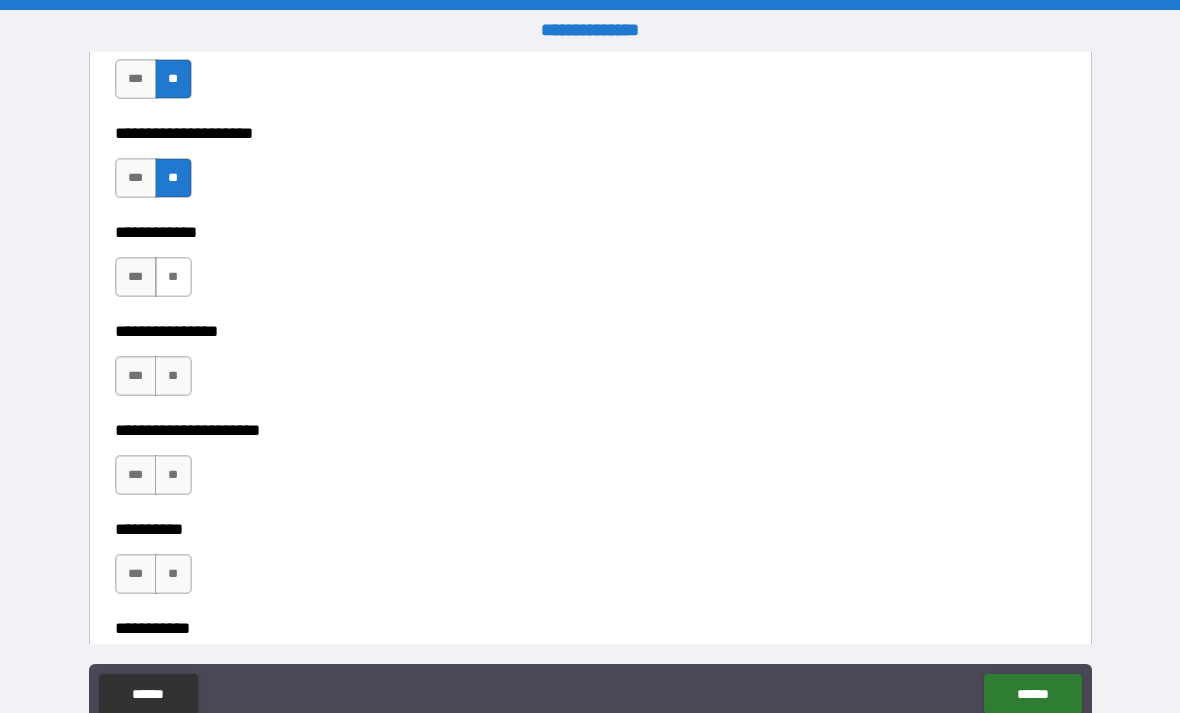 click on "**" at bounding box center [173, 277] 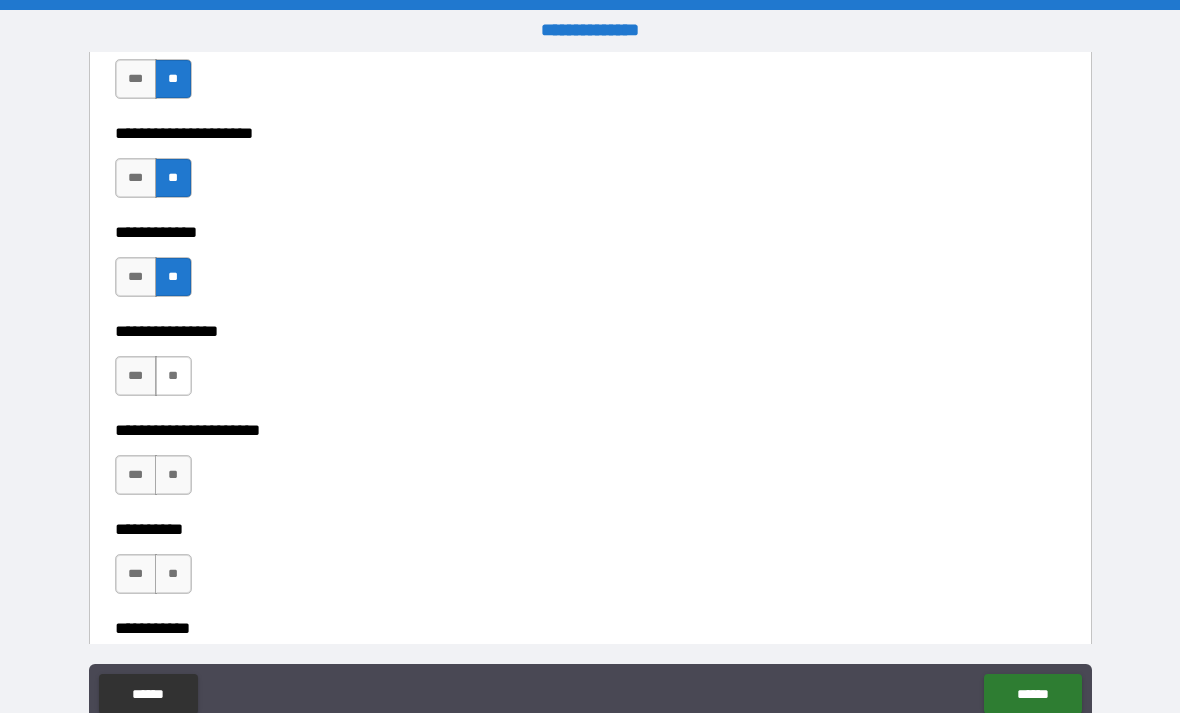 click on "**" at bounding box center (173, 376) 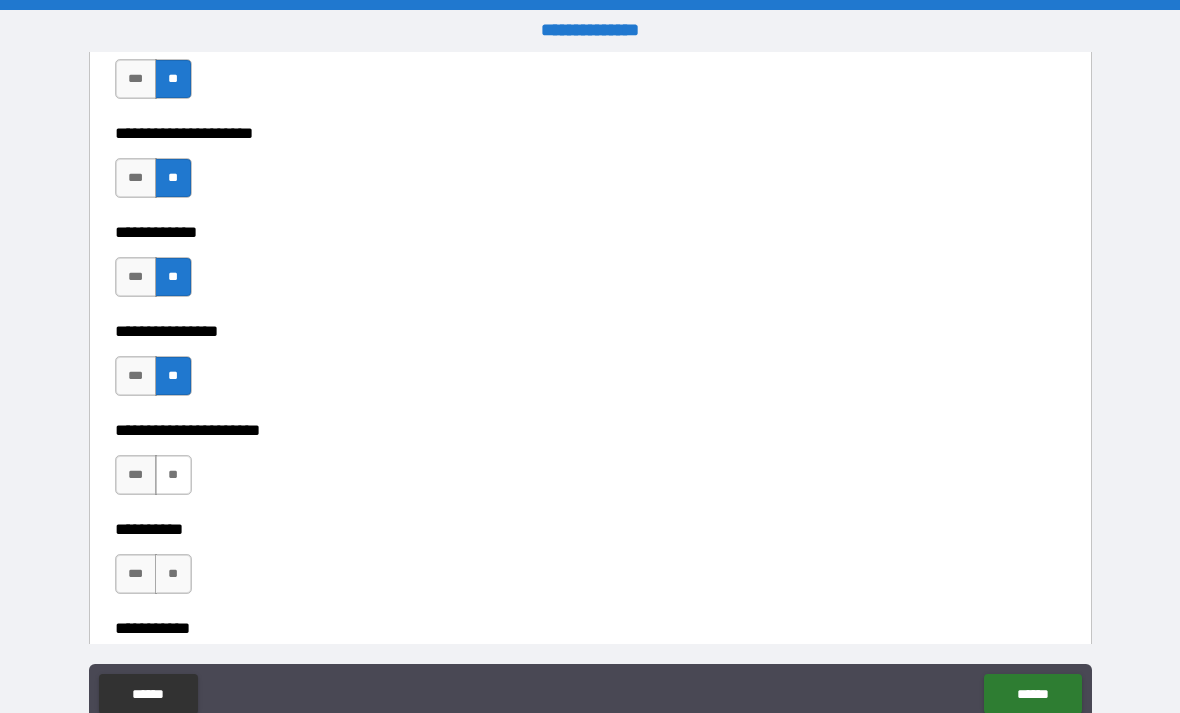 click on "**" at bounding box center [173, 475] 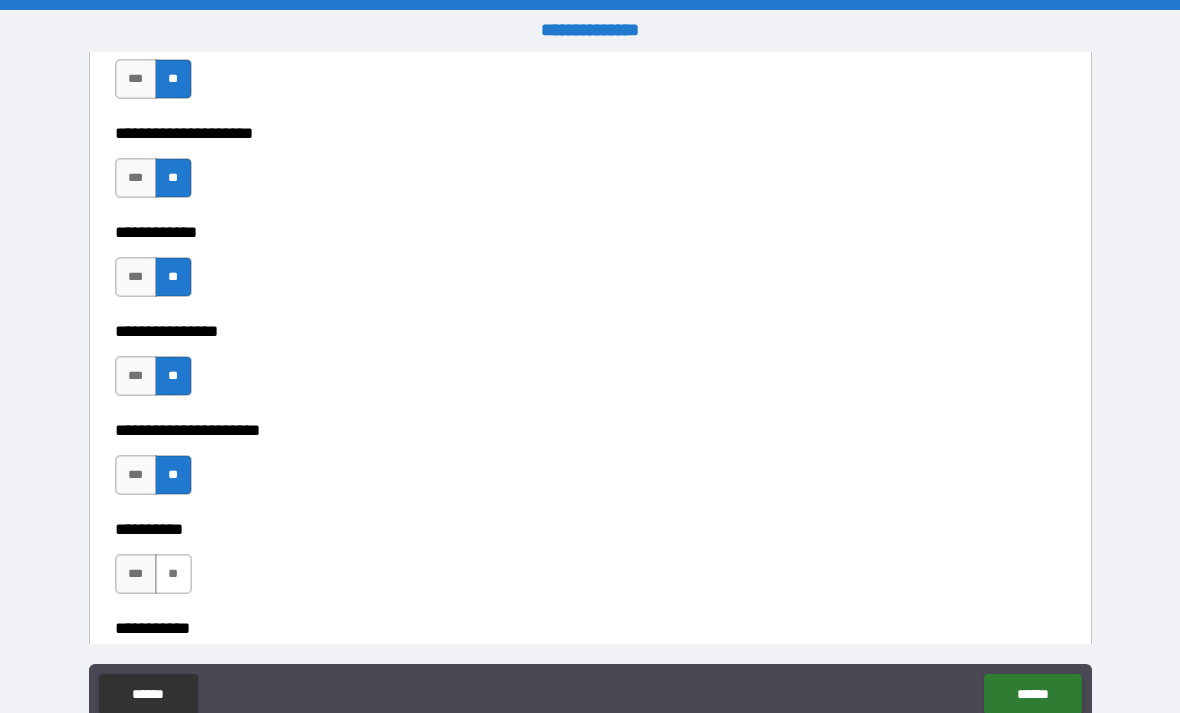 click on "**" at bounding box center (173, 574) 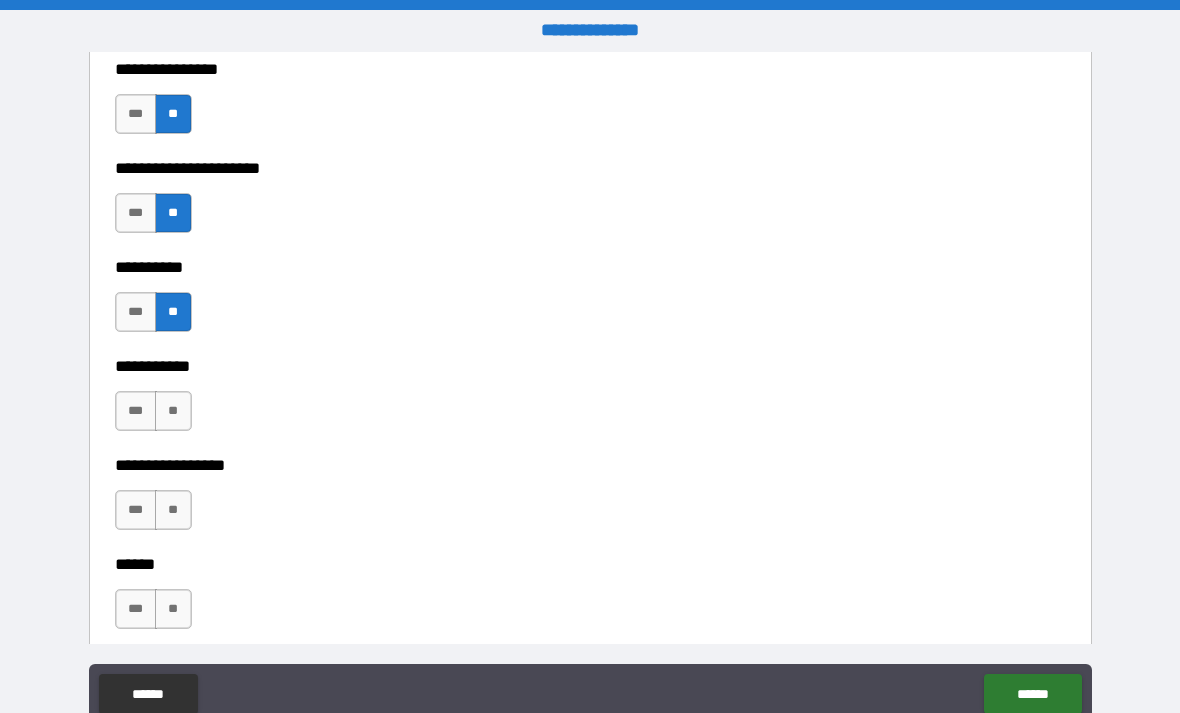 scroll, scrollTop: 6183, scrollLeft: 0, axis: vertical 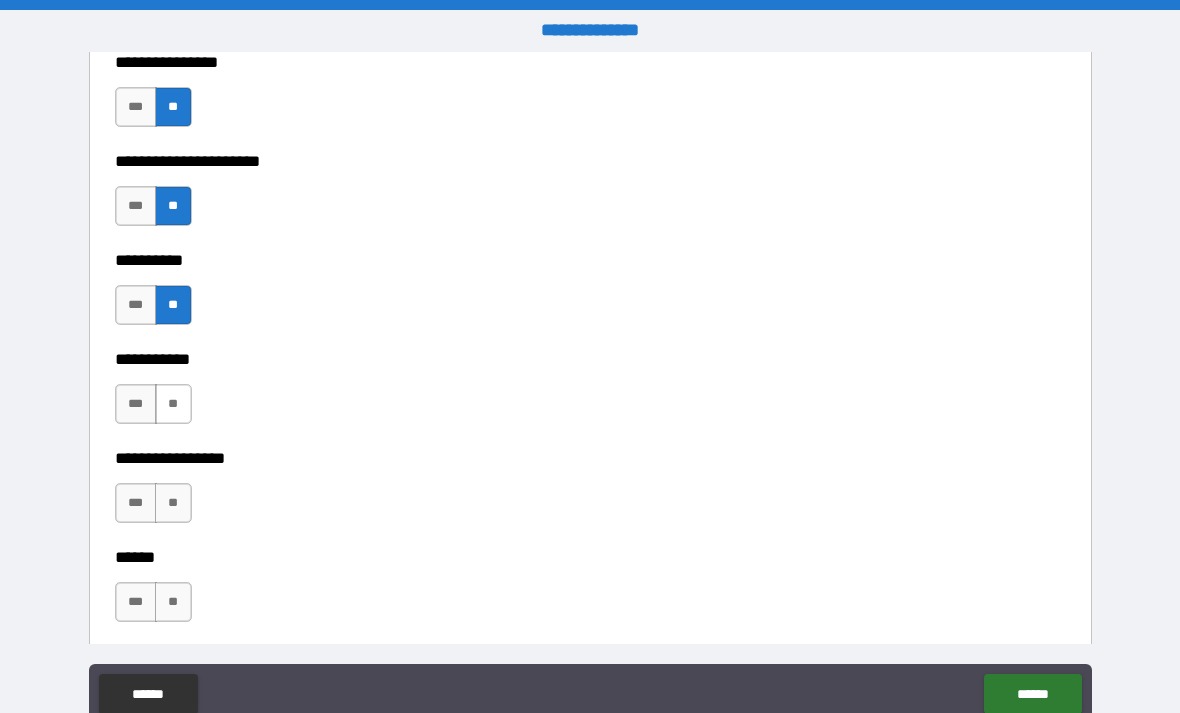 click on "**" at bounding box center (173, 404) 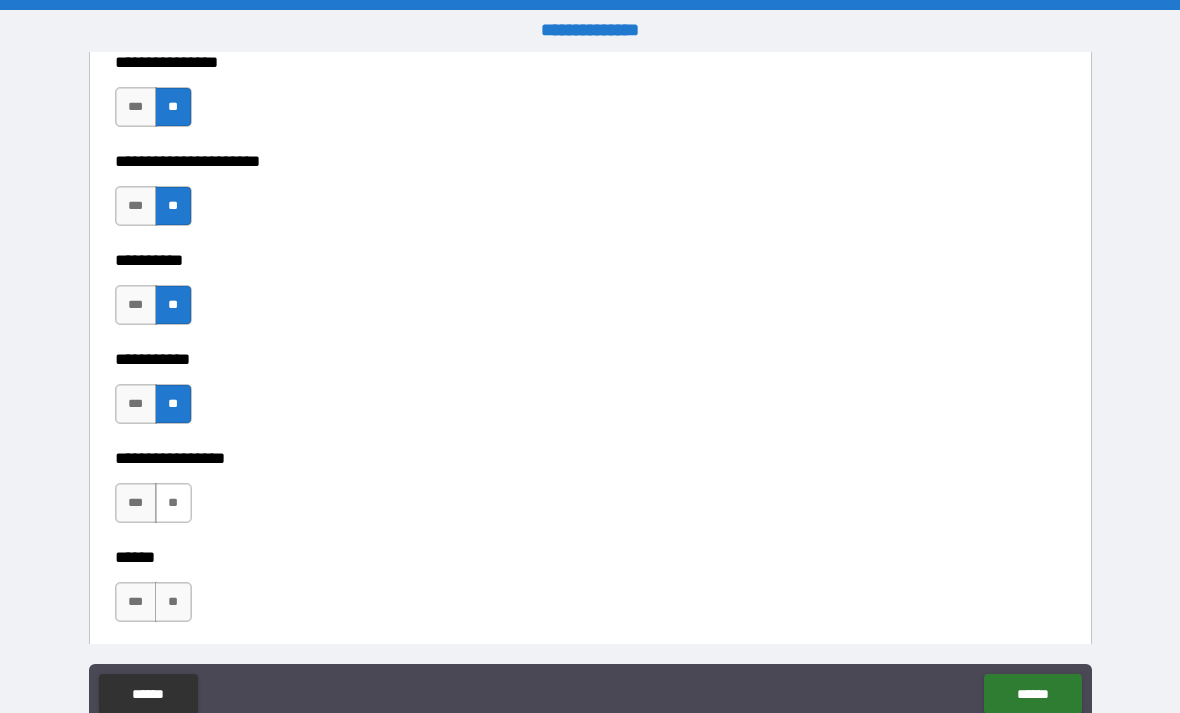 click on "**" at bounding box center [173, 503] 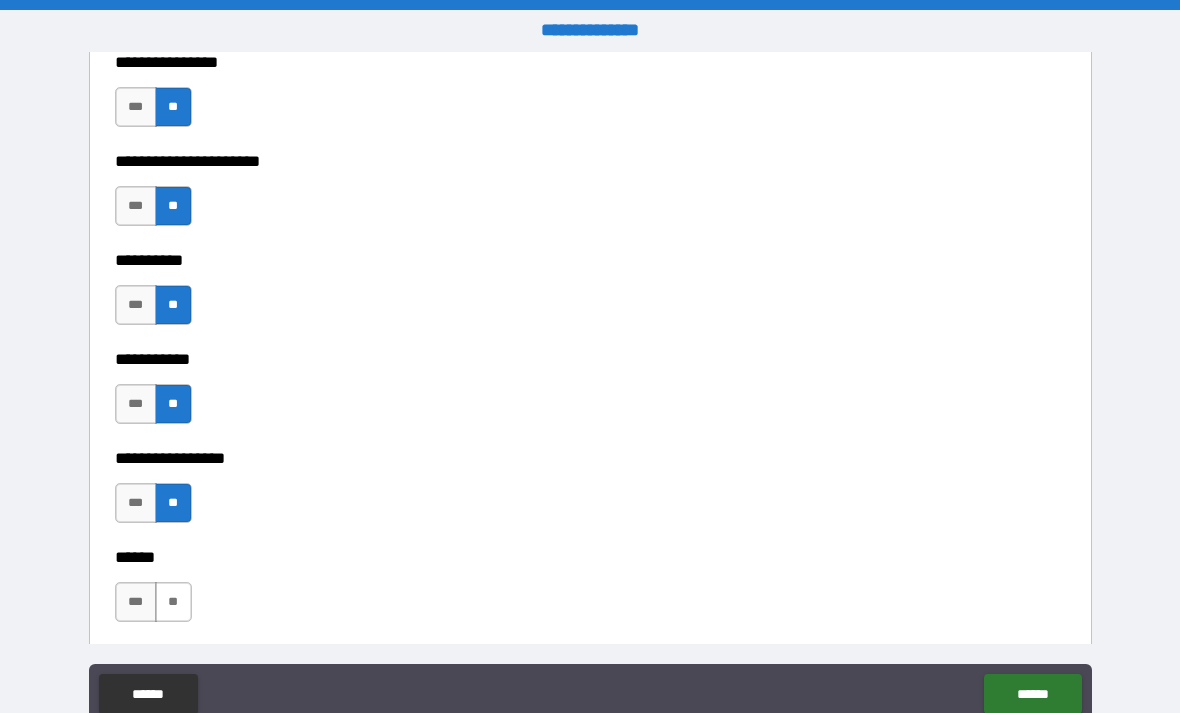 click on "**" at bounding box center [173, 602] 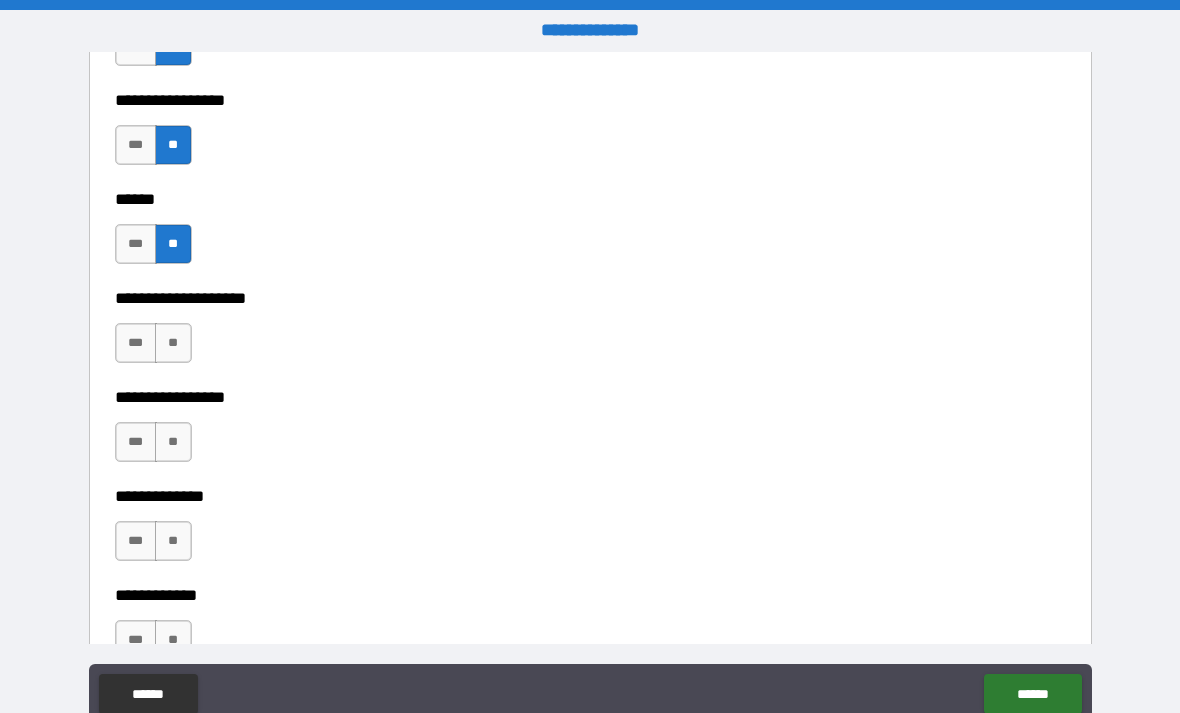 scroll, scrollTop: 6545, scrollLeft: 0, axis: vertical 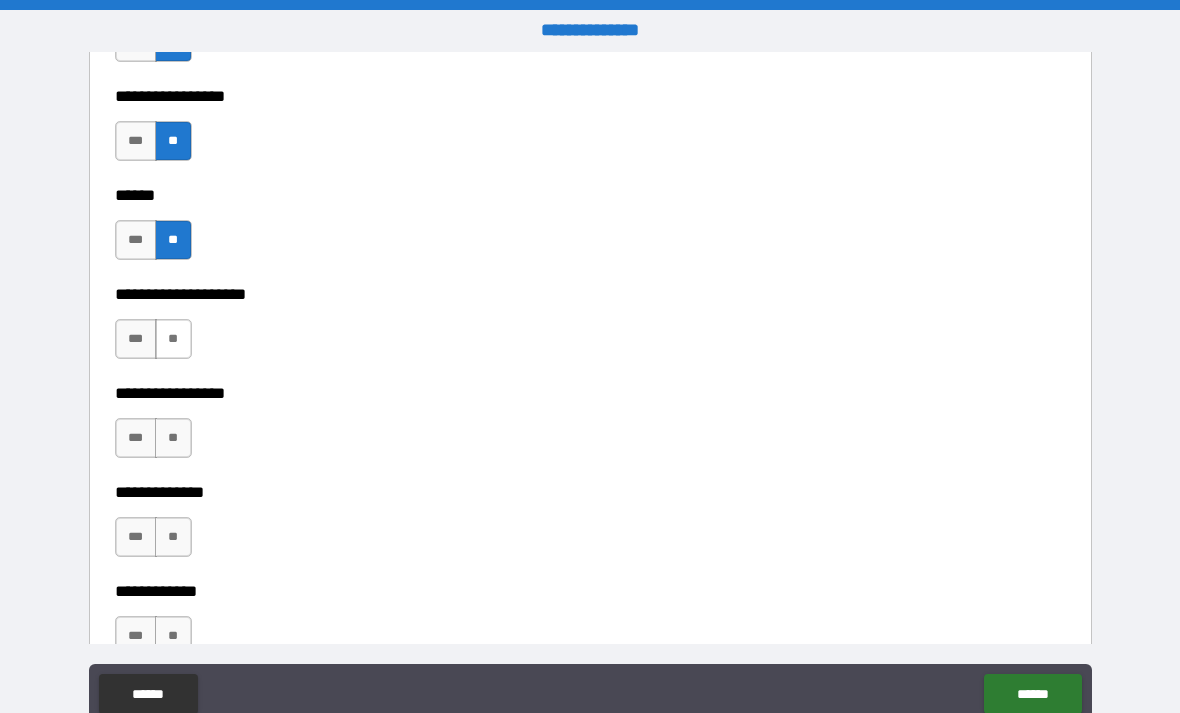 click on "**" at bounding box center [173, 339] 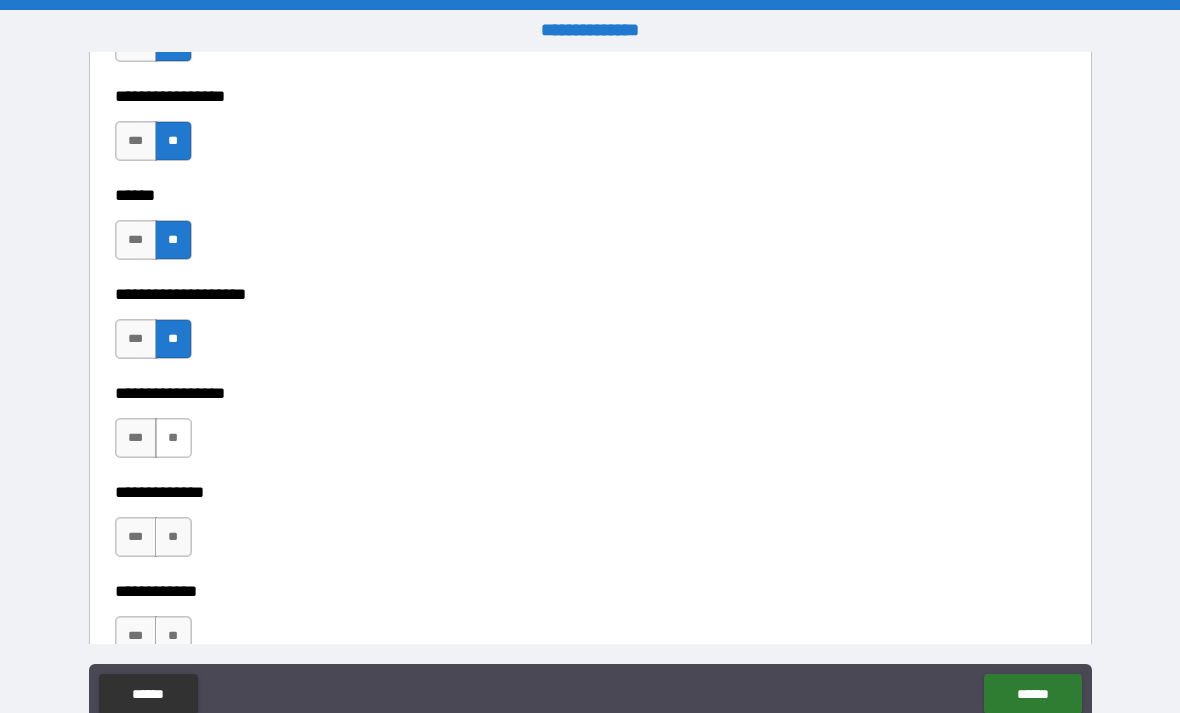 click on "**" at bounding box center [173, 438] 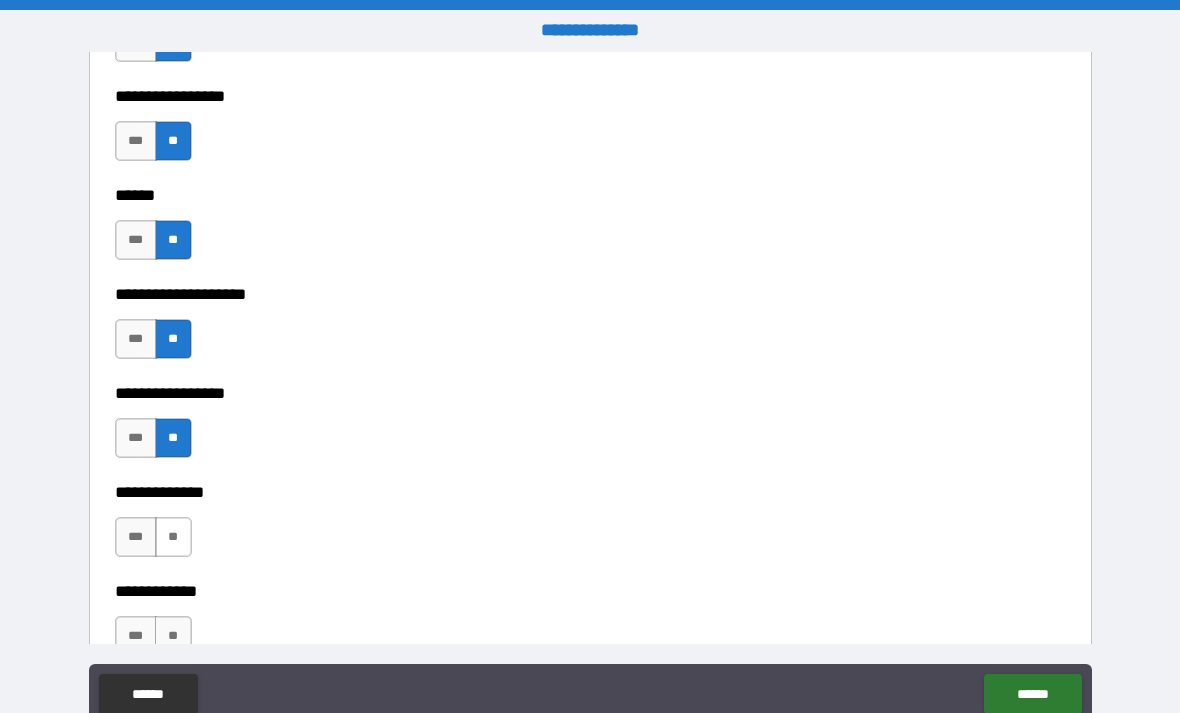 click on "**" at bounding box center (173, 537) 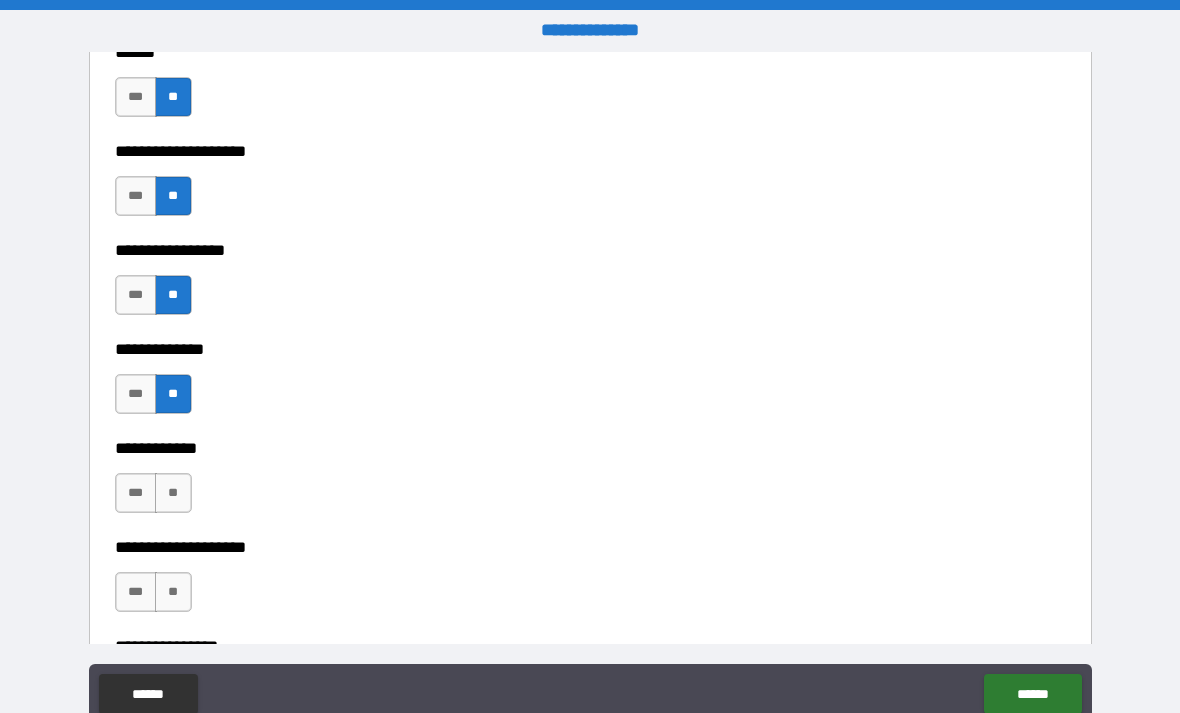 scroll, scrollTop: 6690, scrollLeft: 0, axis: vertical 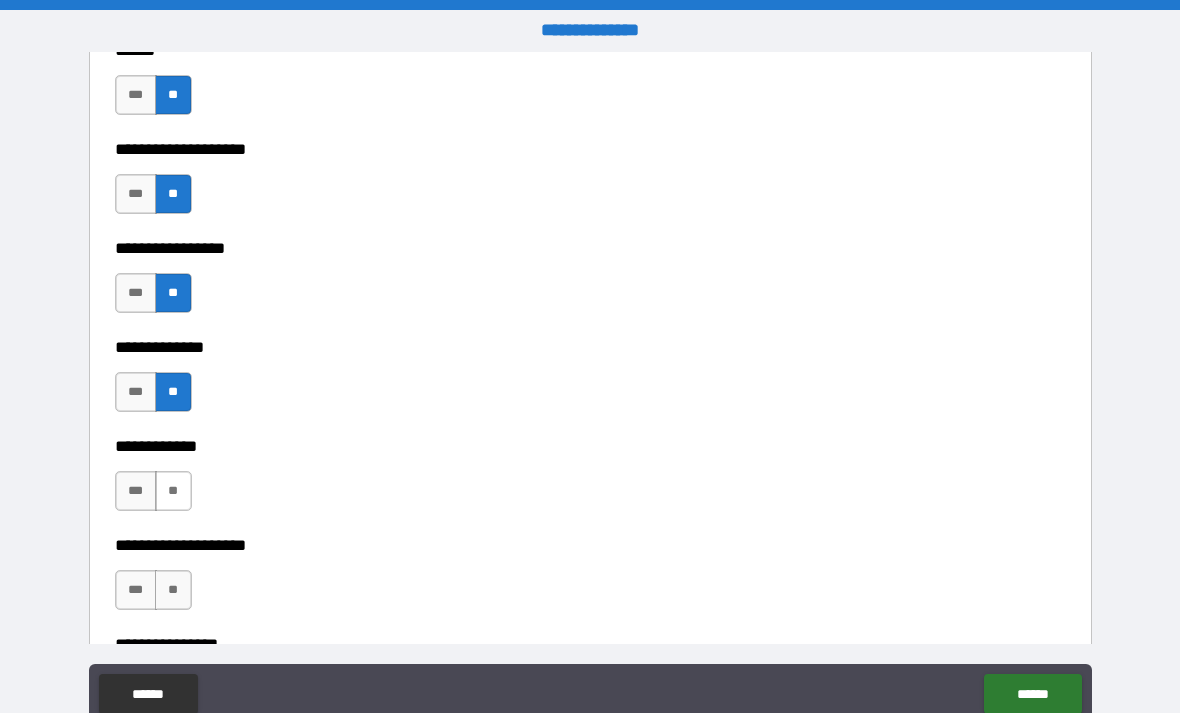 click on "**" at bounding box center [173, 491] 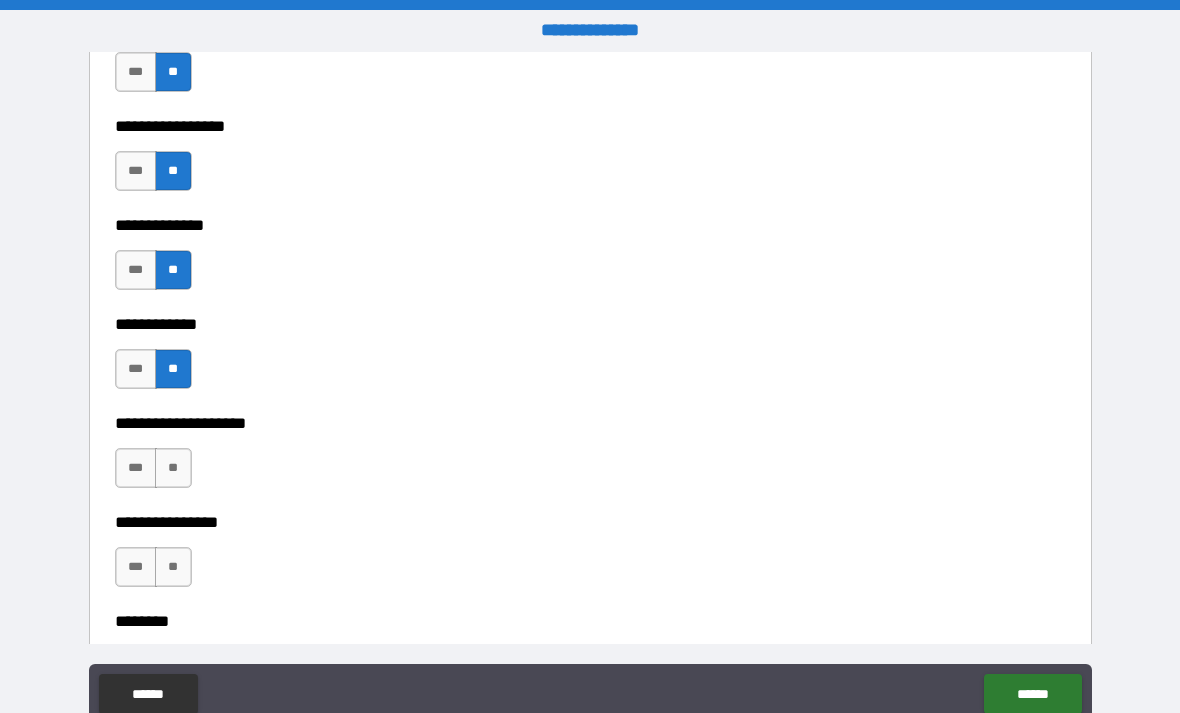 scroll, scrollTop: 6813, scrollLeft: 0, axis: vertical 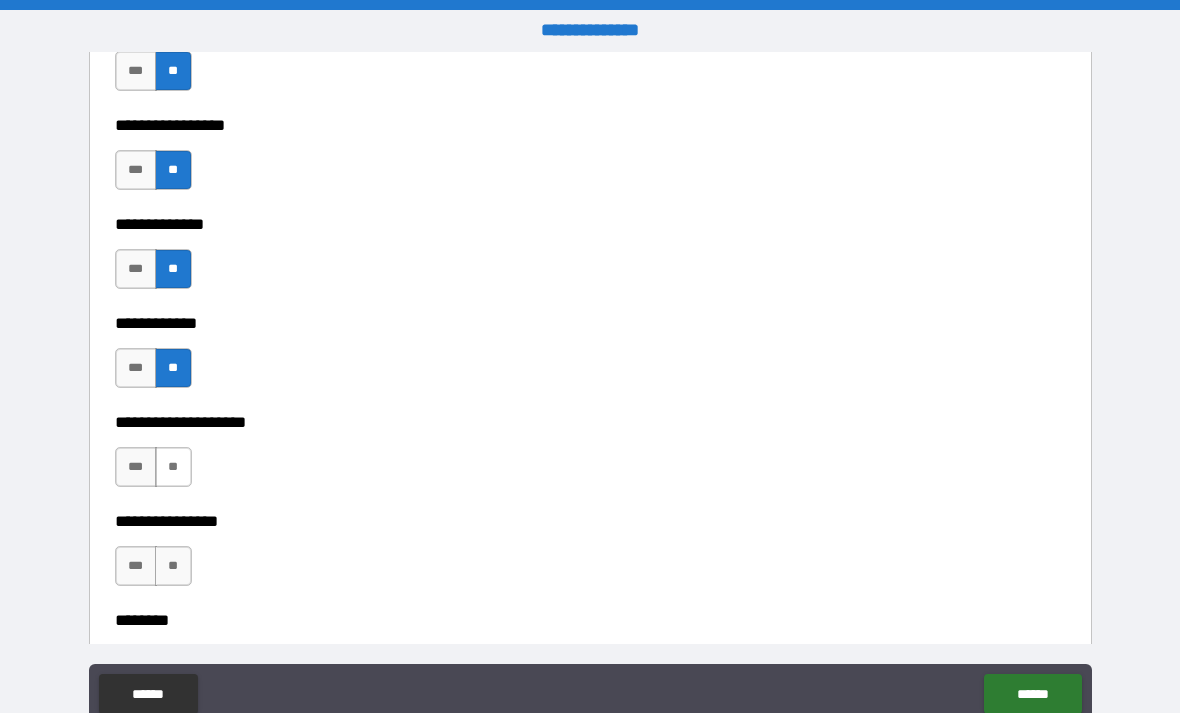 click on "**" at bounding box center [173, 467] 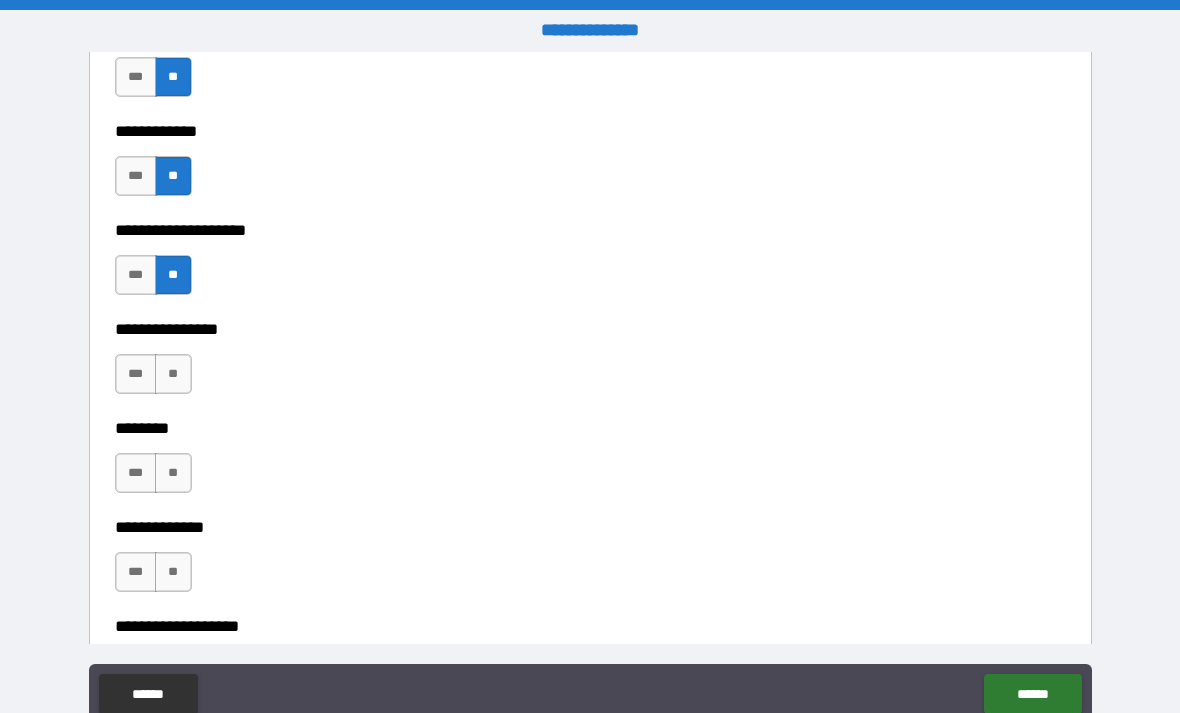 scroll, scrollTop: 7011, scrollLeft: 0, axis: vertical 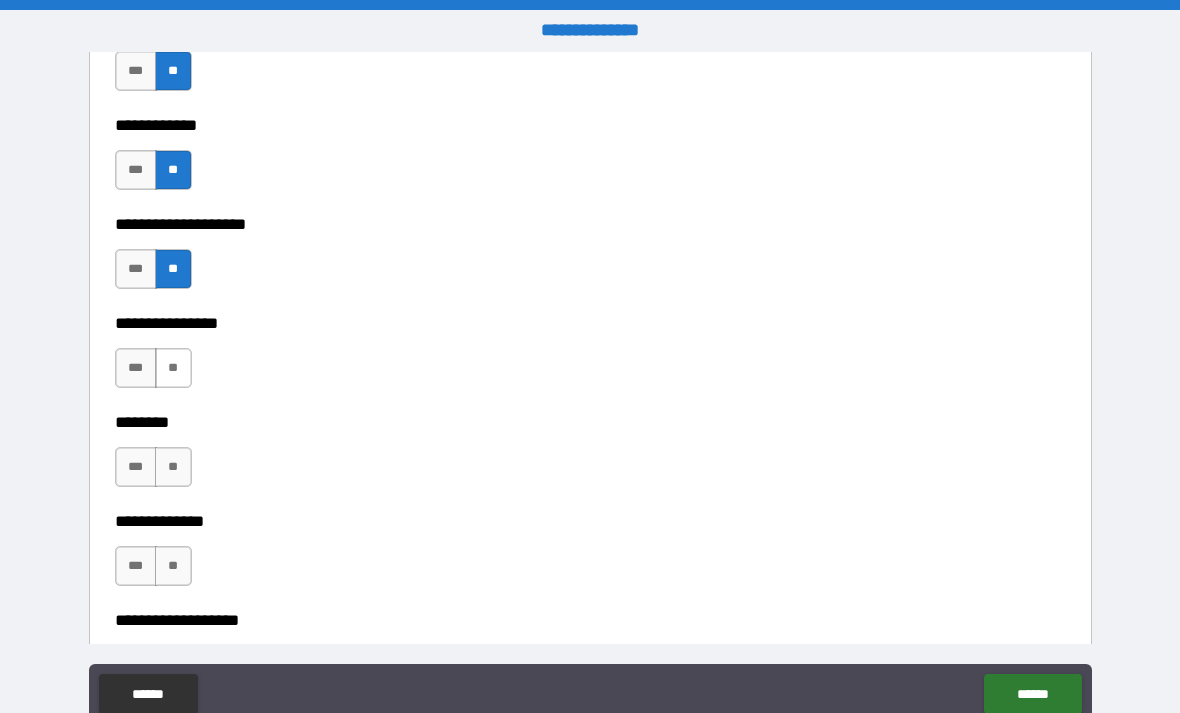 click on "**" at bounding box center [173, 368] 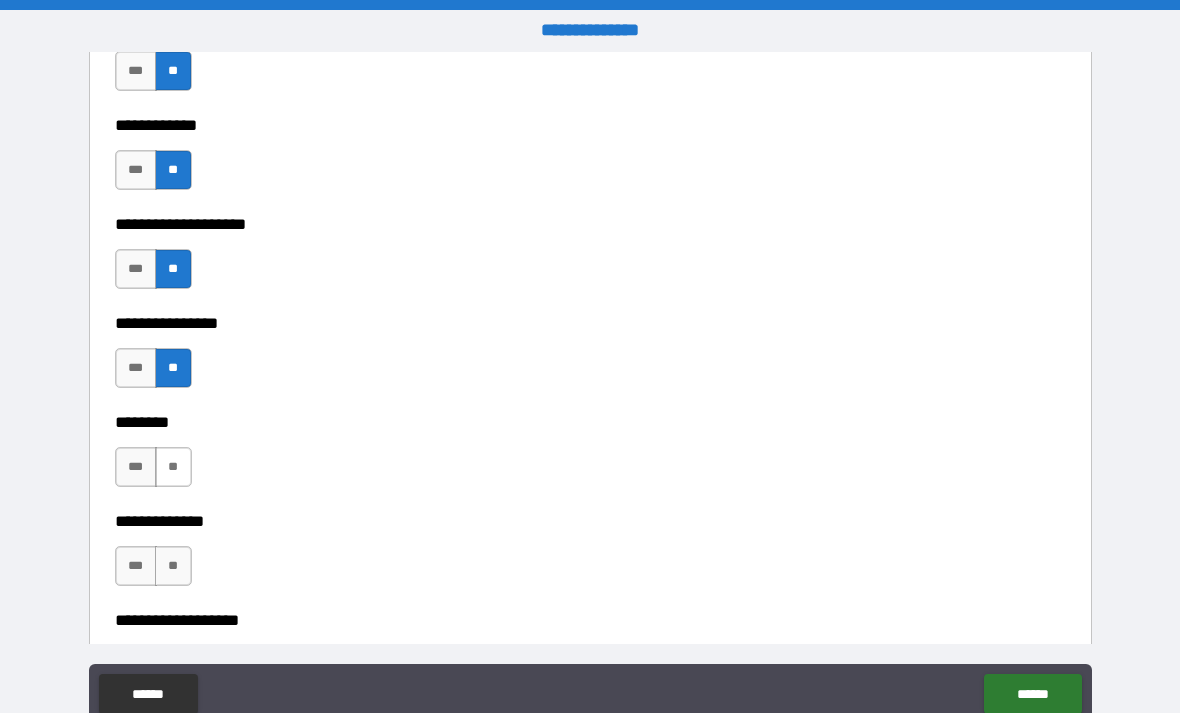 click on "**" at bounding box center [173, 467] 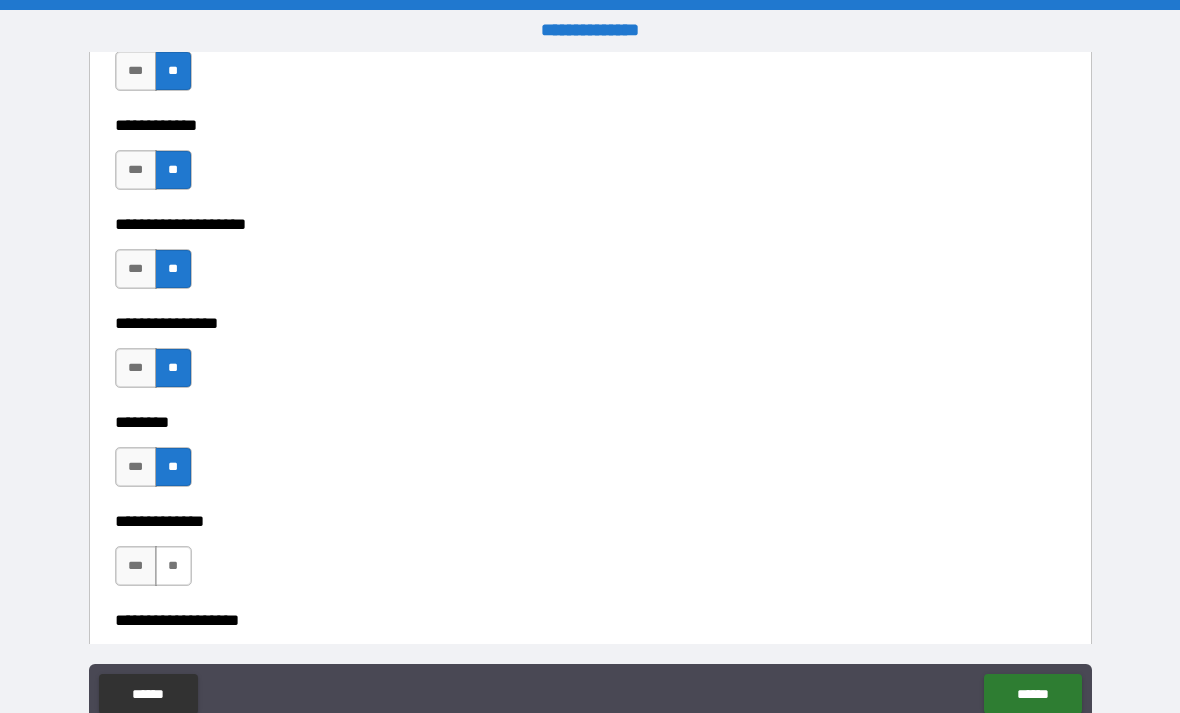 click on "**" at bounding box center (173, 566) 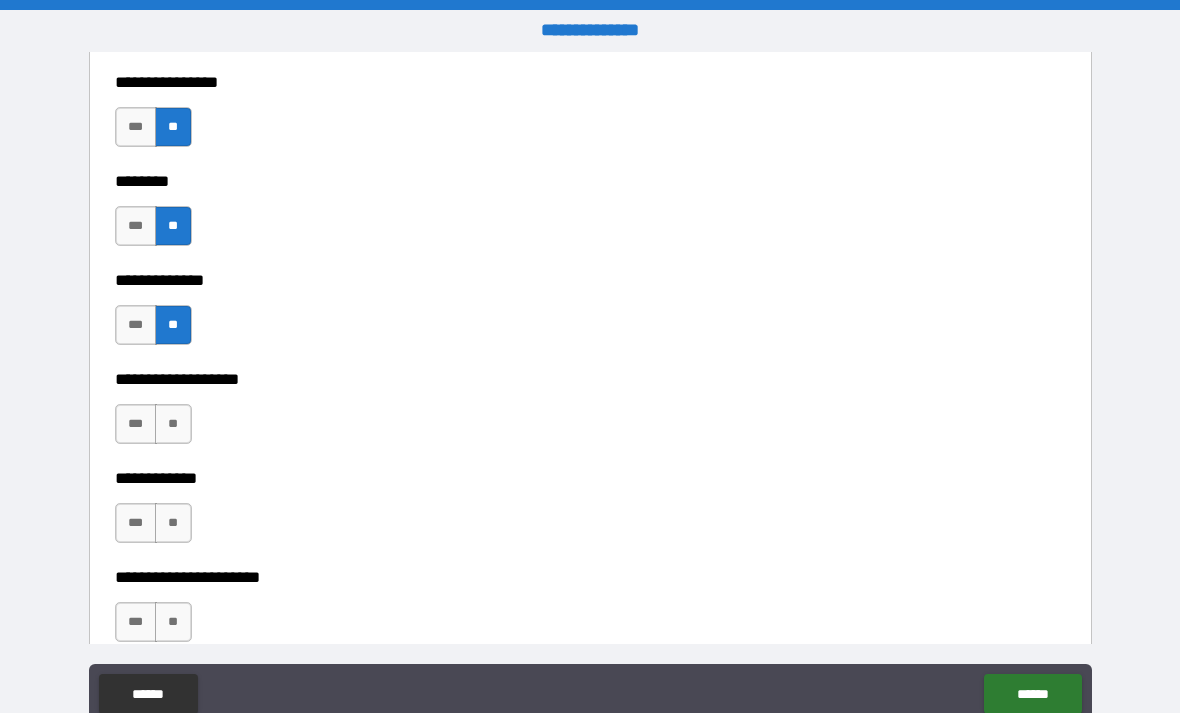 scroll, scrollTop: 7241, scrollLeft: 0, axis: vertical 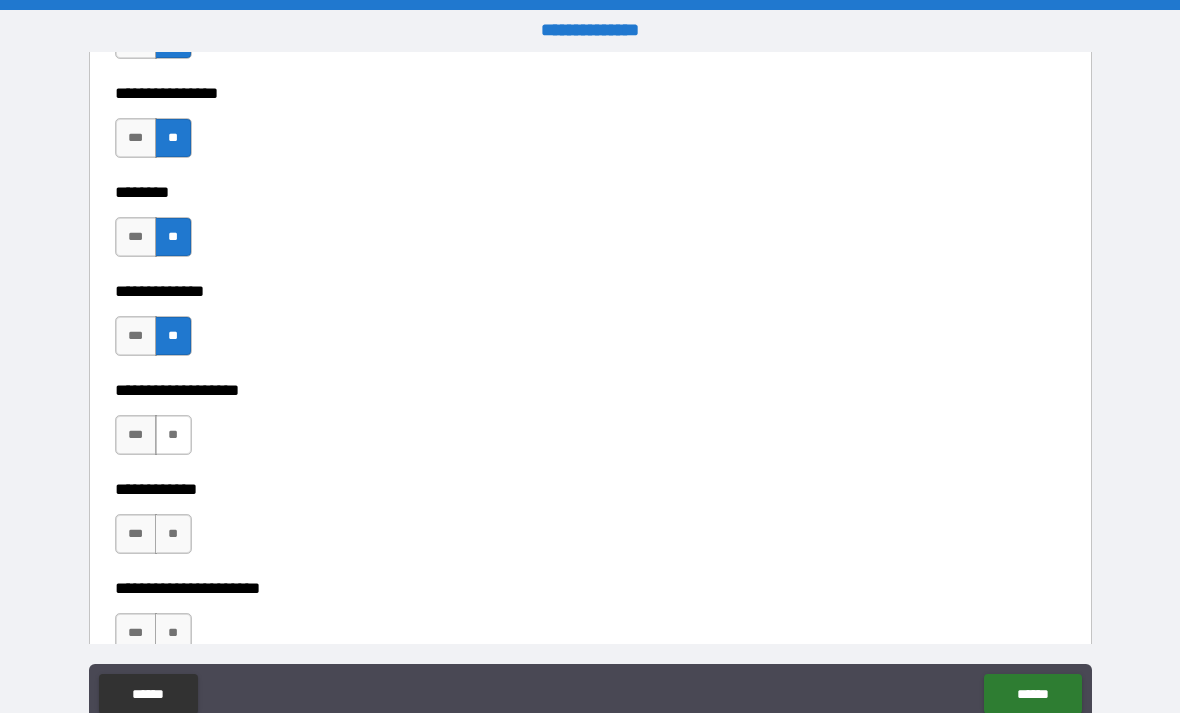 click on "**" at bounding box center (173, 435) 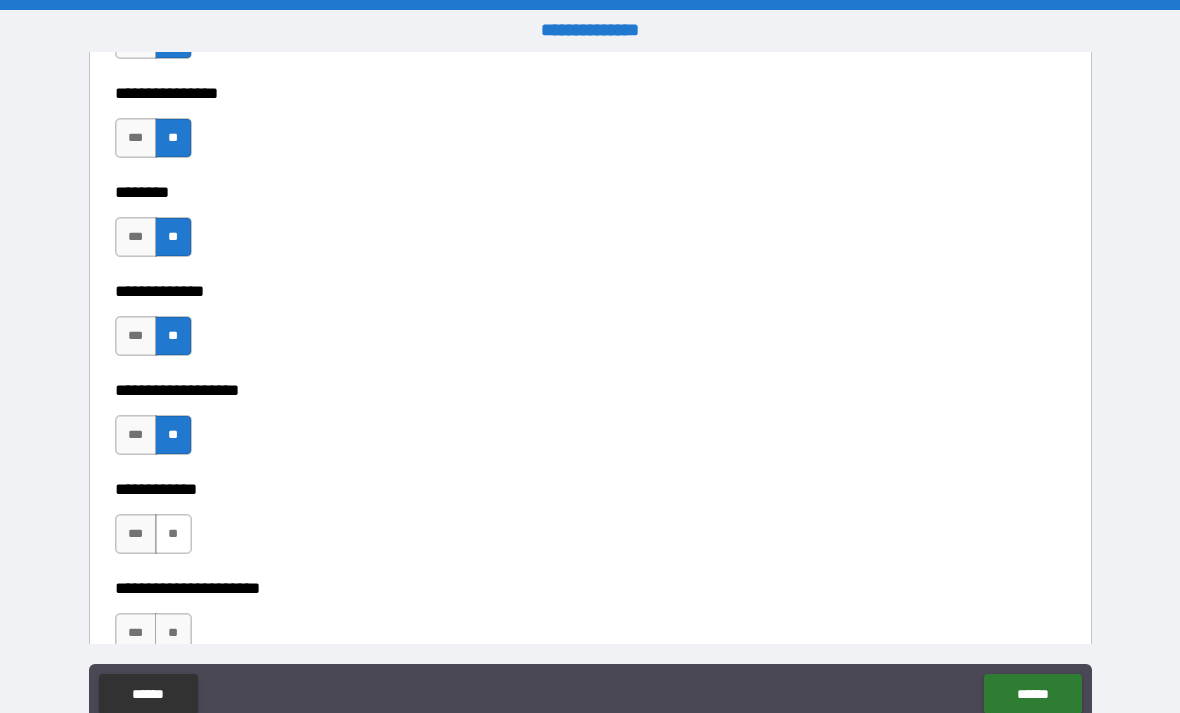 click on "**" at bounding box center (173, 534) 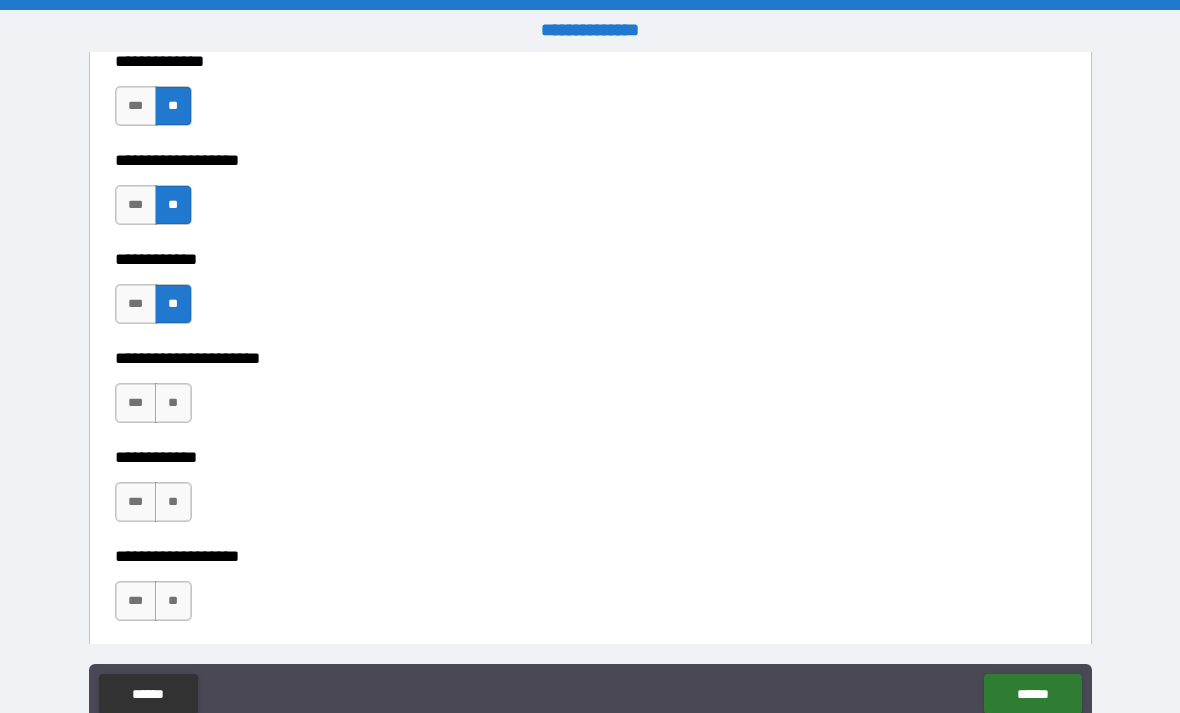 scroll, scrollTop: 7489, scrollLeft: 0, axis: vertical 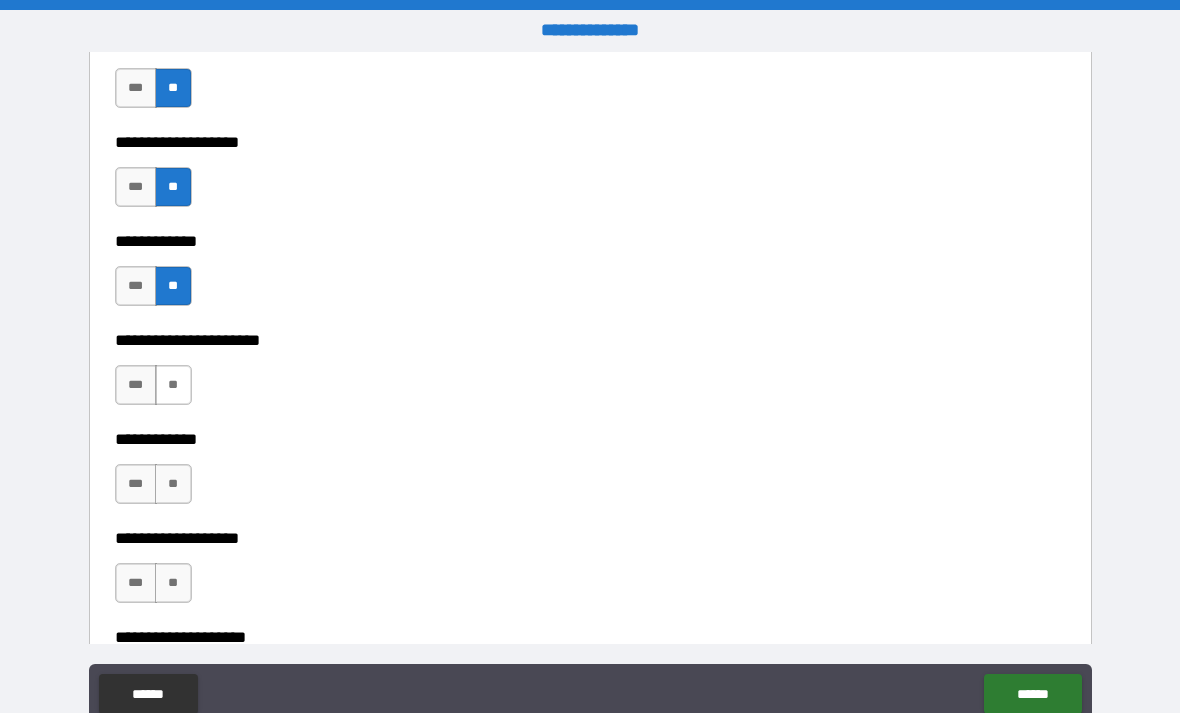click on "**" at bounding box center (173, 385) 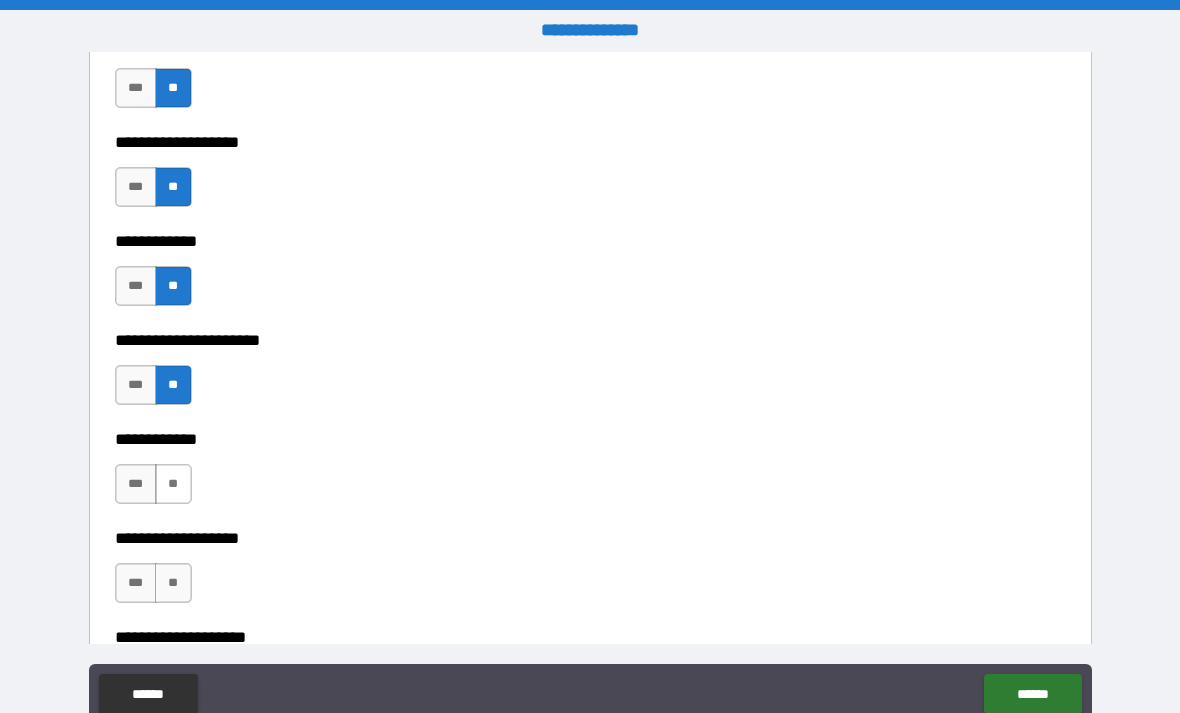 click on "**" at bounding box center [173, 484] 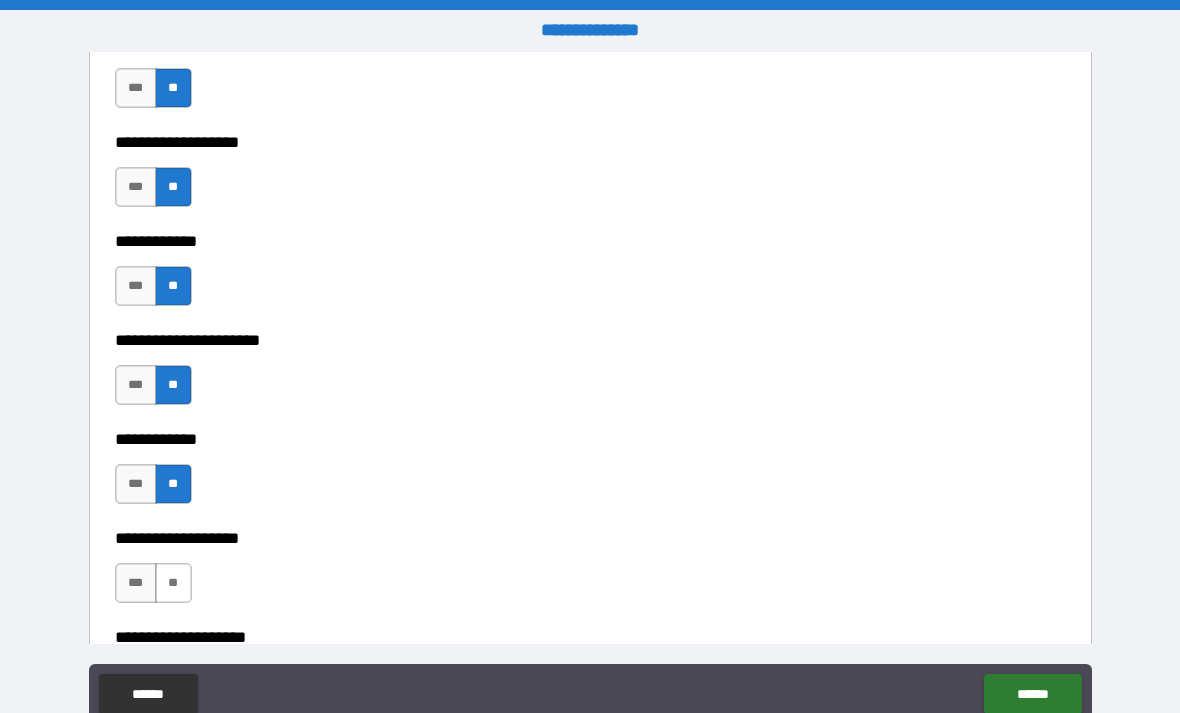 click on "**" at bounding box center [173, 583] 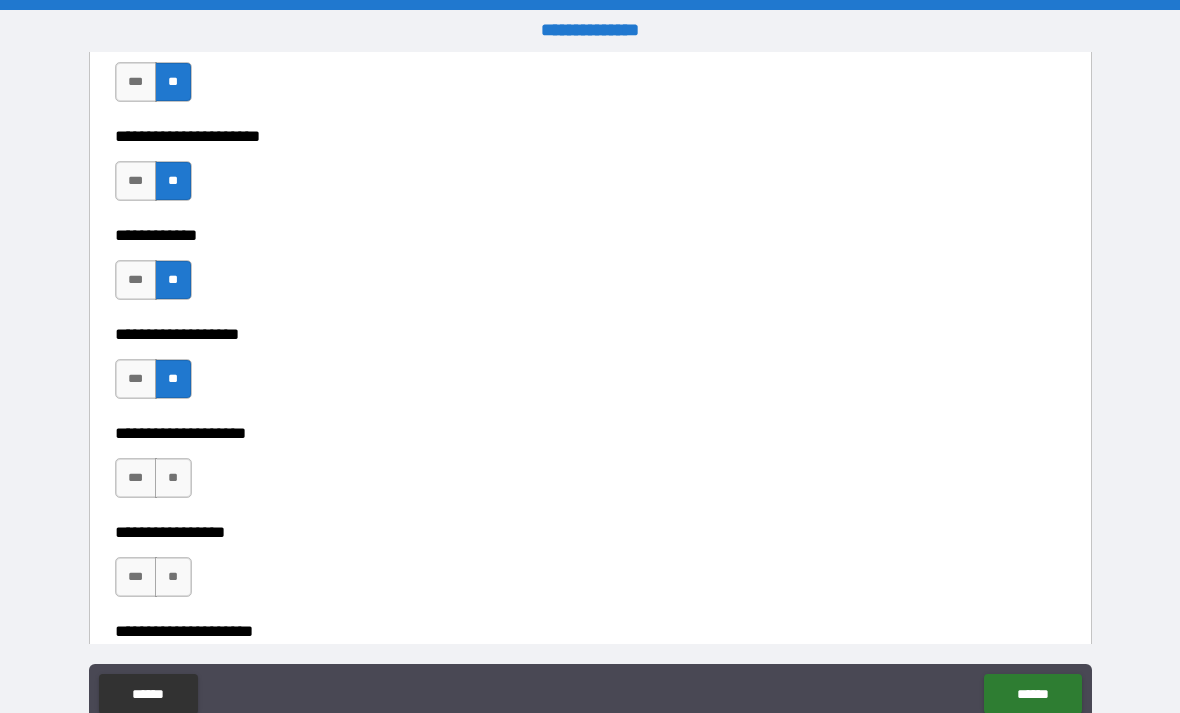 scroll, scrollTop: 7712, scrollLeft: 0, axis: vertical 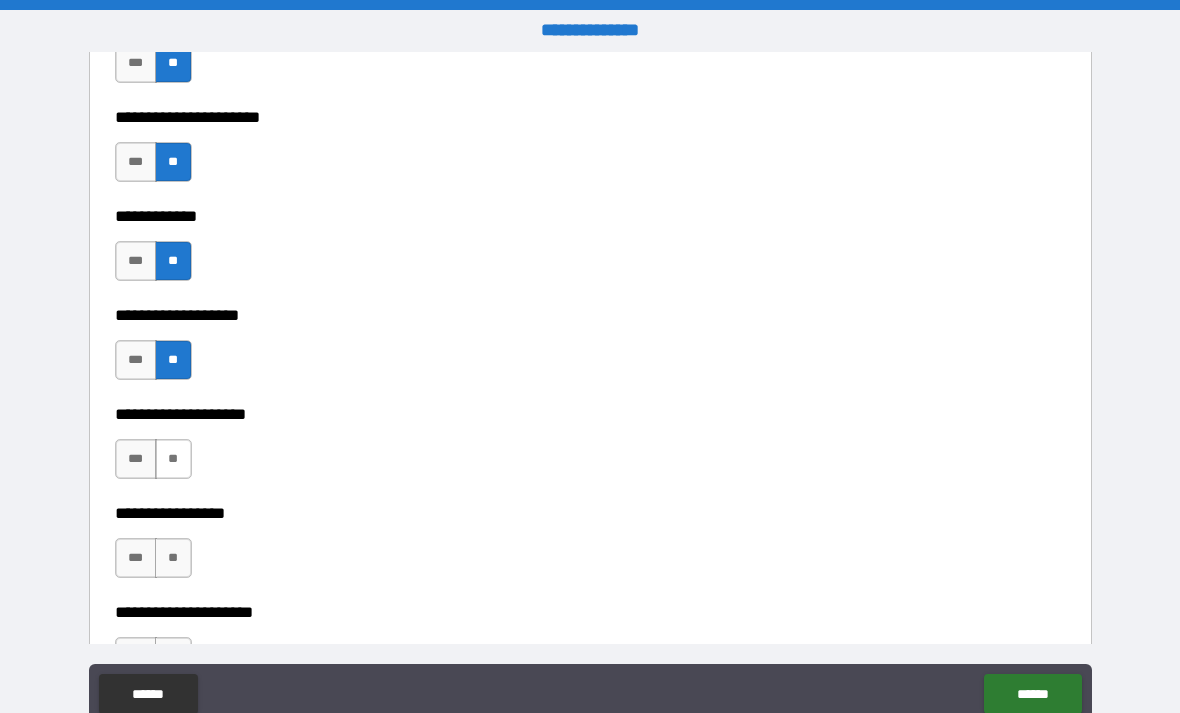 click on "**" at bounding box center [173, 459] 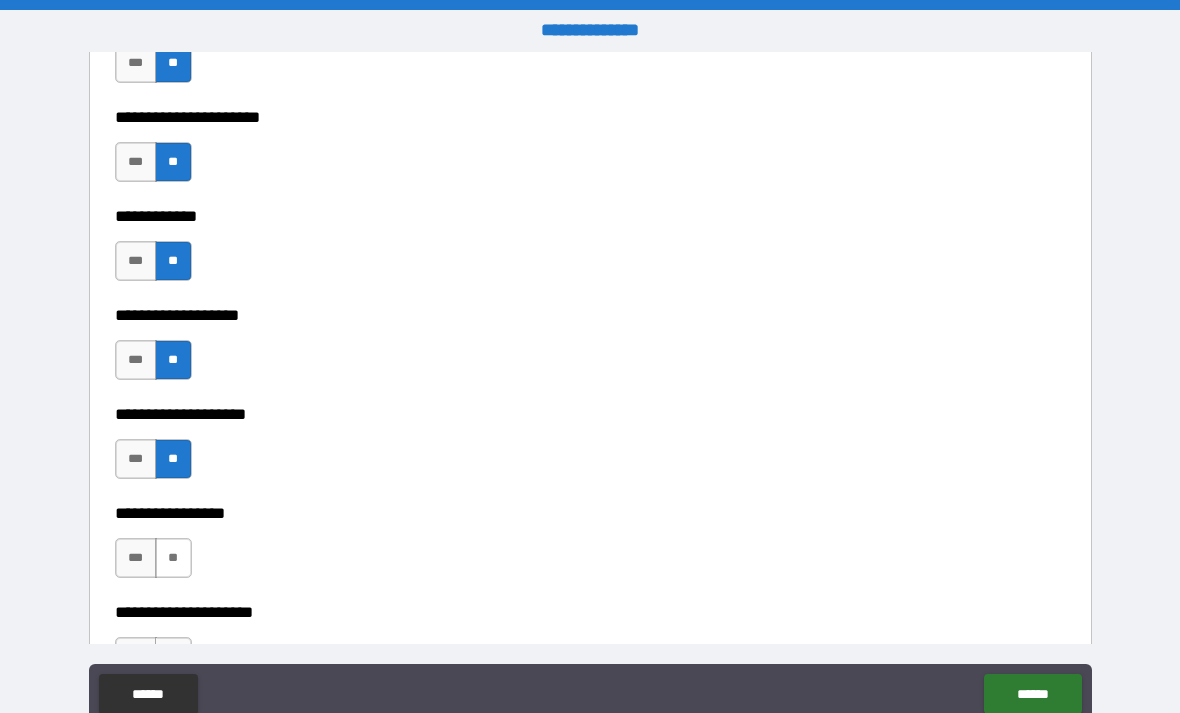 click on "**" at bounding box center [173, 558] 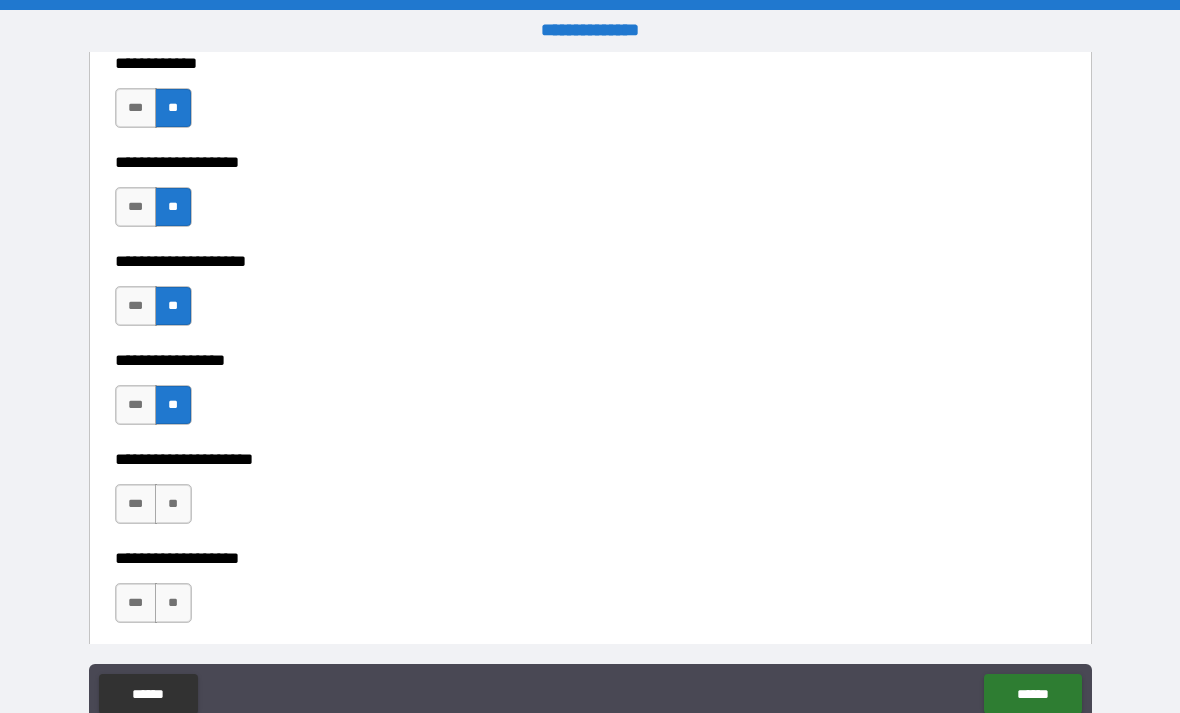 scroll, scrollTop: 7892, scrollLeft: 0, axis: vertical 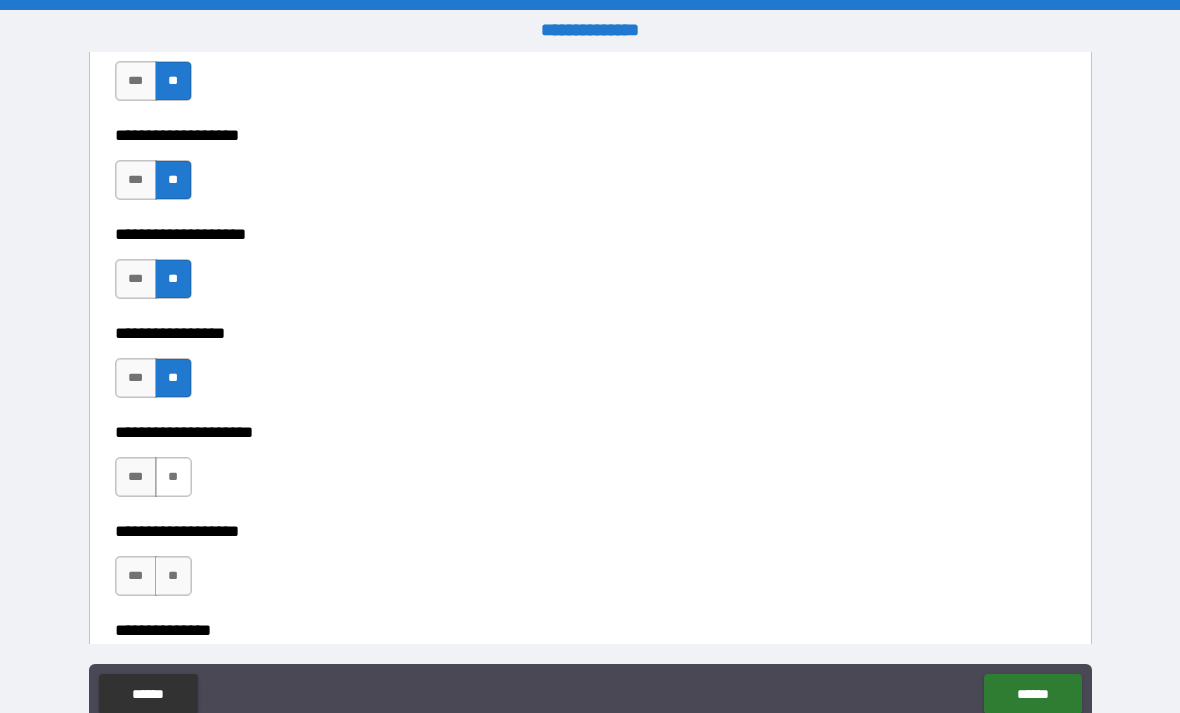 click on "**" at bounding box center [173, 477] 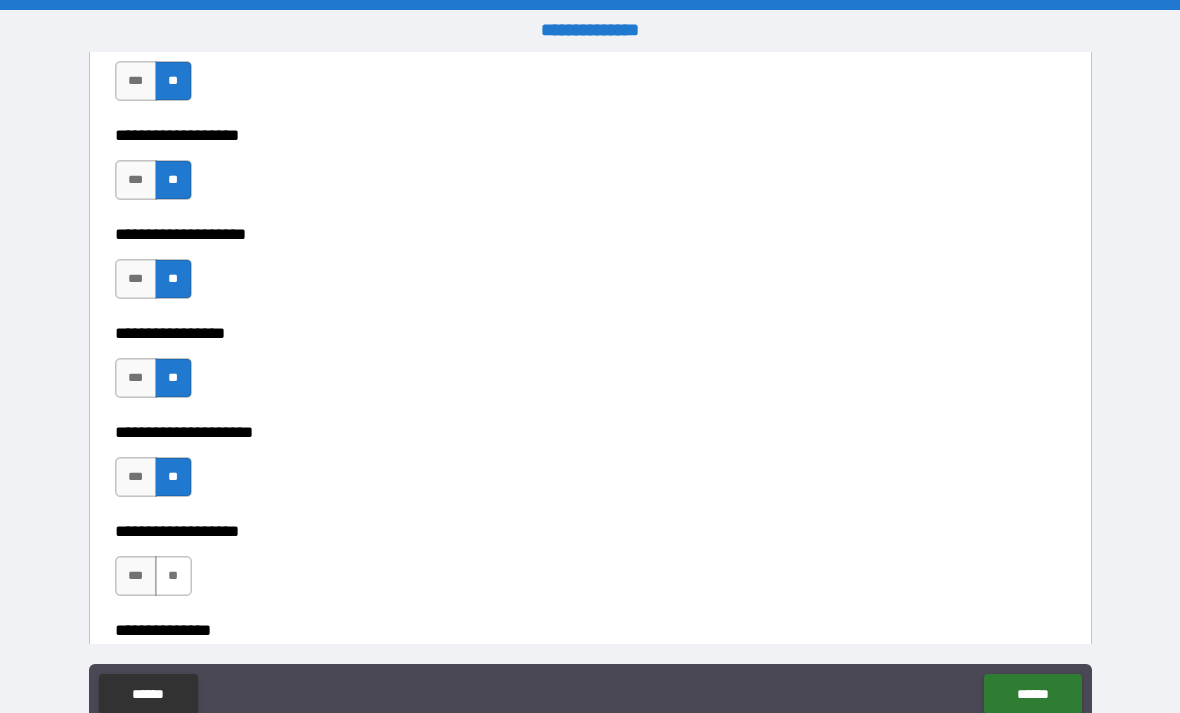 click on "**" at bounding box center (173, 576) 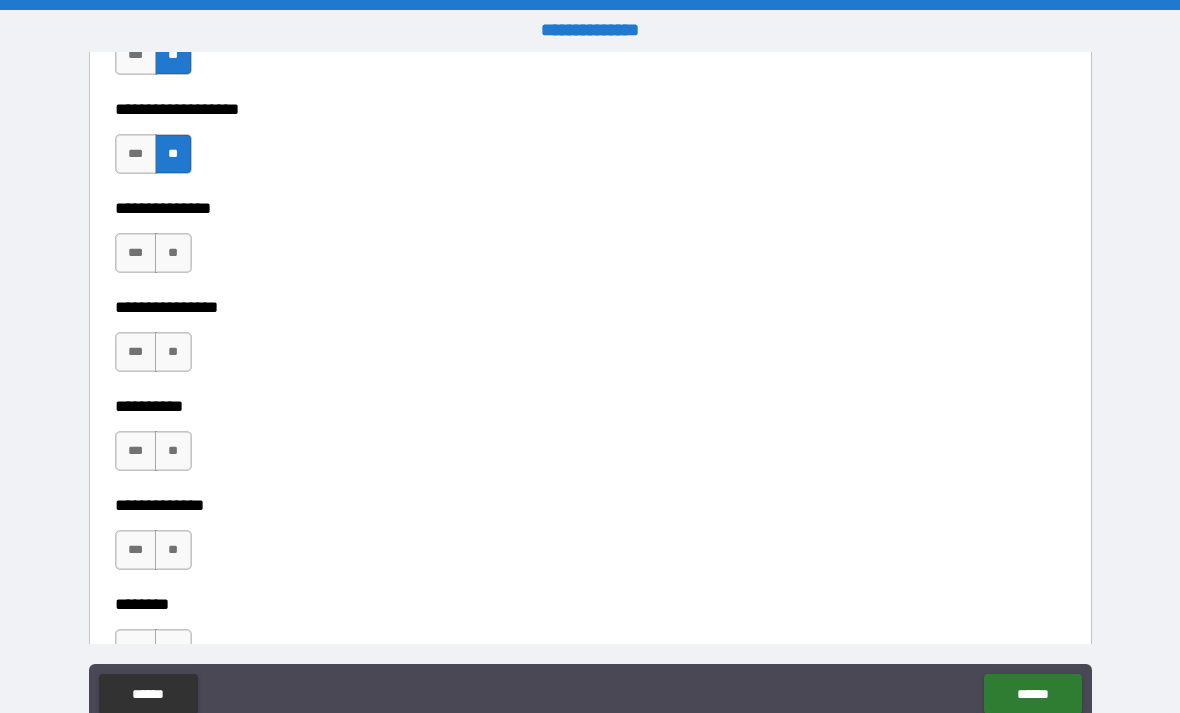 scroll, scrollTop: 8316, scrollLeft: 0, axis: vertical 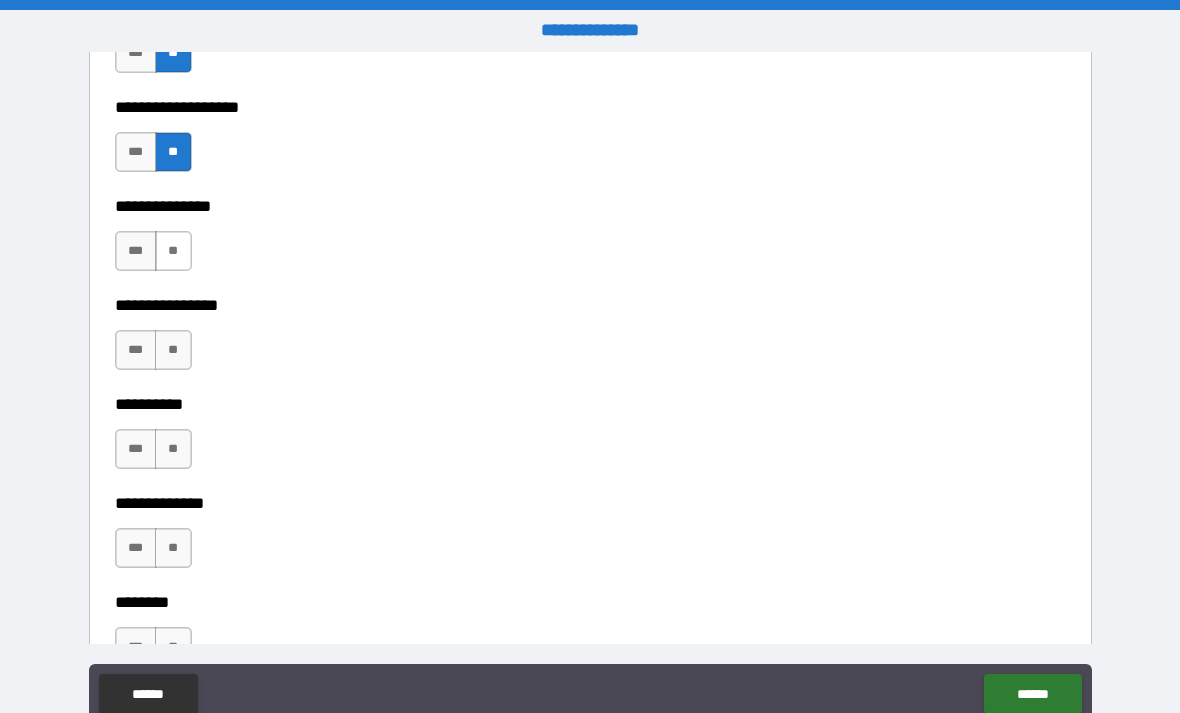 click on "**" at bounding box center [173, 251] 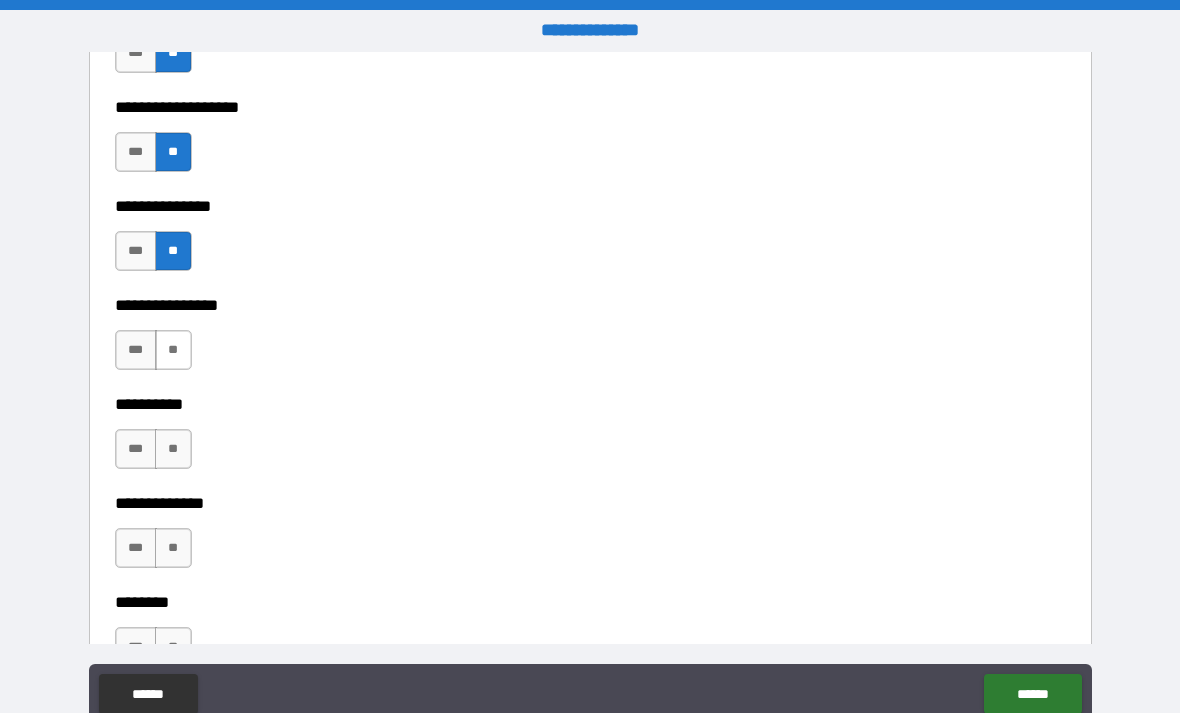 click on "**" at bounding box center [173, 350] 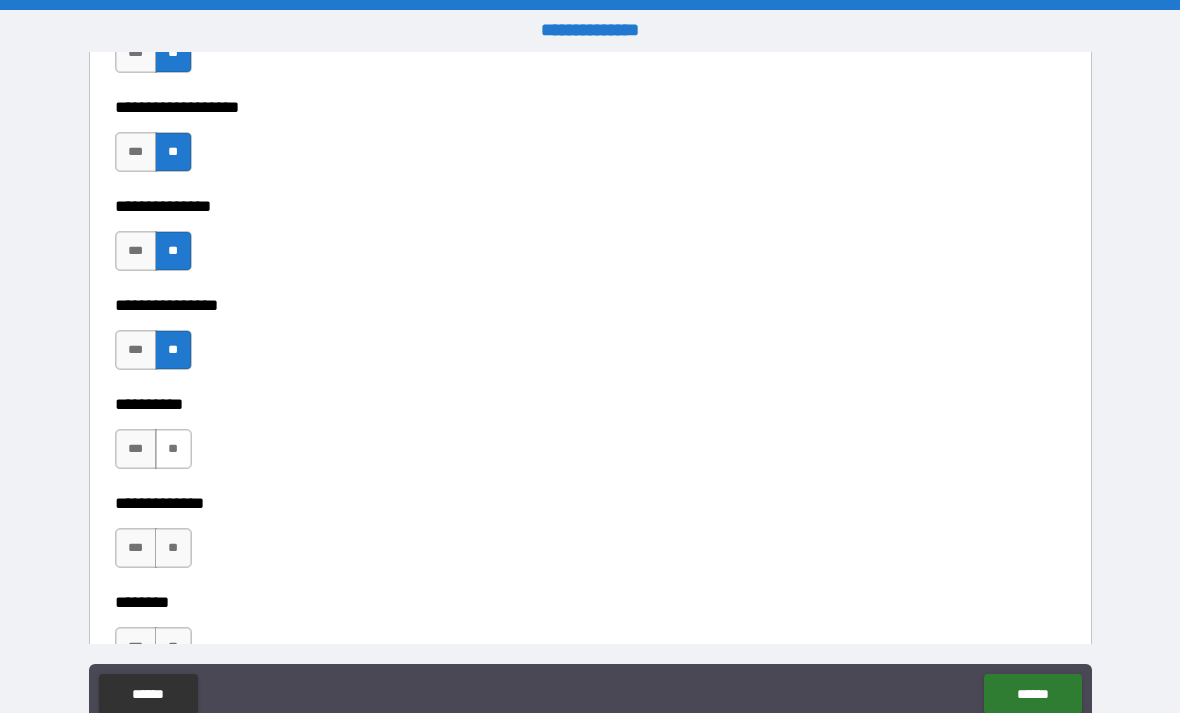 click on "**" at bounding box center [173, 449] 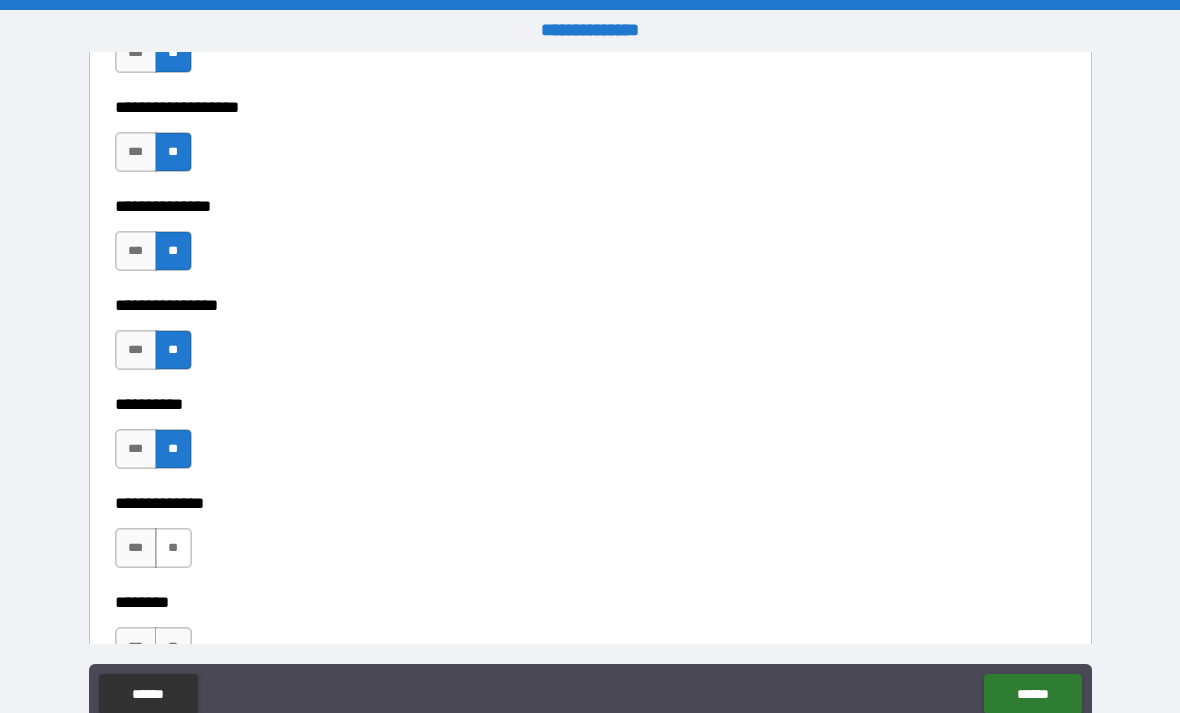 click on "**" at bounding box center [173, 548] 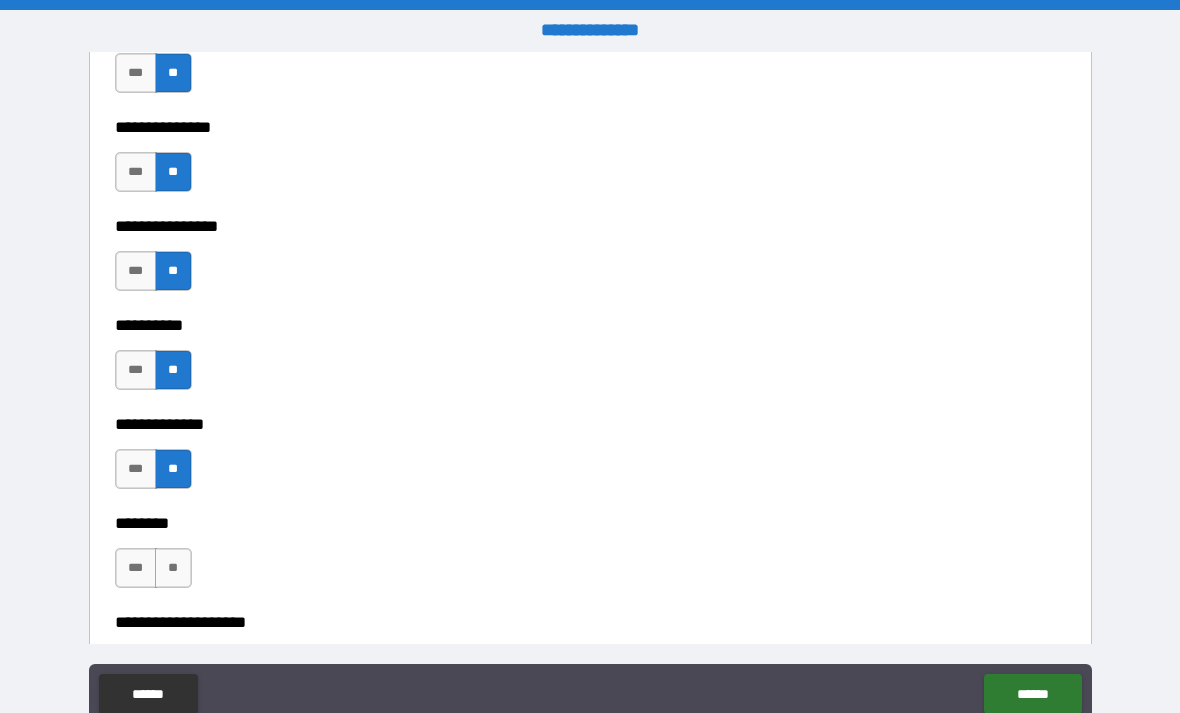 scroll, scrollTop: 8492, scrollLeft: 0, axis: vertical 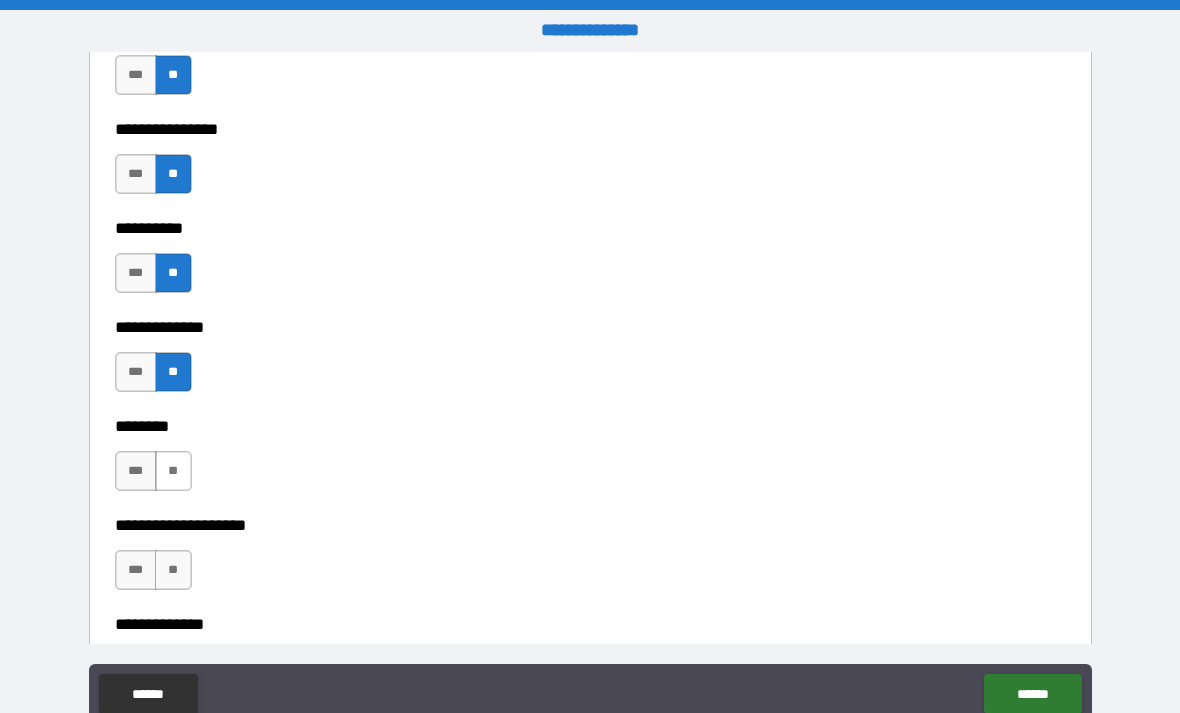 click on "**" at bounding box center [173, 471] 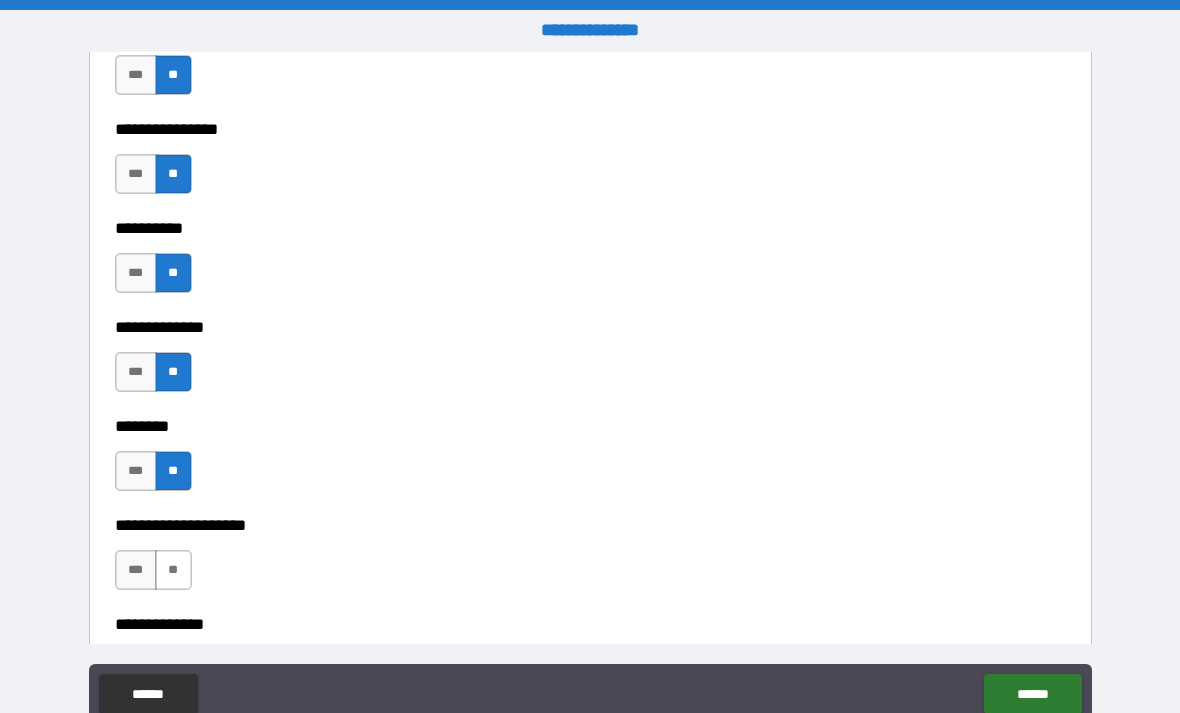 click on "**" at bounding box center [173, 570] 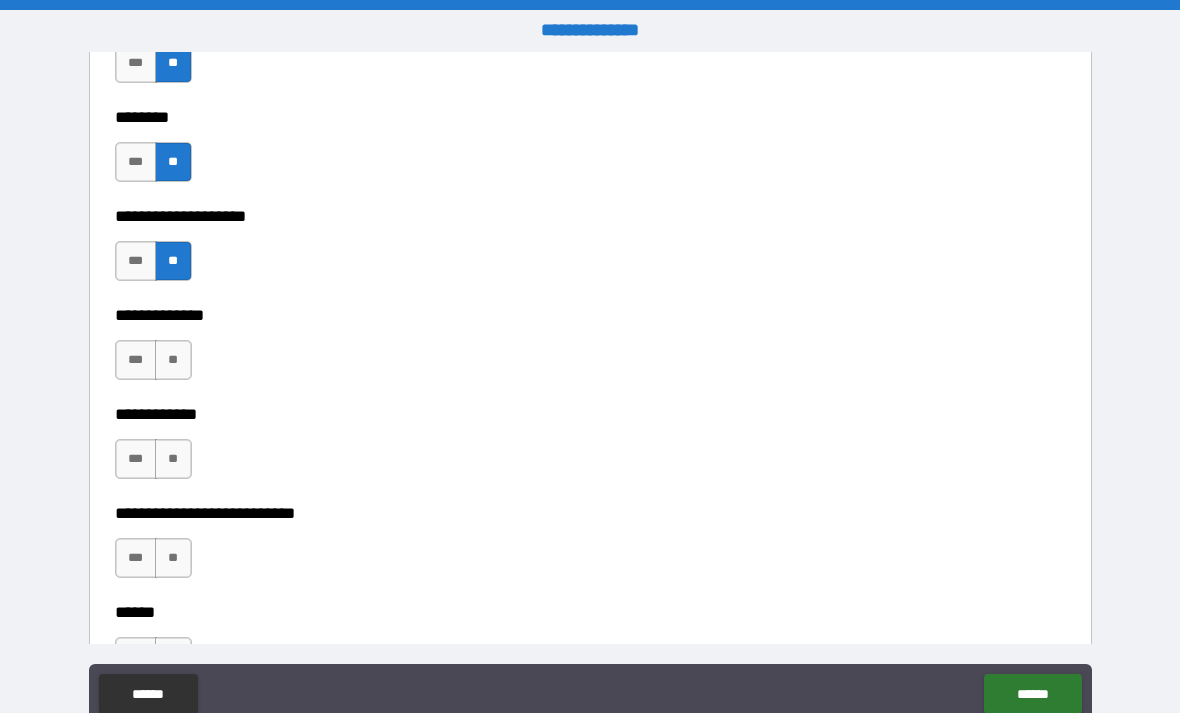 scroll, scrollTop: 8802, scrollLeft: 0, axis: vertical 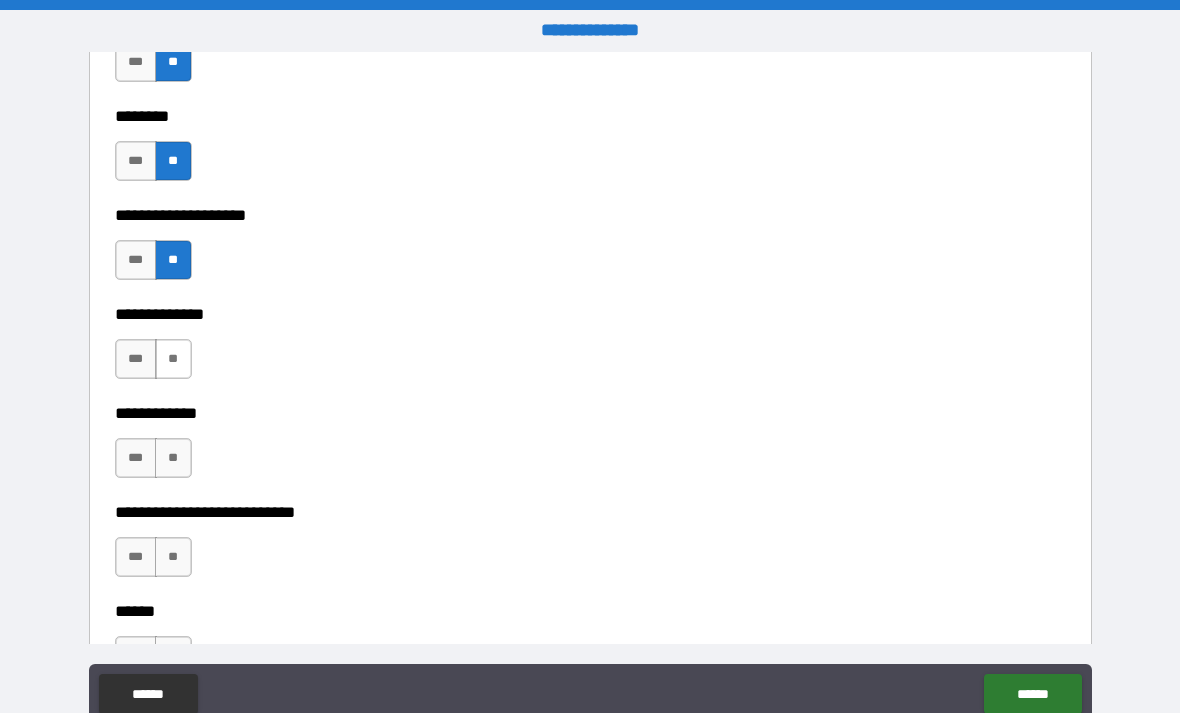click on "**" at bounding box center (173, 359) 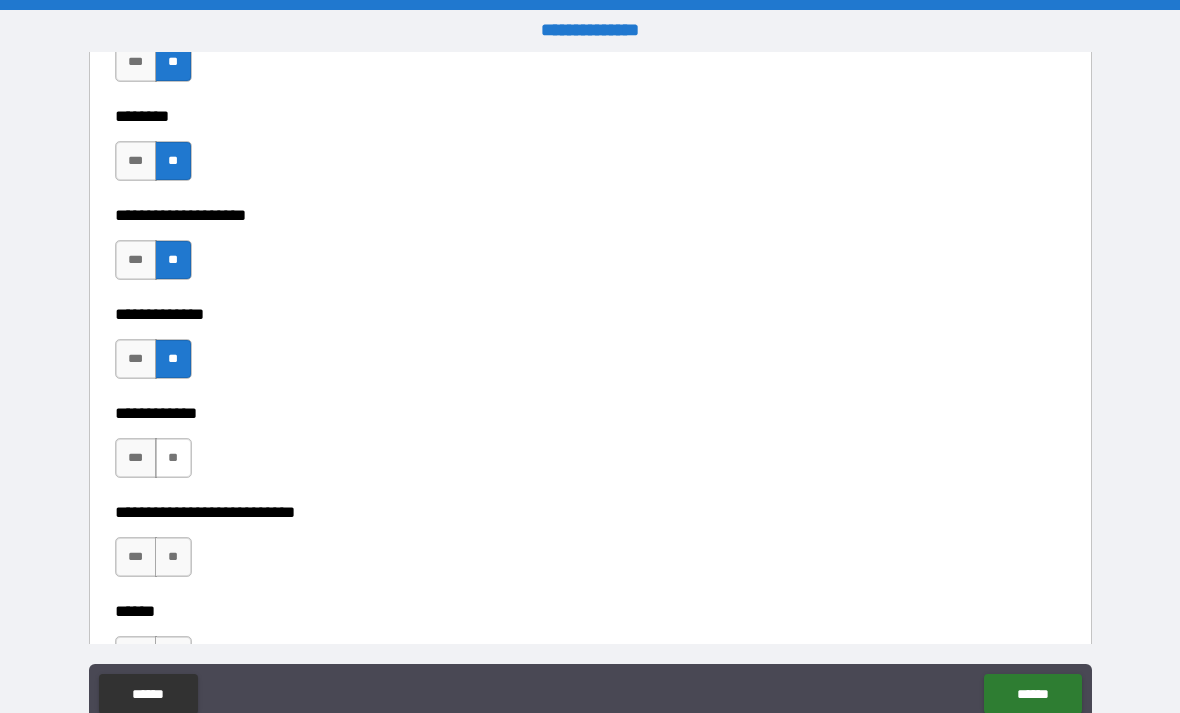 click on "**" at bounding box center (173, 458) 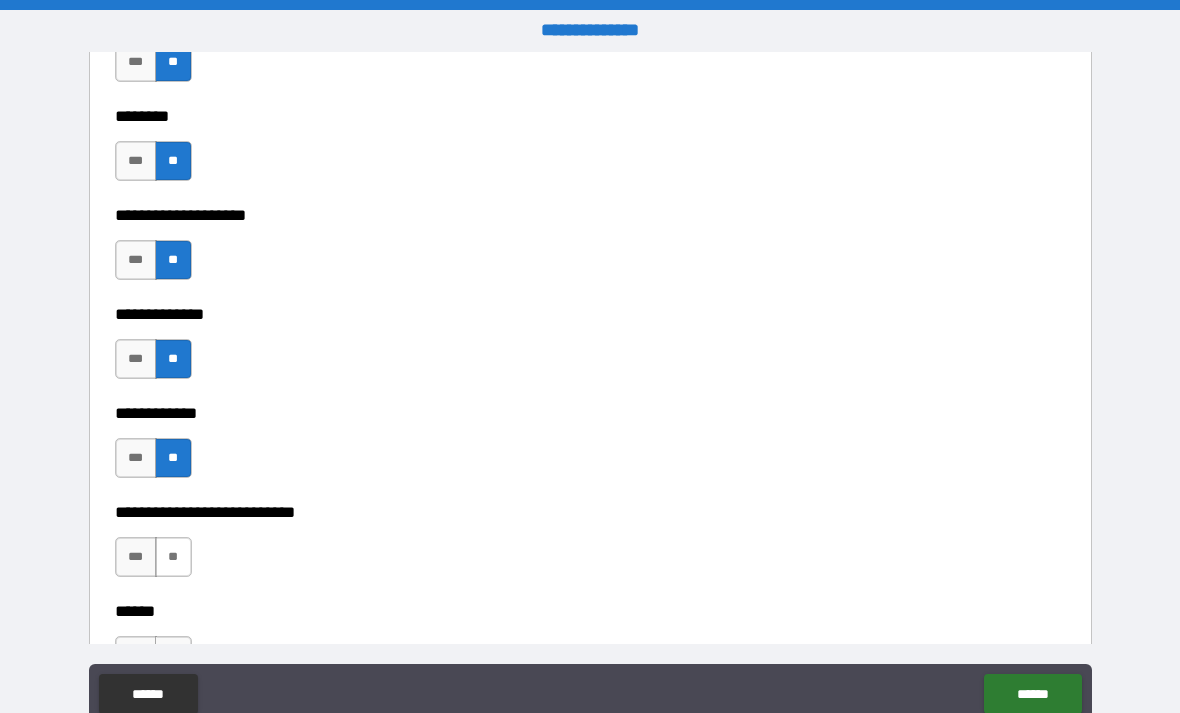 click on "**" at bounding box center (173, 557) 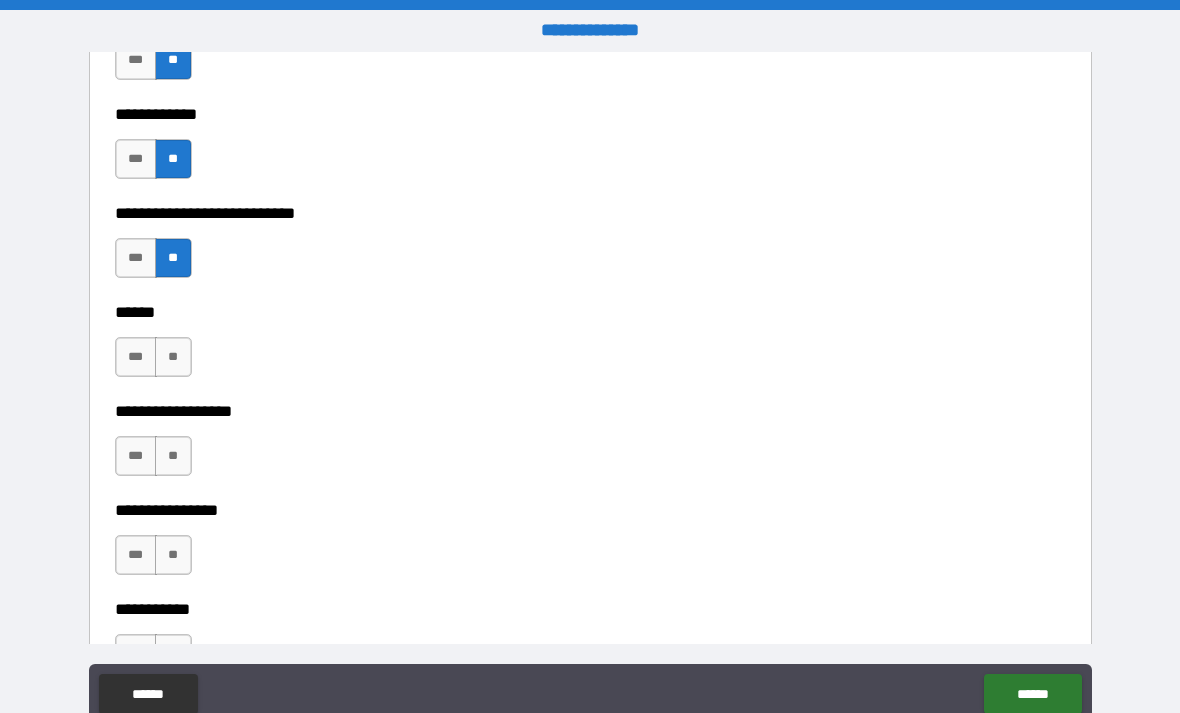 scroll, scrollTop: 9112, scrollLeft: 0, axis: vertical 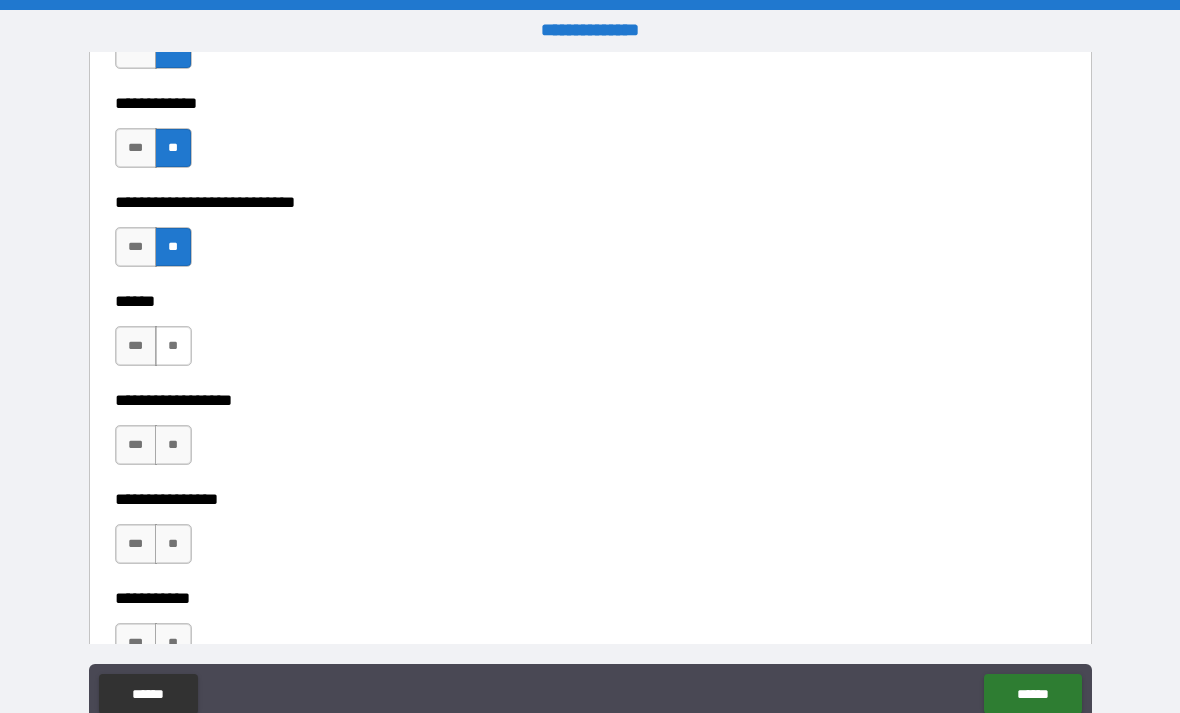 click on "**" at bounding box center [173, 346] 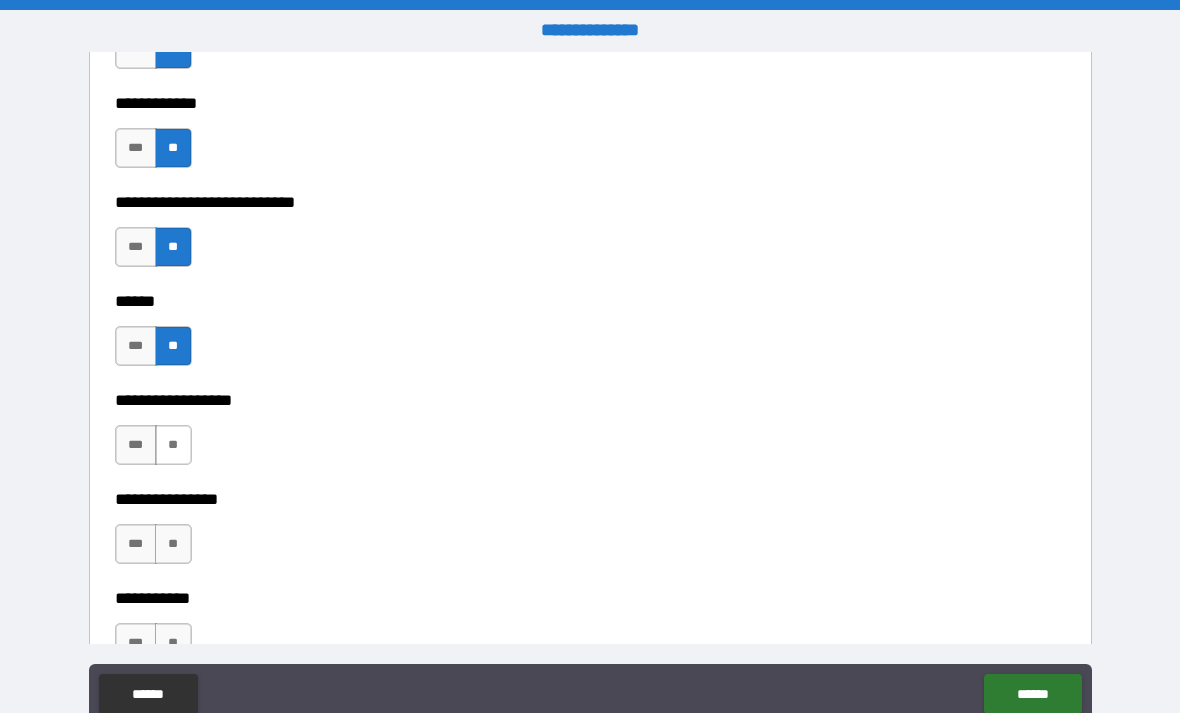 click on "**" at bounding box center (173, 445) 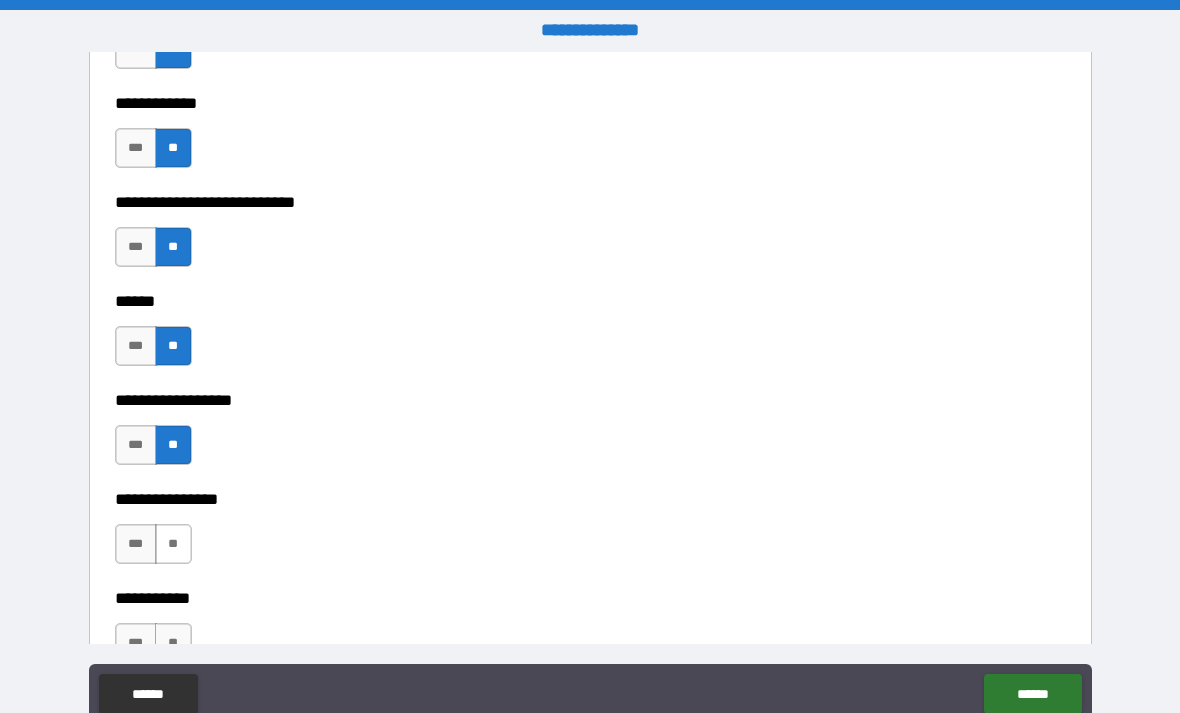 click on "**" at bounding box center [173, 544] 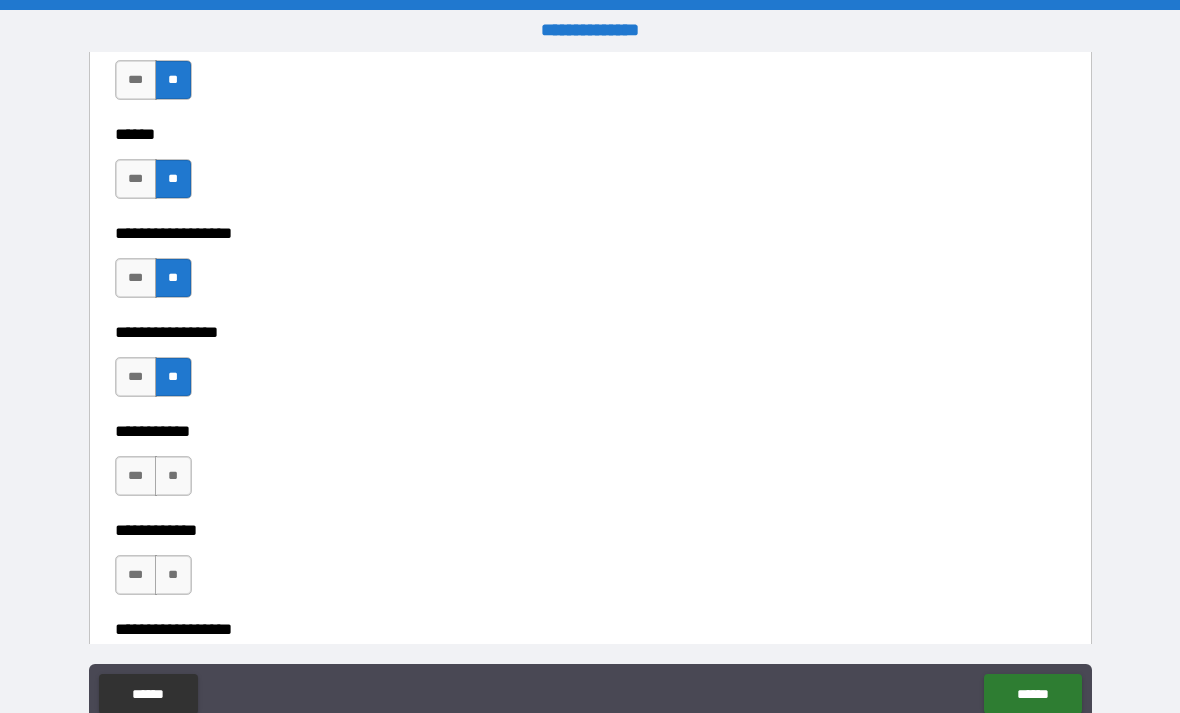 scroll, scrollTop: 9286, scrollLeft: 0, axis: vertical 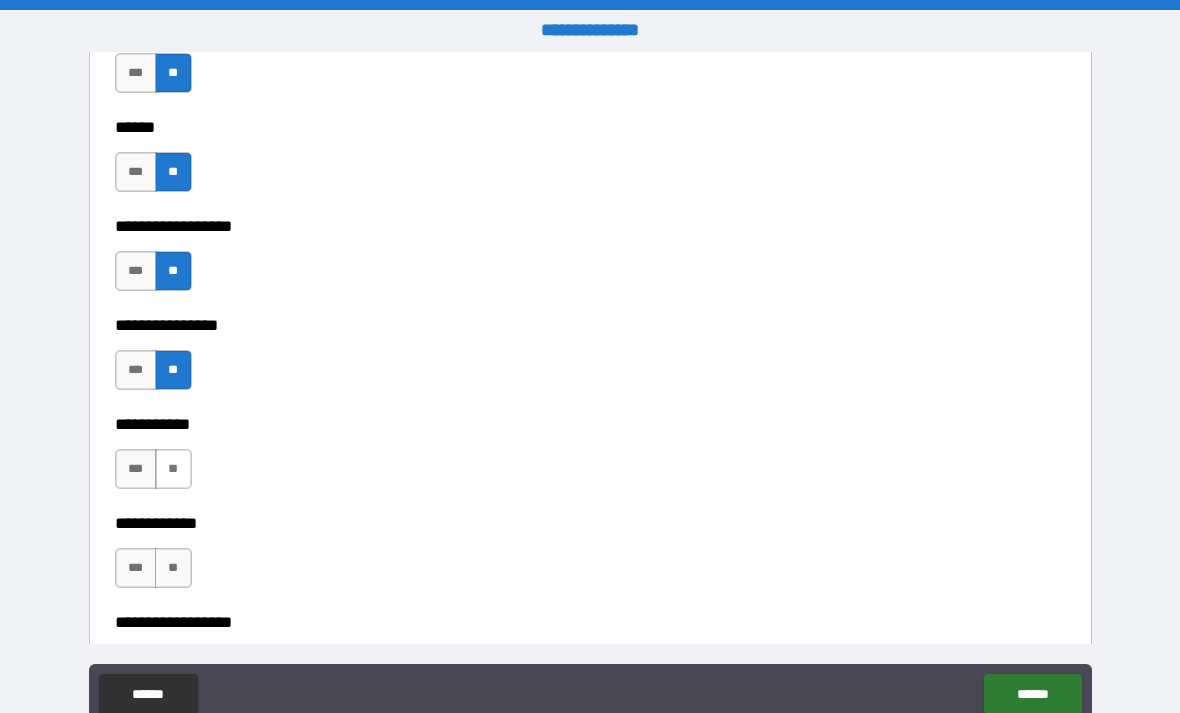 click on "**" at bounding box center [173, 469] 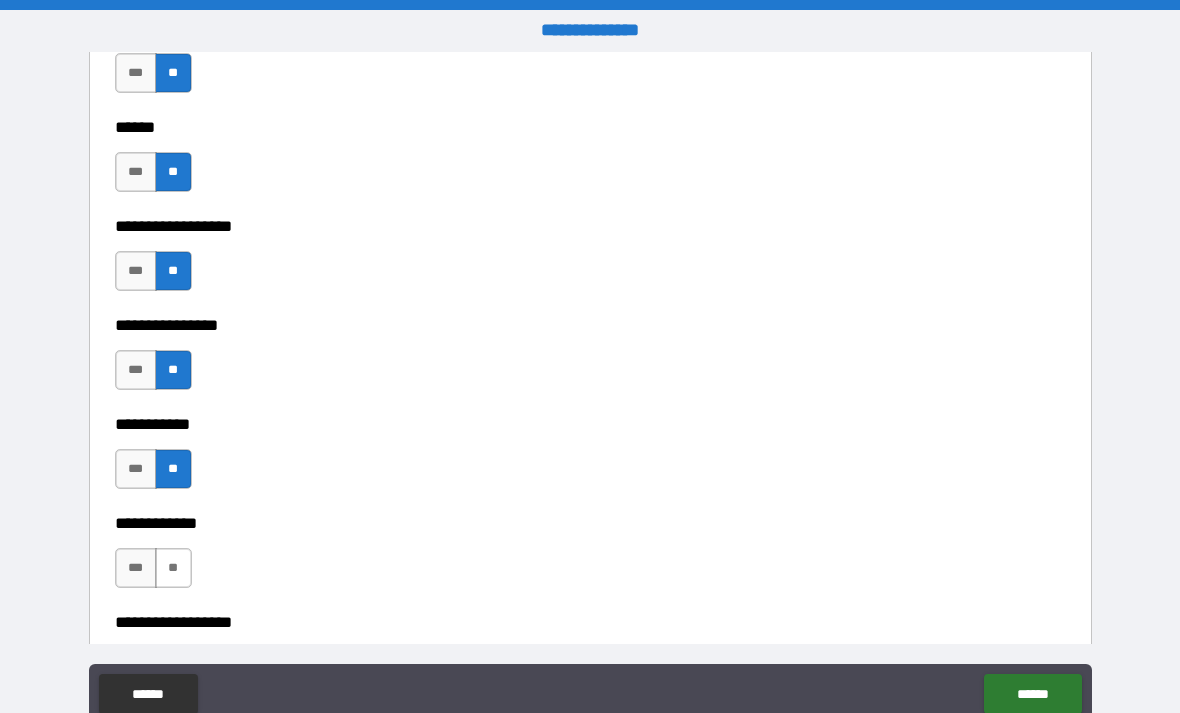 click on "**" at bounding box center (173, 568) 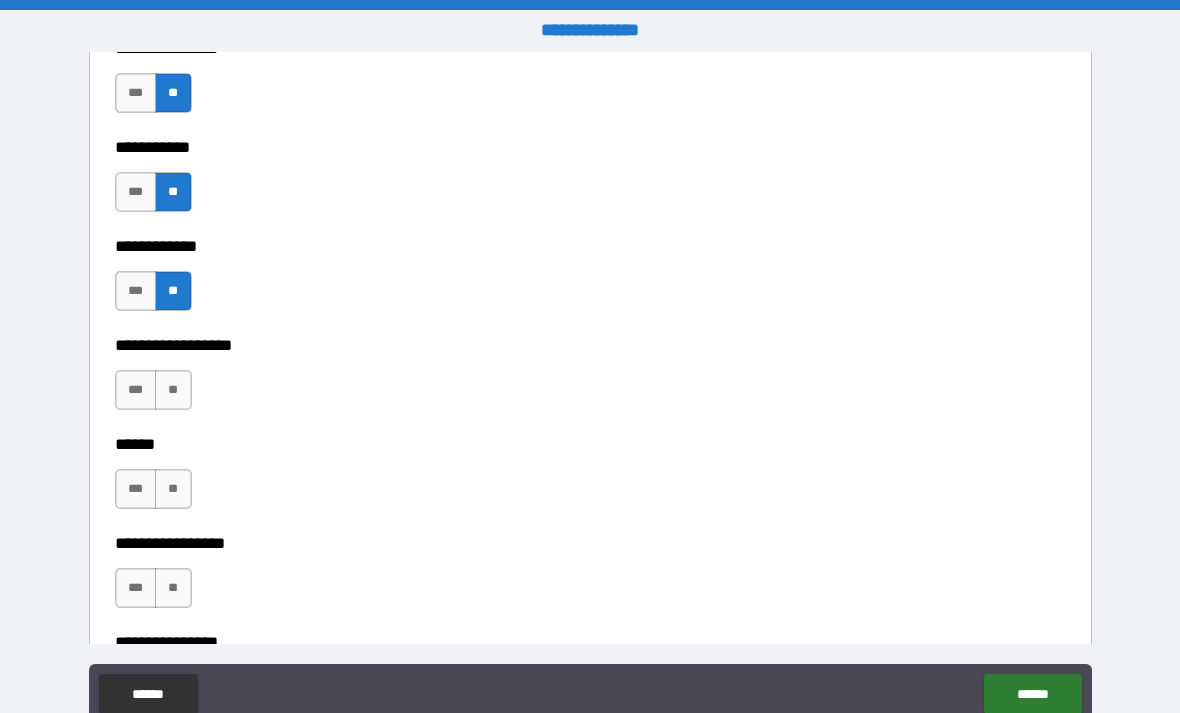 scroll, scrollTop: 9562, scrollLeft: 0, axis: vertical 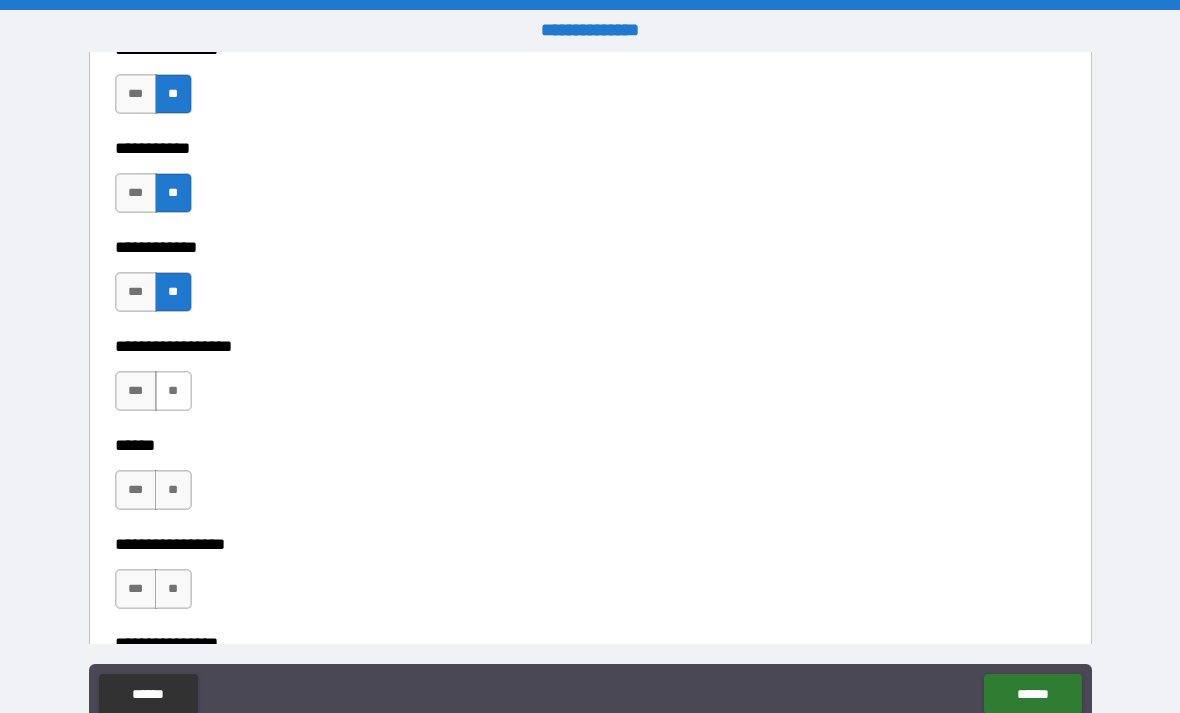 click on "**" at bounding box center [173, 391] 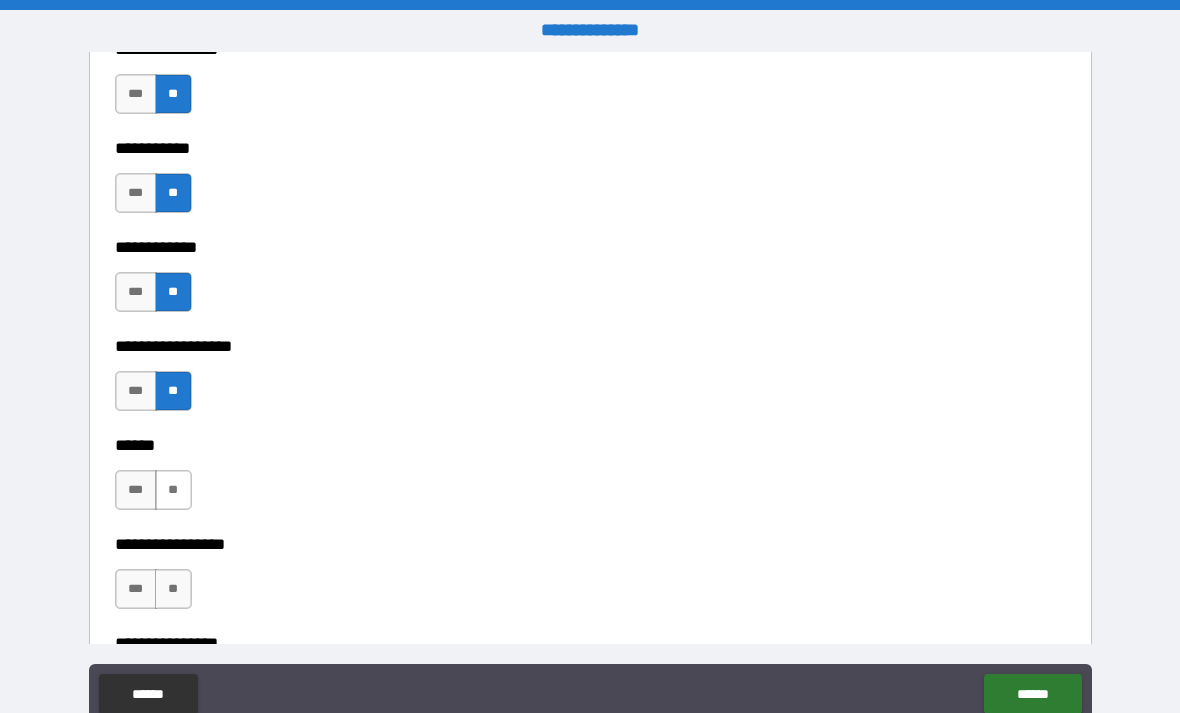 click on "**" at bounding box center (173, 490) 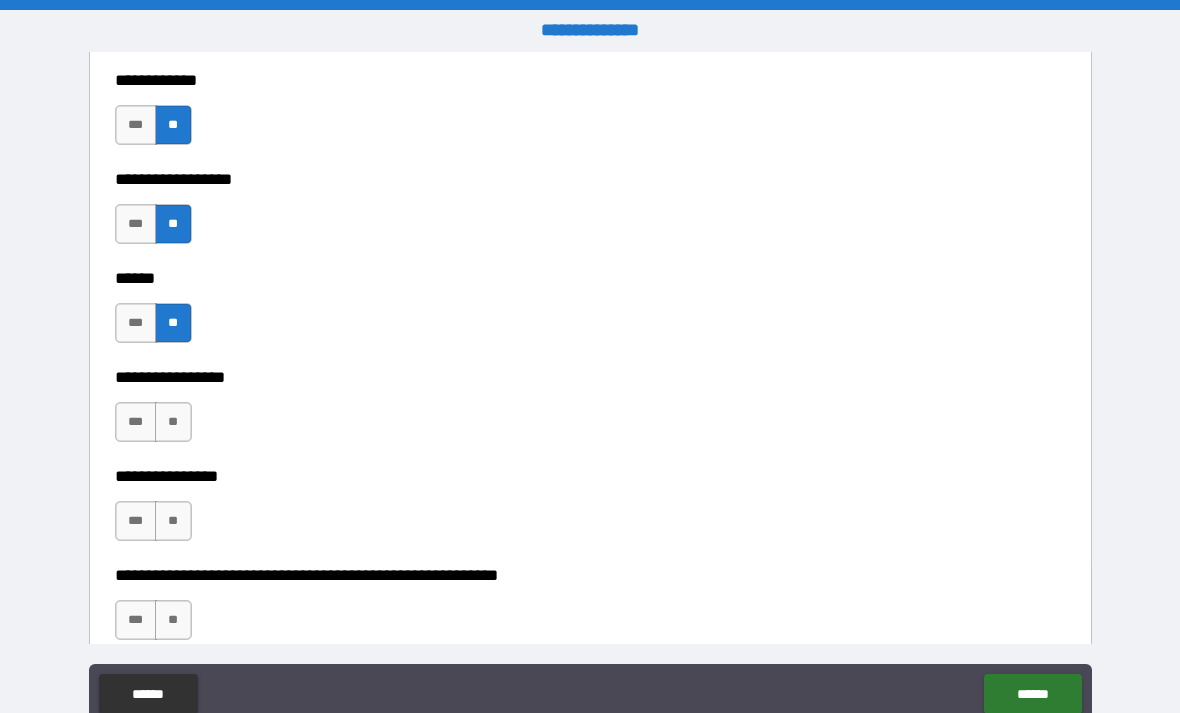 scroll, scrollTop: 9730, scrollLeft: 0, axis: vertical 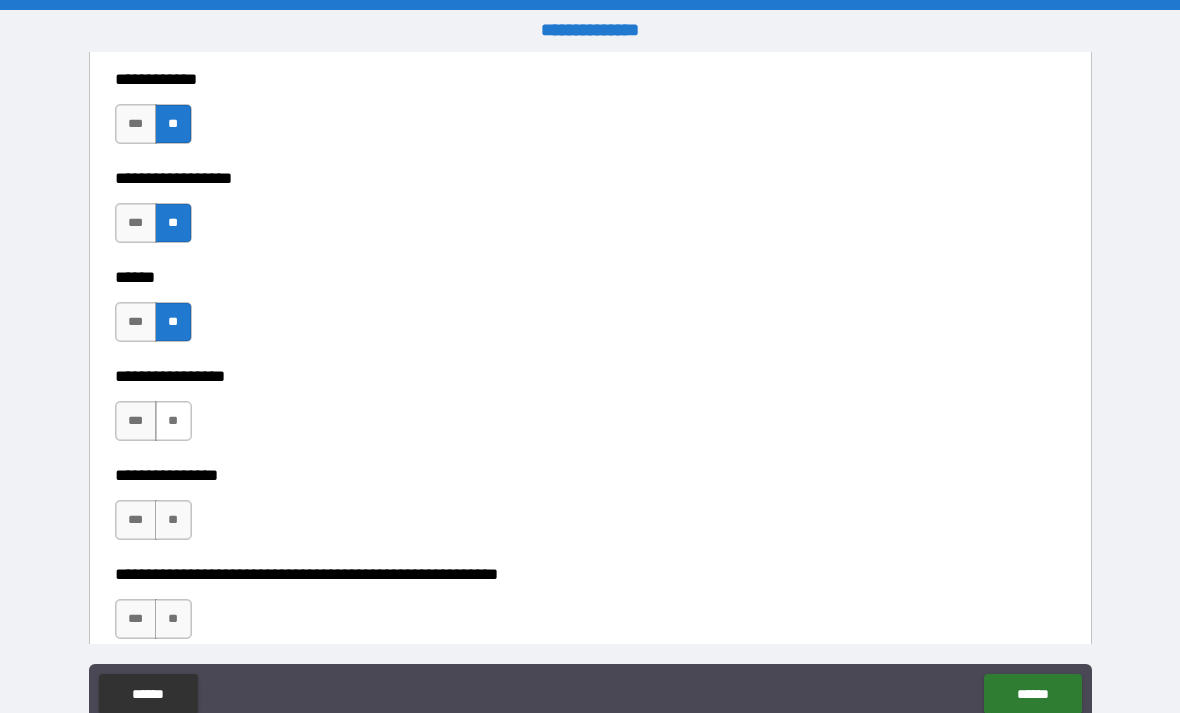 click on "**" at bounding box center [173, 421] 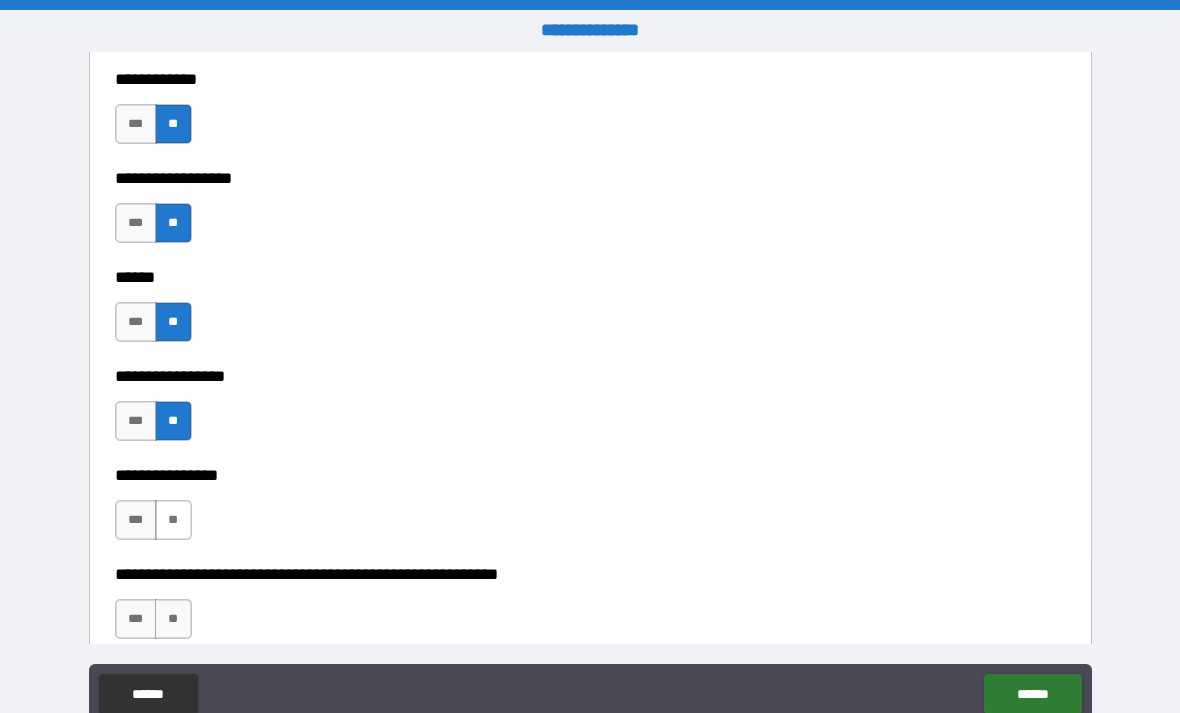 click on "**" at bounding box center [173, 520] 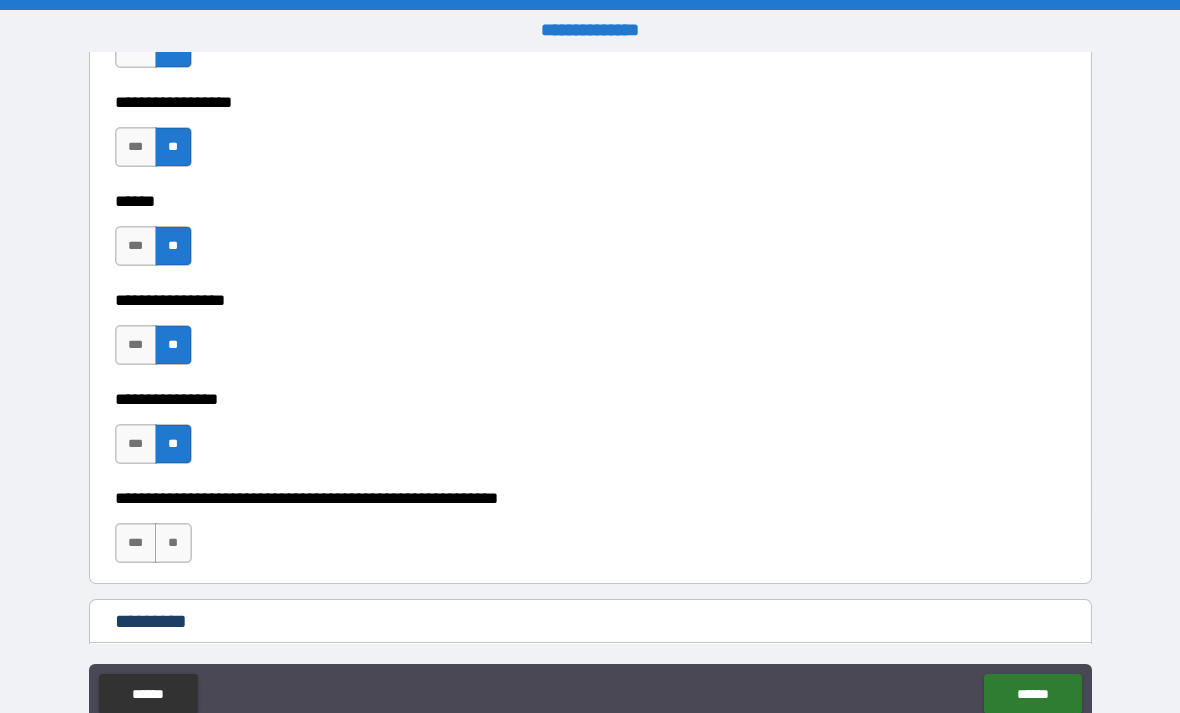 scroll, scrollTop: 9890, scrollLeft: 0, axis: vertical 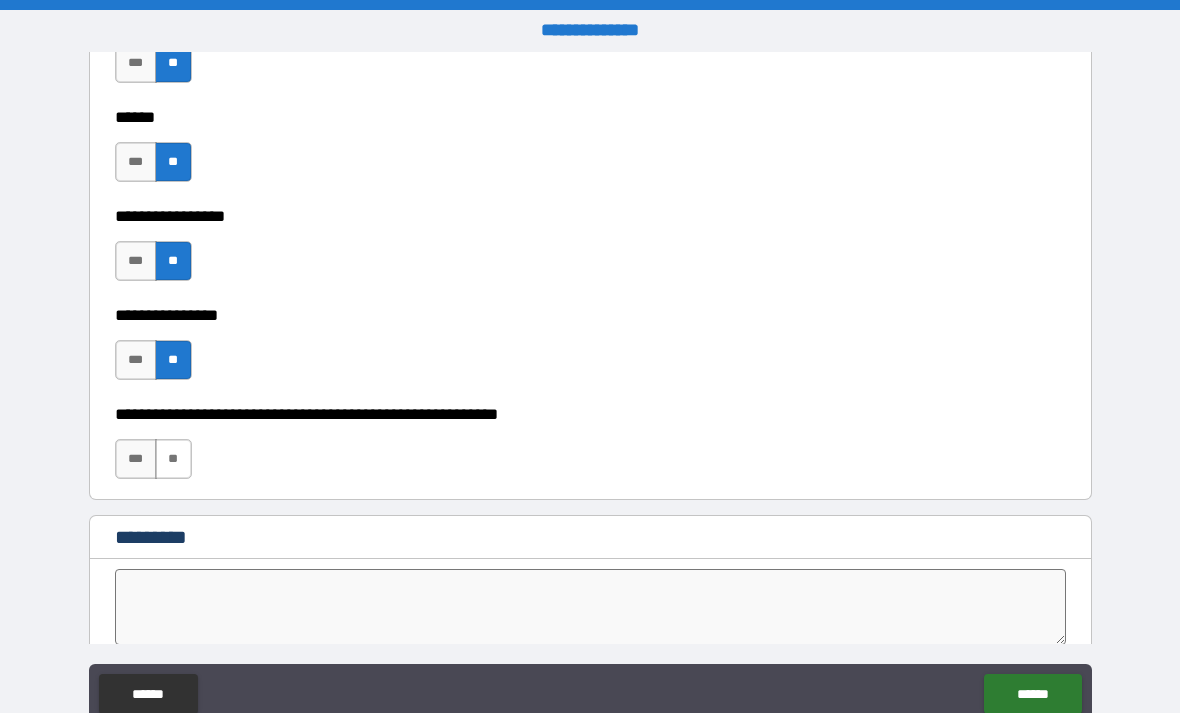 click on "**" at bounding box center (173, 459) 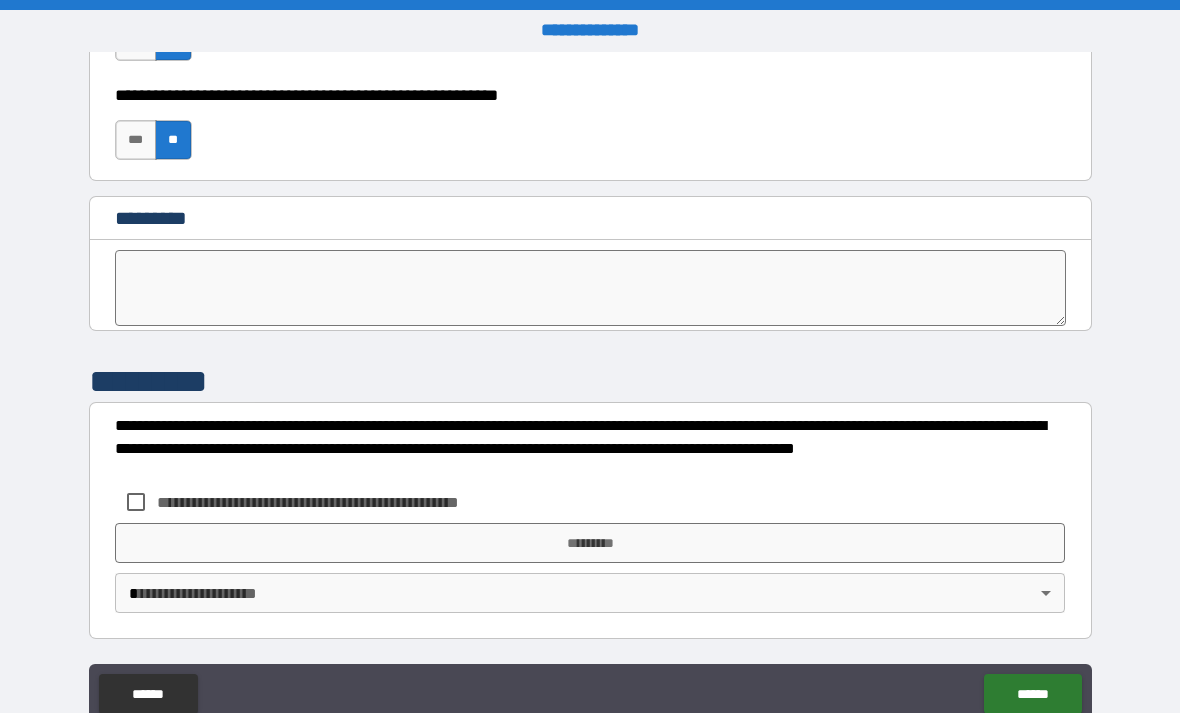 scroll, scrollTop: 10209, scrollLeft: 0, axis: vertical 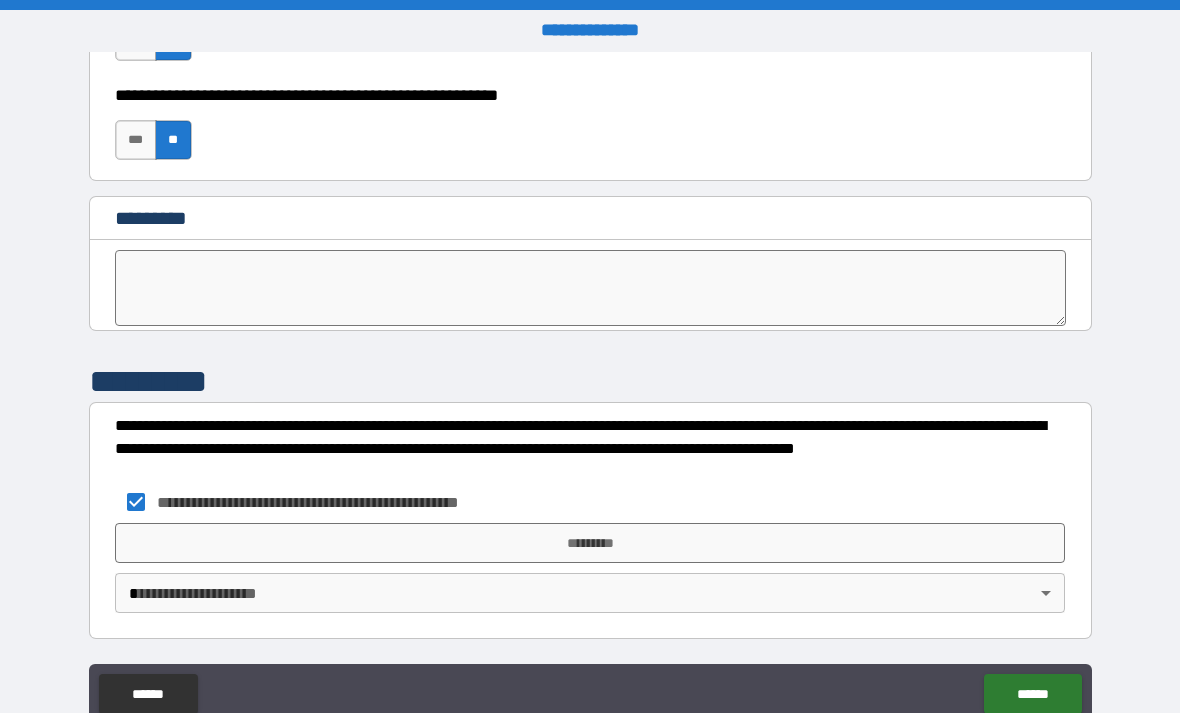 click on "**********" at bounding box center [590, 388] 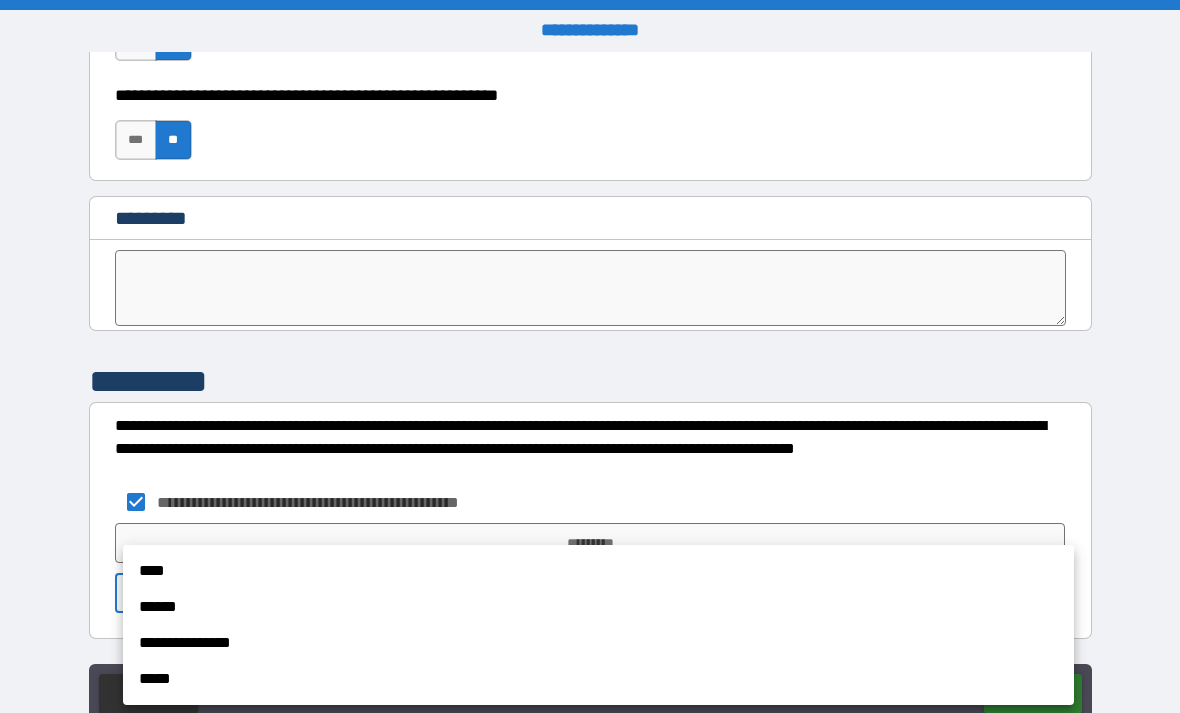 click on "****" at bounding box center [598, 571] 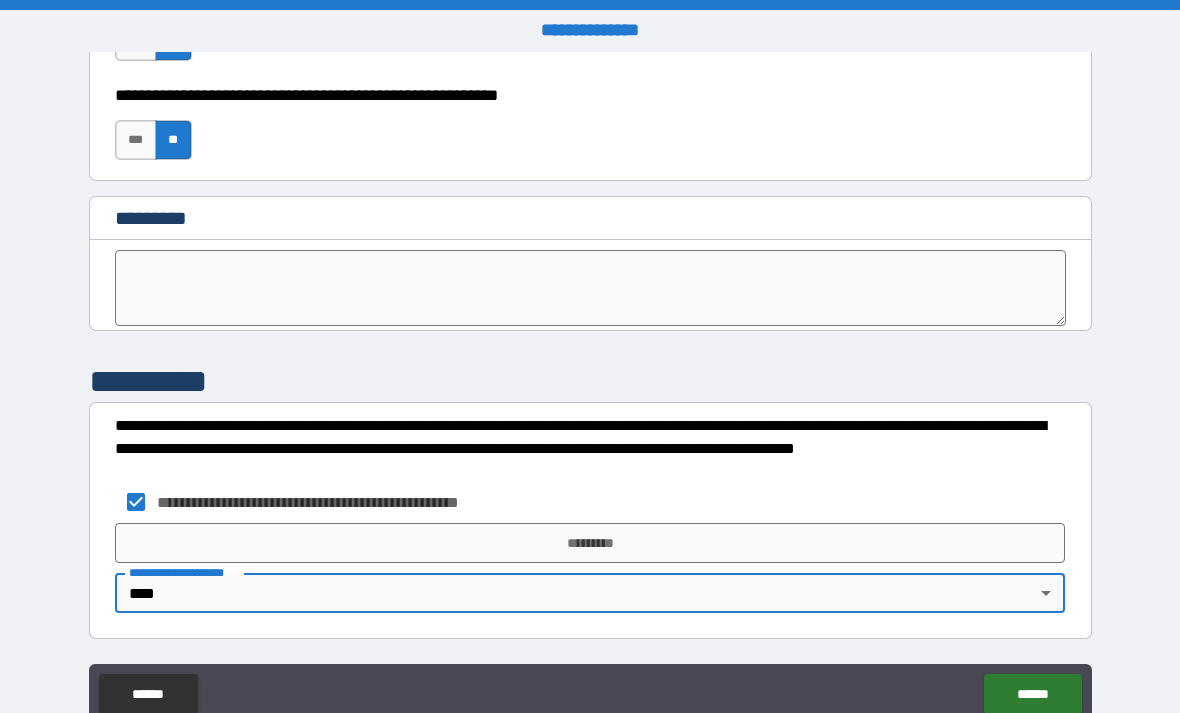 type on "****" 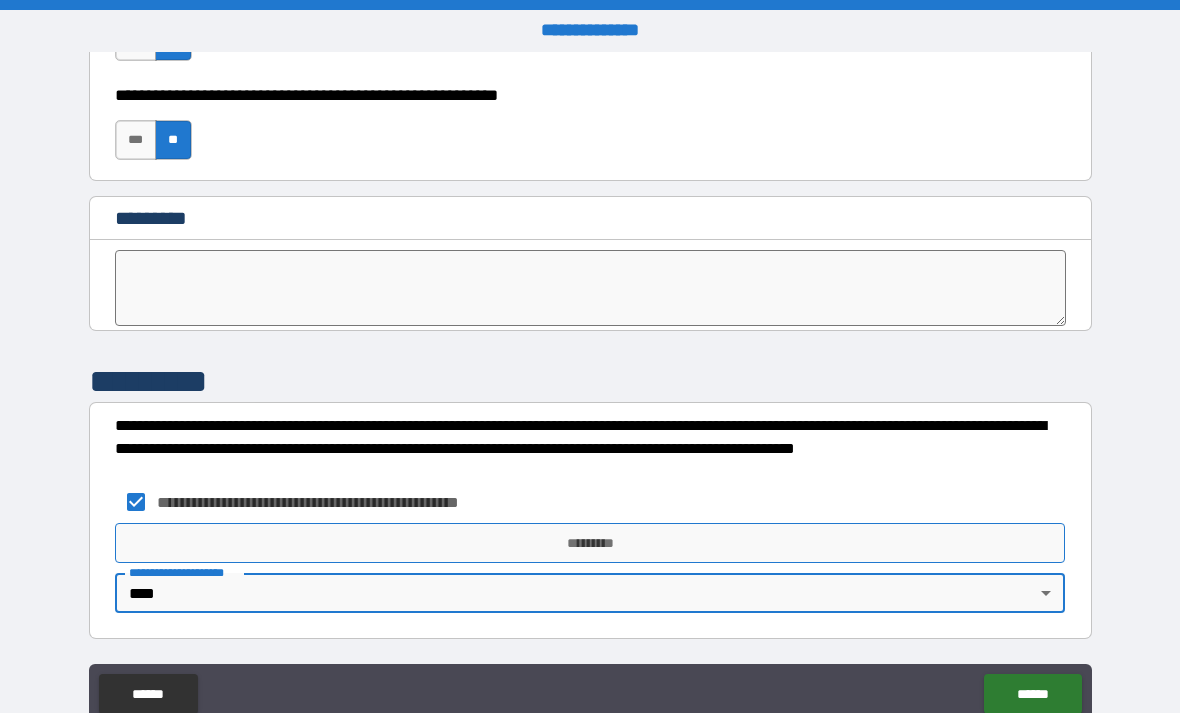 click on "*********" at bounding box center (590, 543) 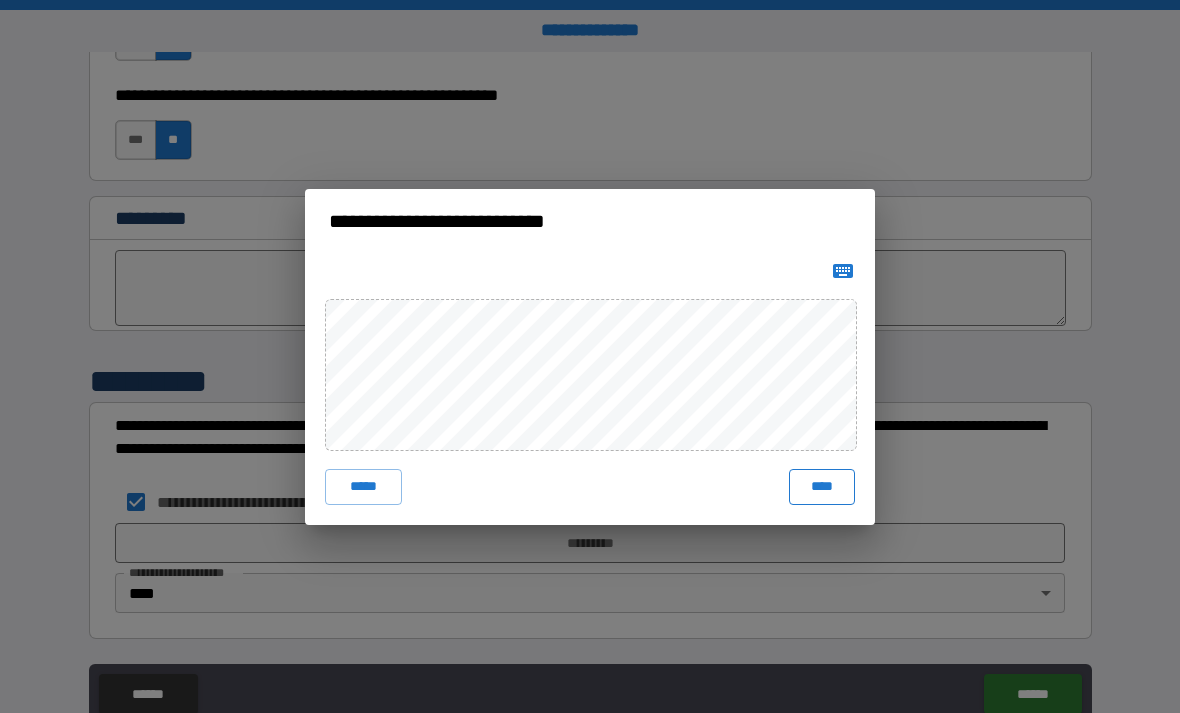 click on "****" at bounding box center (822, 487) 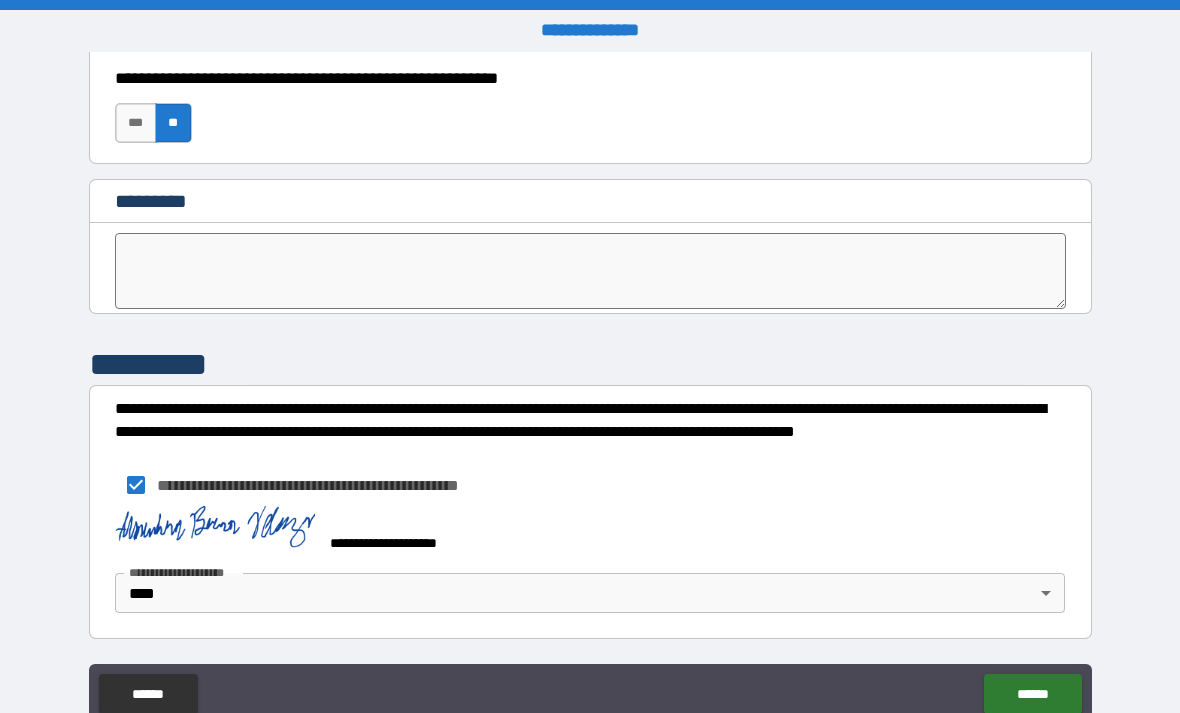 scroll, scrollTop: 10226, scrollLeft: 0, axis: vertical 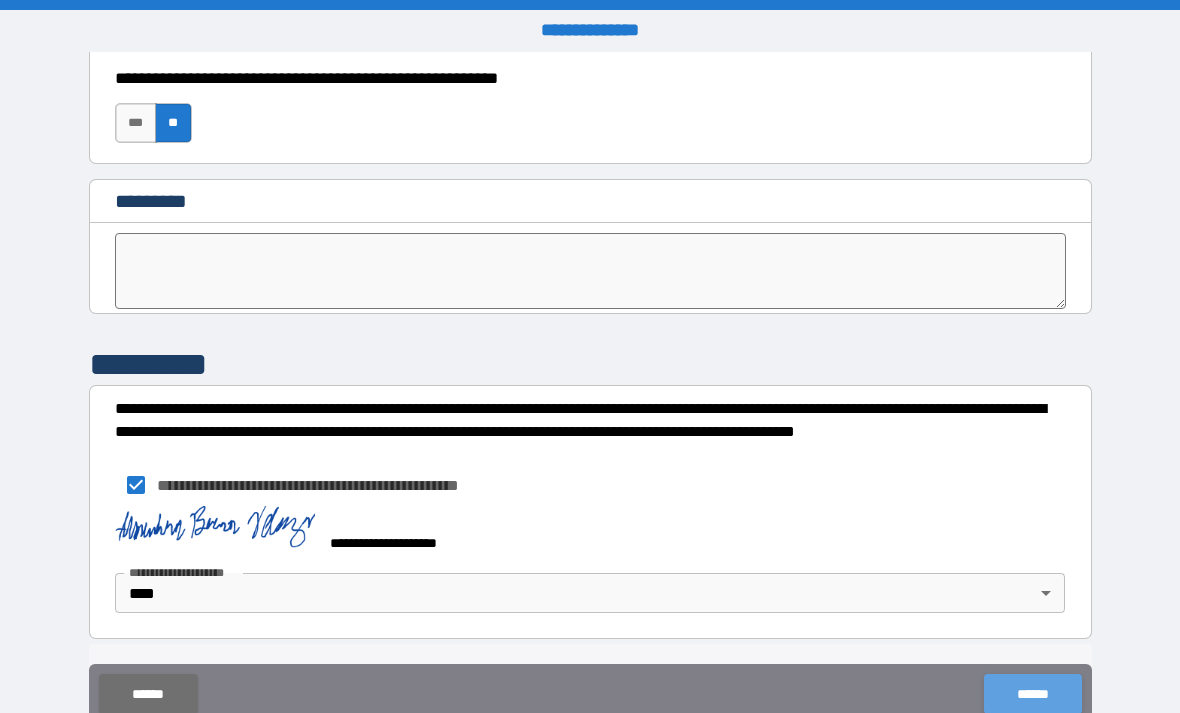 click on "******" at bounding box center (1032, 694) 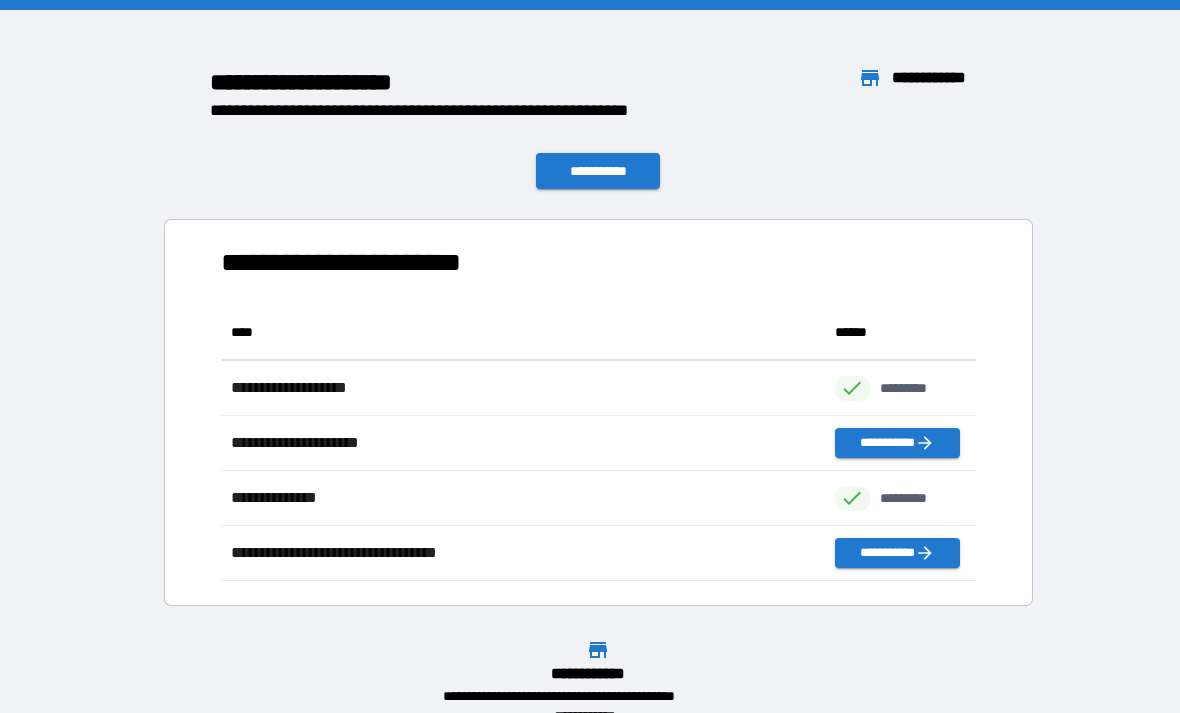 scroll, scrollTop: 1, scrollLeft: 1, axis: both 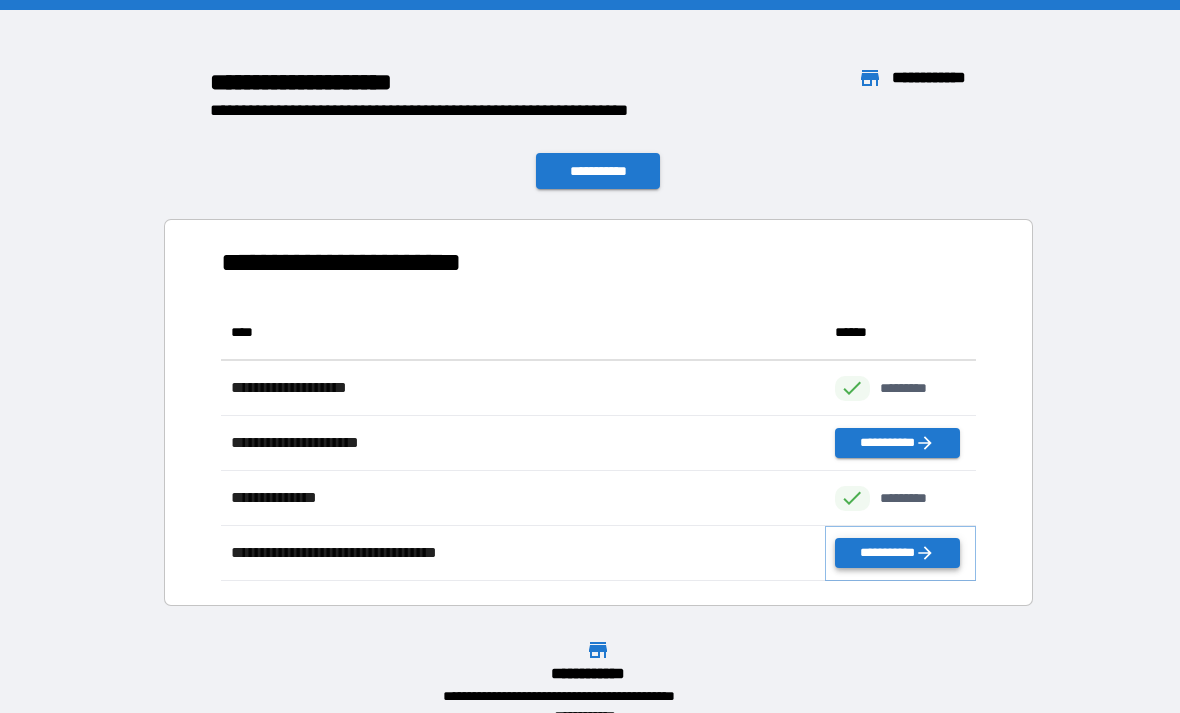 click 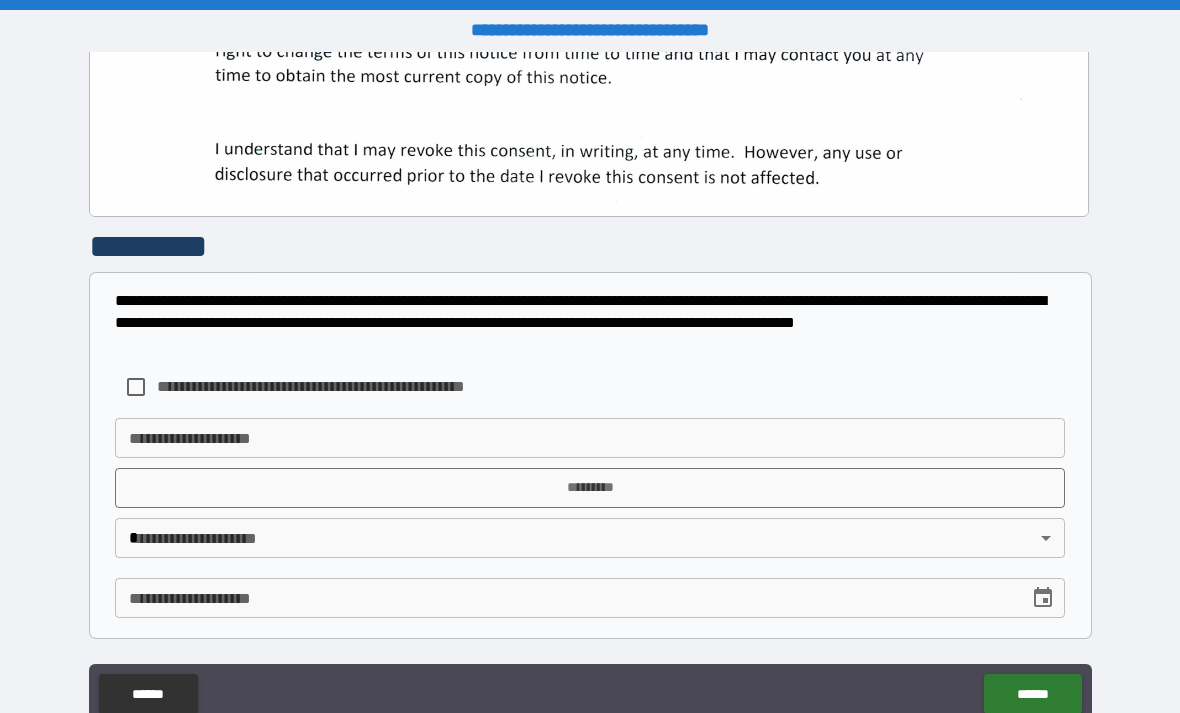 scroll, scrollTop: 644, scrollLeft: 0, axis: vertical 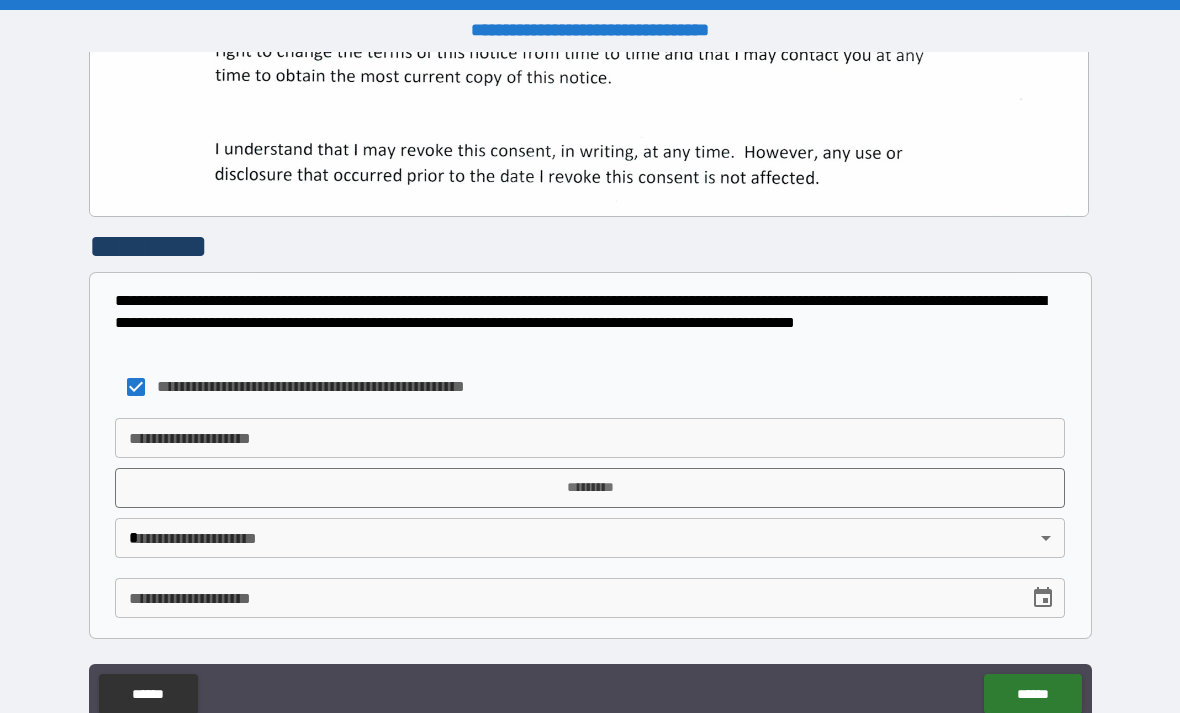 click on "**********" at bounding box center [590, 438] 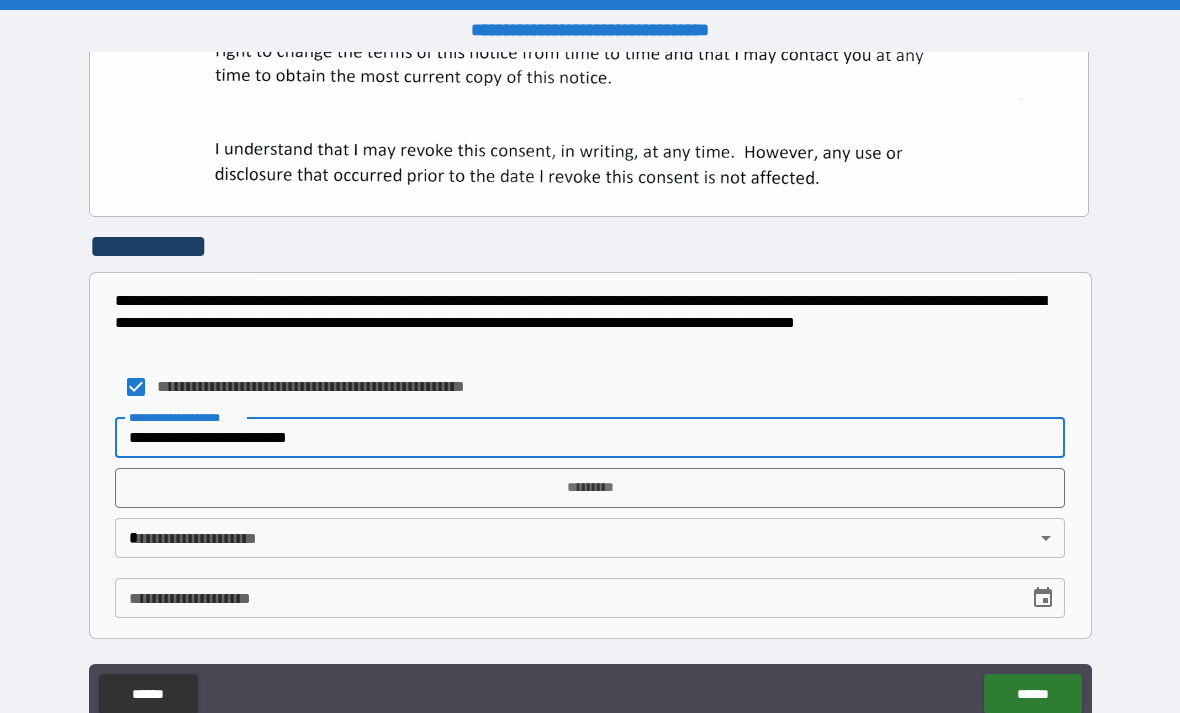 type on "**********" 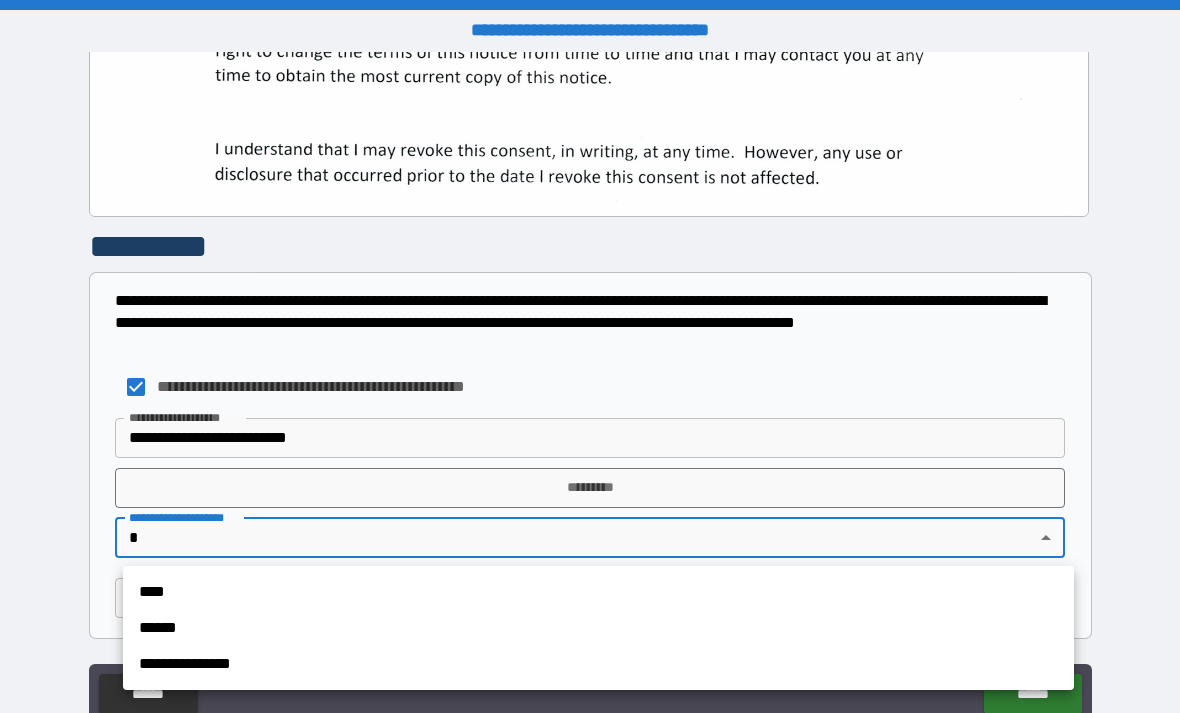 click on "****" at bounding box center [598, 592] 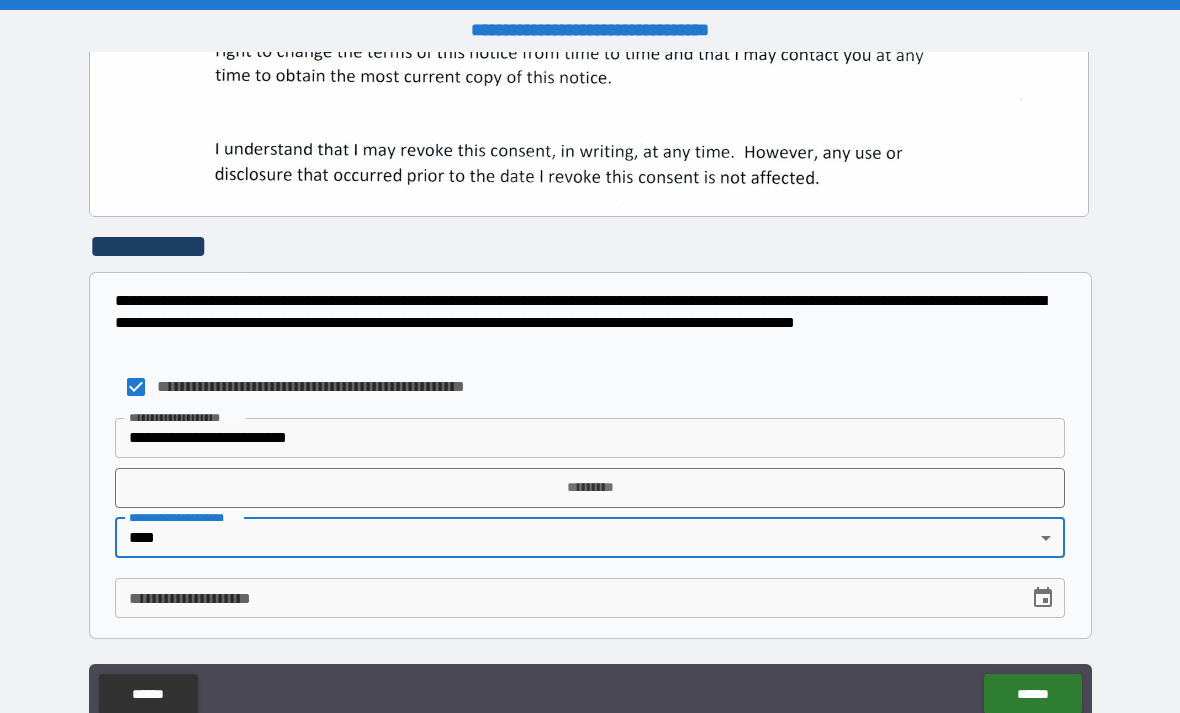 click on "**********" at bounding box center [565, 598] 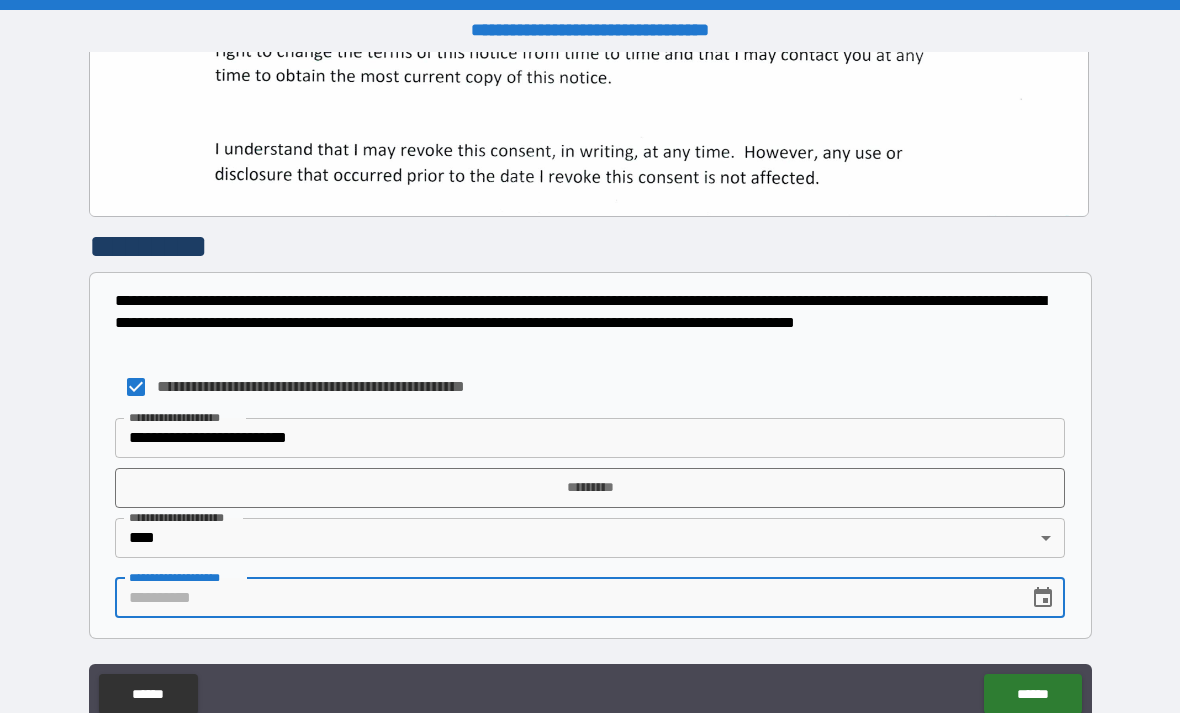 scroll, scrollTop: 64, scrollLeft: 0, axis: vertical 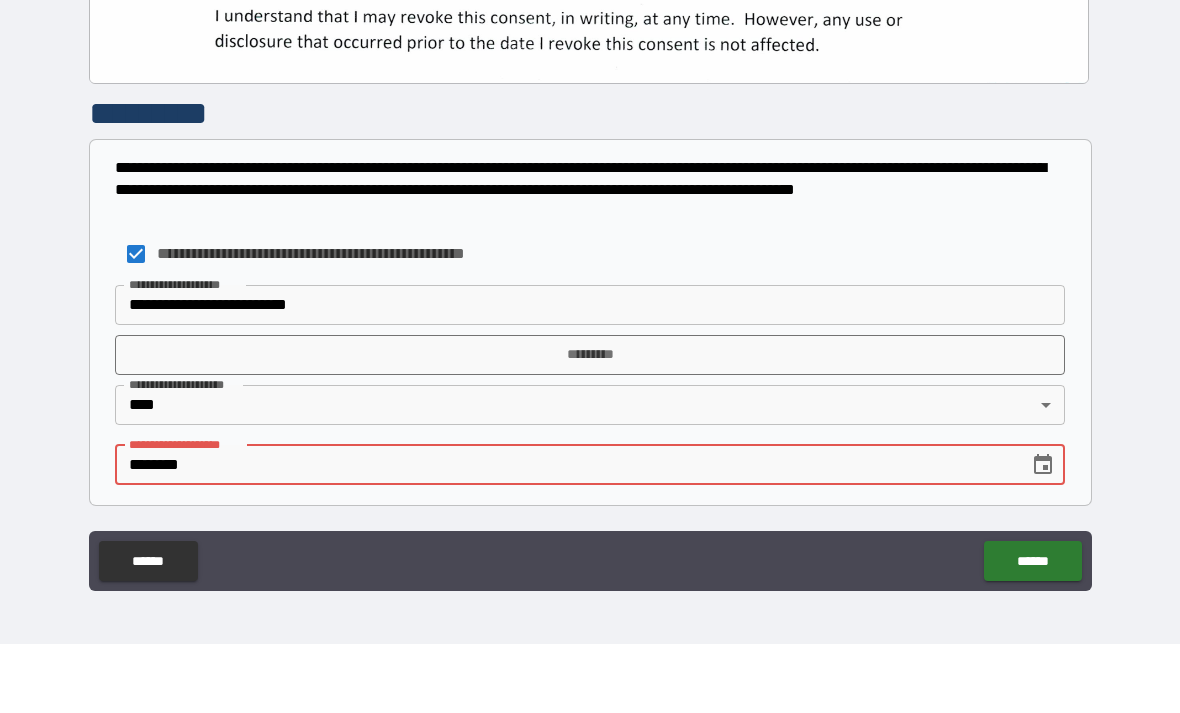 click on "********" at bounding box center (565, 534) 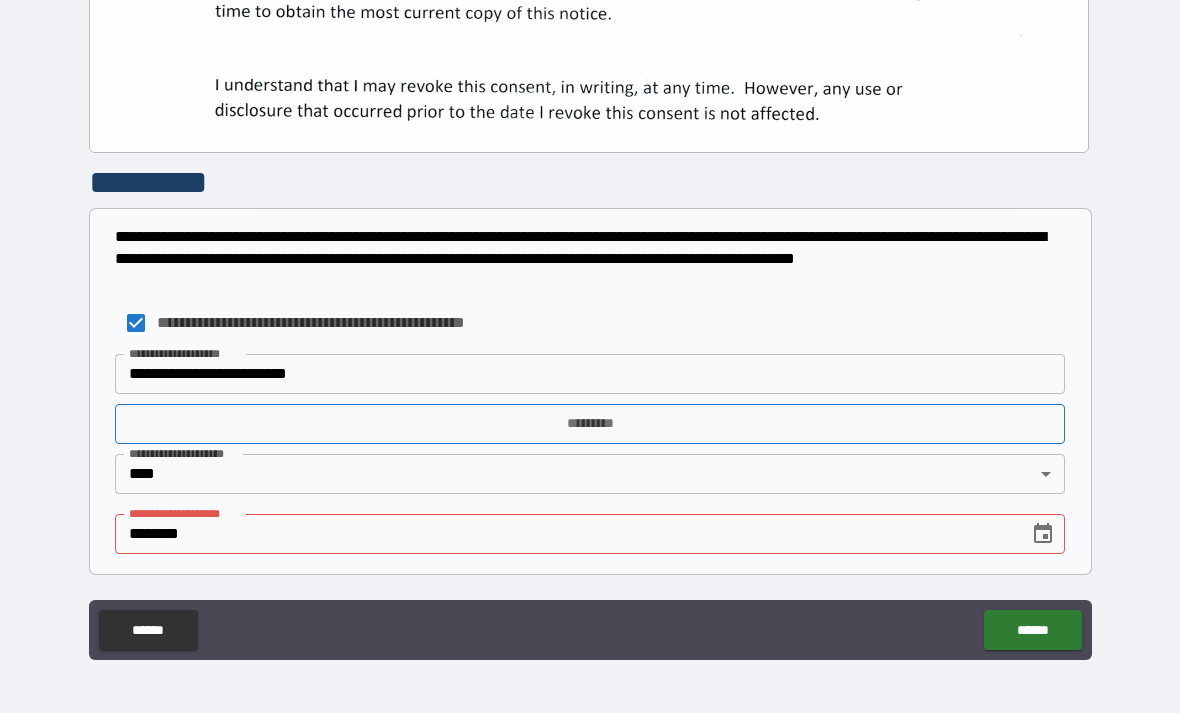 click on "*********" at bounding box center [590, 424] 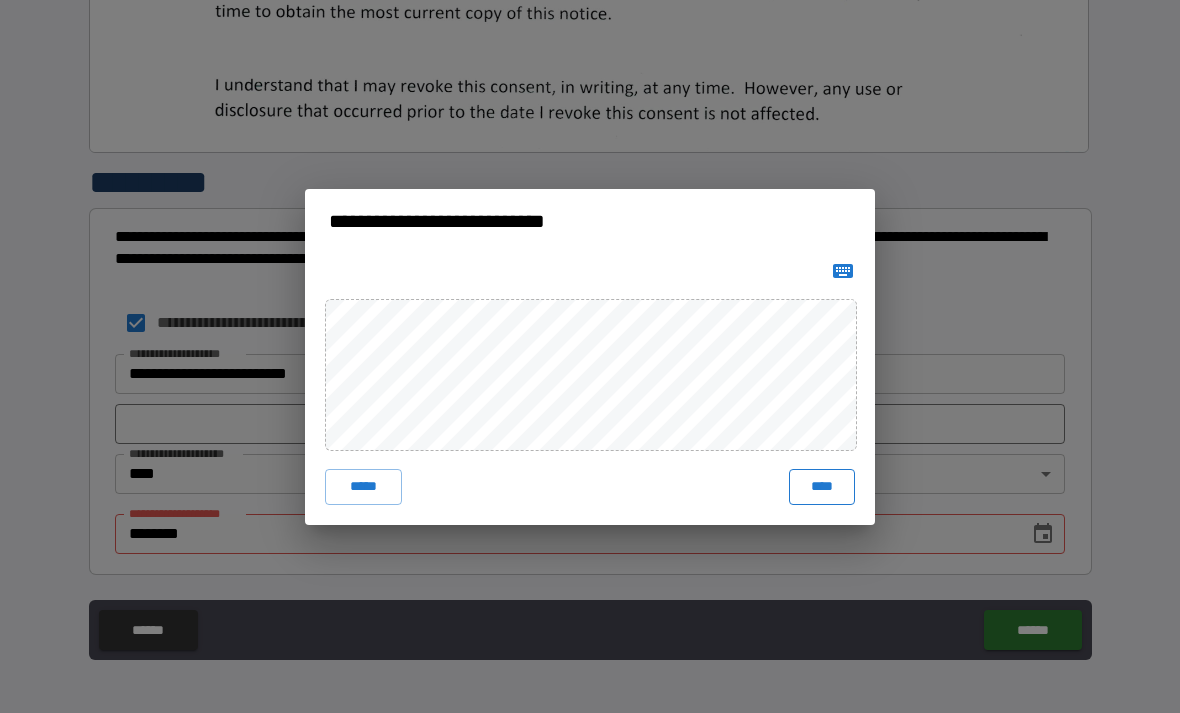 click on "****" at bounding box center (822, 487) 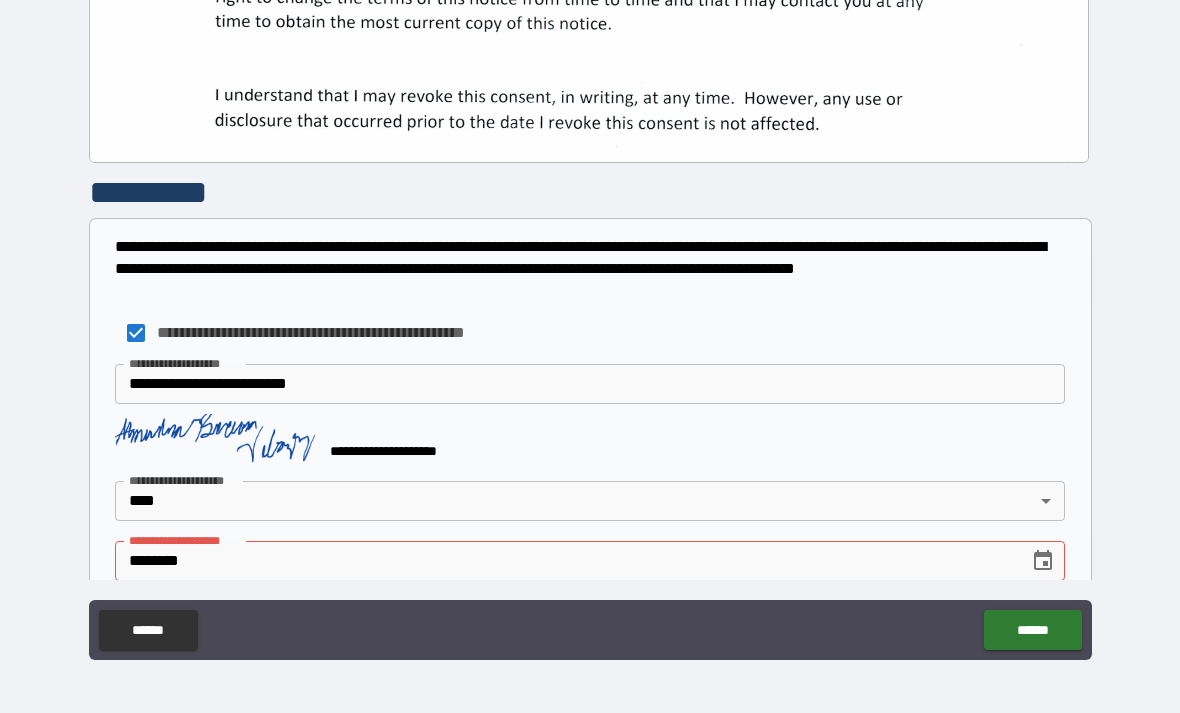 click 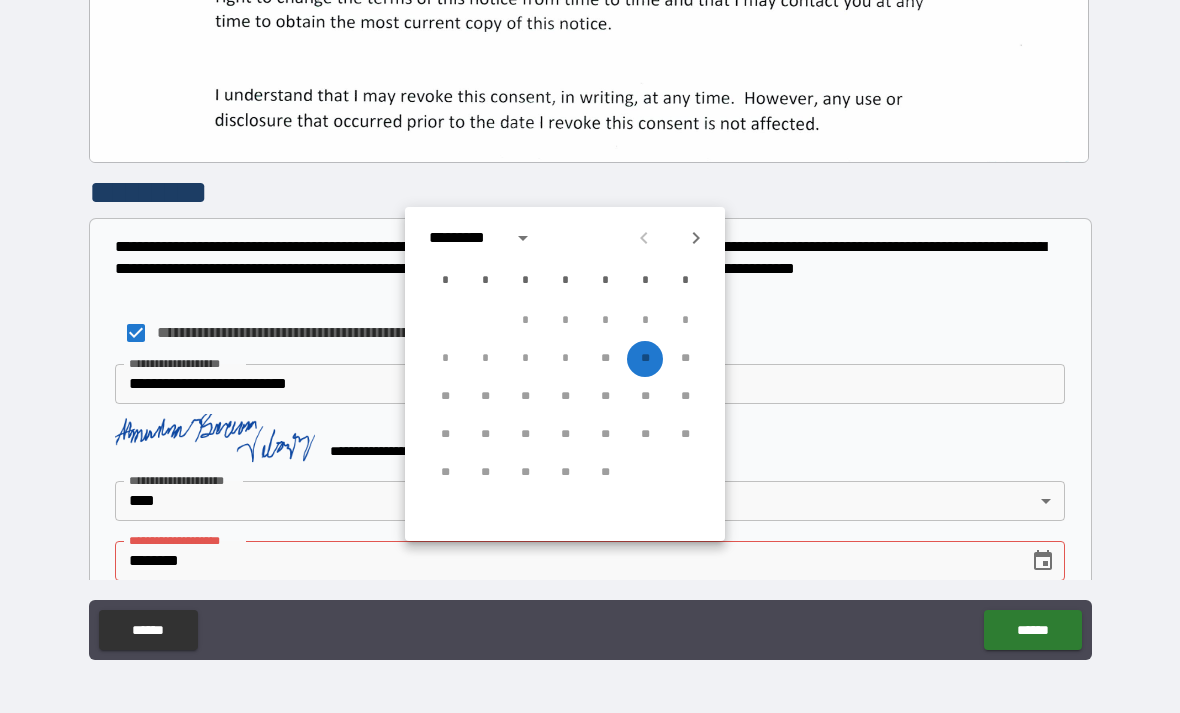 click on "* * * * ** ** **" at bounding box center [565, 359] 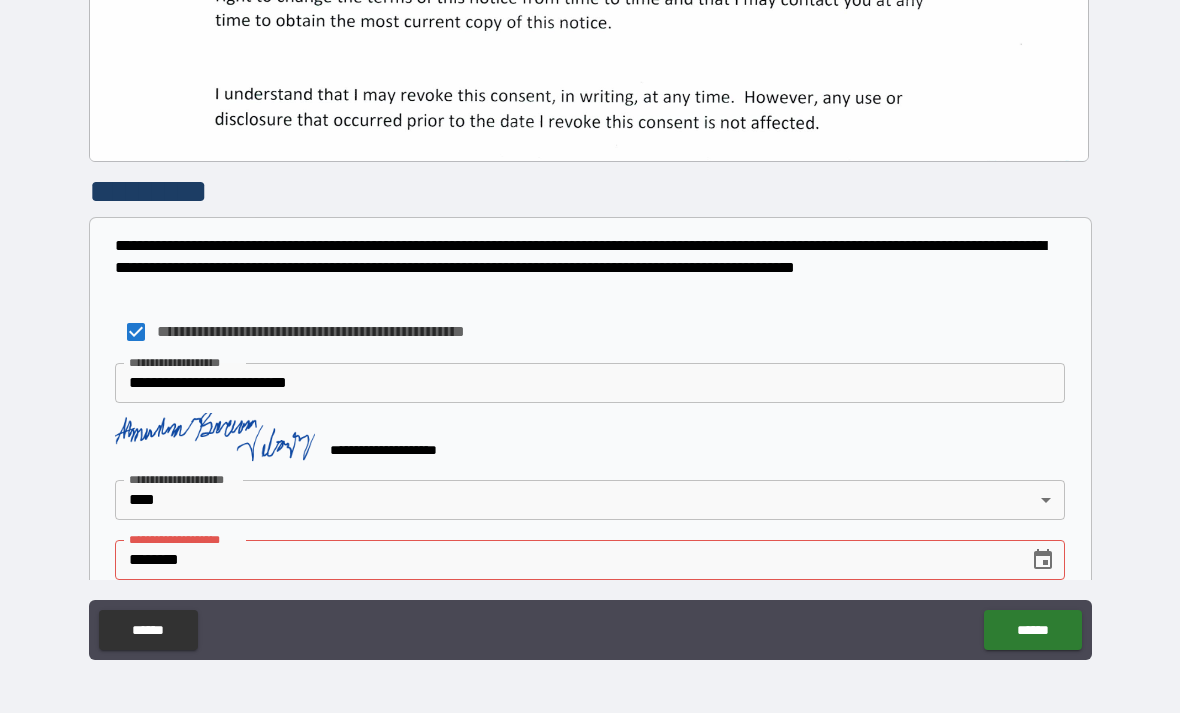 click at bounding box center [589, -228] 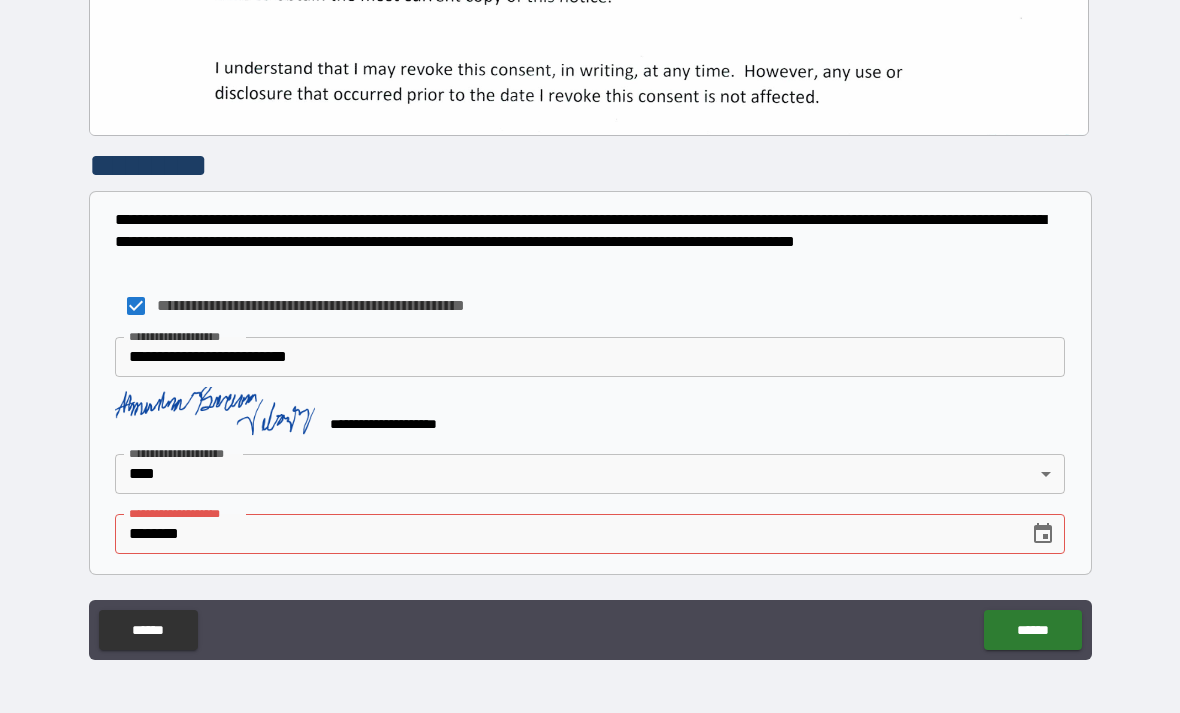 scroll, scrollTop: 661, scrollLeft: 0, axis: vertical 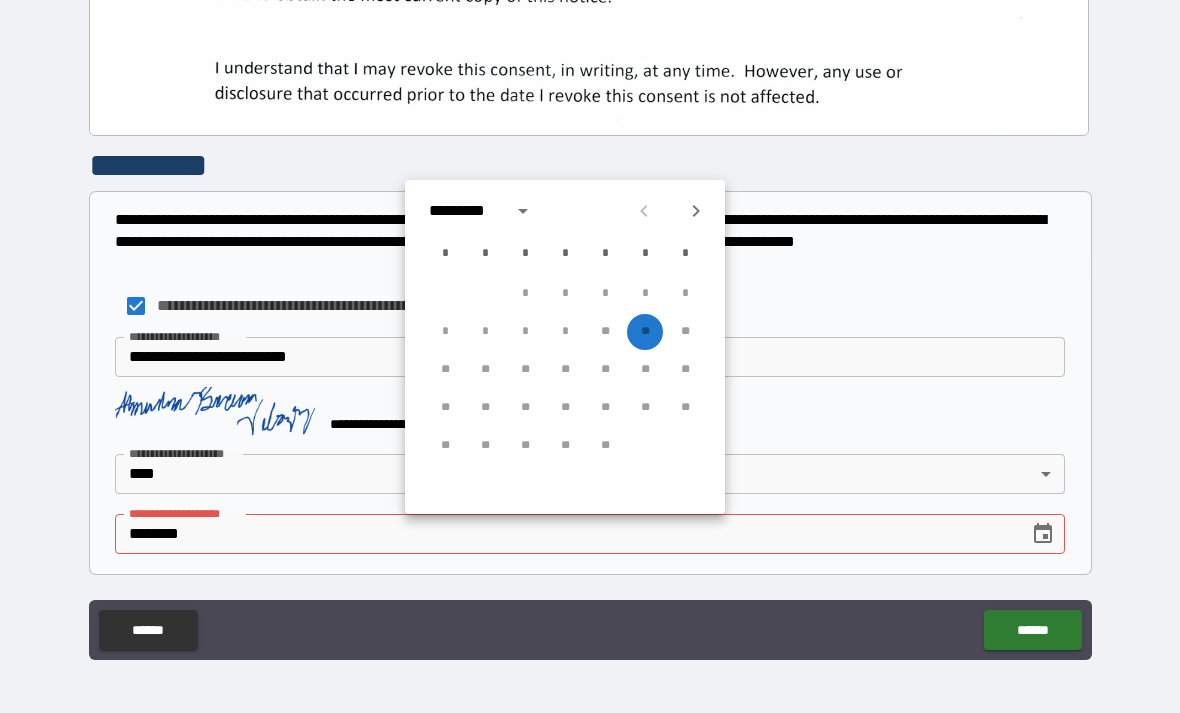 click on "* * * * ** ** **" at bounding box center [565, 332] 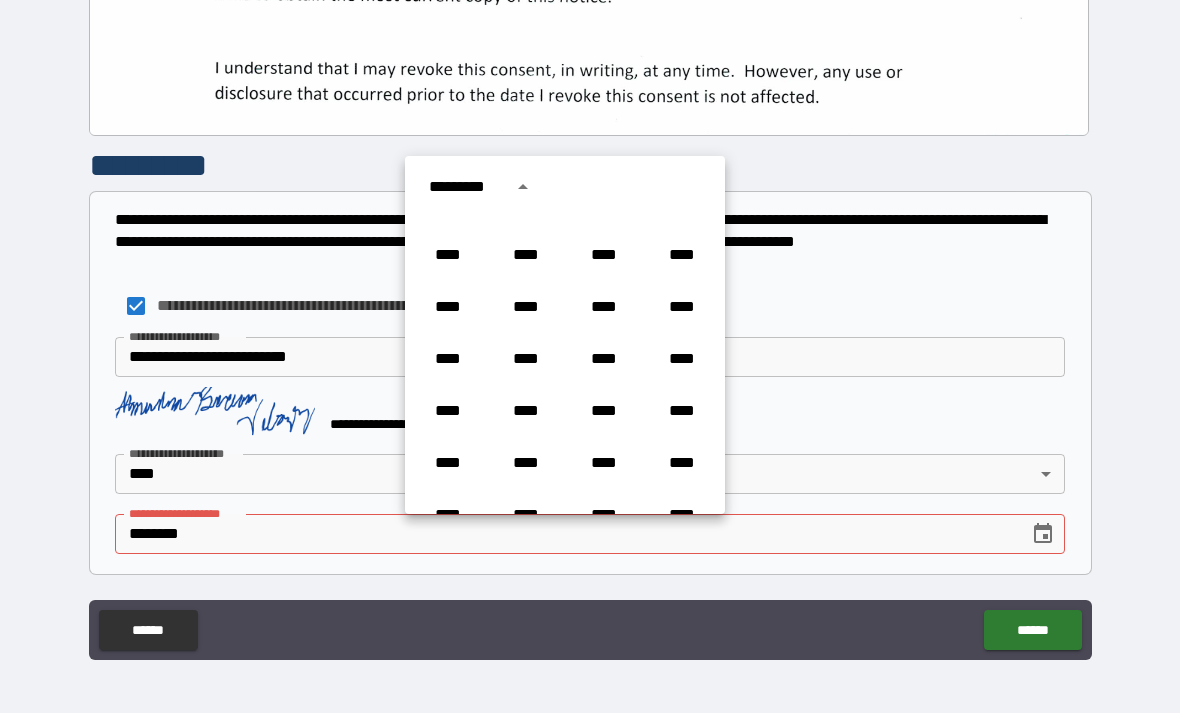 scroll, scrollTop: 1498, scrollLeft: 0, axis: vertical 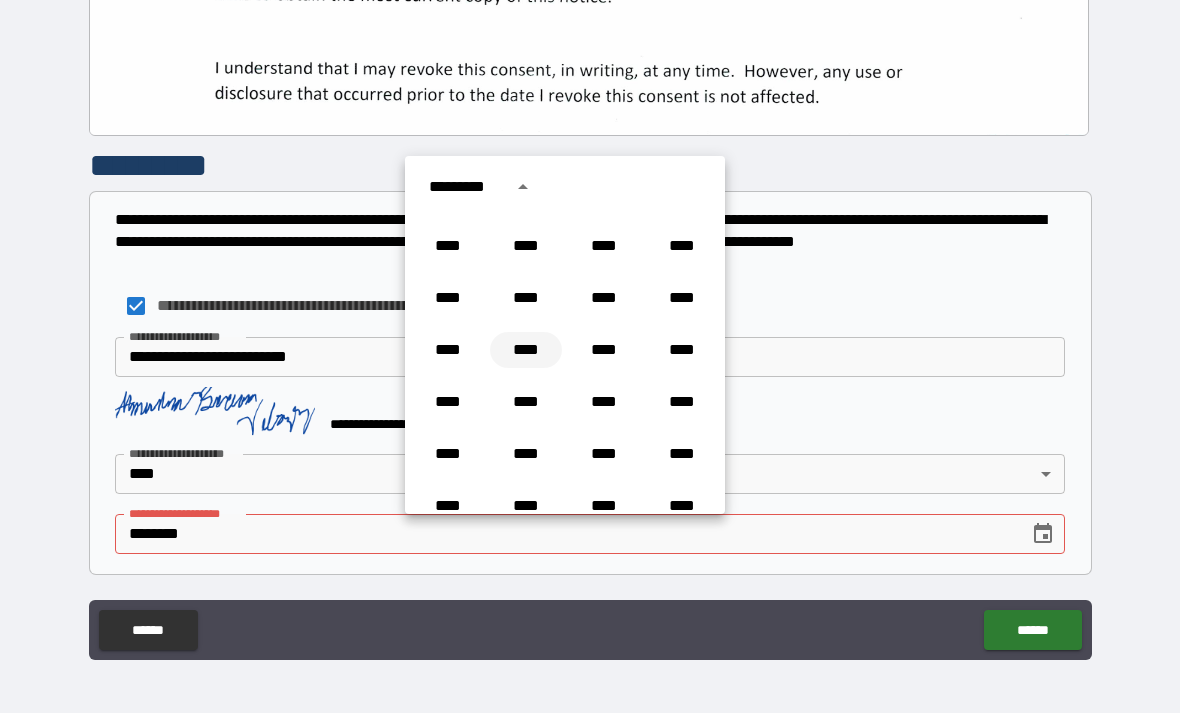 click on "****" at bounding box center (526, 350) 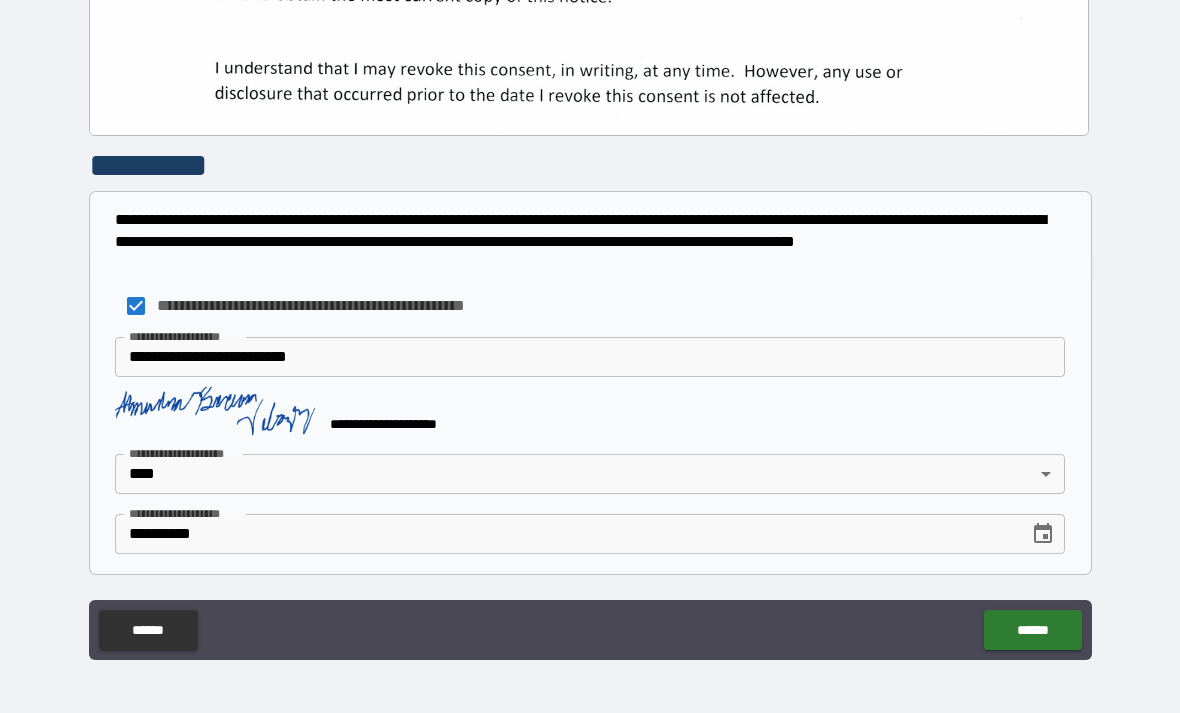 click on "**********" at bounding box center (590, 415) 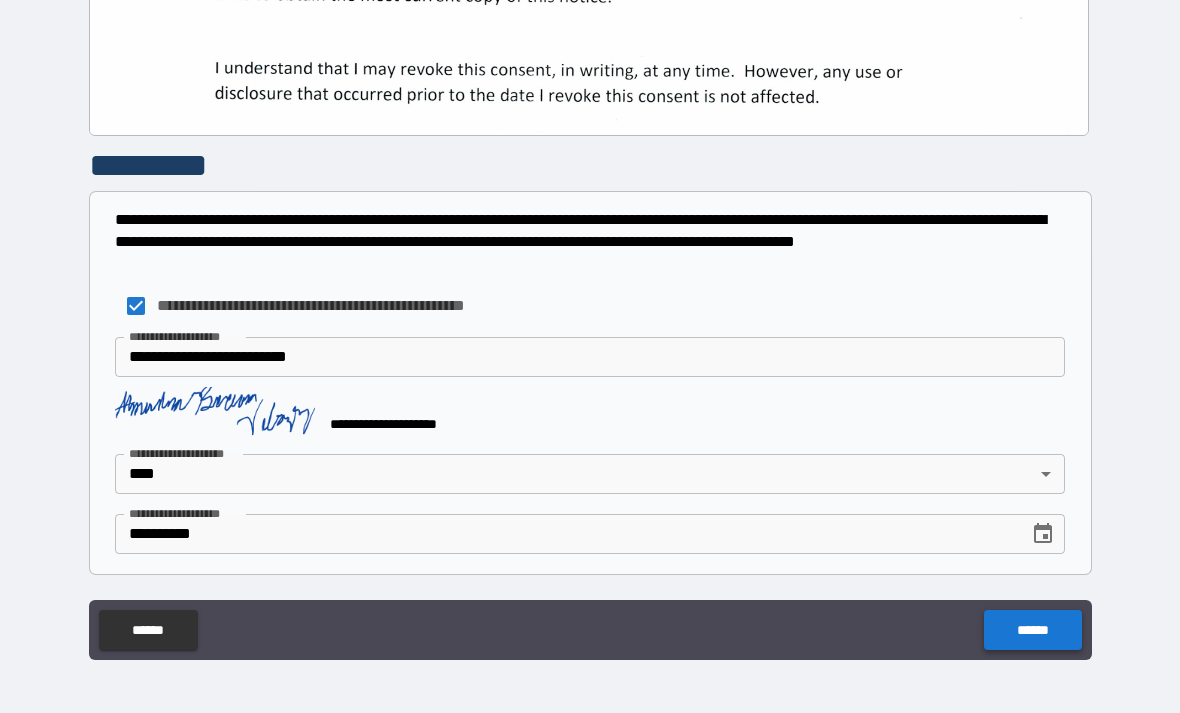 click on "******" at bounding box center [1032, 630] 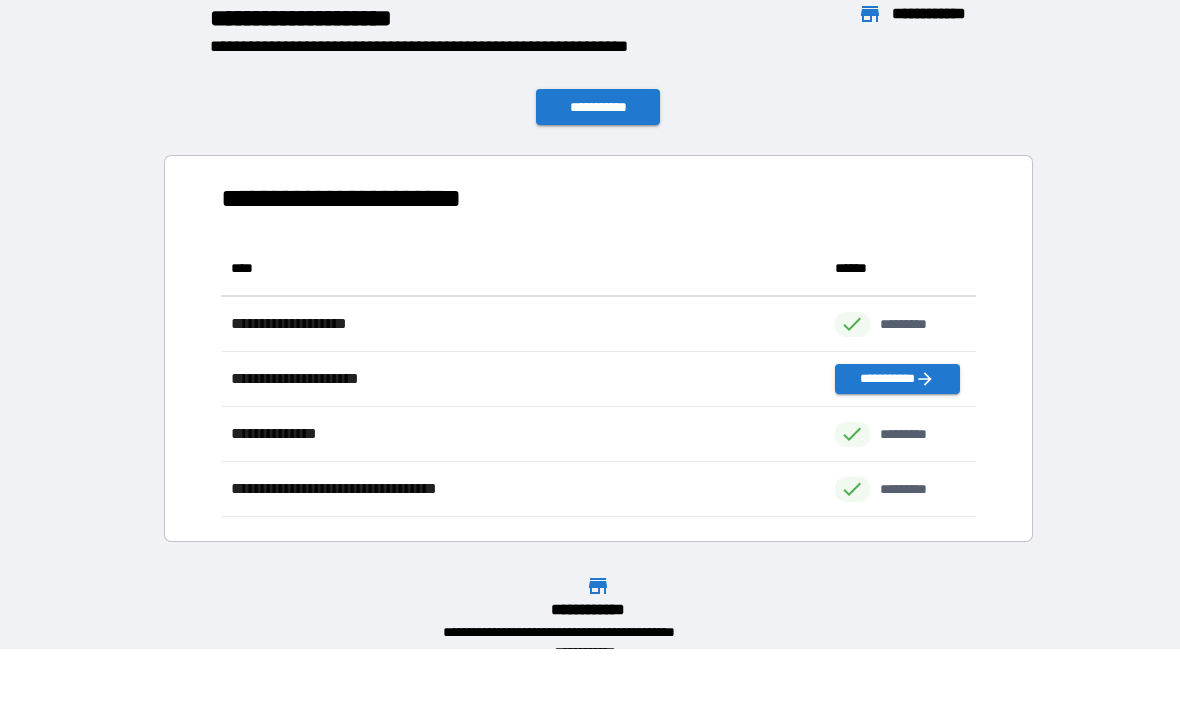 scroll, scrollTop: 276, scrollLeft: 755, axis: both 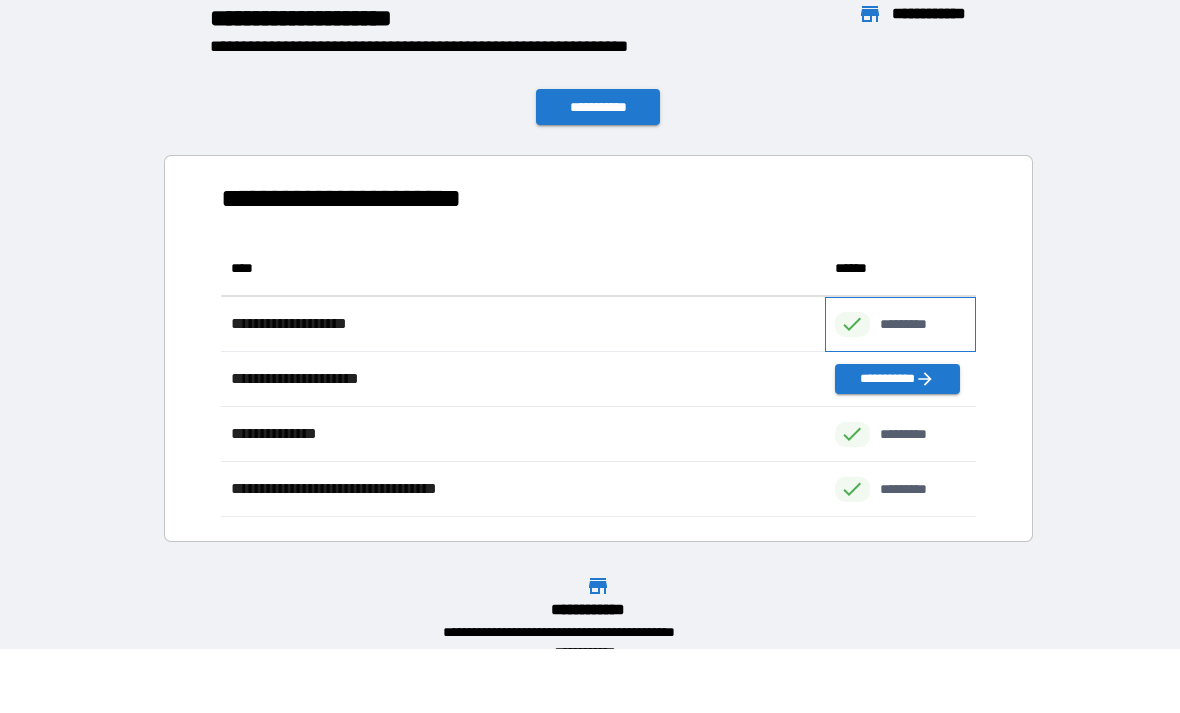 click on "*********" at bounding box center (914, 324) 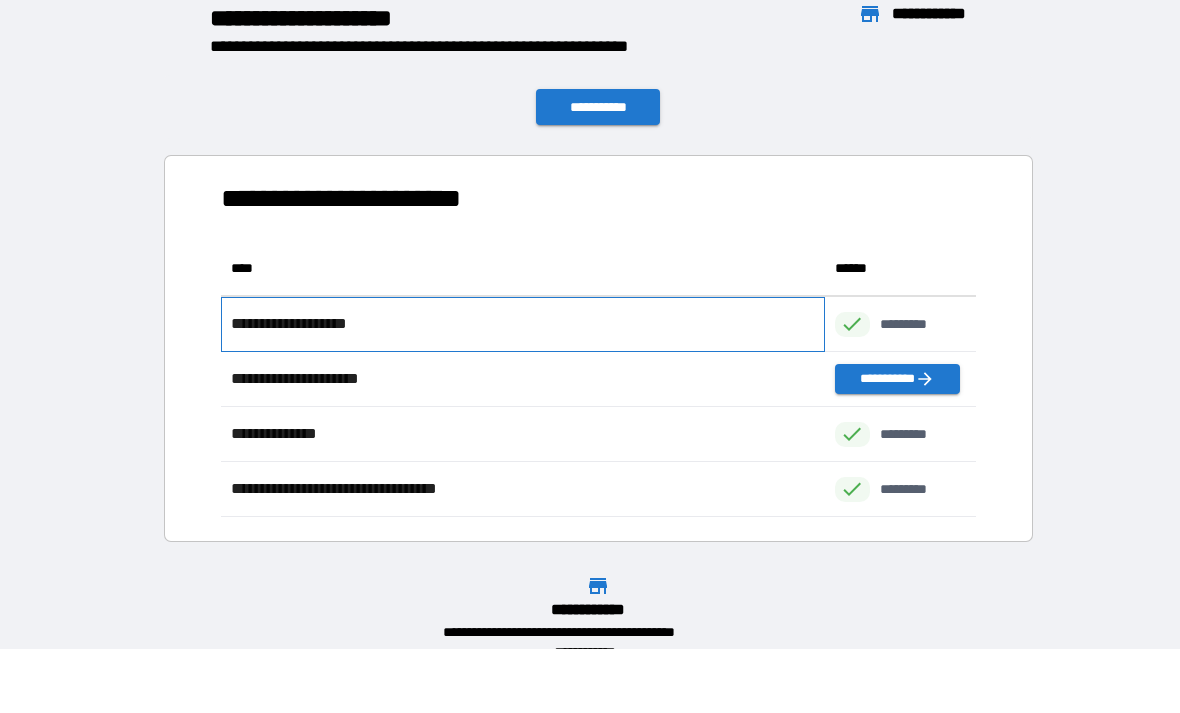 click on "**********" at bounding box center (523, 324) 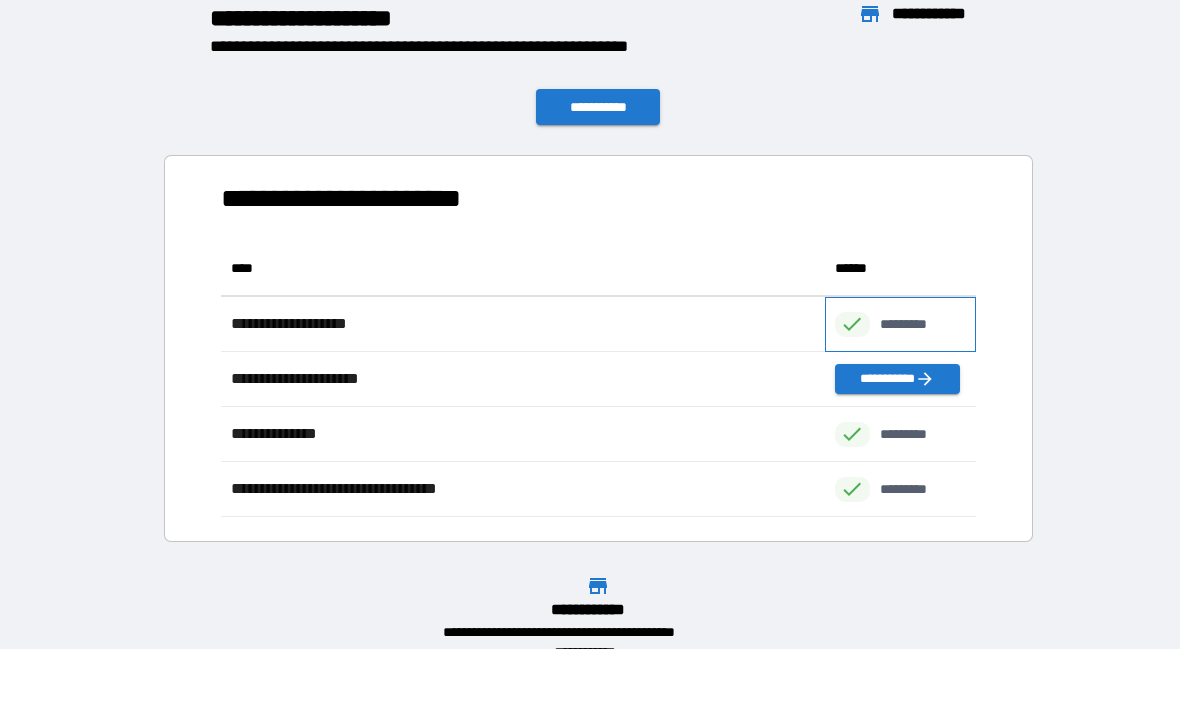 click 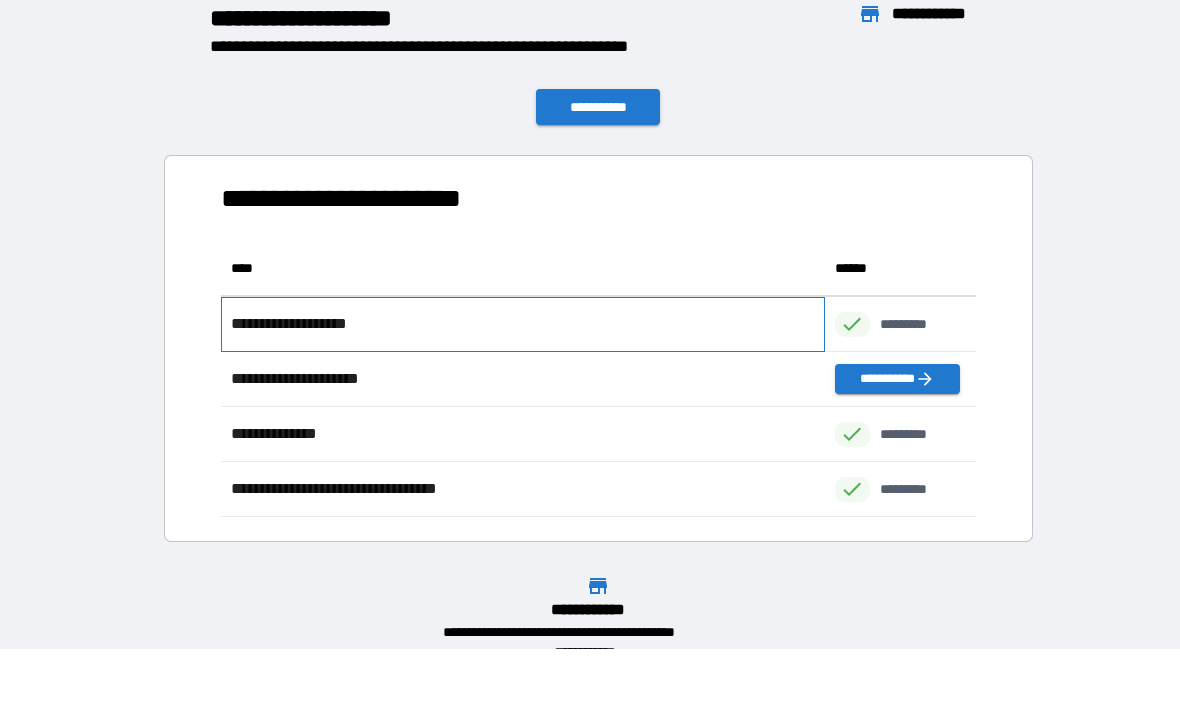 click on "**********" at bounding box center [302, 324] 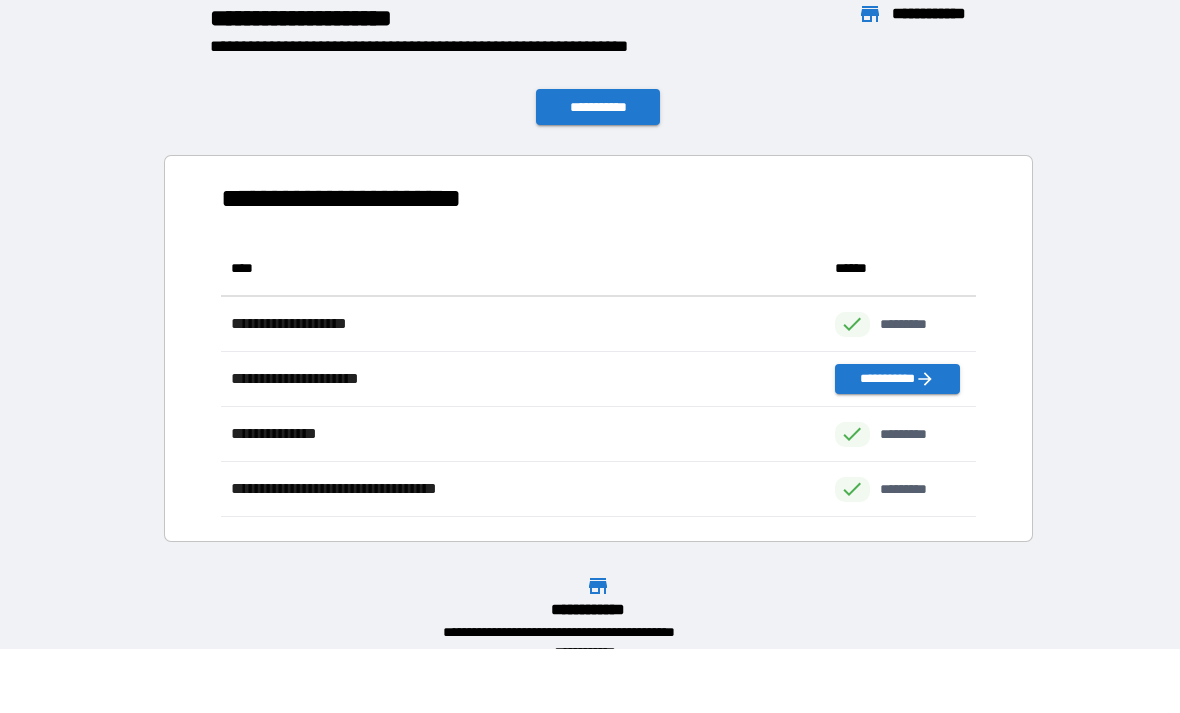 click on "**********" at bounding box center [598, 107] 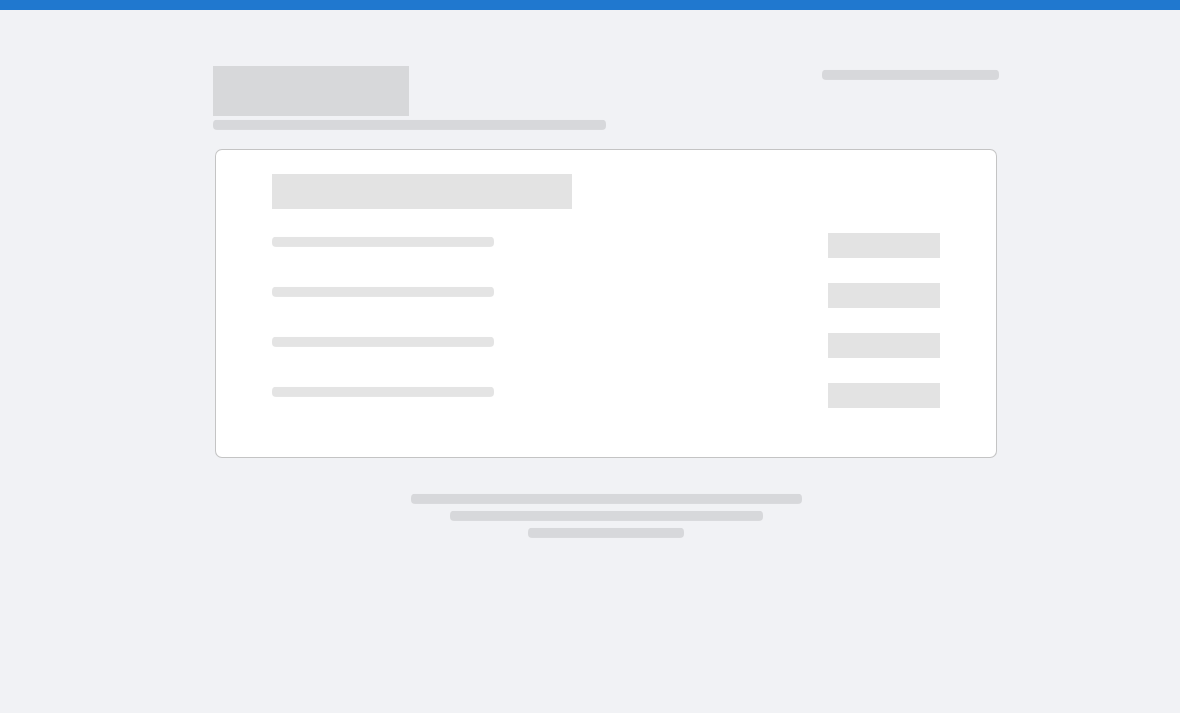 scroll, scrollTop: 0, scrollLeft: 0, axis: both 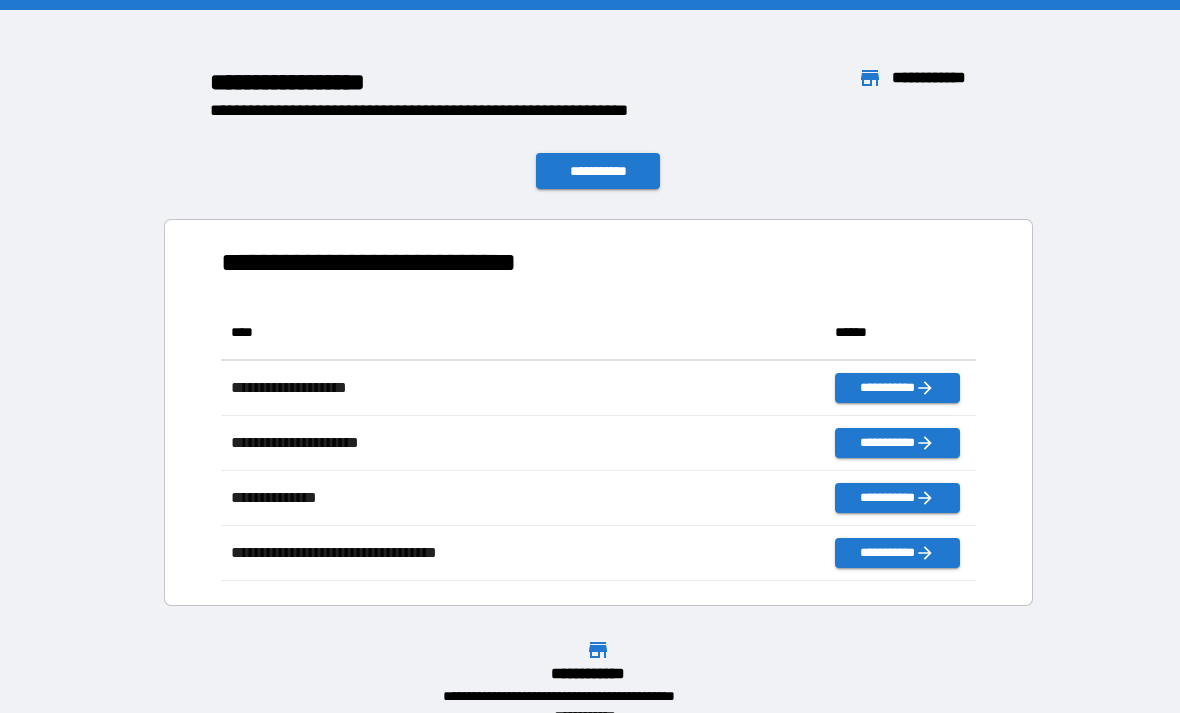 click on "**********" at bounding box center (590, 368) 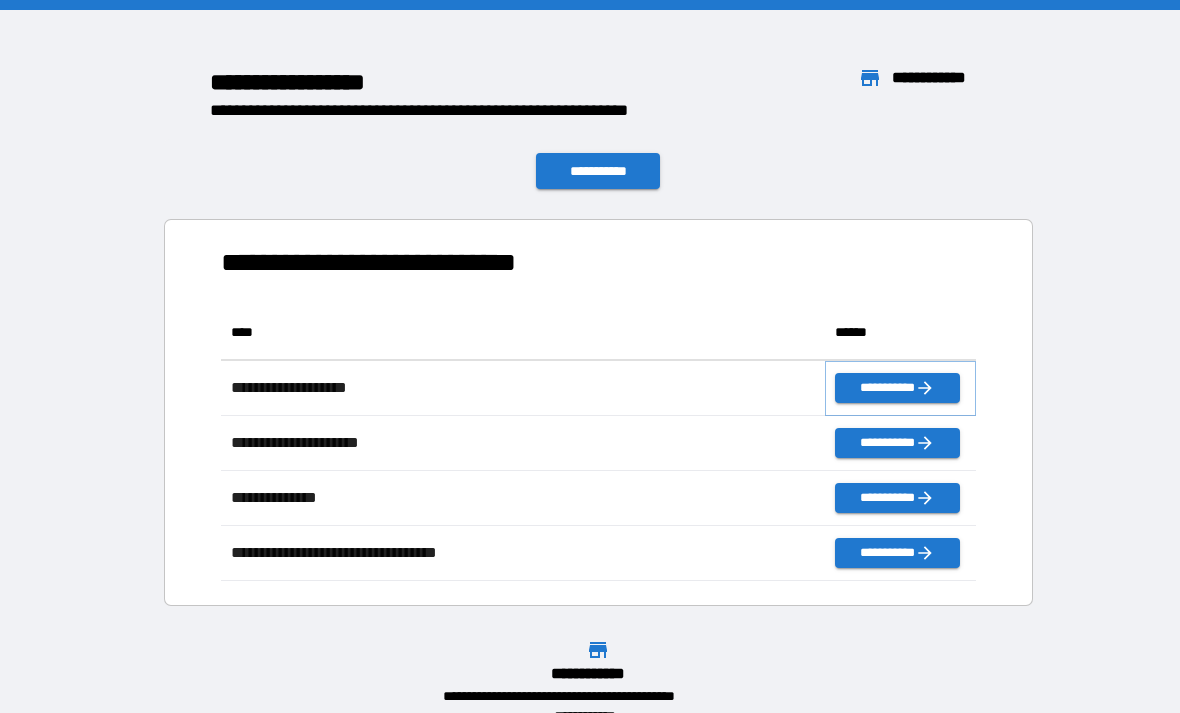 click on "**********" at bounding box center (897, 388) 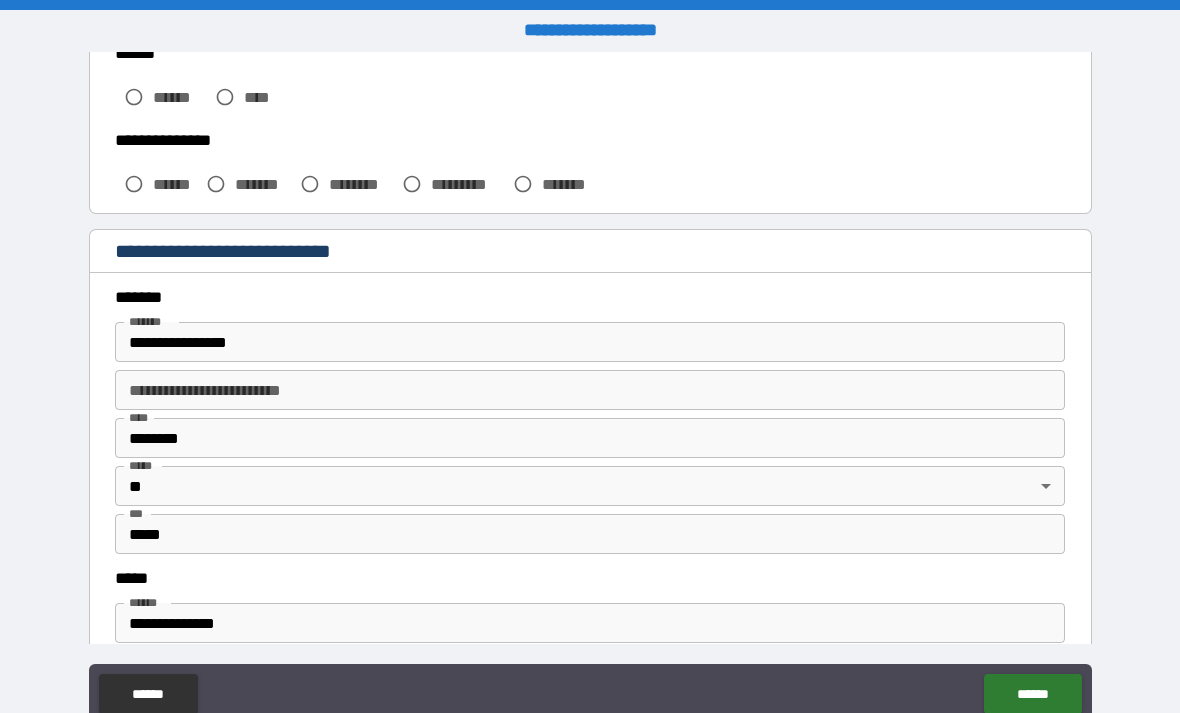 scroll, scrollTop: 551, scrollLeft: 0, axis: vertical 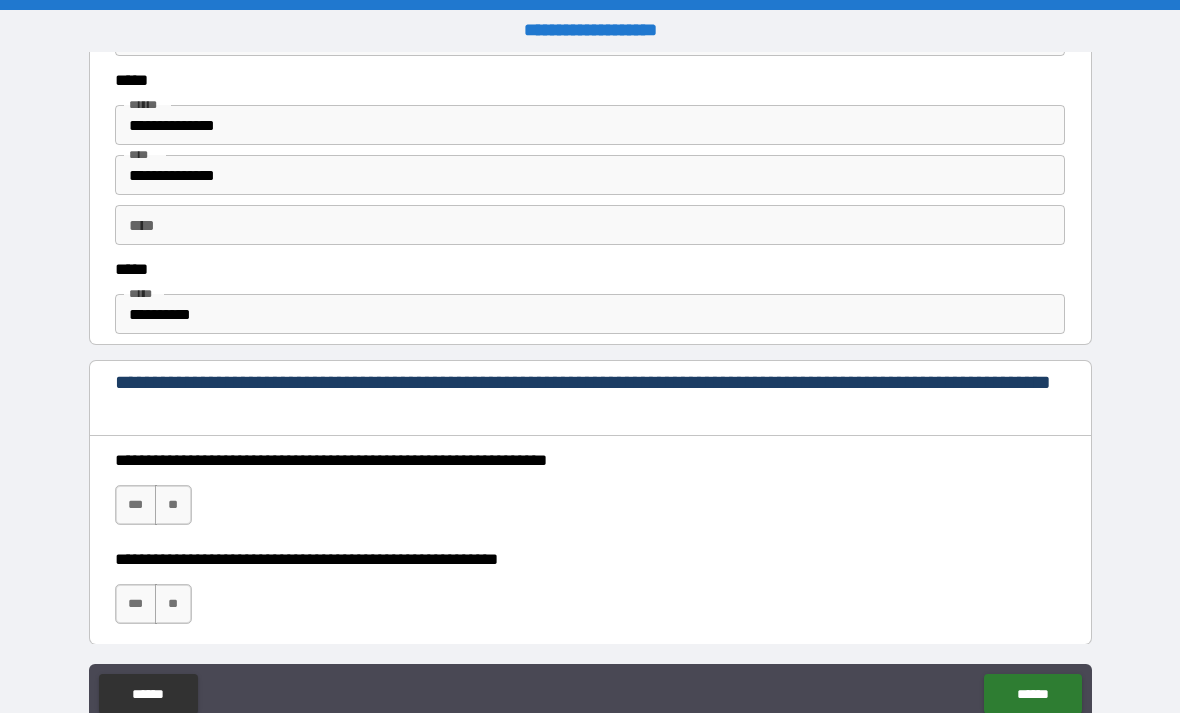 click on "**********" at bounding box center [590, 314] 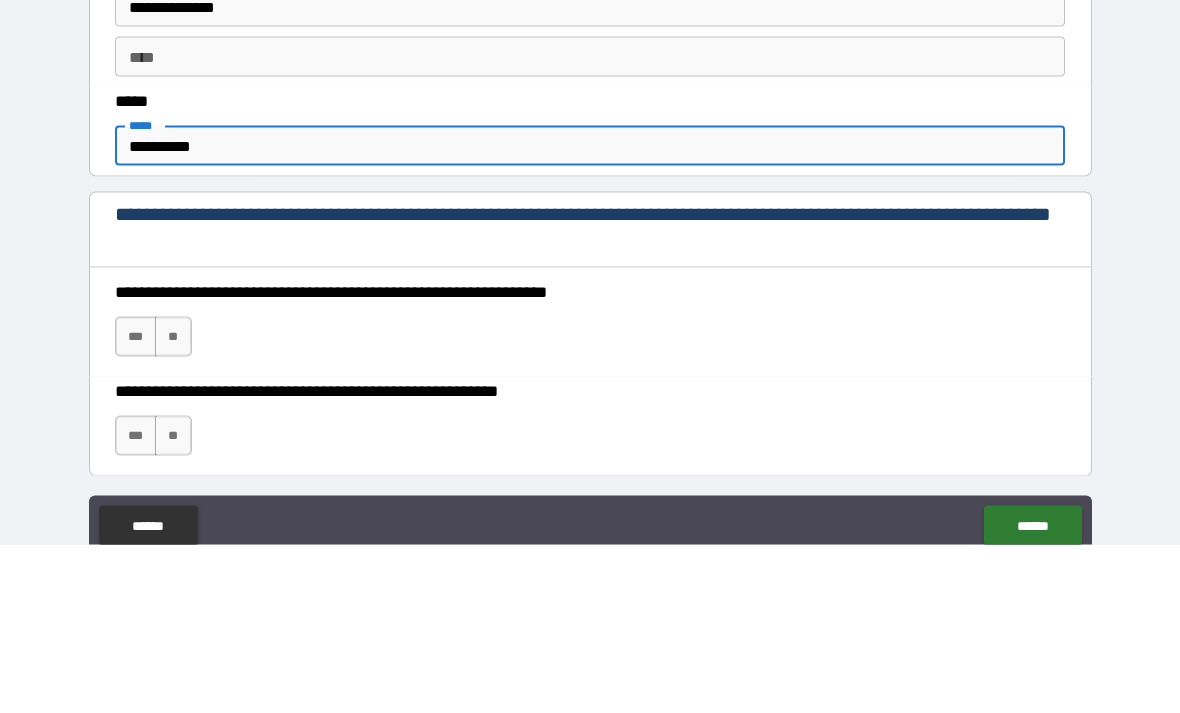 scroll, scrollTop: 64, scrollLeft: 0, axis: vertical 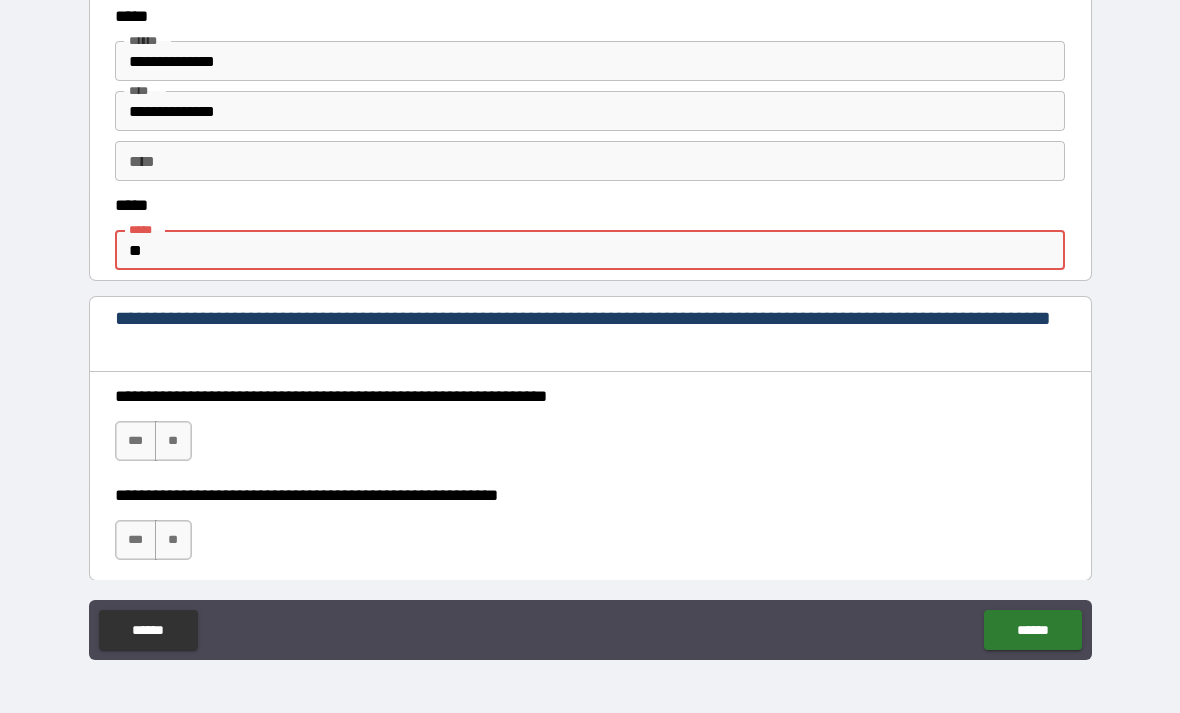 type on "*" 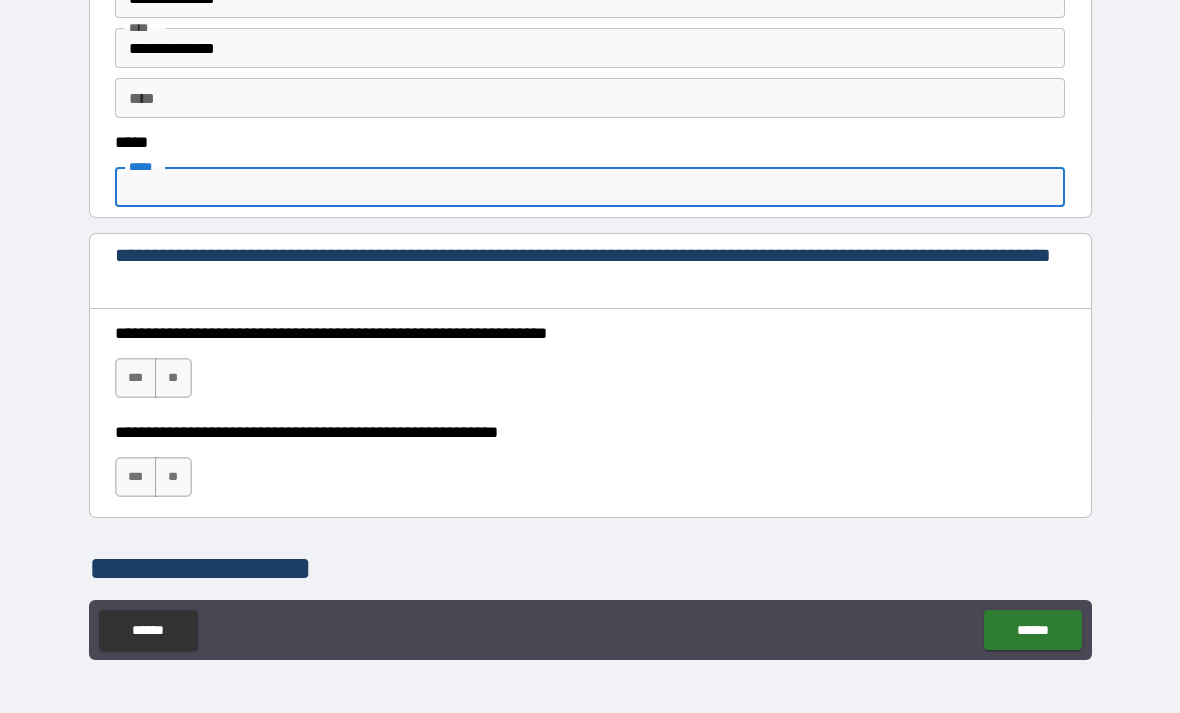 scroll, scrollTop: 1114, scrollLeft: 0, axis: vertical 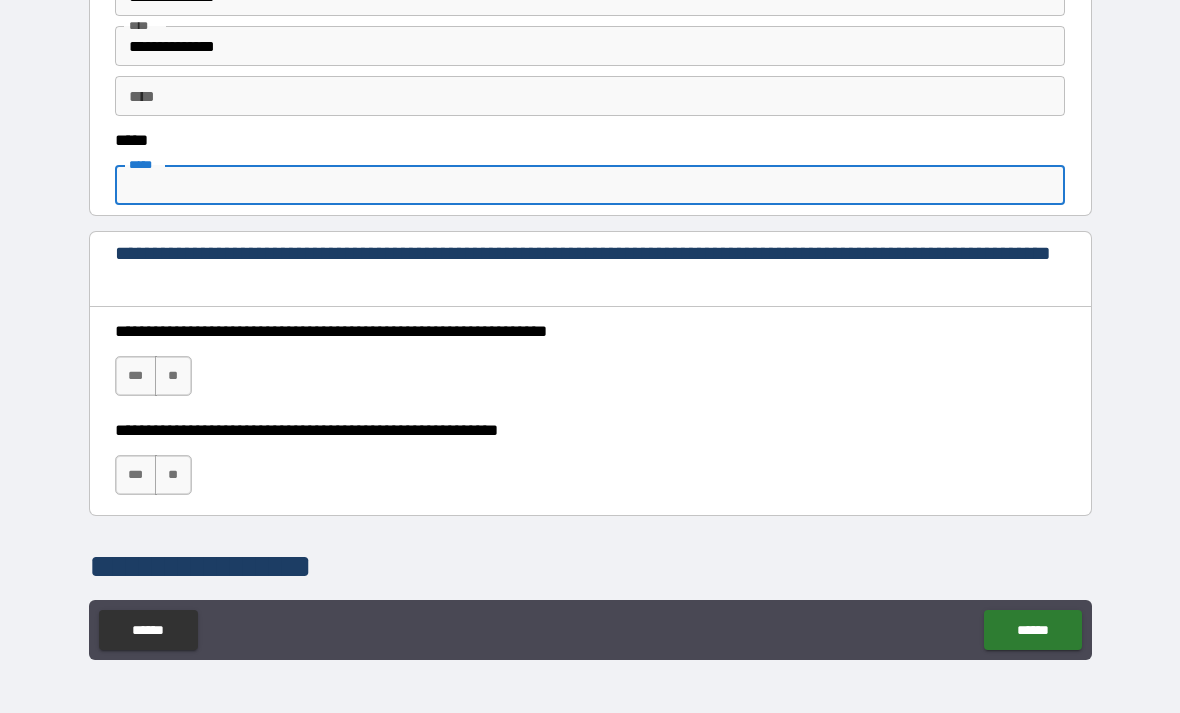 type 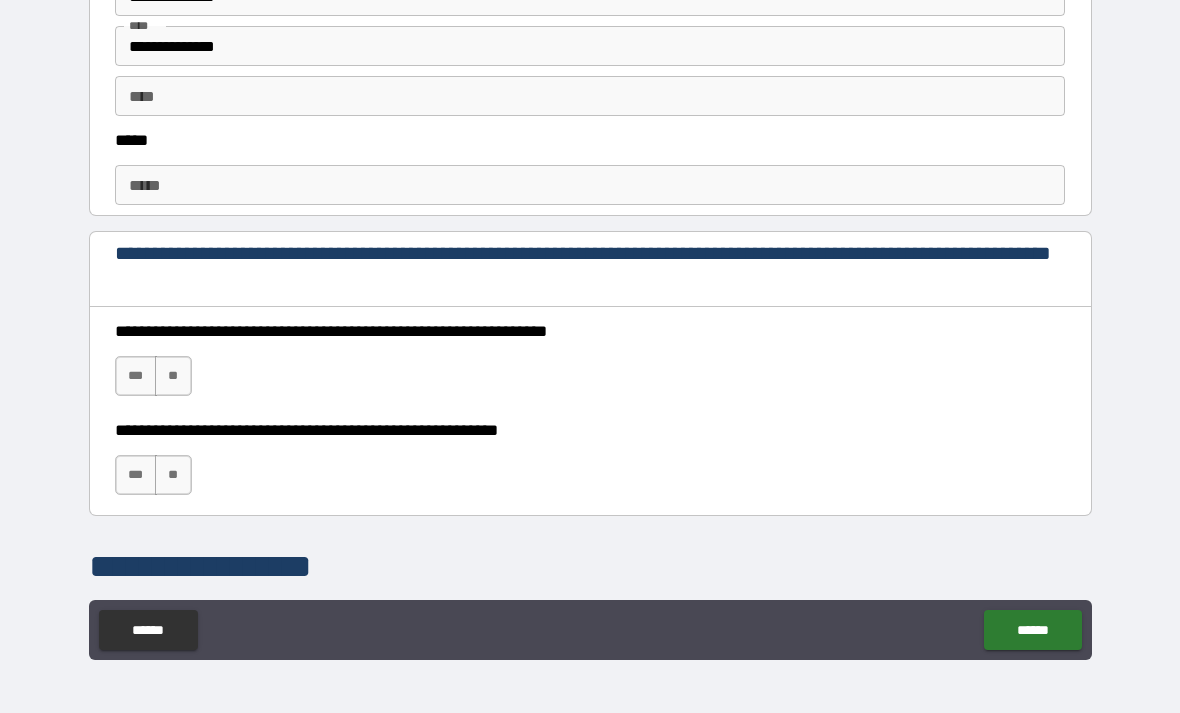 click on "**********" at bounding box center [590, 327] 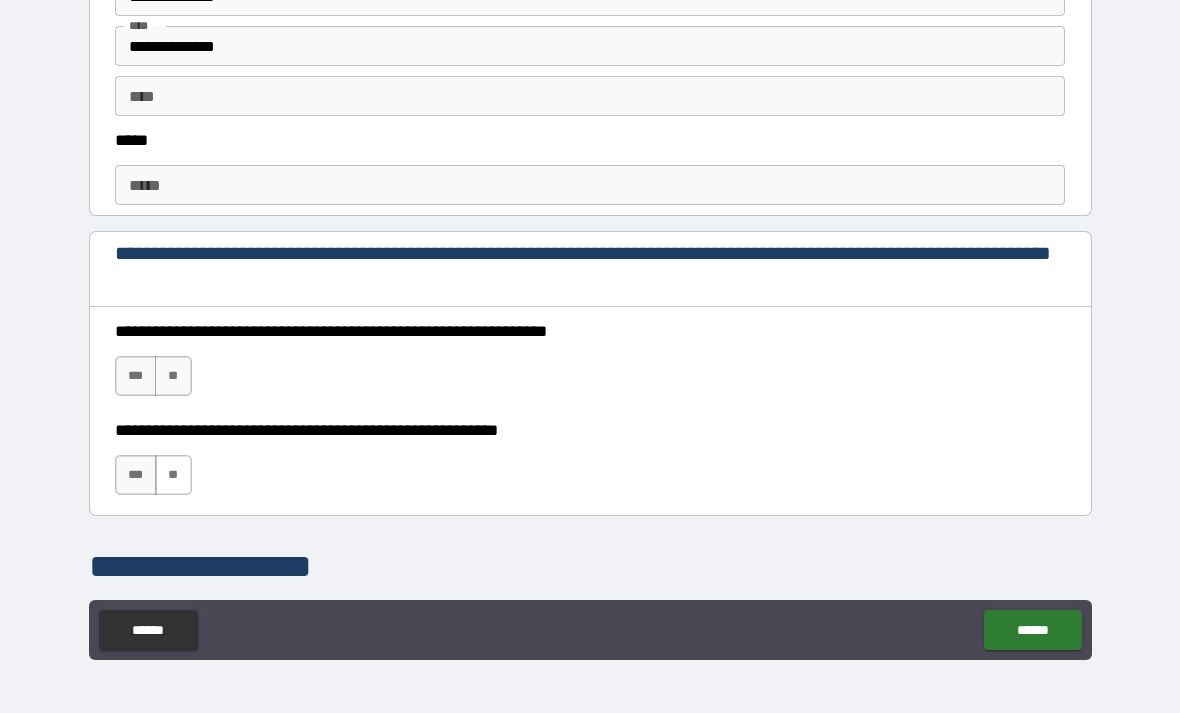 click on "**" at bounding box center (173, 475) 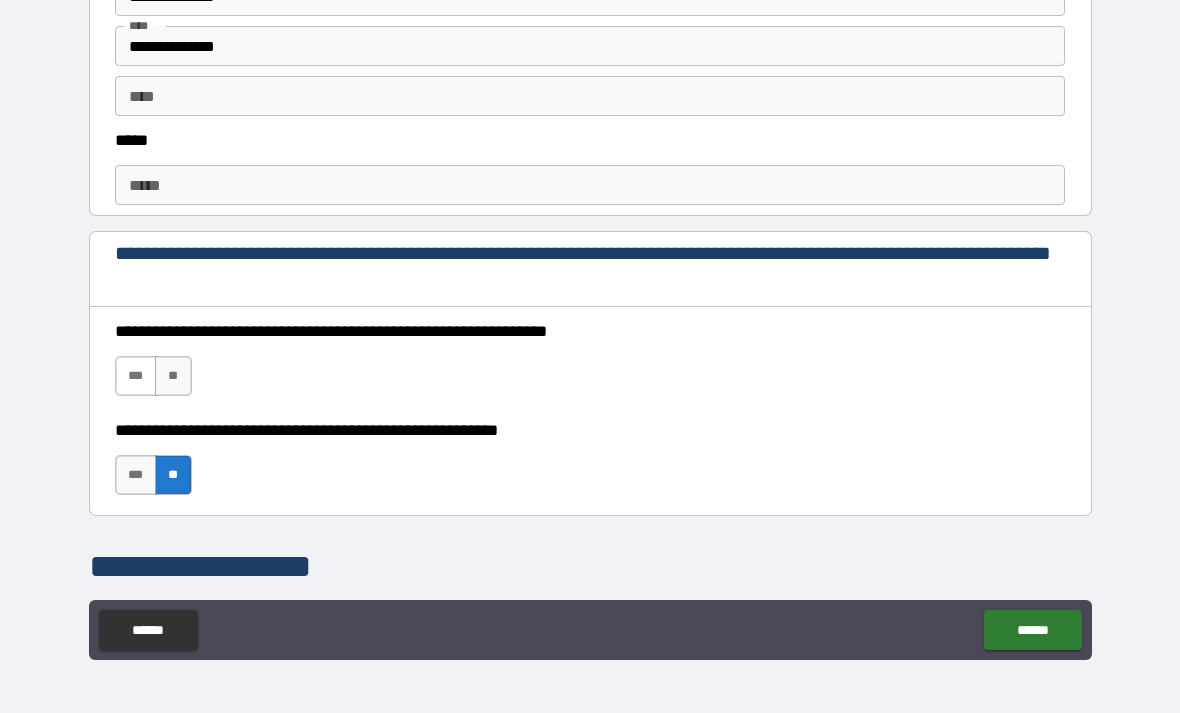 click on "***" at bounding box center [136, 376] 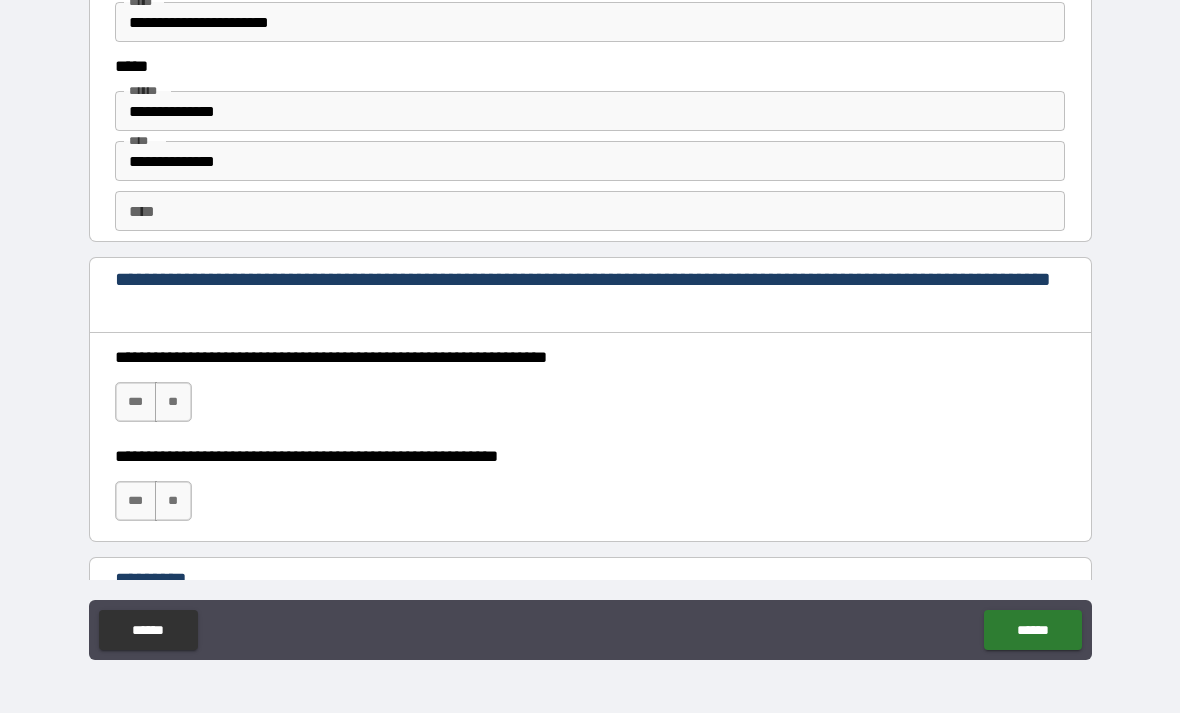 scroll, scrollTop: 2694, scrollLeft: 0, axis: vertical 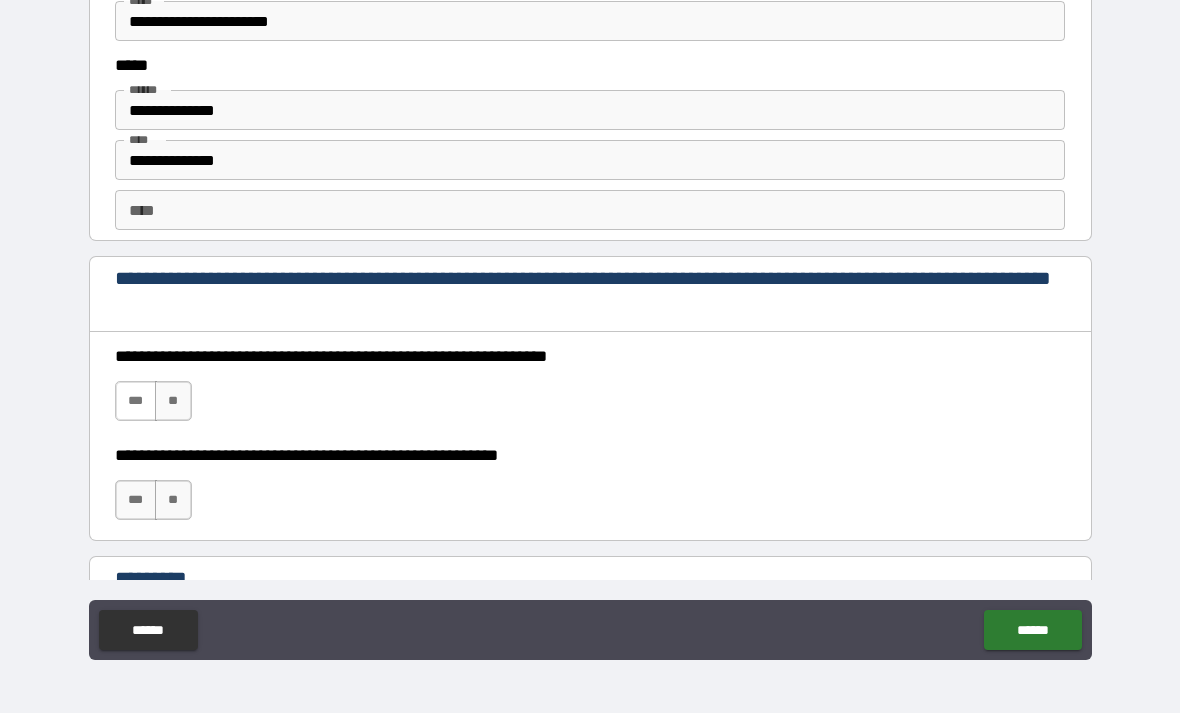 click on "***" at bounding box center [136, 401] 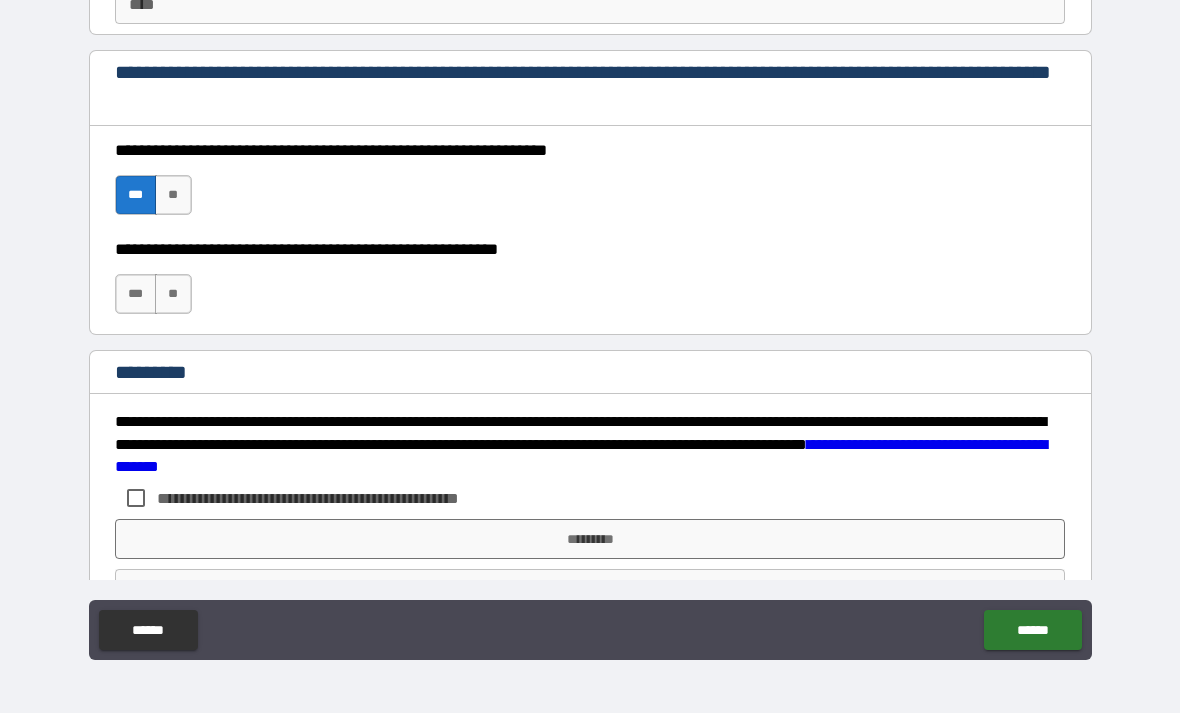 scroll, scrollTop: 2898, scrollLeft: 0, axis: vertical 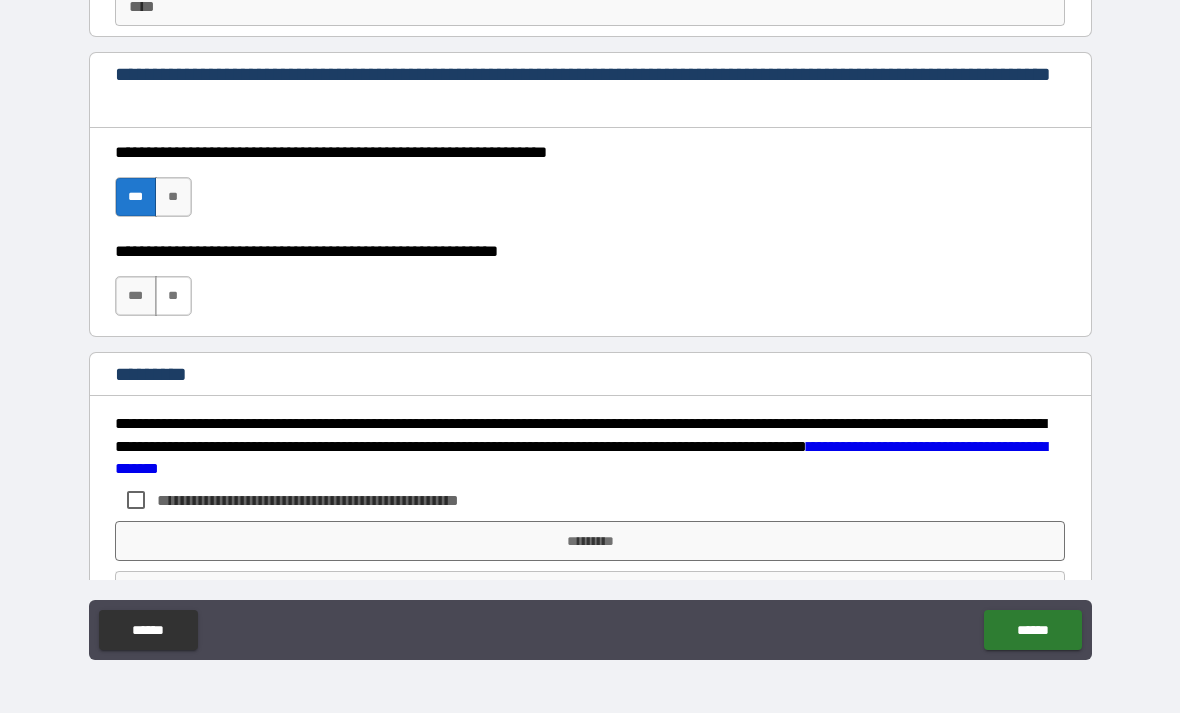 click on "**" at bounding box center (173, 296) 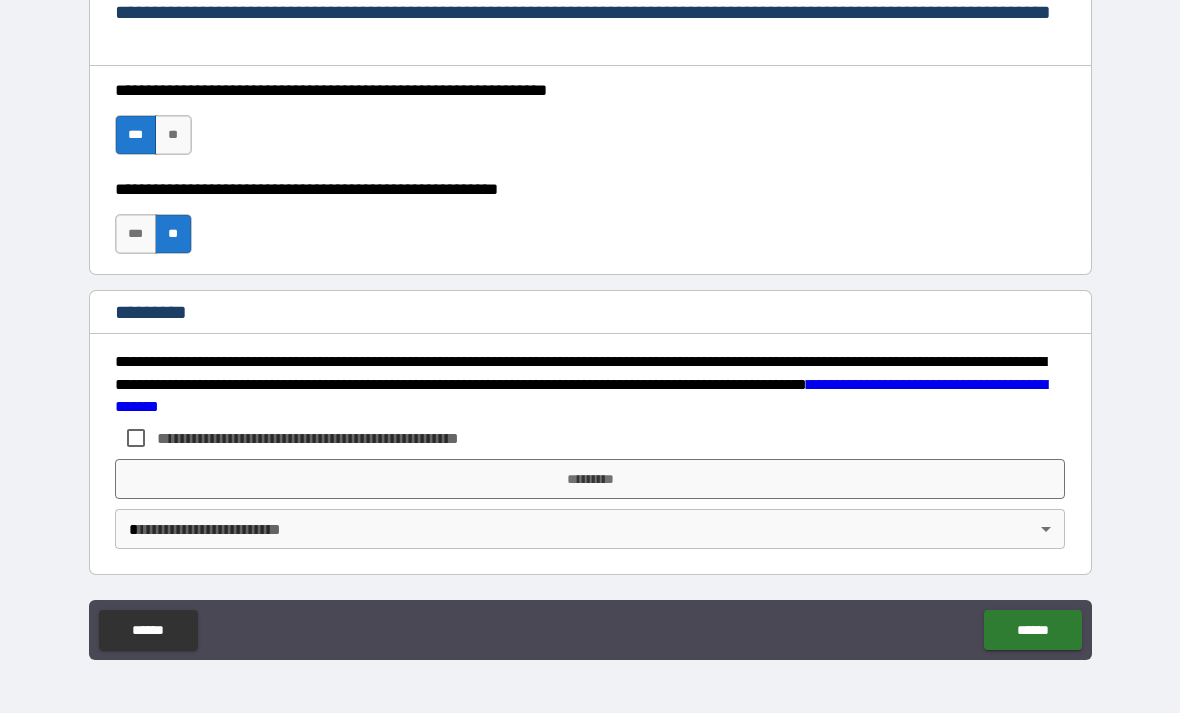 scroll, scrollTop: 2960, scrollLeft: 0, axis: vertical 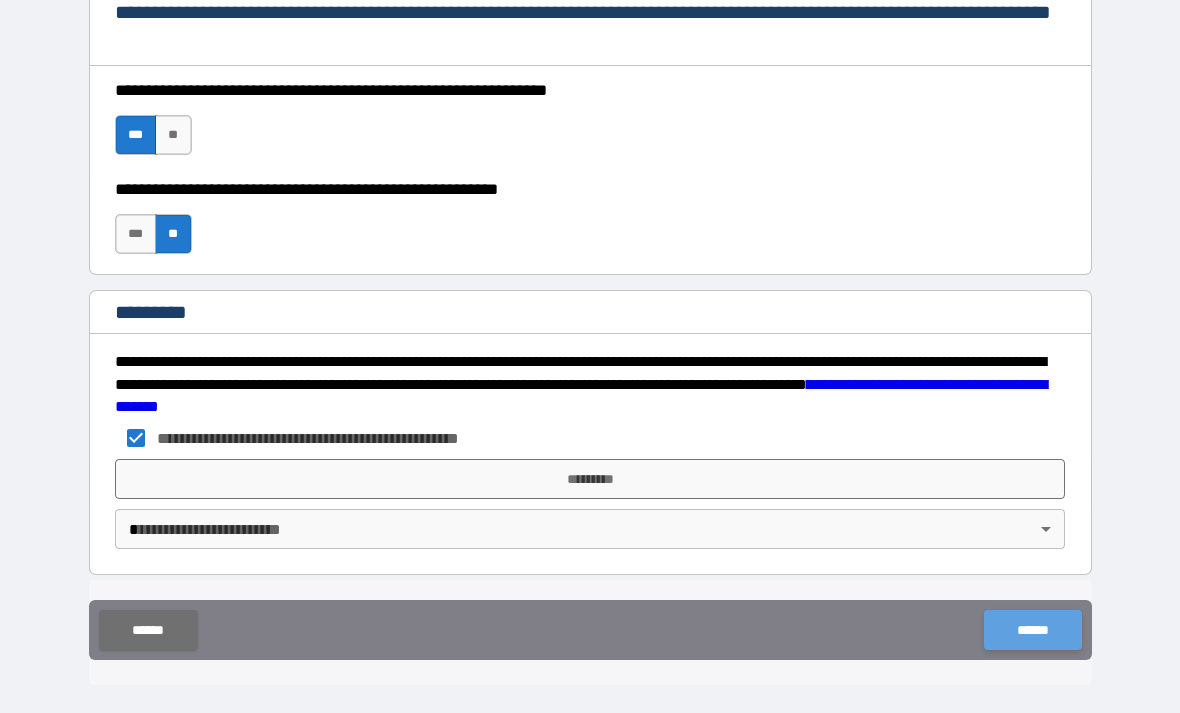 click on "******" at bounding box center (1032, 630) 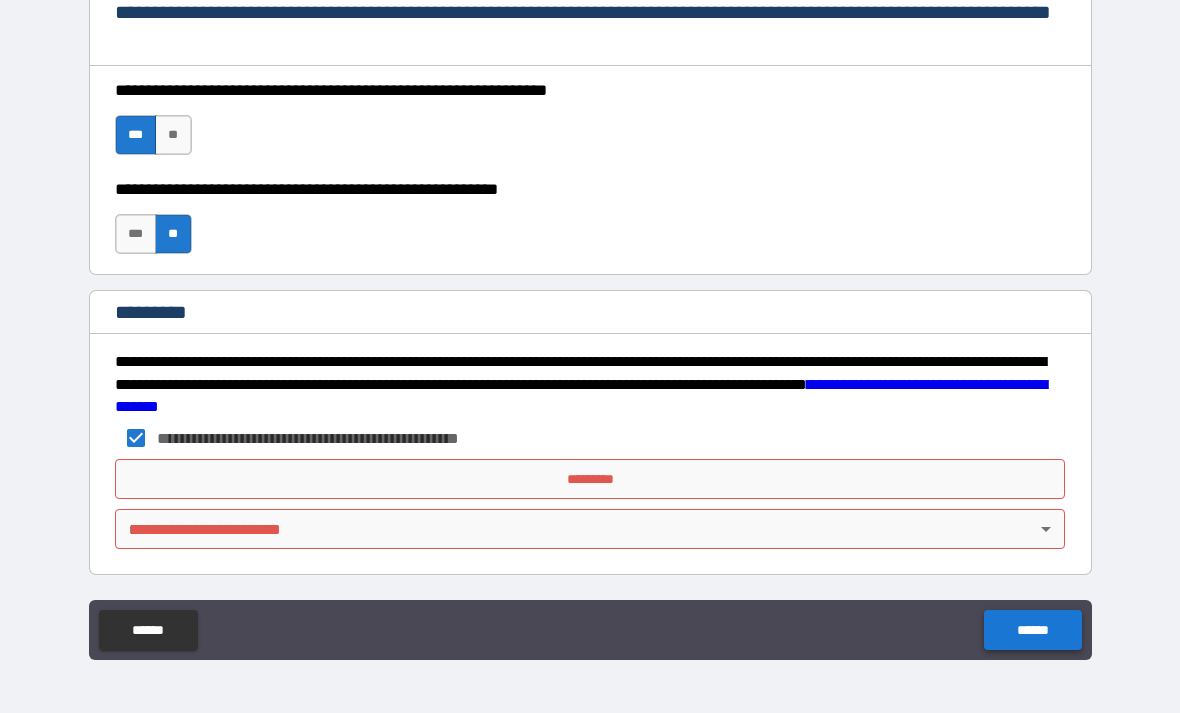 scroll, scrollTop: 2960, scrollLeft: 0, axis: vertical 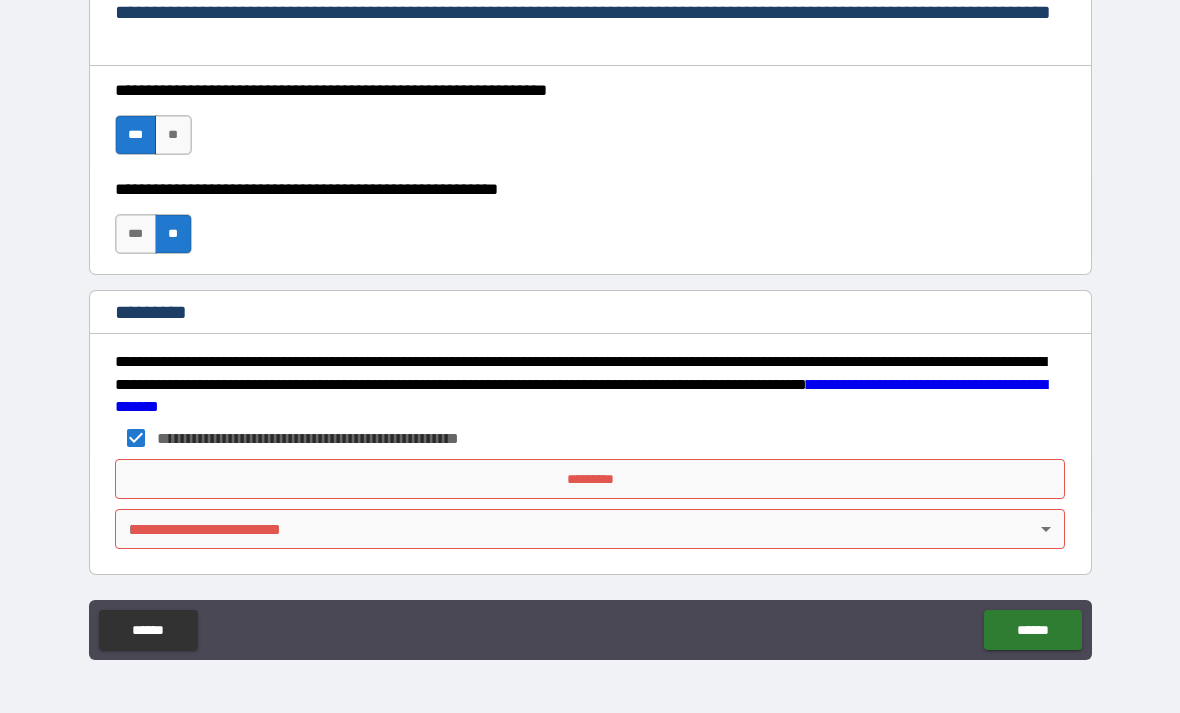 click on "*********" at bounding box center (590, 479) 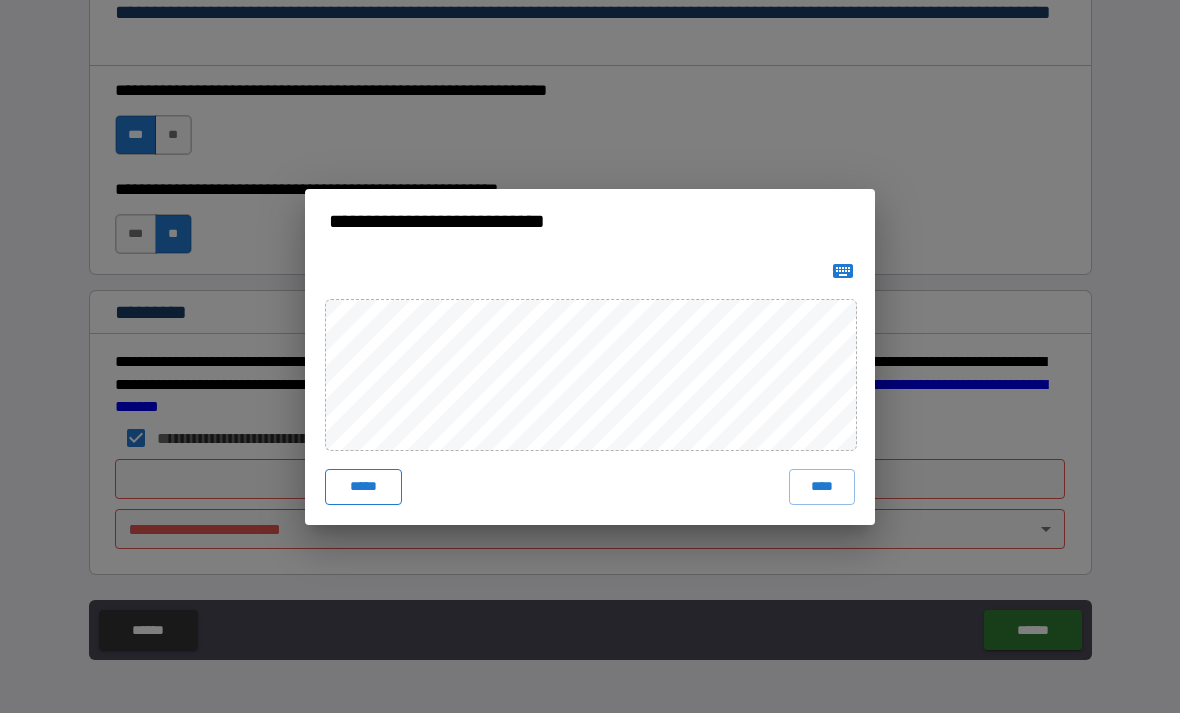 click on "*****" at bounding box center (363, 487) 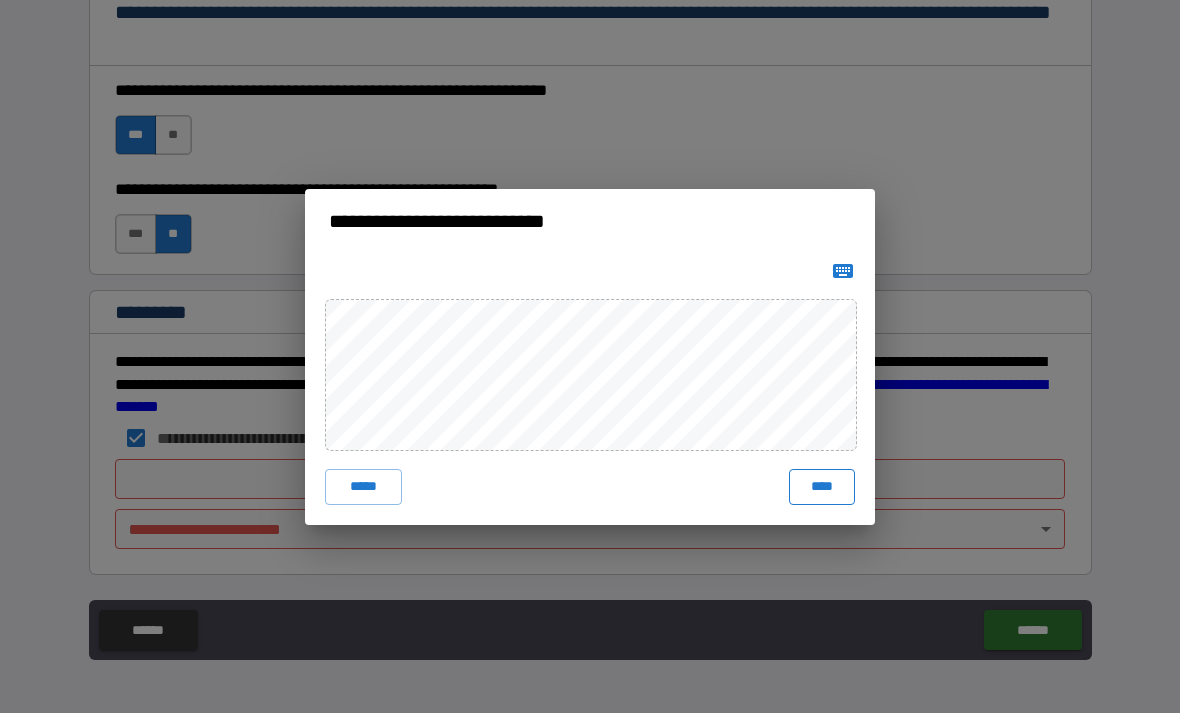 click on "****" at bounding box center (822, 487) 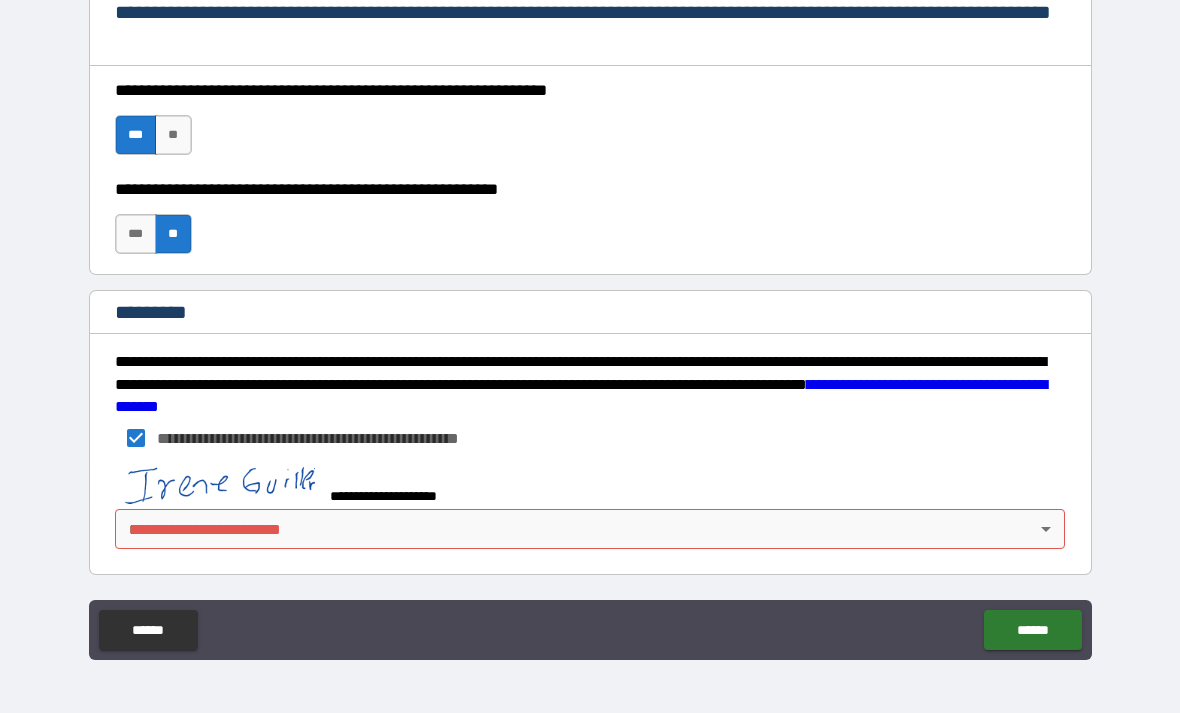 scroll, scrollTop: 2950, scrollLeft: 0, axis: vertical 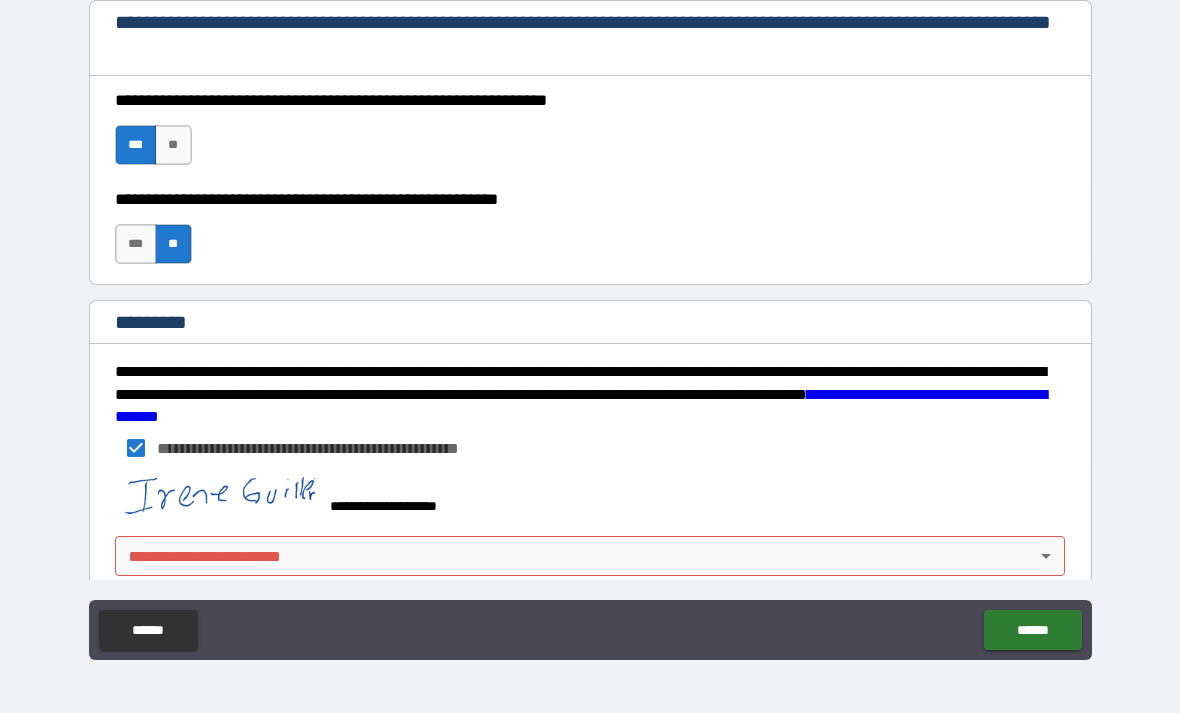 click on "**********" at bounding box center [590, 324] 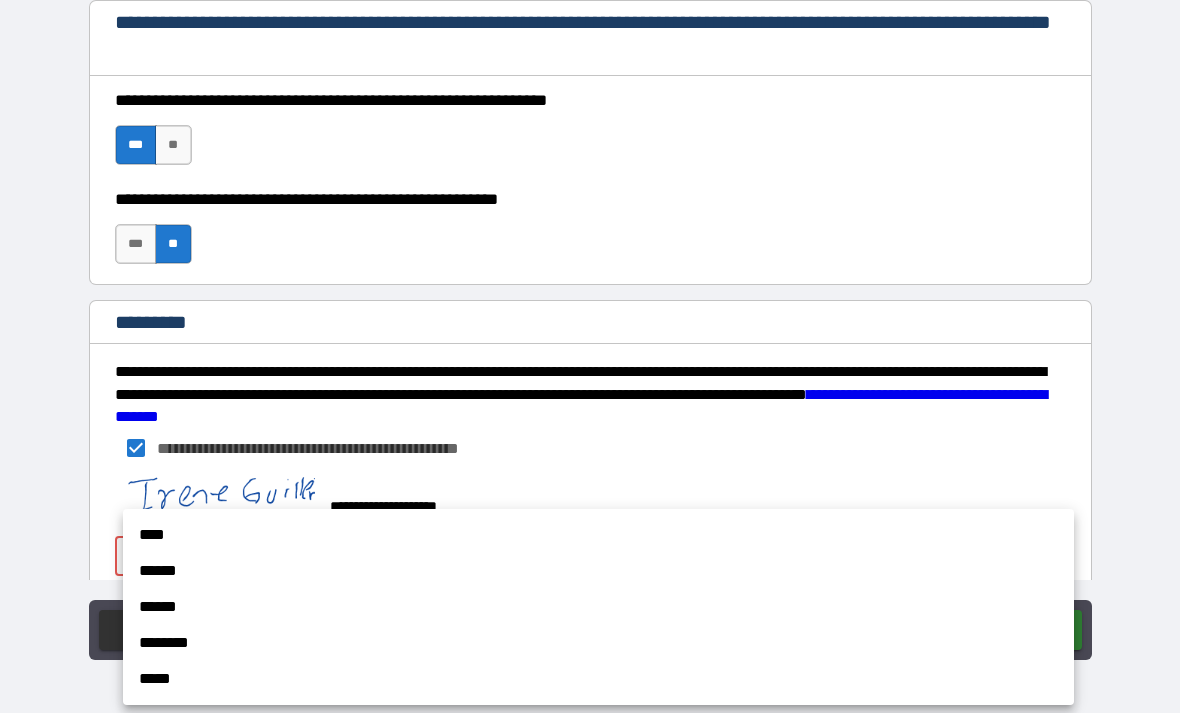 click on "****" at bounding box center [598, 535] 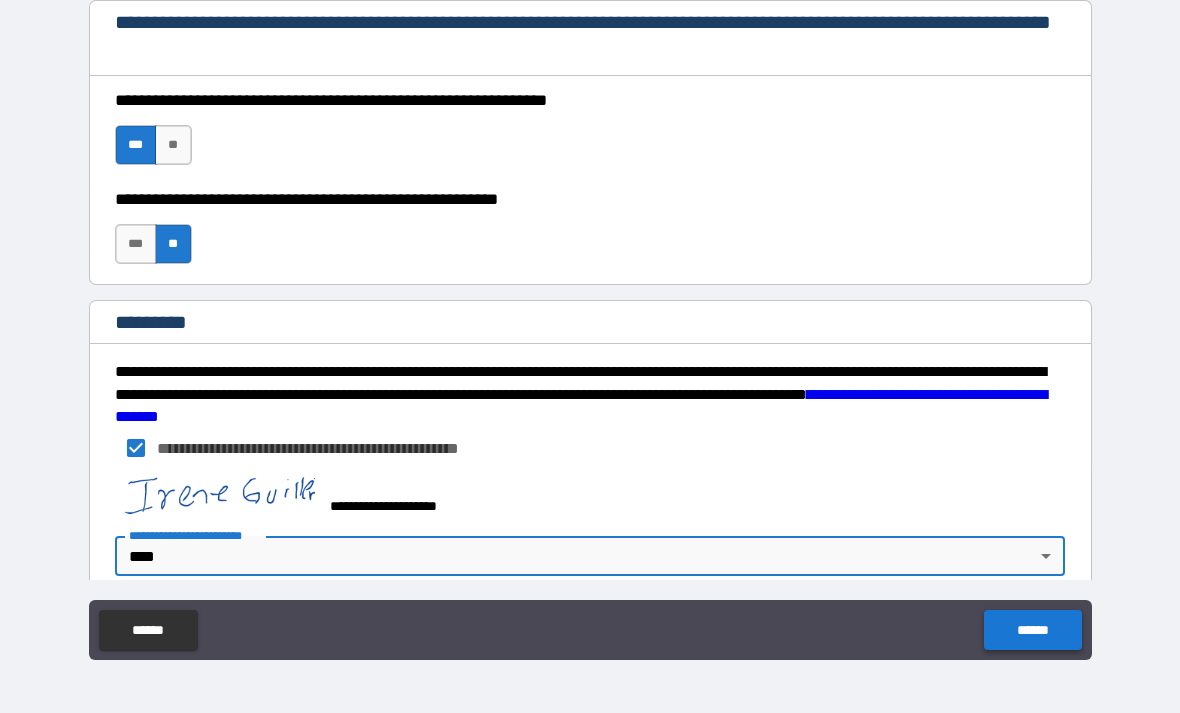click on "******" at bounding box center [1032, 630] 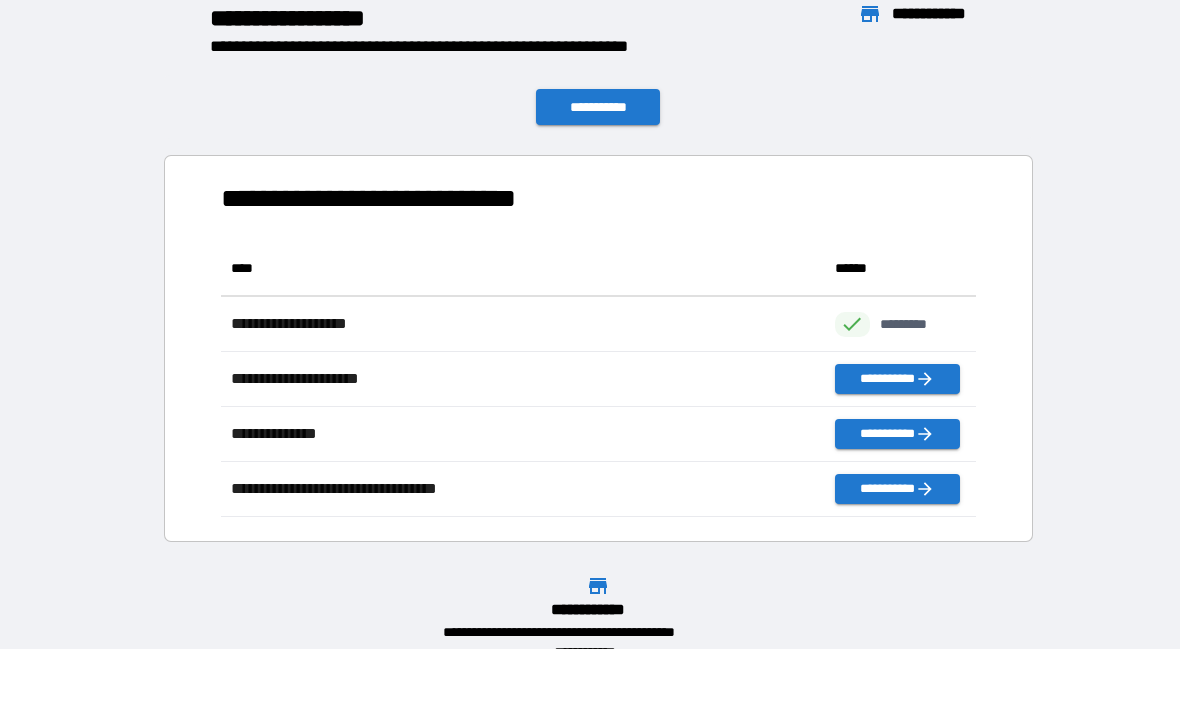 scroll, scrollTop: 1, scrollLeft: 1, axis: both 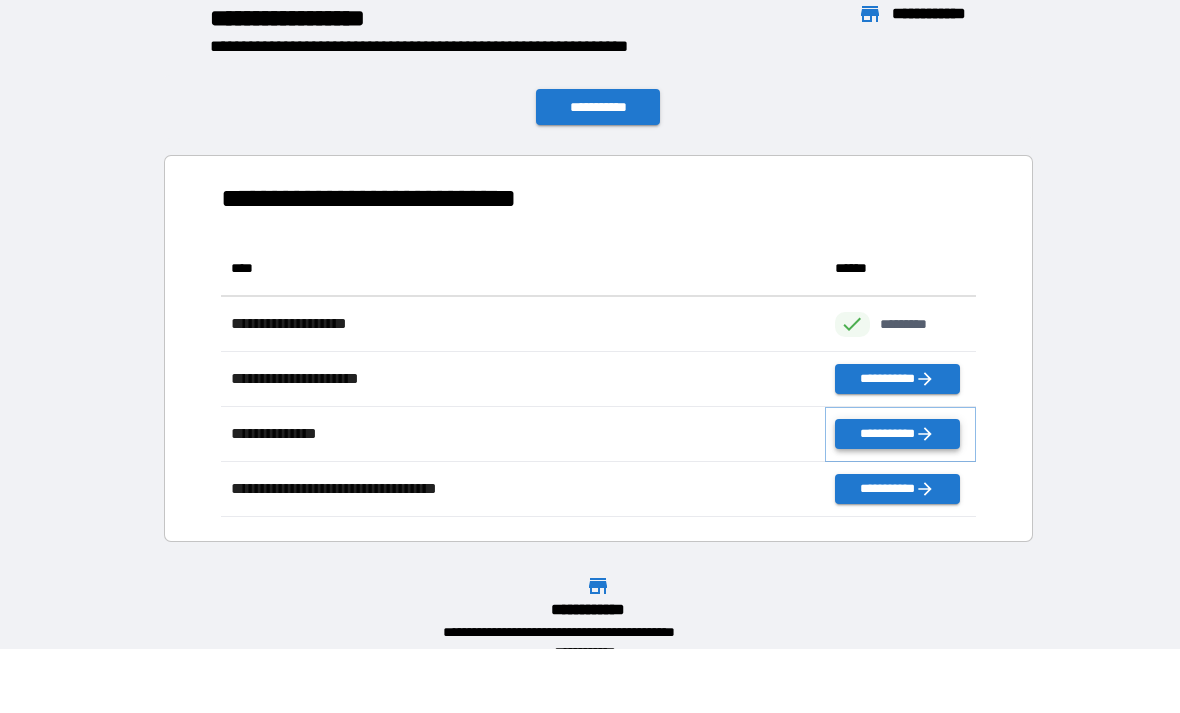 click on "**********" at bounding box center [897, 434] 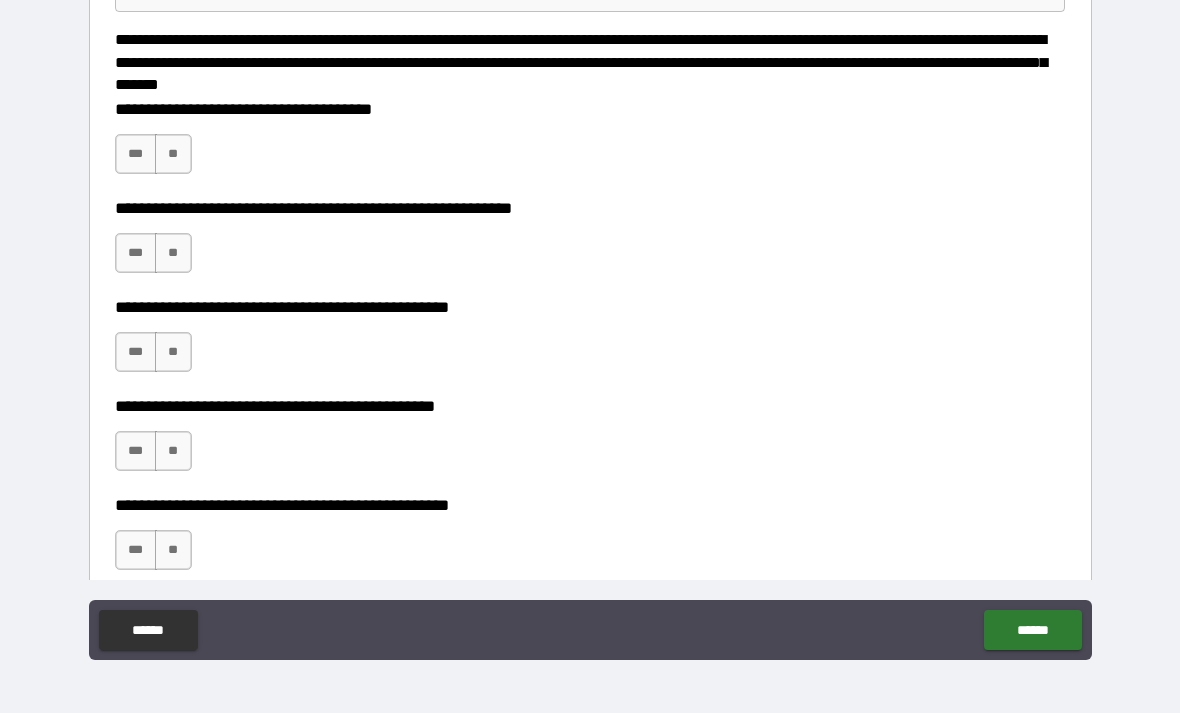 scroll, scrollTop: 216, scrollLeft: 0, axis: vertical 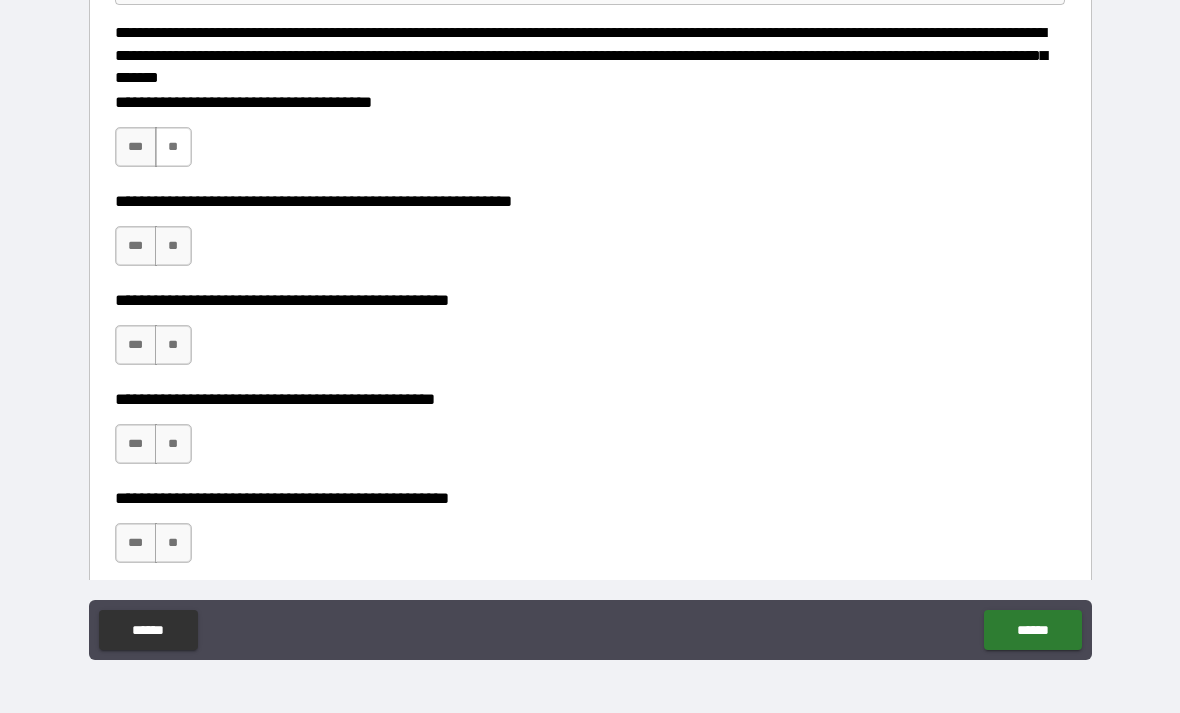click on "**" at bounding box center [173, 147] 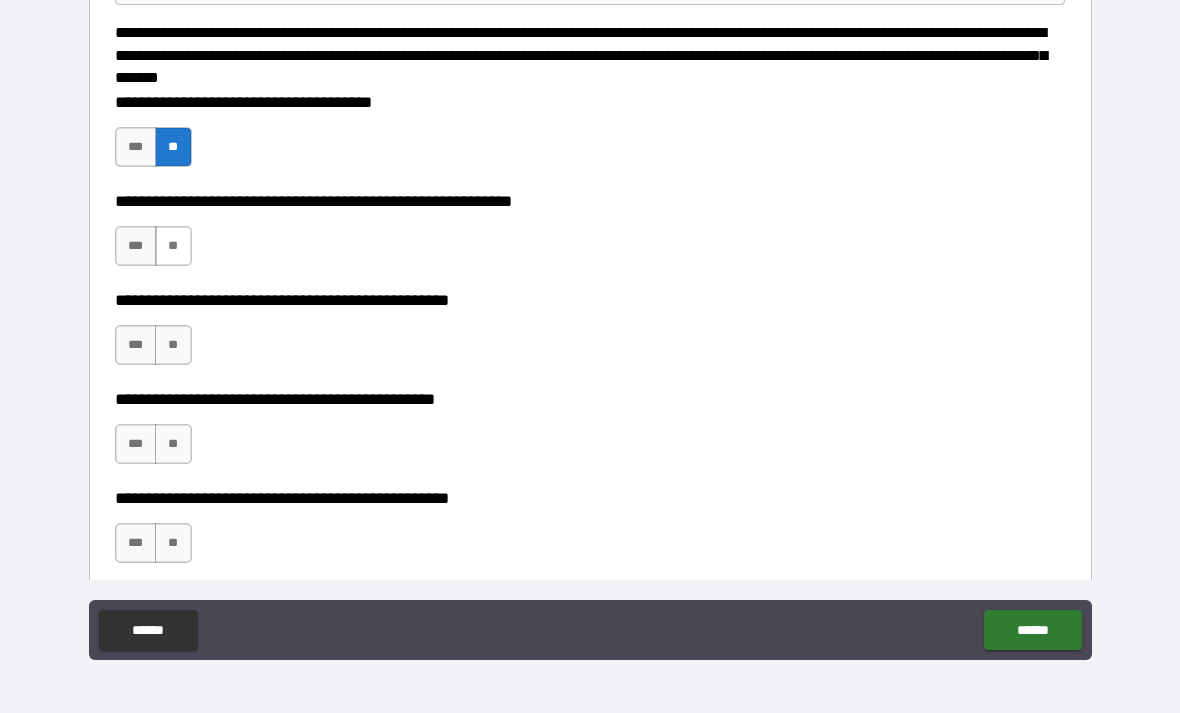 click on "**" at bounding box center (173, 246) 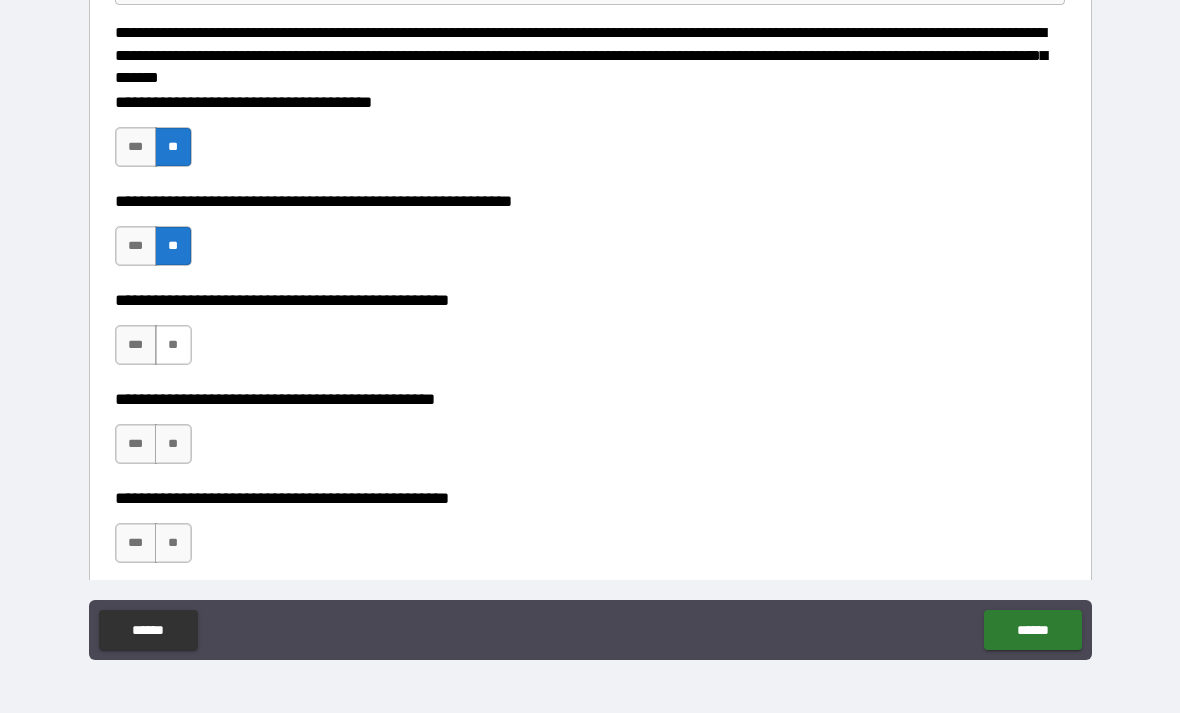 click on "**" at bounding box center [173, 345] 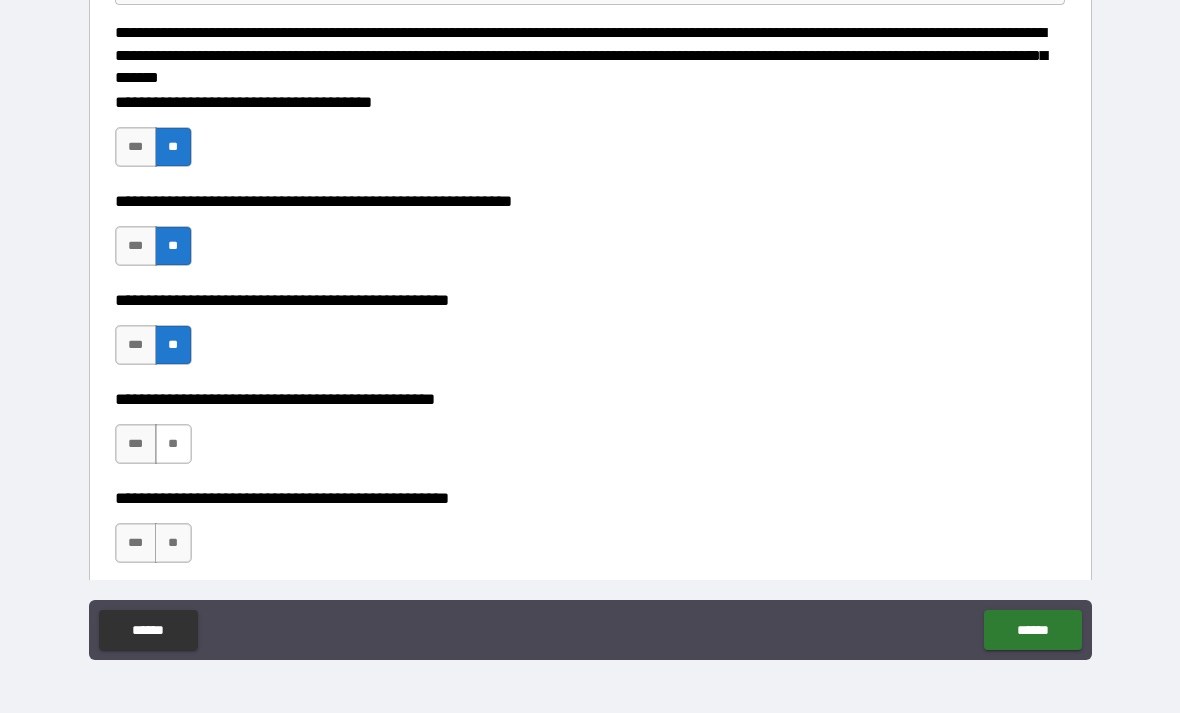 click on "**" at bounding box center (173, 444) 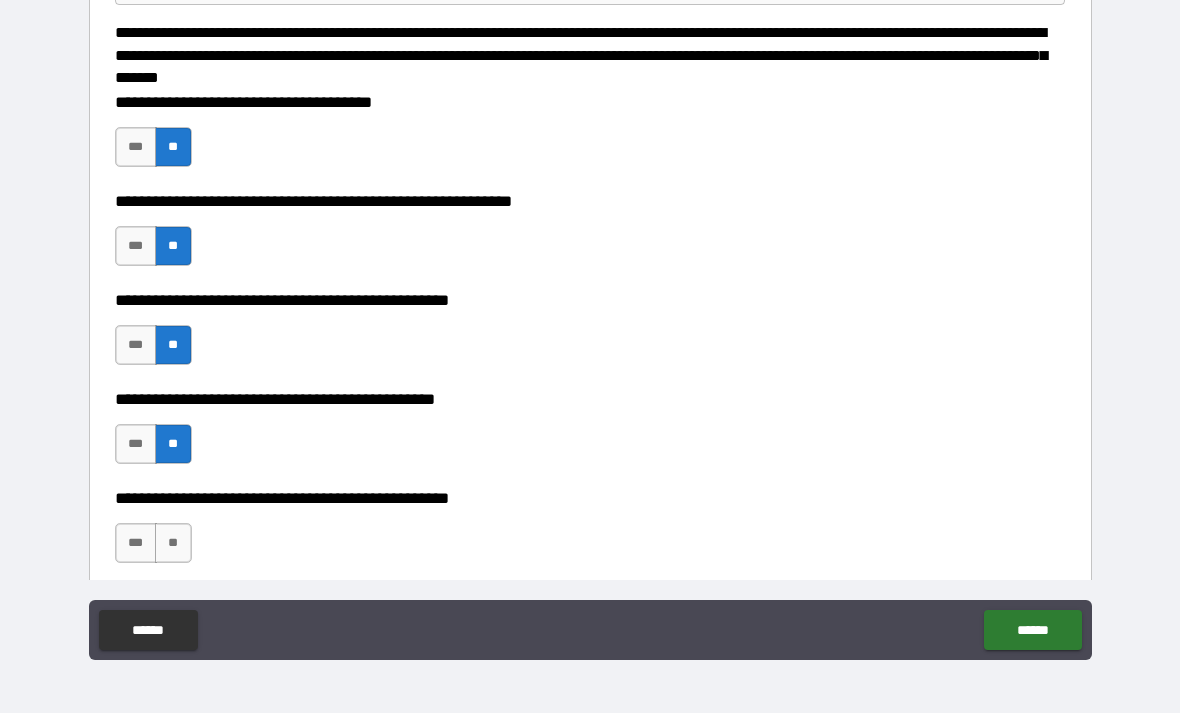 scroll, scrollTop: 206, scrollLeft: 0, axis: vertical 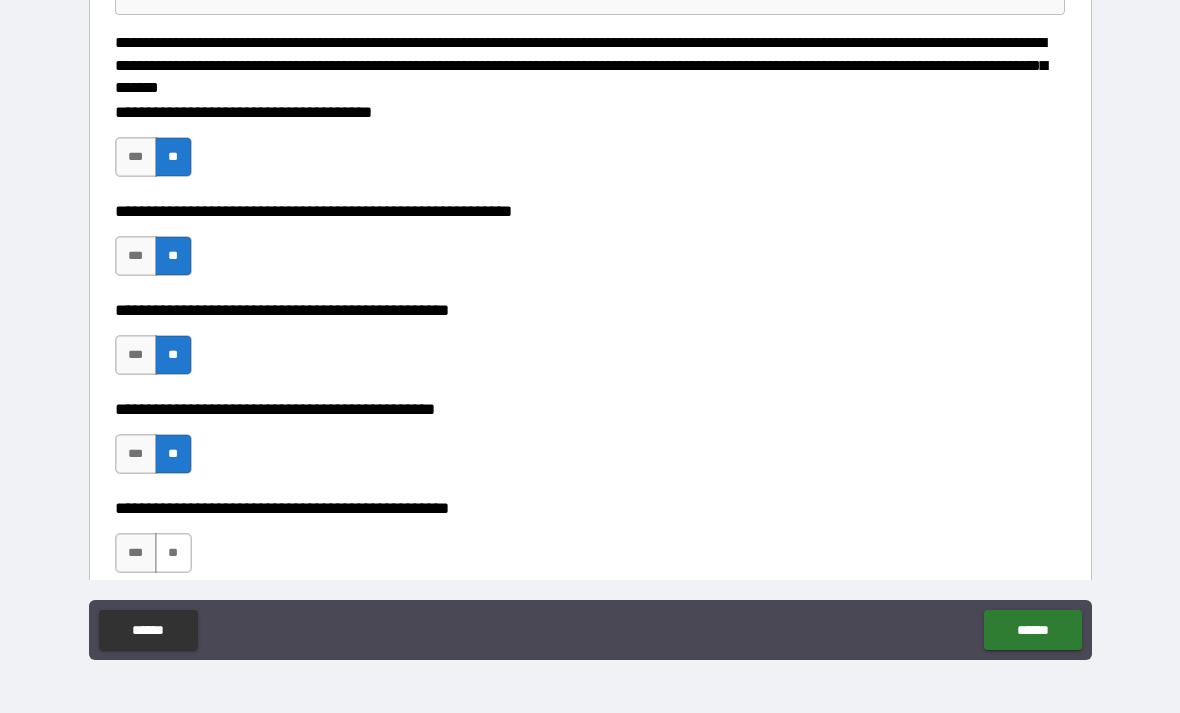 click on "**" at bounding box center (173, 553) 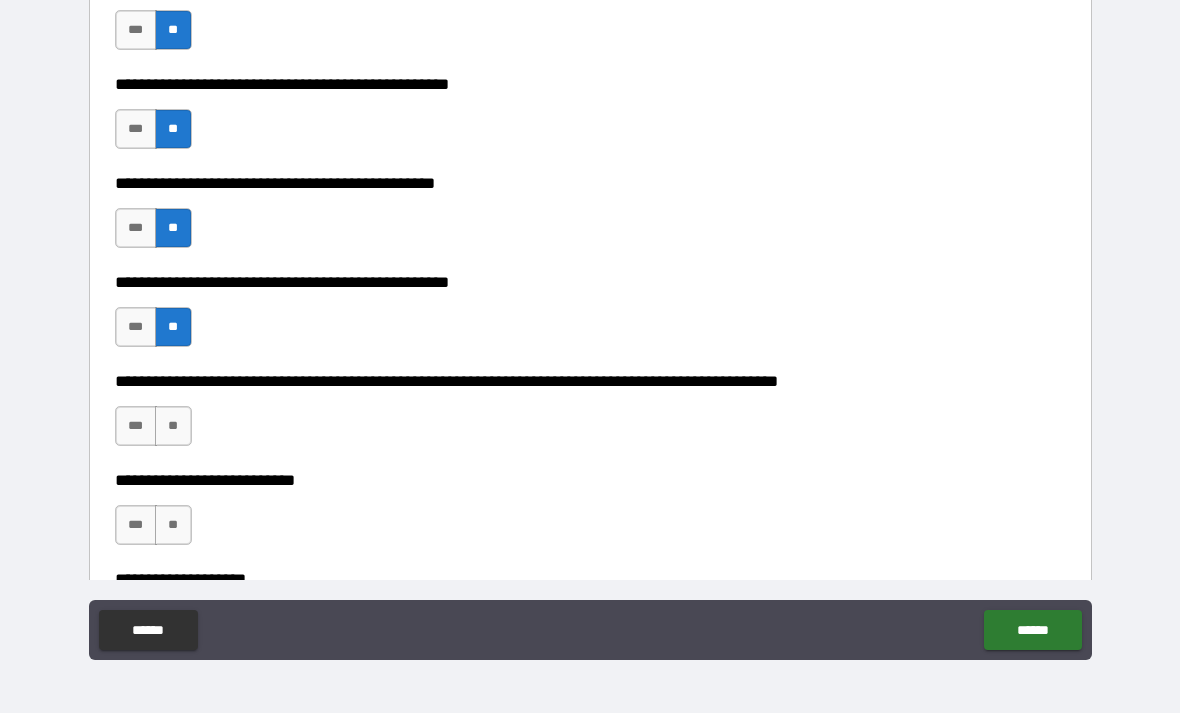 scroll, scrollTop: 497, scrollLeft: 0, axis: vertical 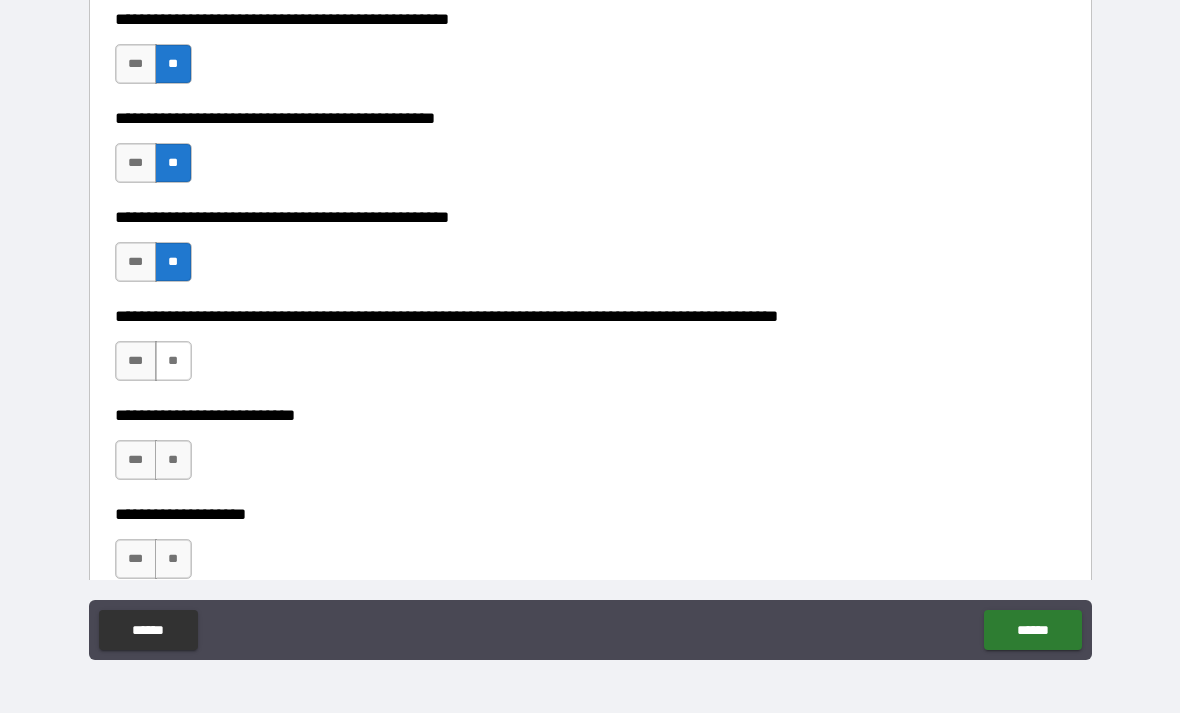 click on "**" at bounding box center [173, 361] 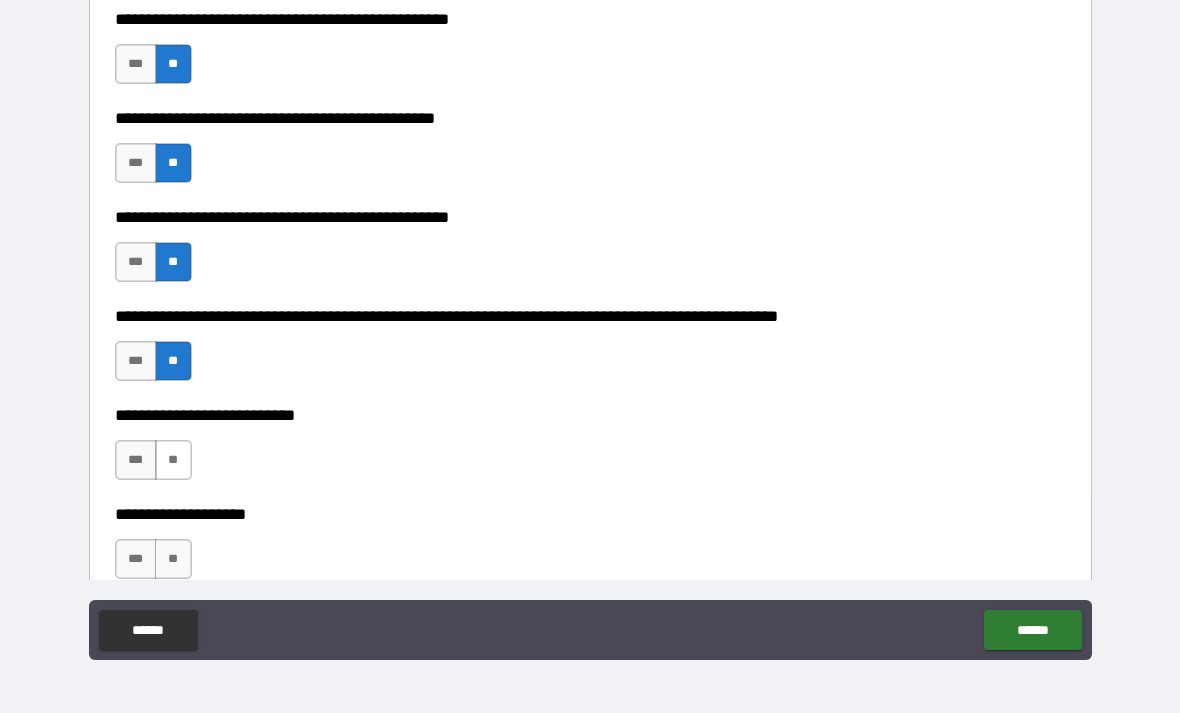 click on "**" at bounding box center [173, 460] 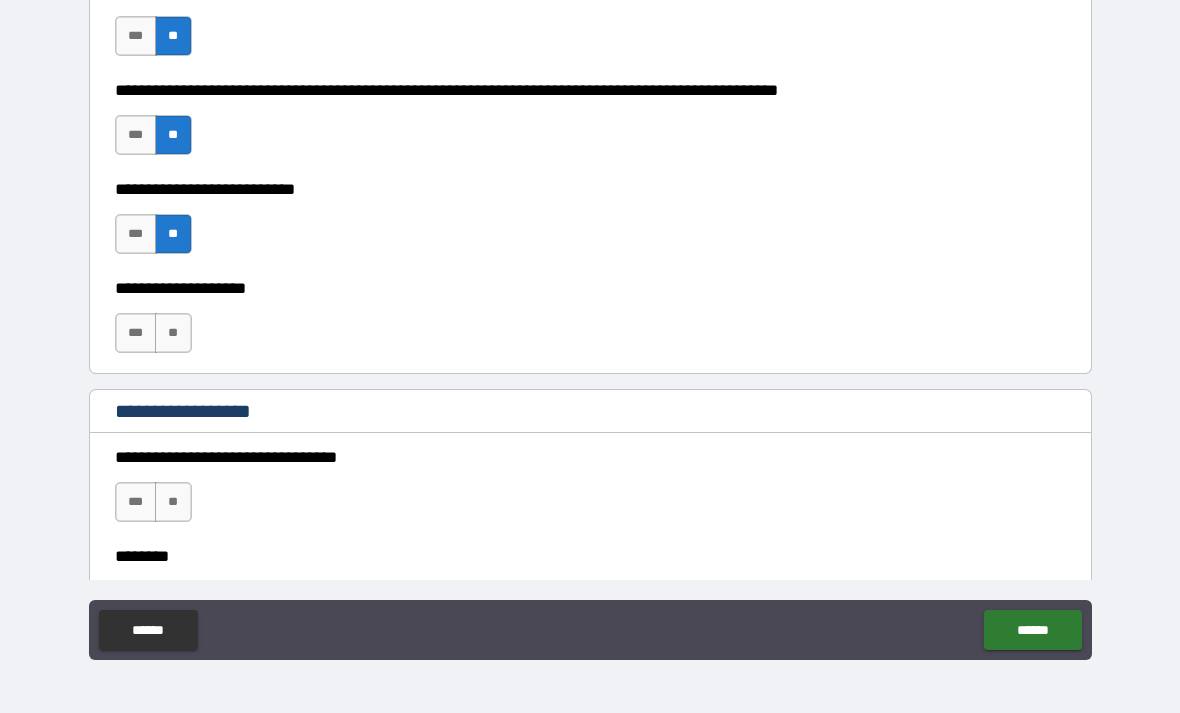 scroll, scrollTop: 728, scrollLeft: 0, axis: vertical 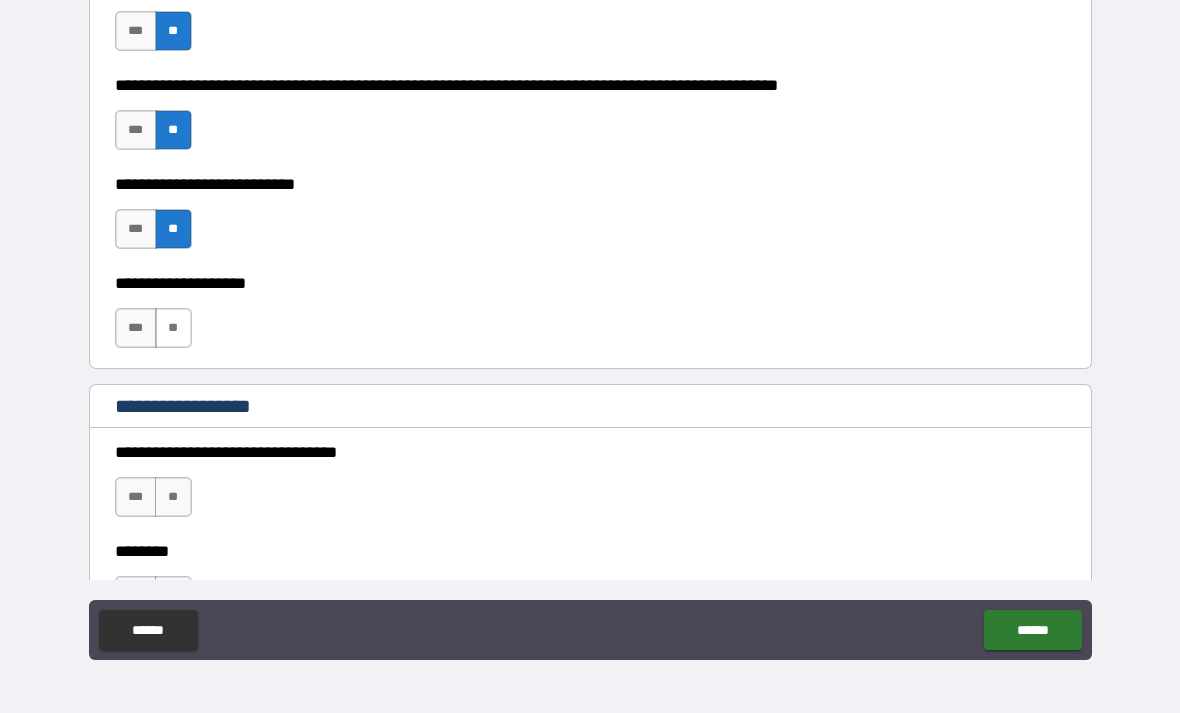 click on "**" at bounding box center [173, 328] 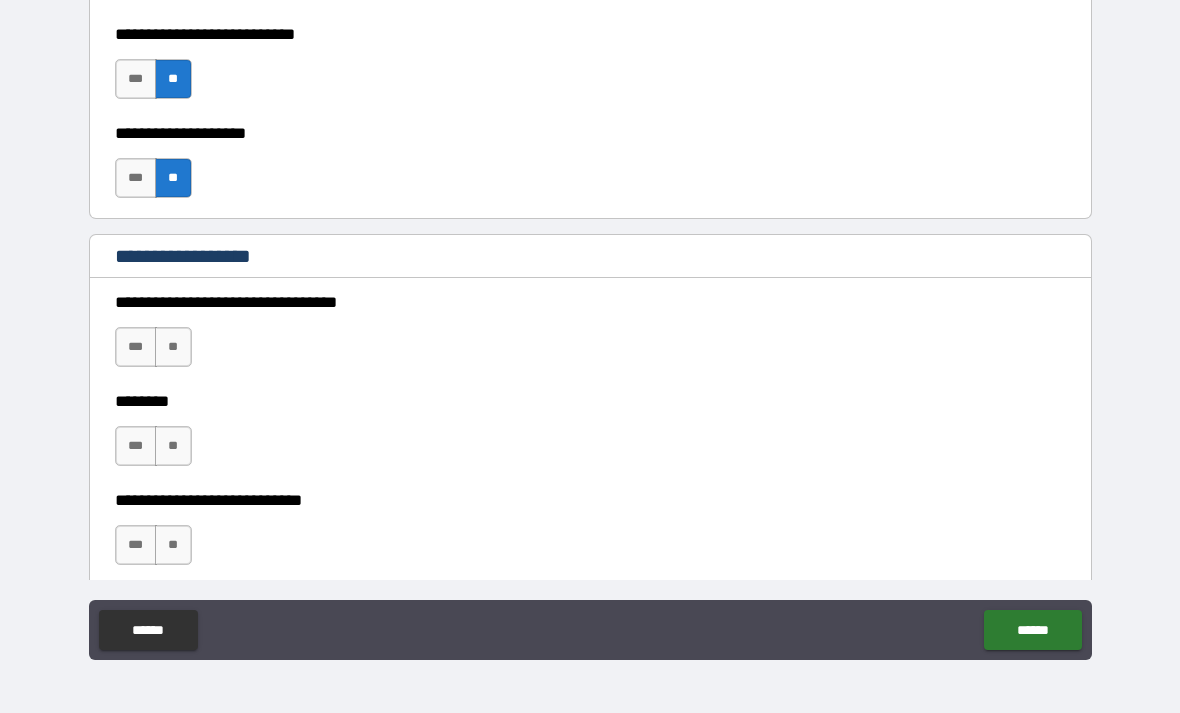 scroll, scrollTop: 913, scrollLeft: 0, axis: vertical 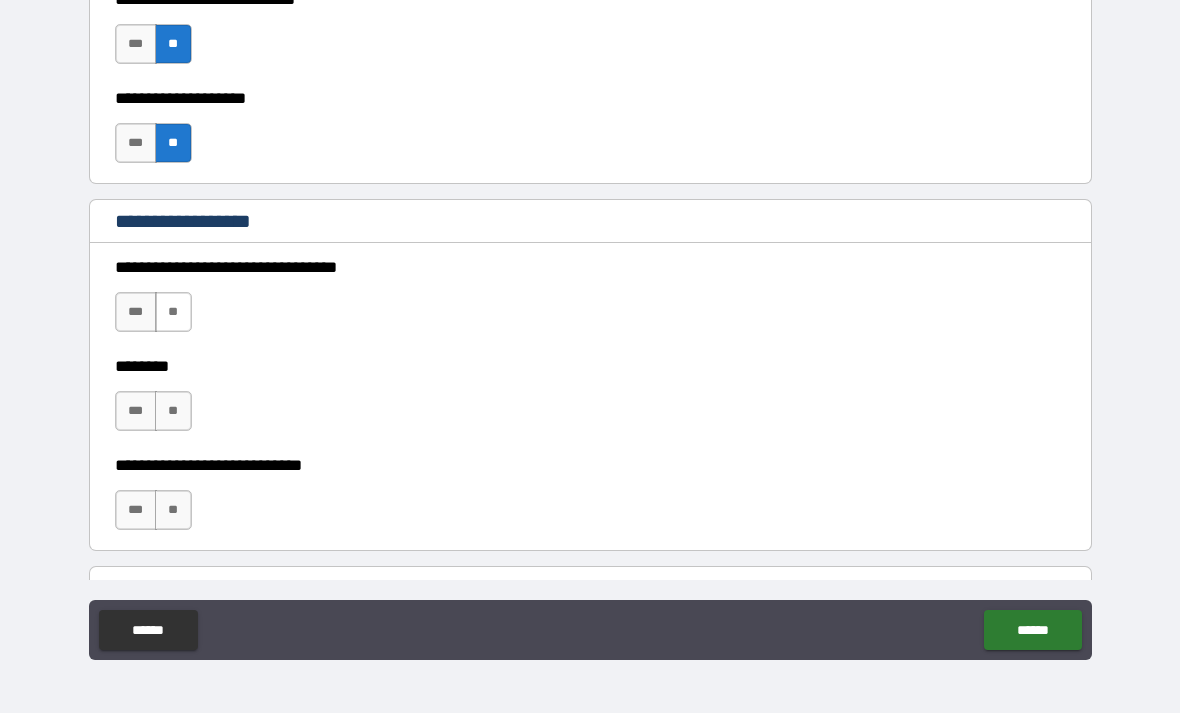 click on "**" at bounding box center [173, 312] 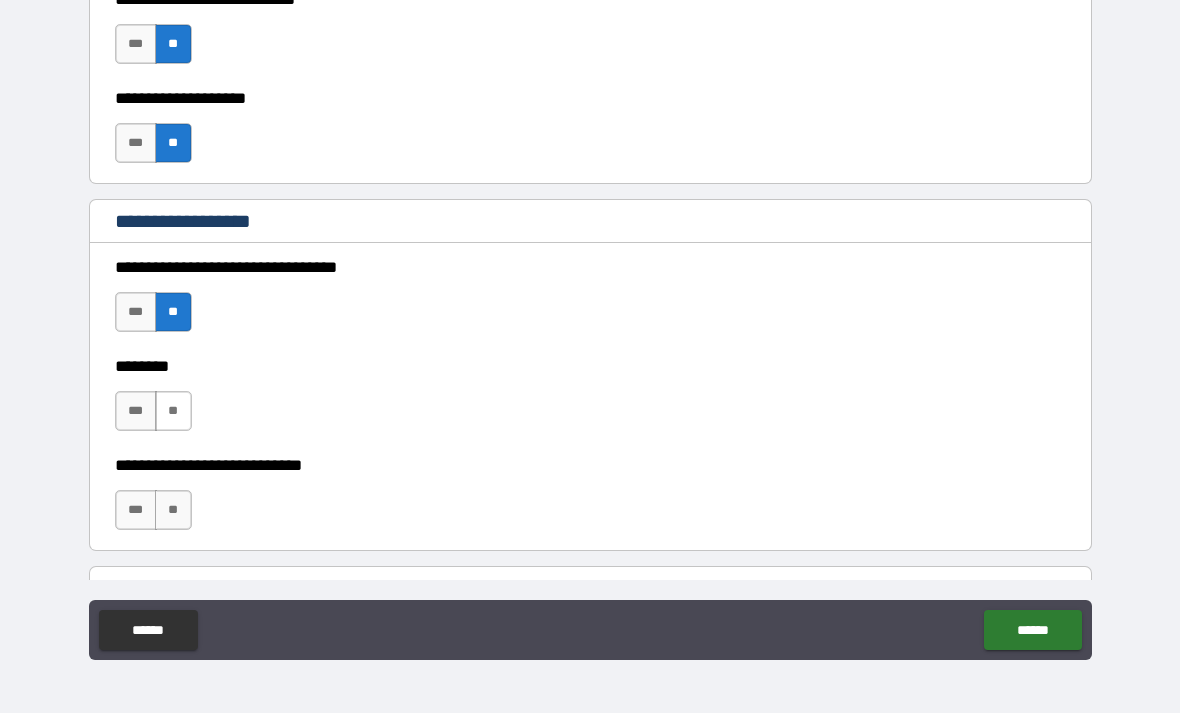 click on "**" at bounding box center (173, 411) 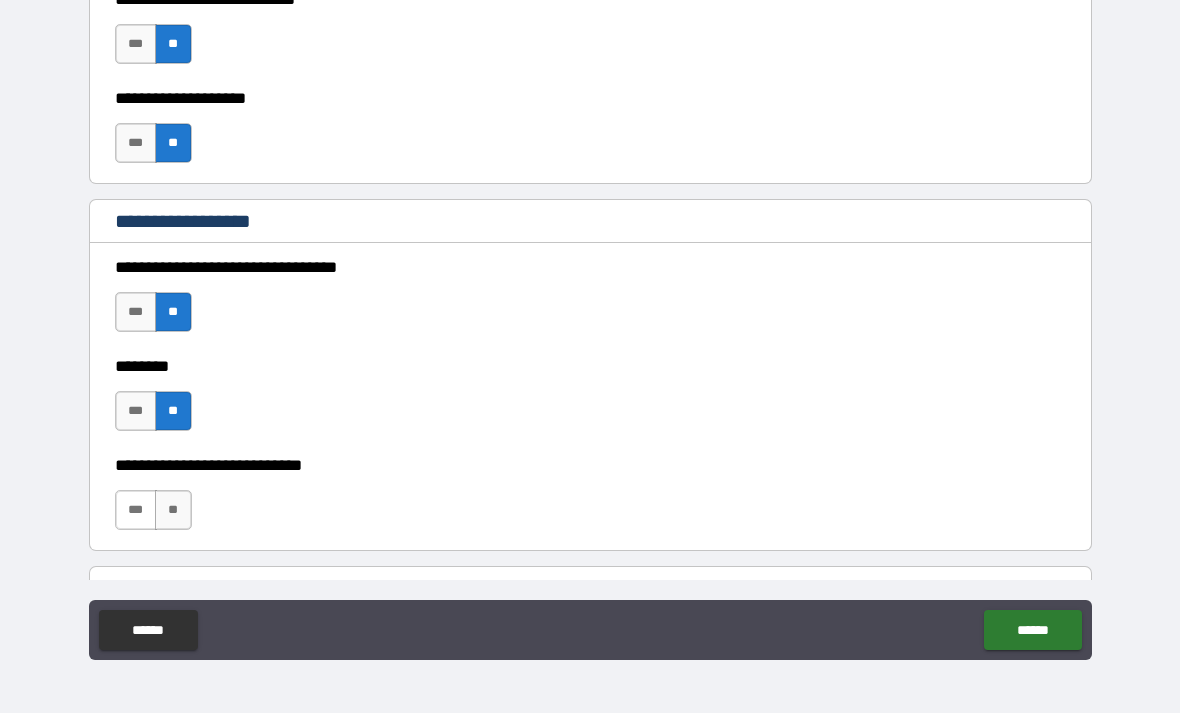 click on "***" at bounding box center (136, 510) 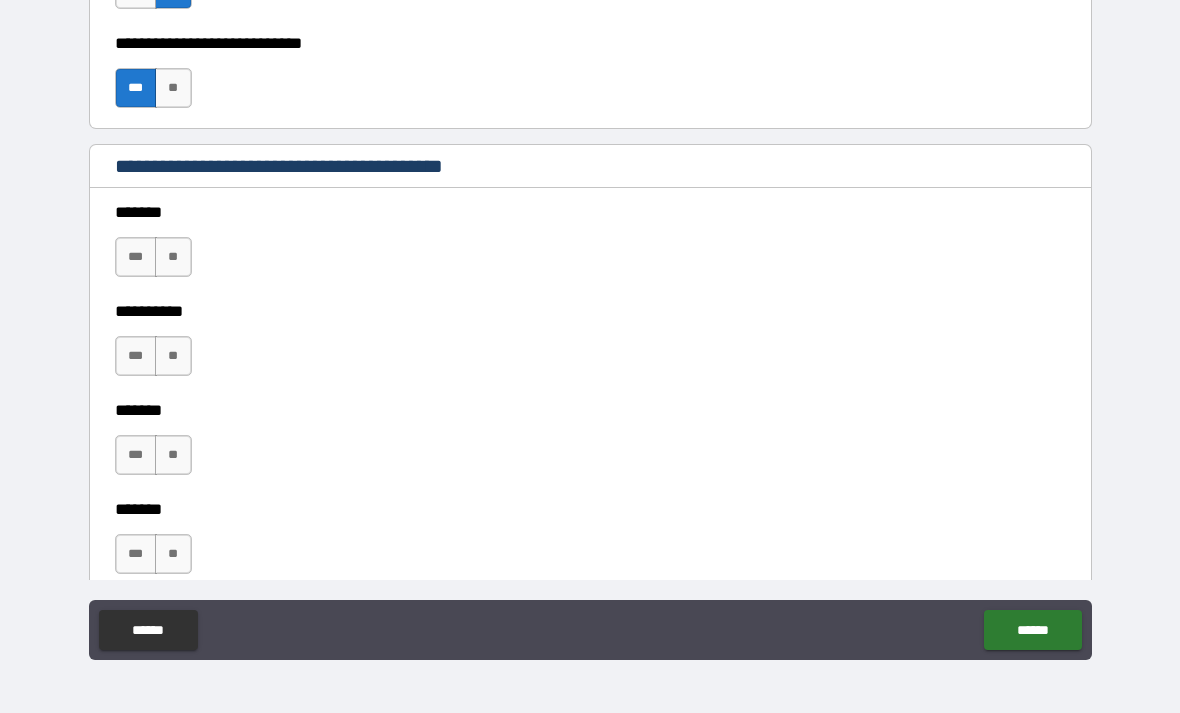scroll, scrollTop: 1339, scrollLeft: 0, axis: vertical 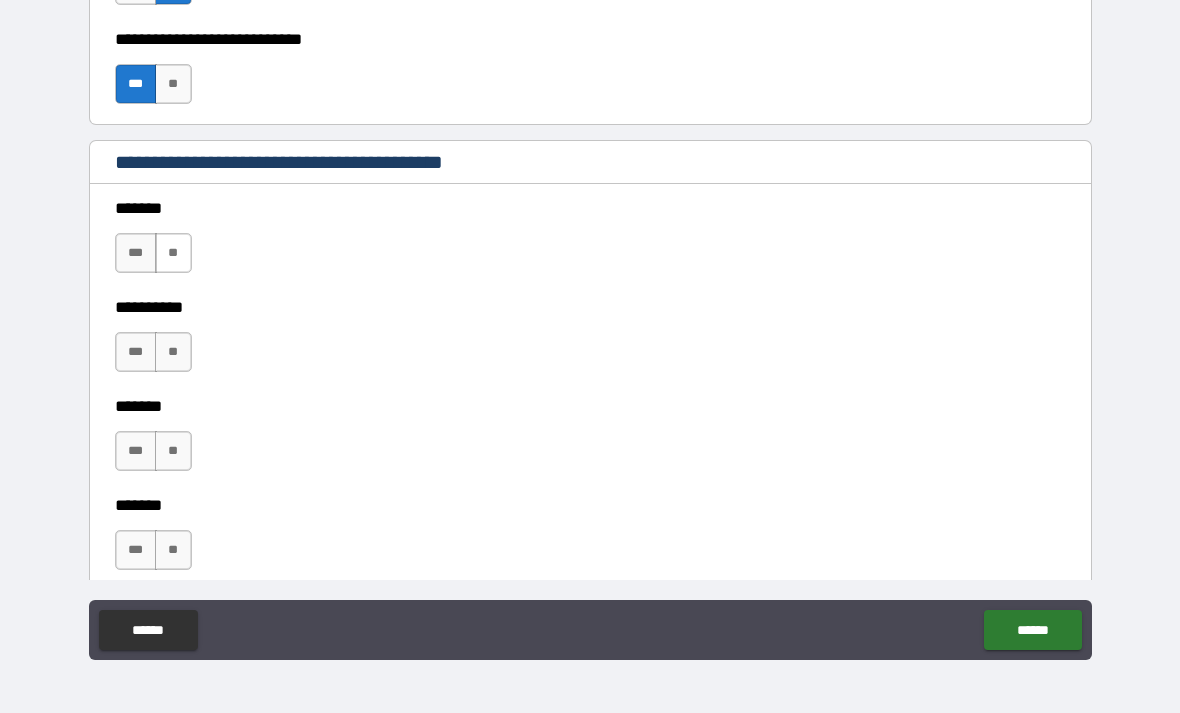 click on "**" at bounding box center (173, 253) 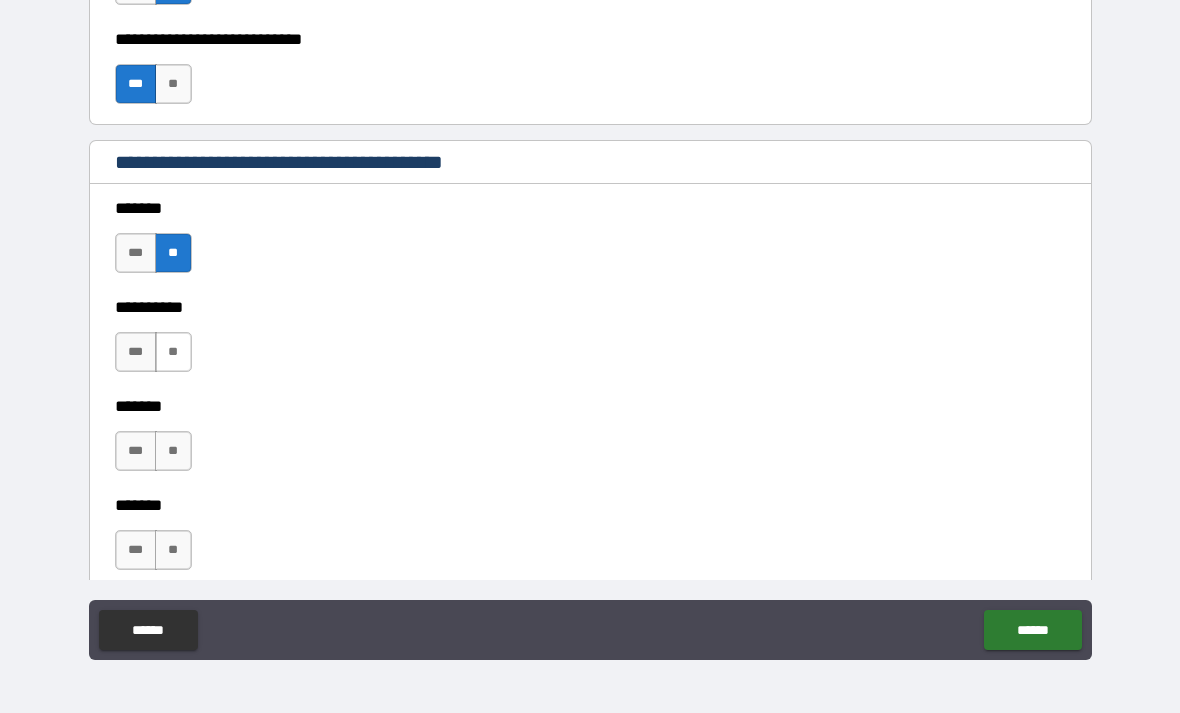 click on "**" at bounding box center [173, 352] 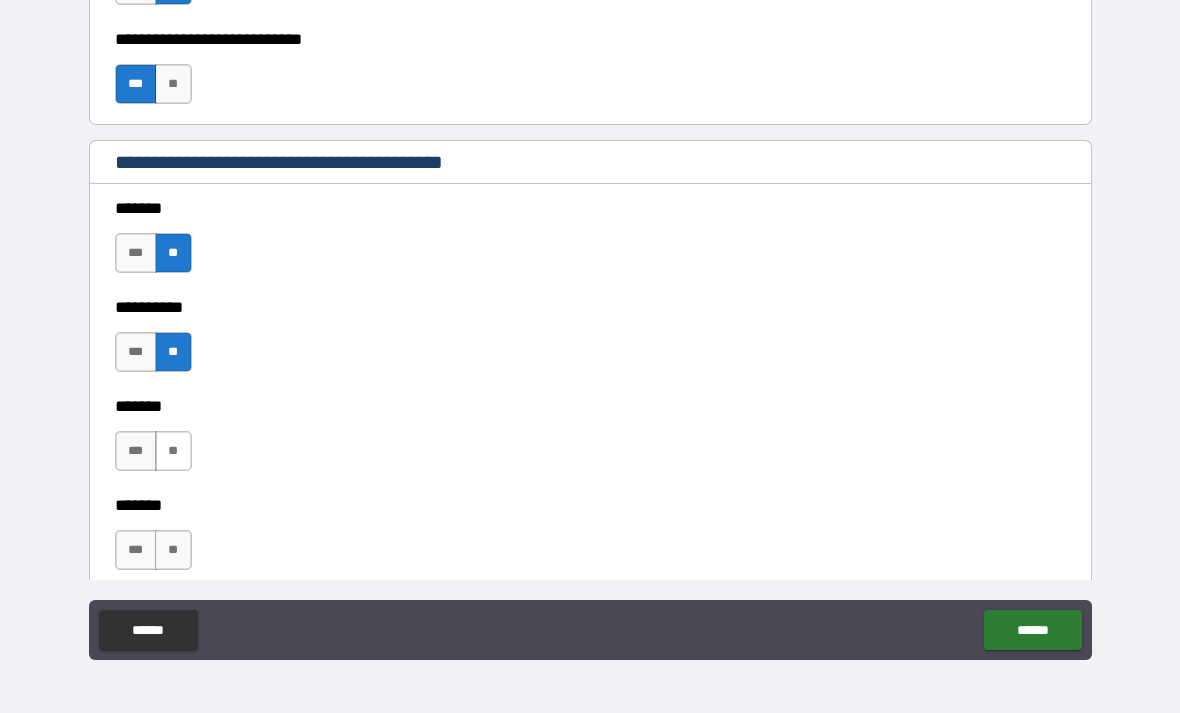 click on "**" at bounding box center [173, 451] 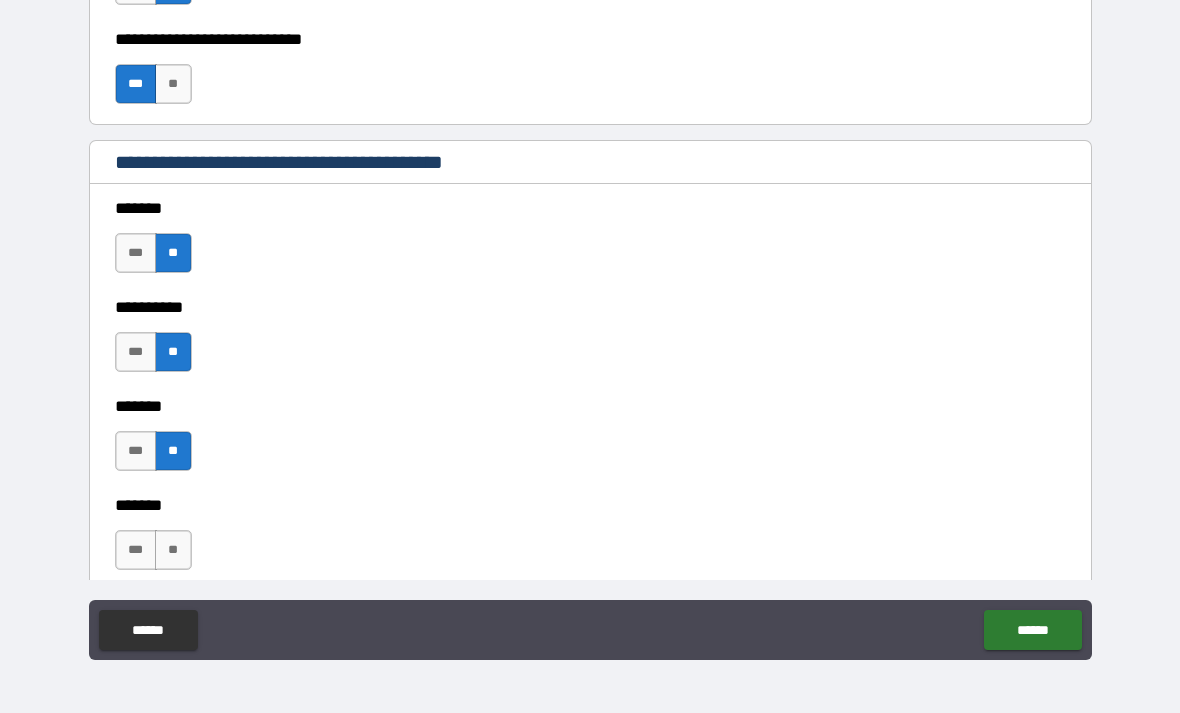 click on "**" at bounding box center (173, 550) 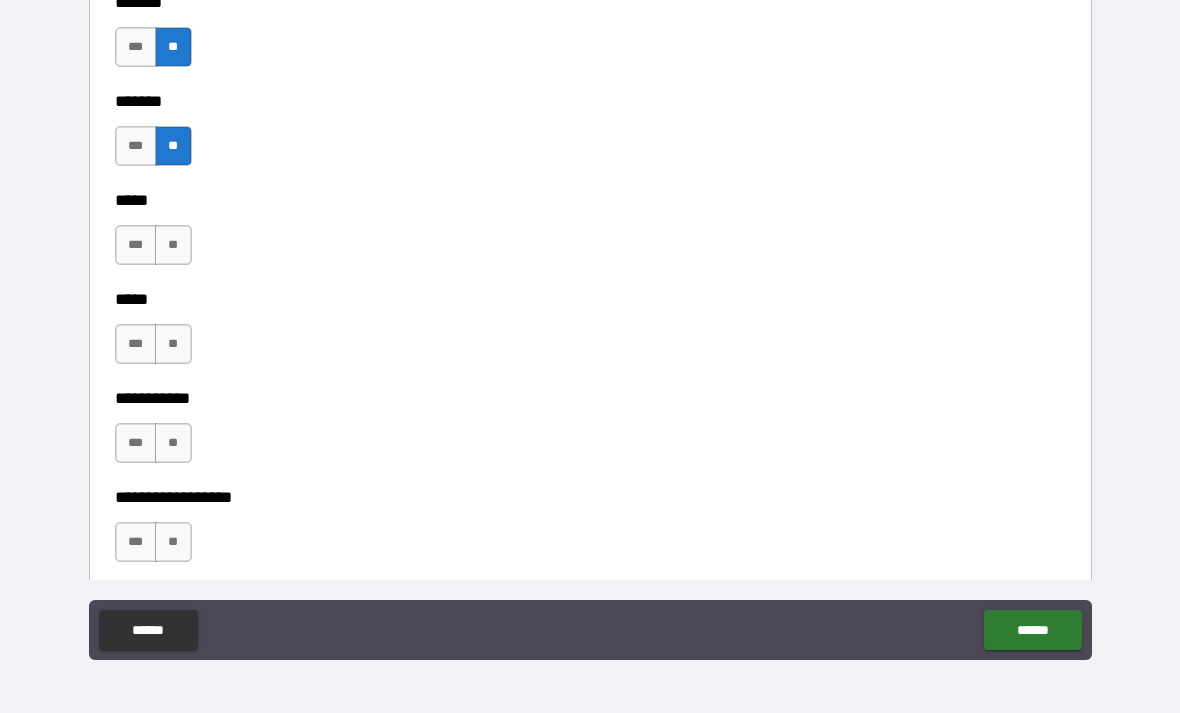 scroll, scrollTop: 1745, scrollLeft: 0, axis: vertical 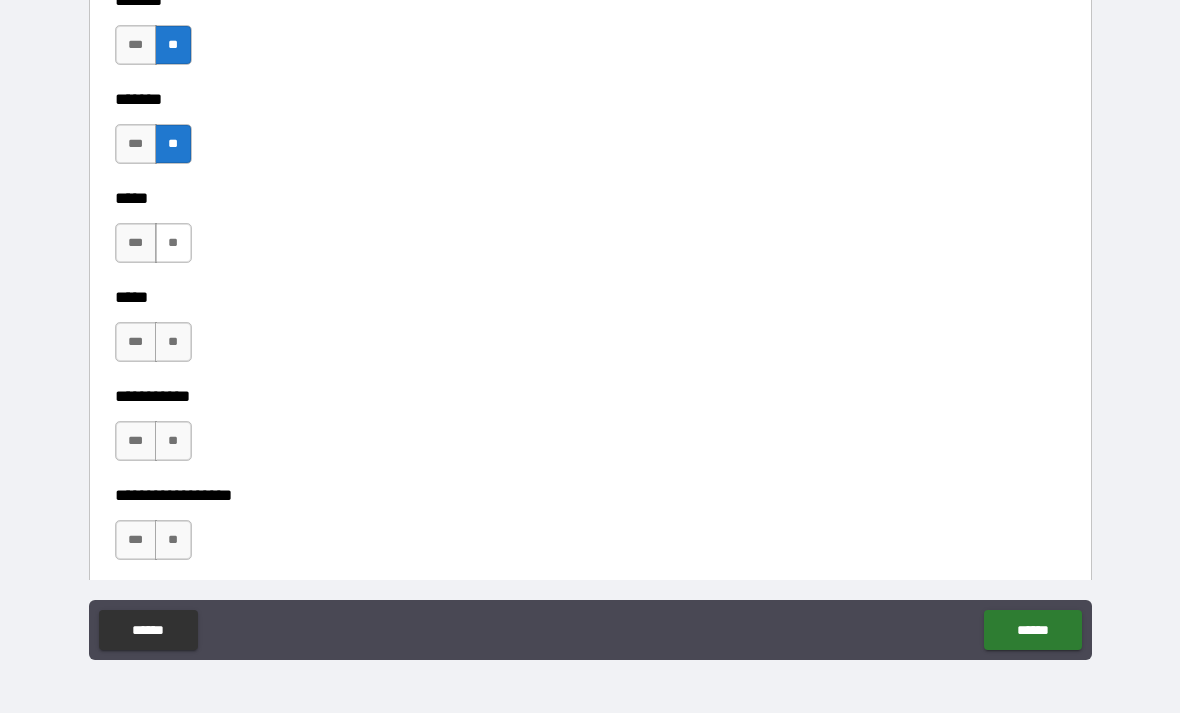 click on "**" at bounding box center [173, 243] 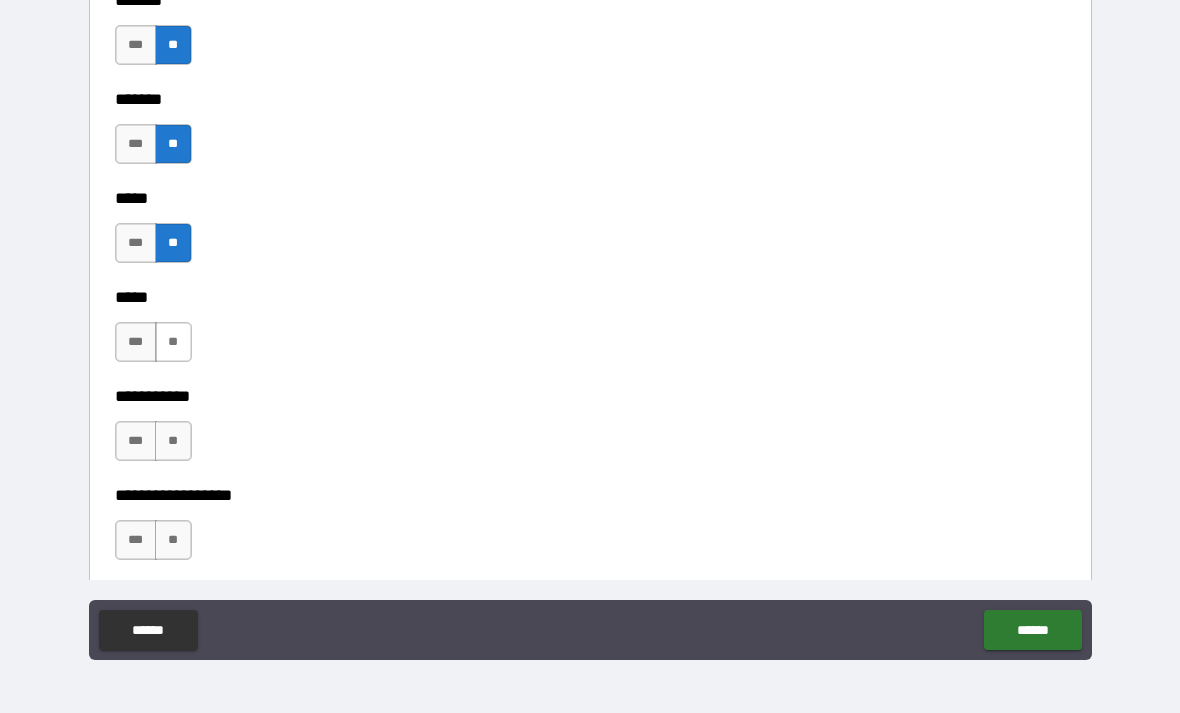 click on "**" at bounding box center (173, 342) 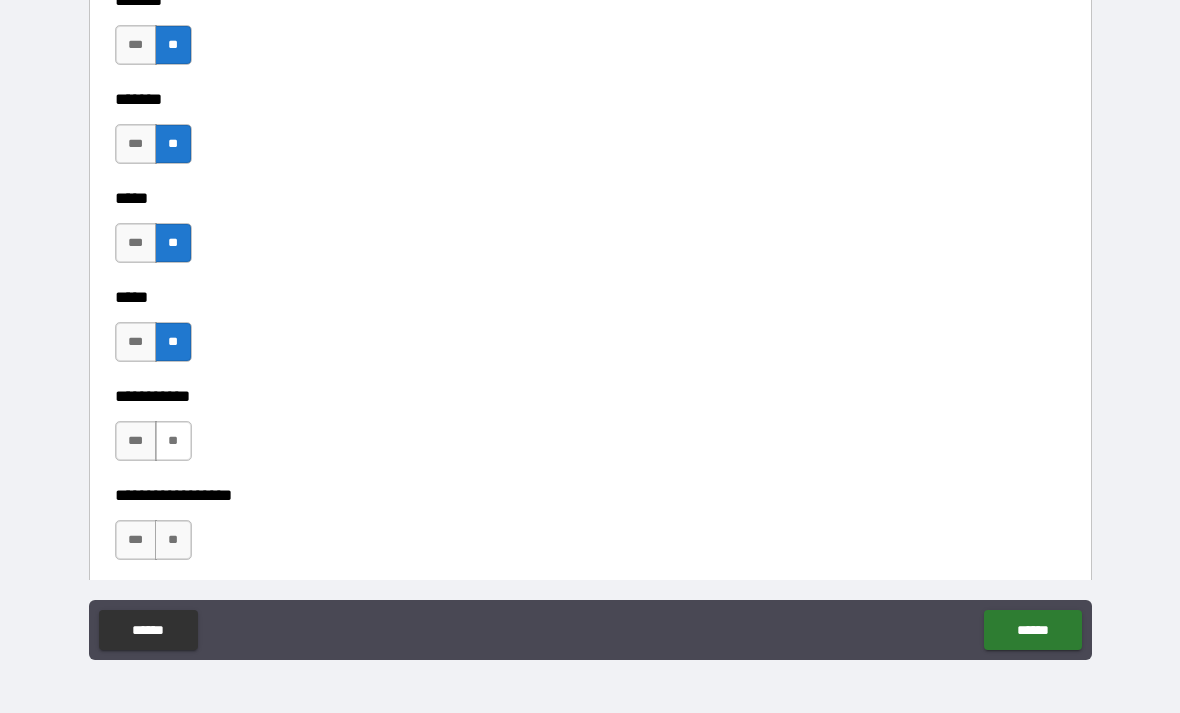 click on "**" at bounding box center (173, 441) 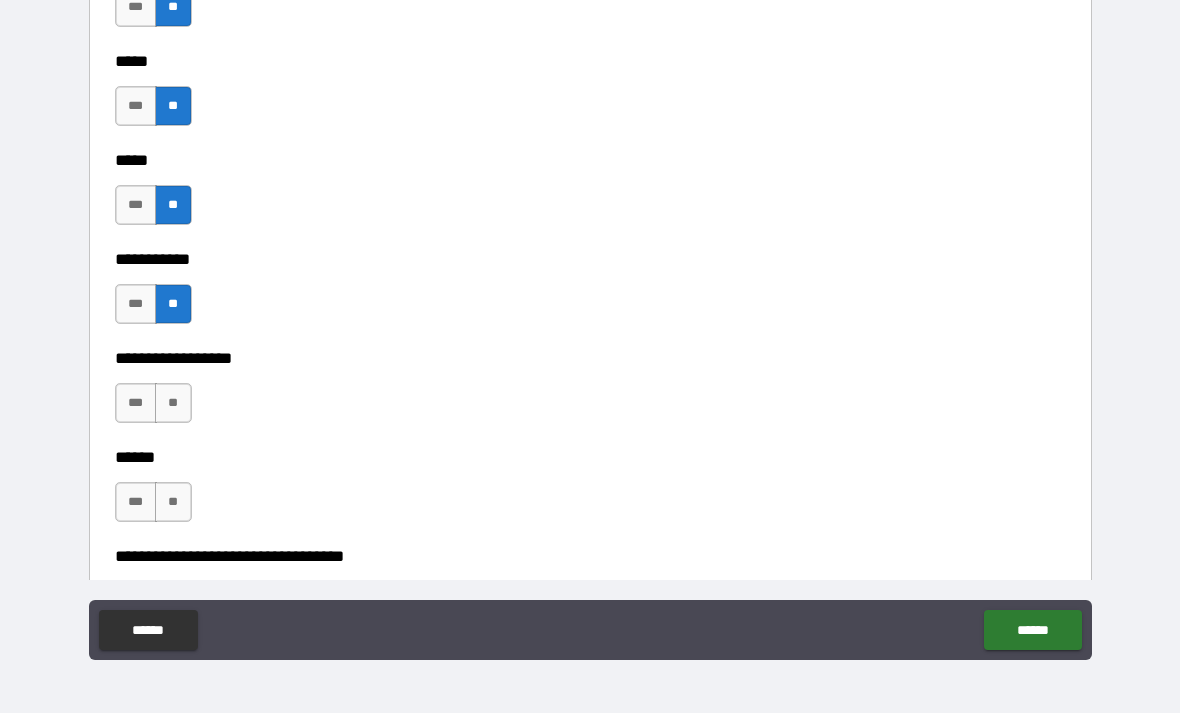 scroll, scrollTop: 1905, scrollLeft: 0, axis: vertical 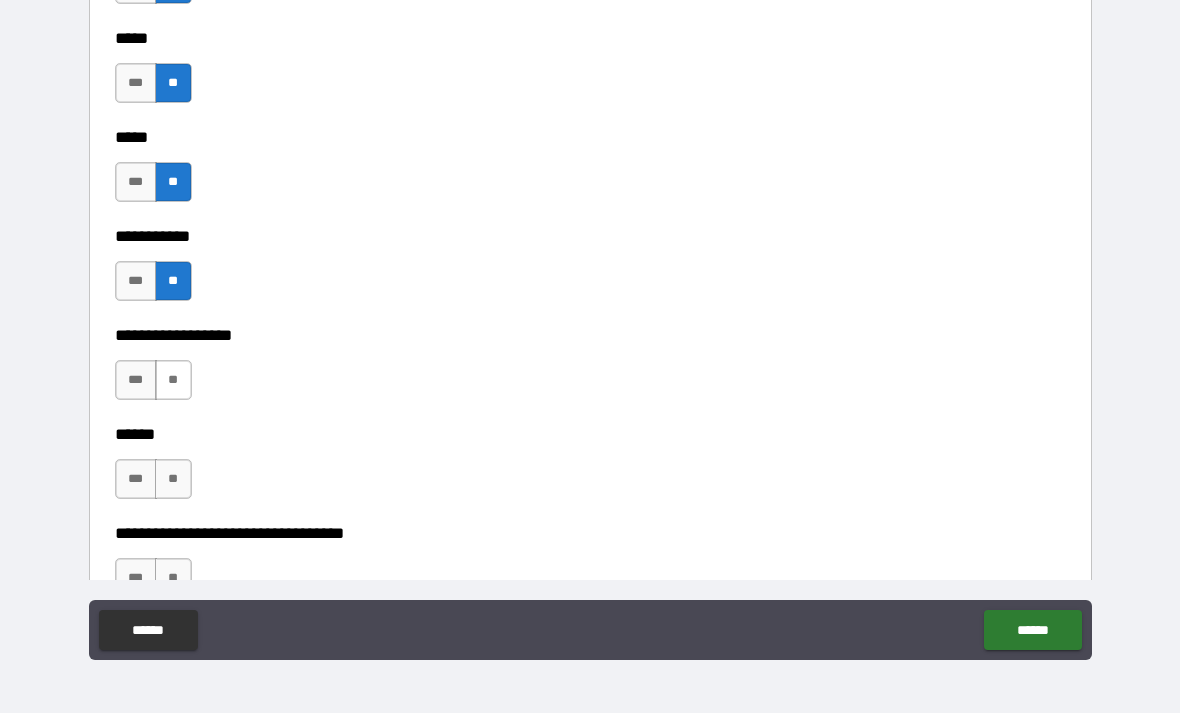 click on "**" at bounding box center (173, 380) 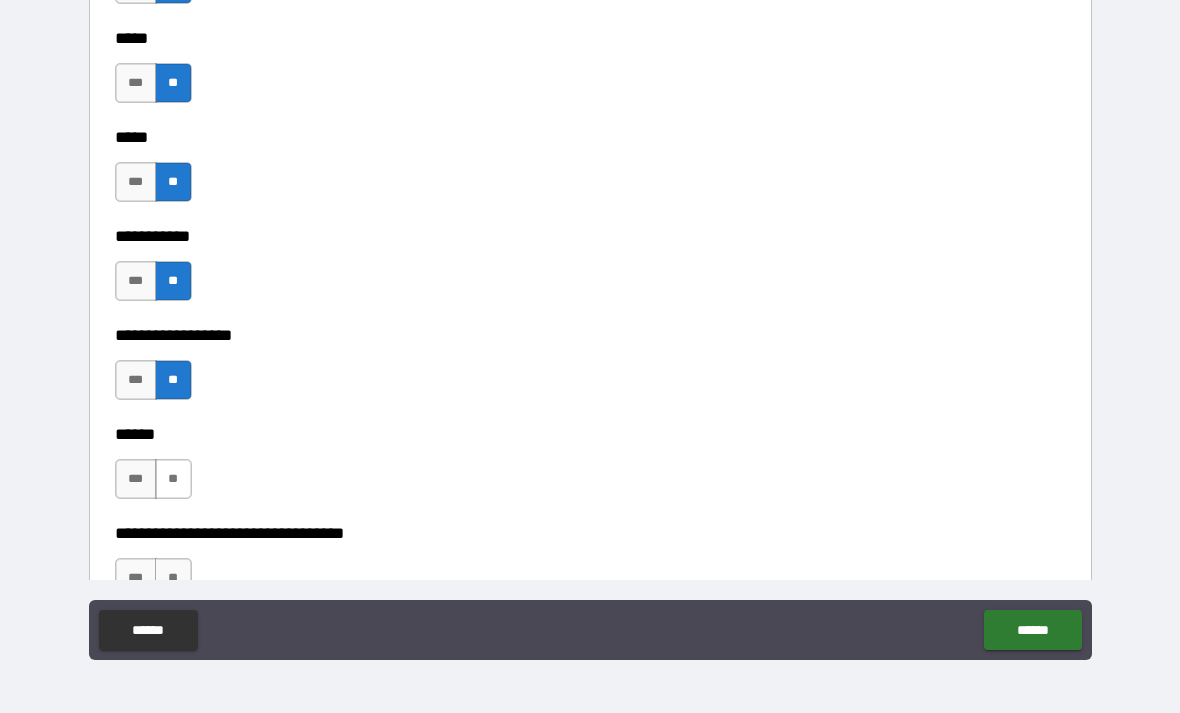 click on "**" at bounding box center [173, 479] 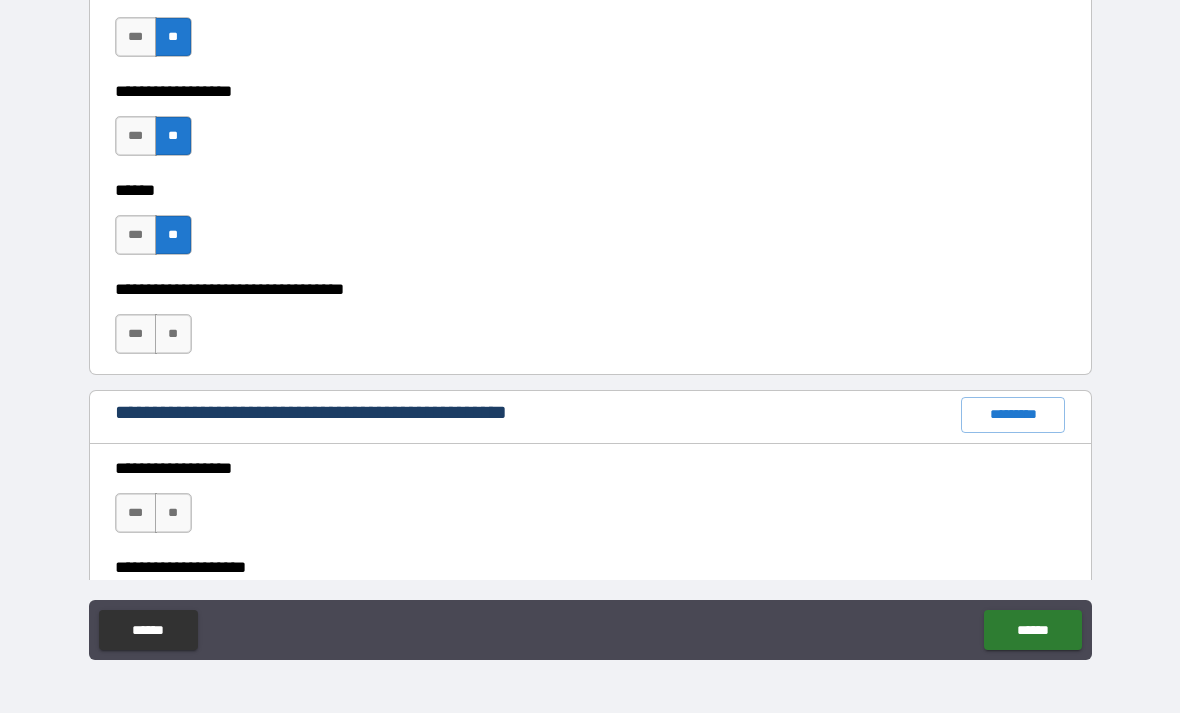 scroll, scrollTop: 2150, scrollLeft: 0, axis: vertical 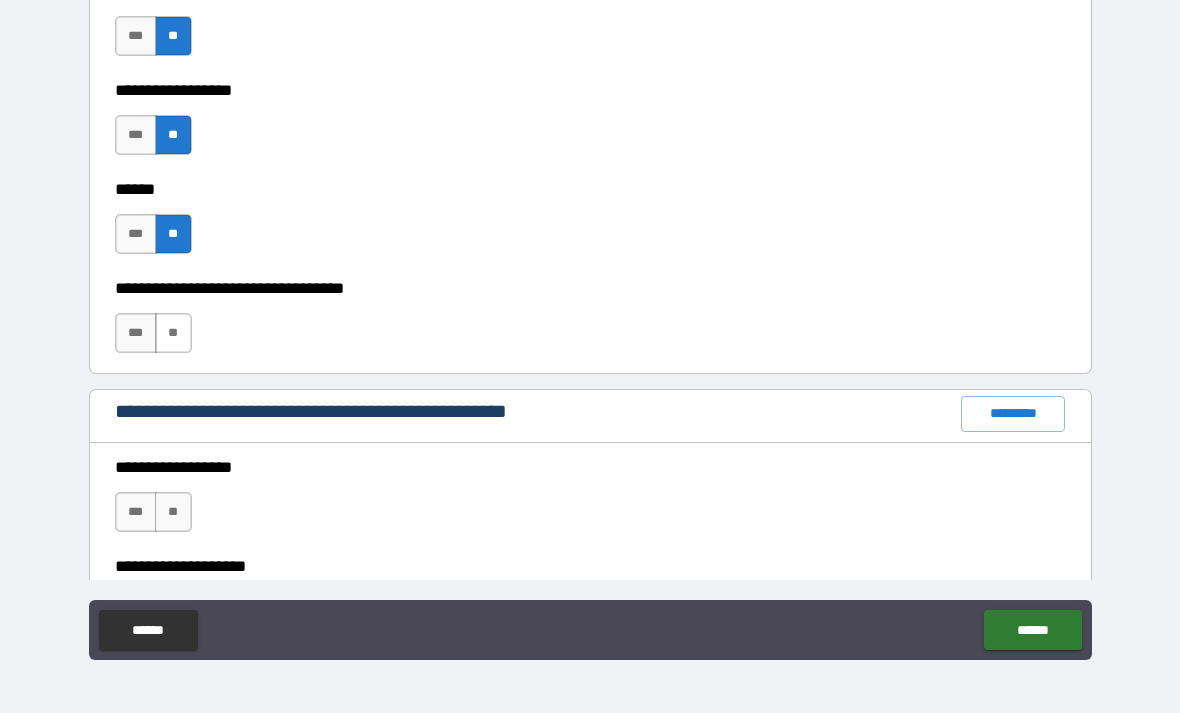 click on "**" at bounding box center (173, 333) 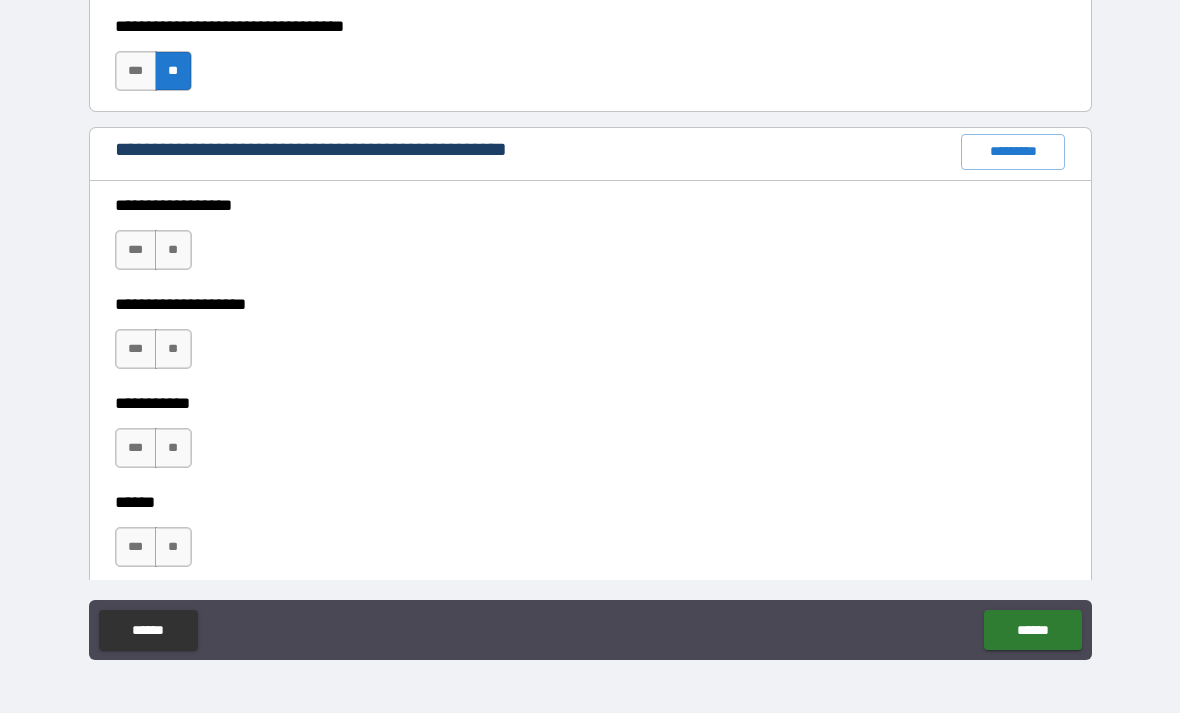 scroll, scrollTop: 2428, scrollLeft: 0, axis: vertical 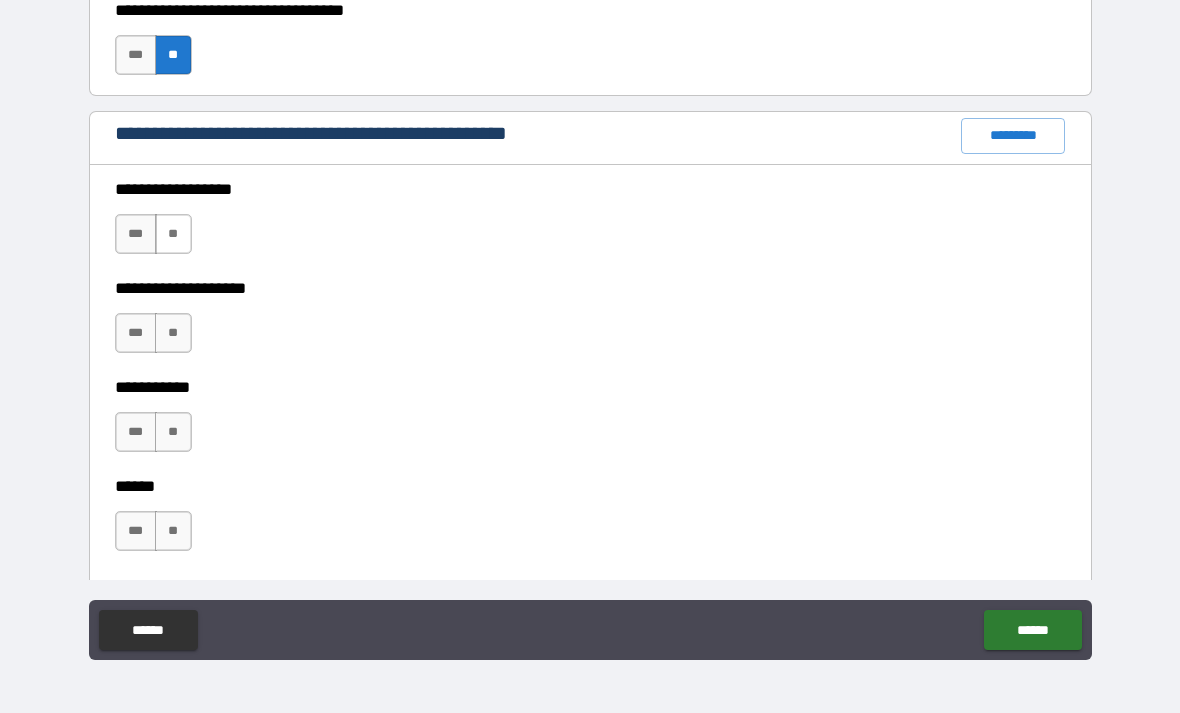 click on "**" at bounding box center [173, 234] 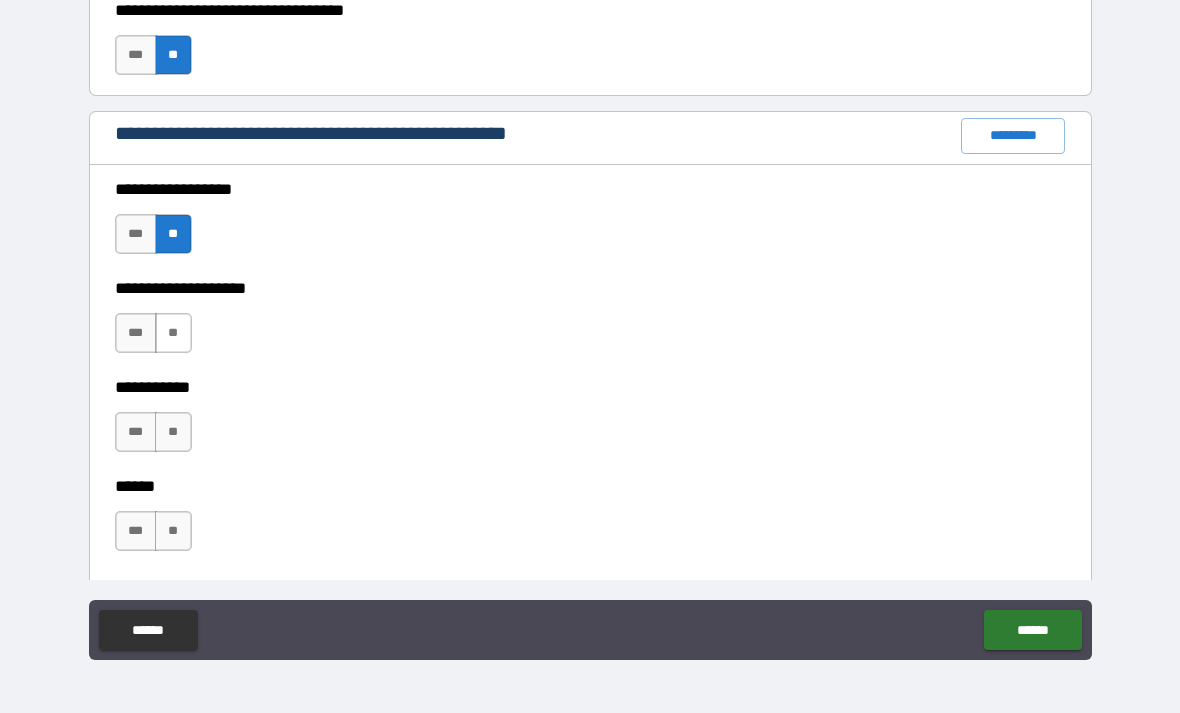 click on "**" at bounding box center (173, 333) 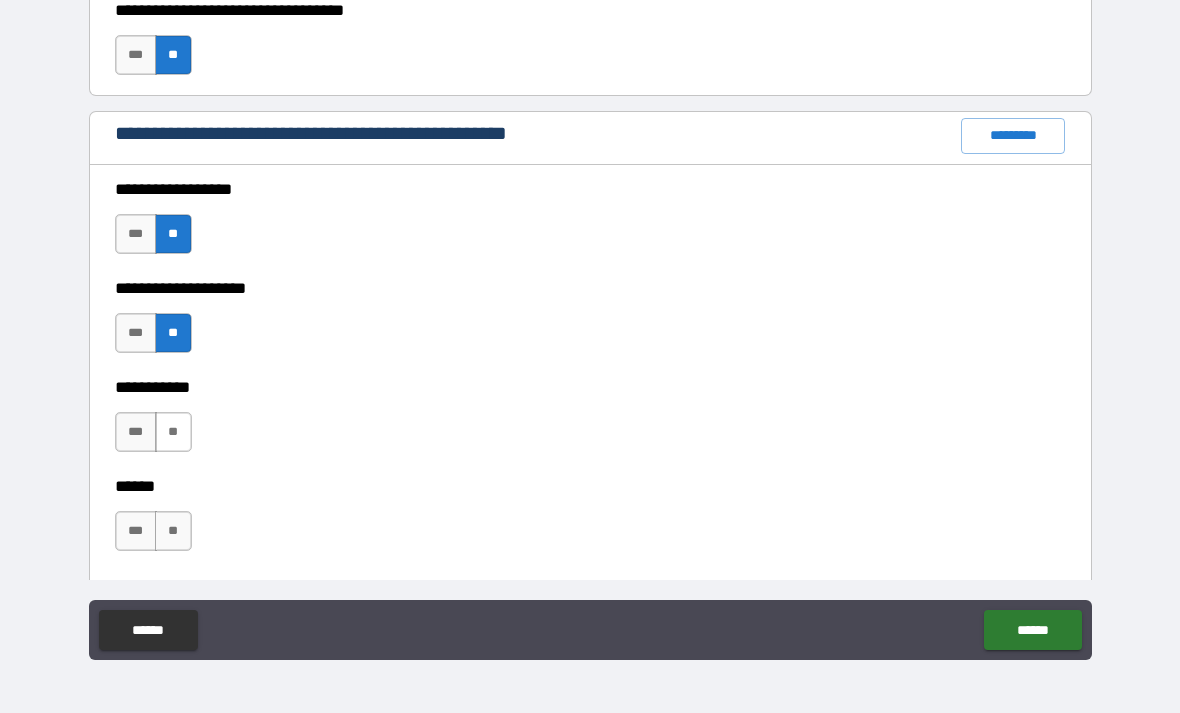 click on "**" at bounding box center (173, 432) 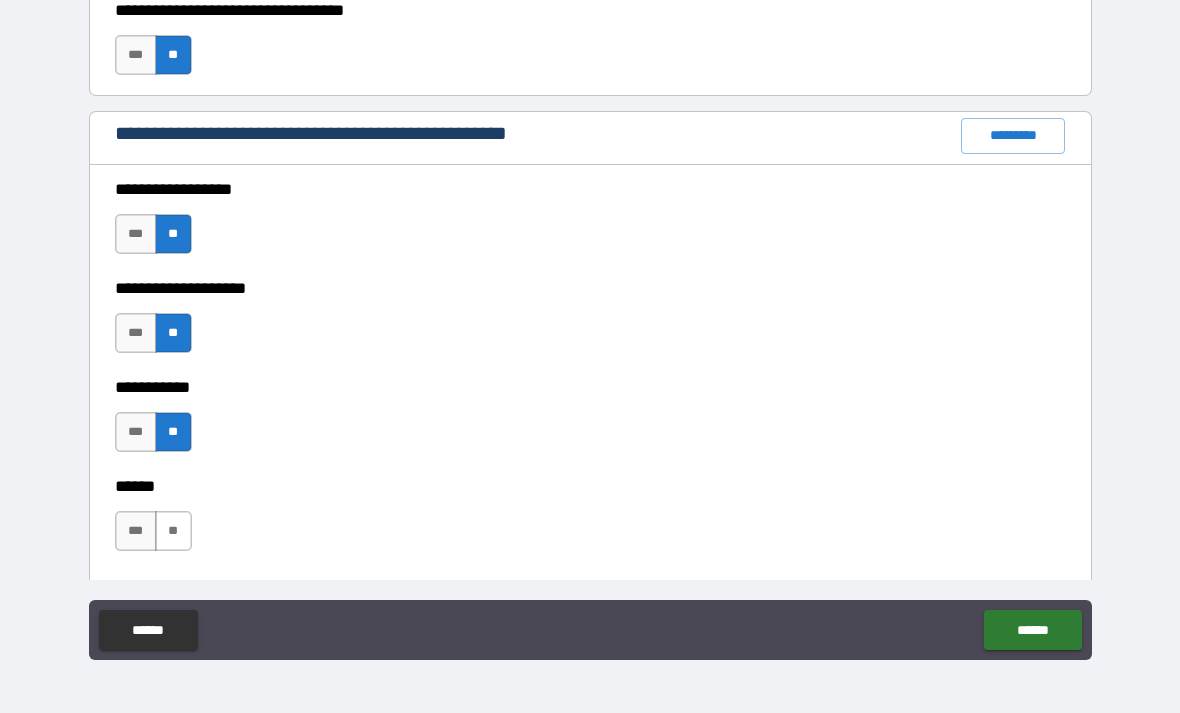 click on "**" at bounding box center (173, 531) 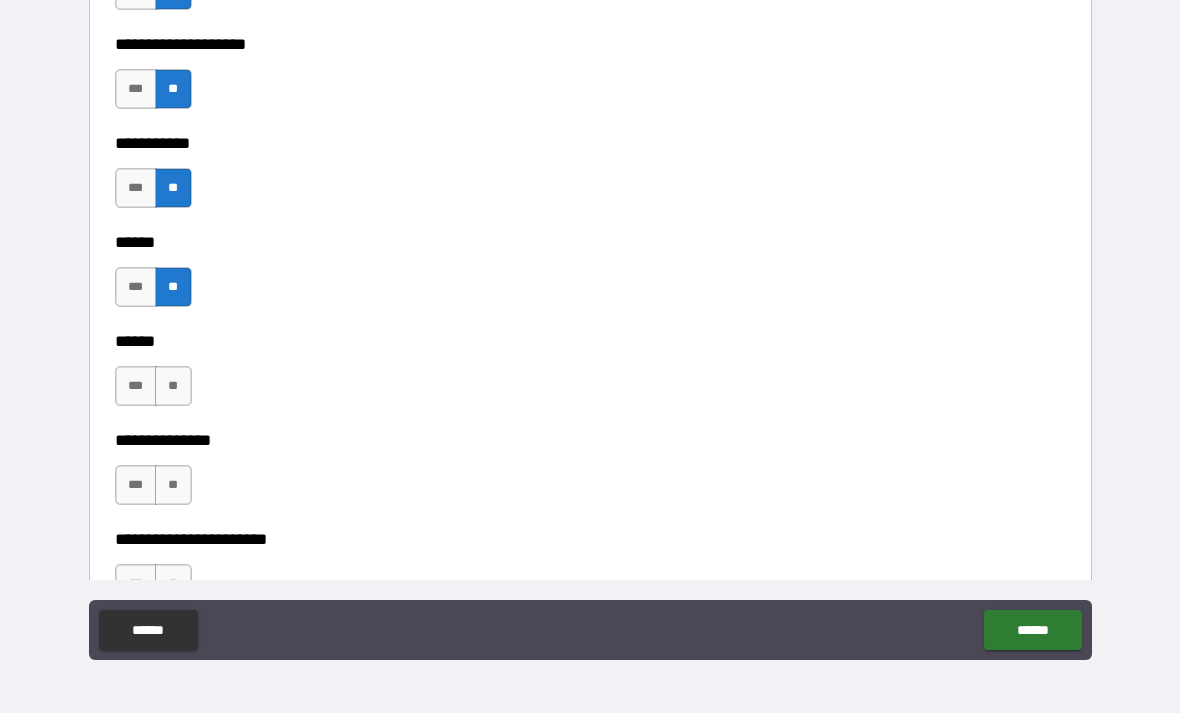 scroll, scrollTop: 2686, scrollLeft: 0, axis: vertical 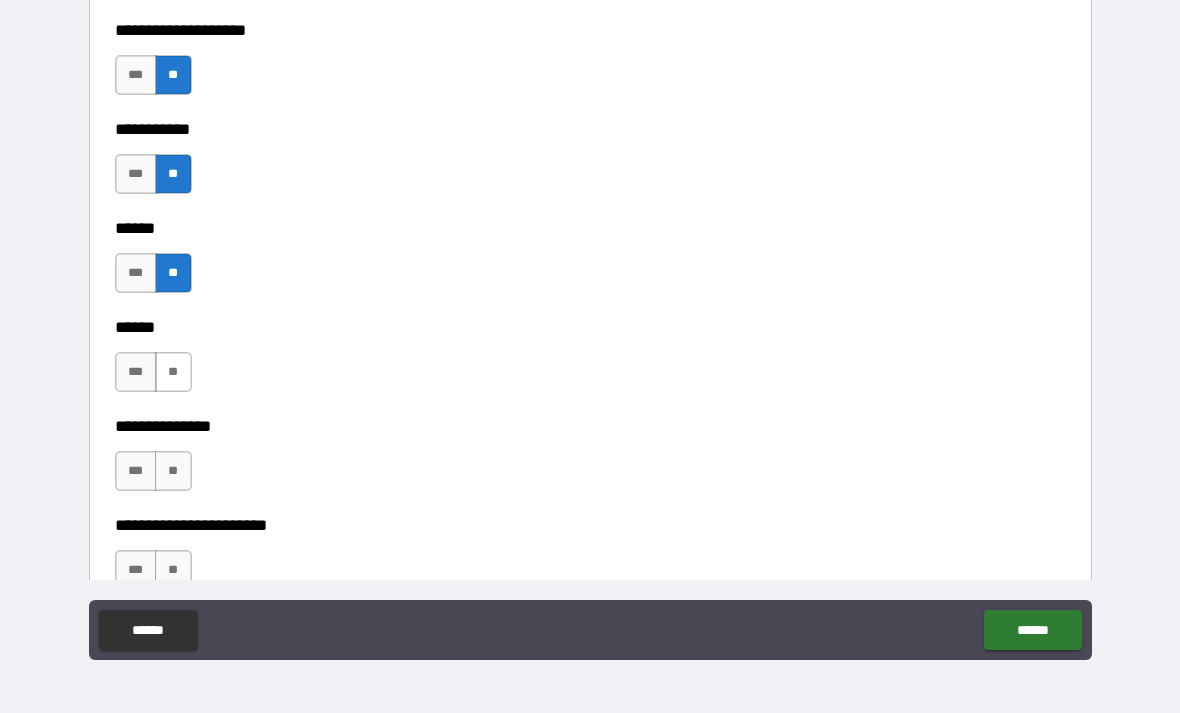 click on "**" at bounding box center (173, 372) 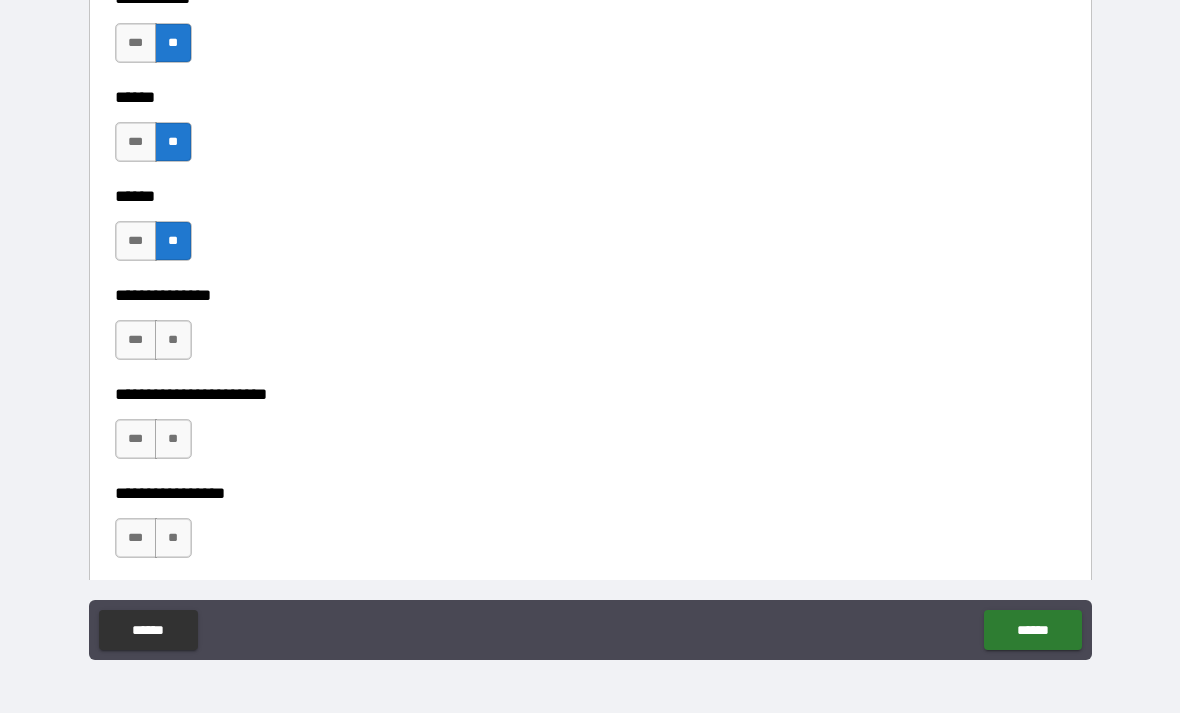 scroll, scrollTop: 2838, scrollLeft: 0, axis: vertical 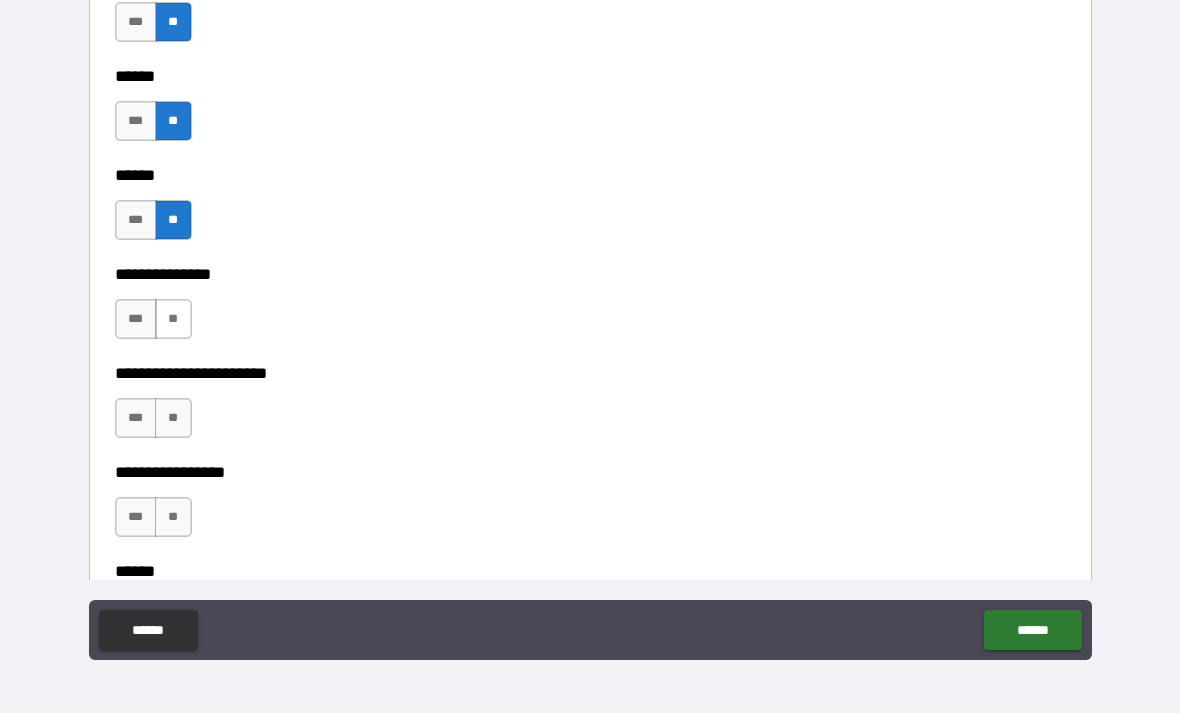 click on "**" at bounding box center [173, 319] 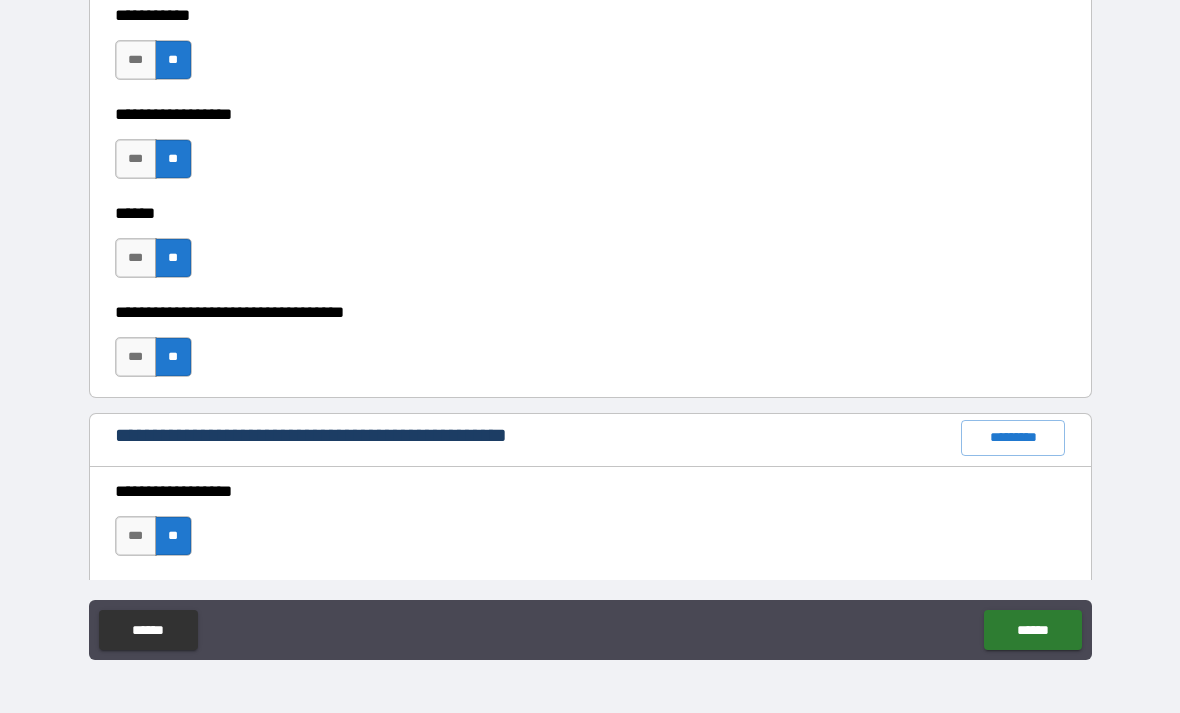 scroll, scrollTop: 2127, scrollLeft: 0, axis: vertical 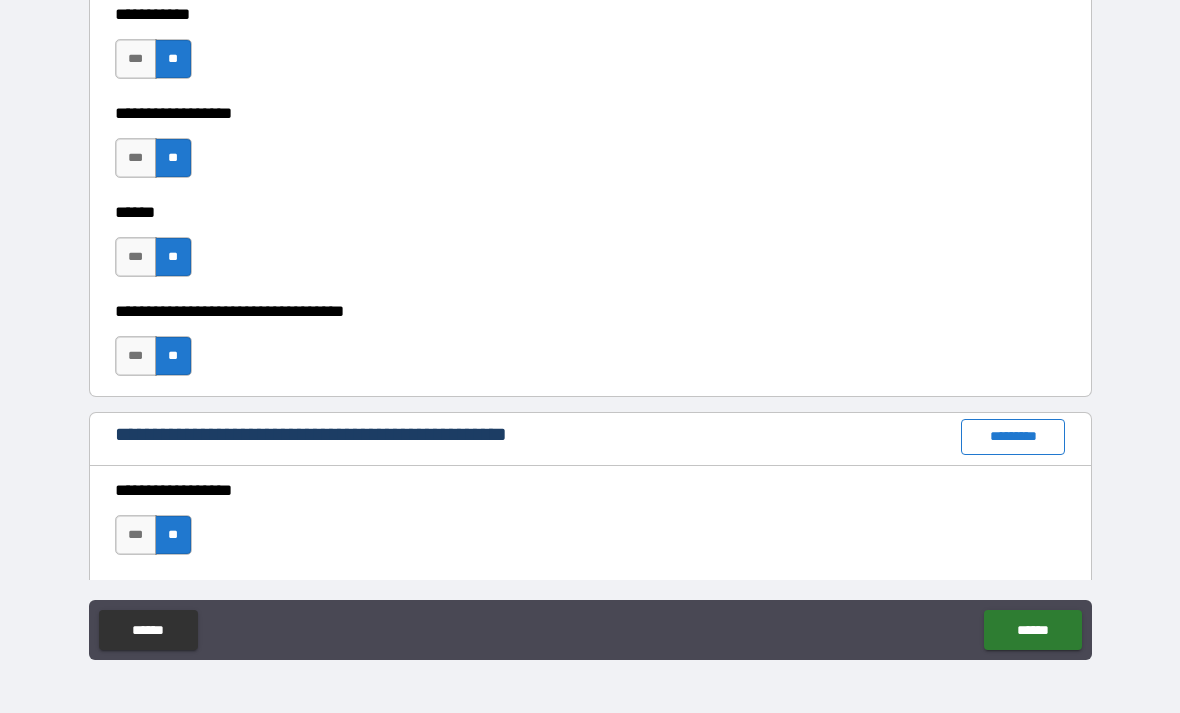 click on "*********" at bounding box center [1013, 437] 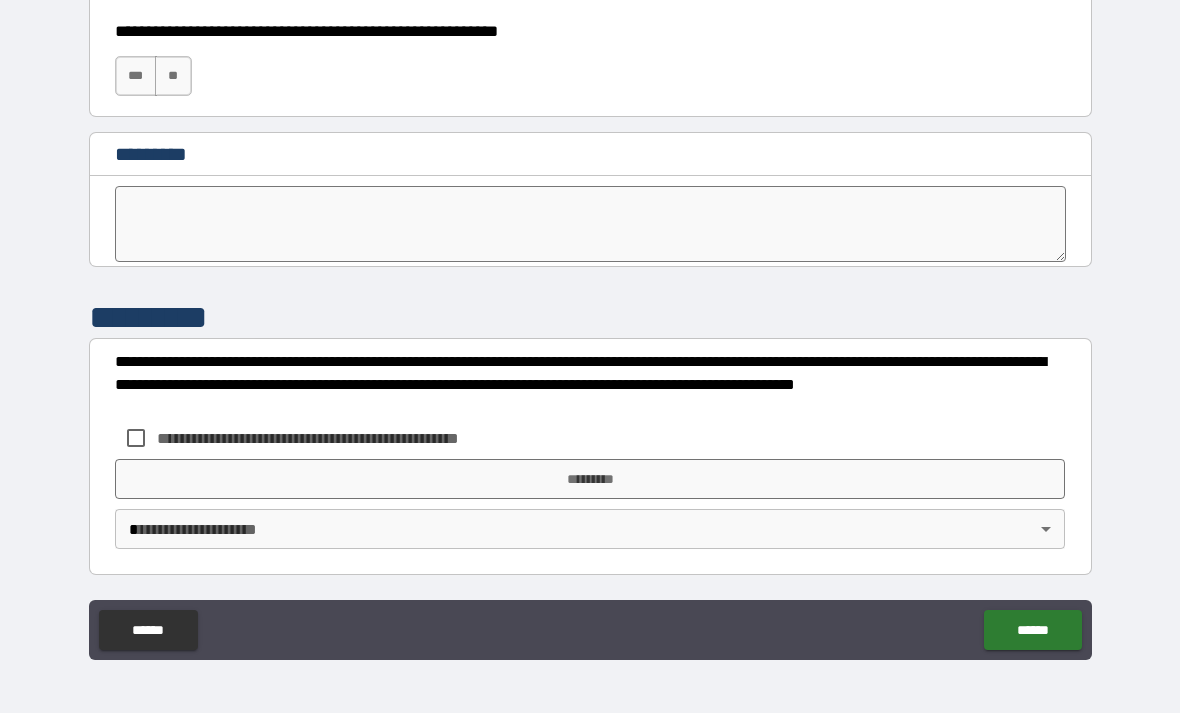 scroll, scrollTop: 10209, scrollLeft: 0, axis: vertical 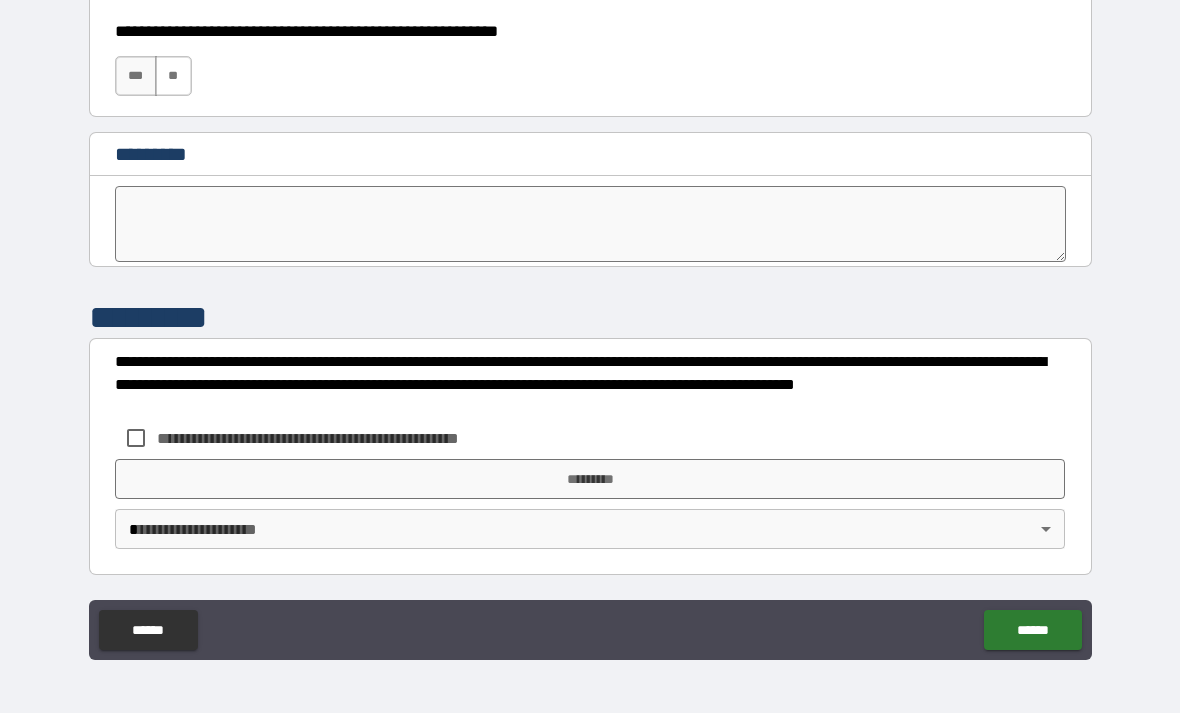click on "**" at bounding box center [173, 76] 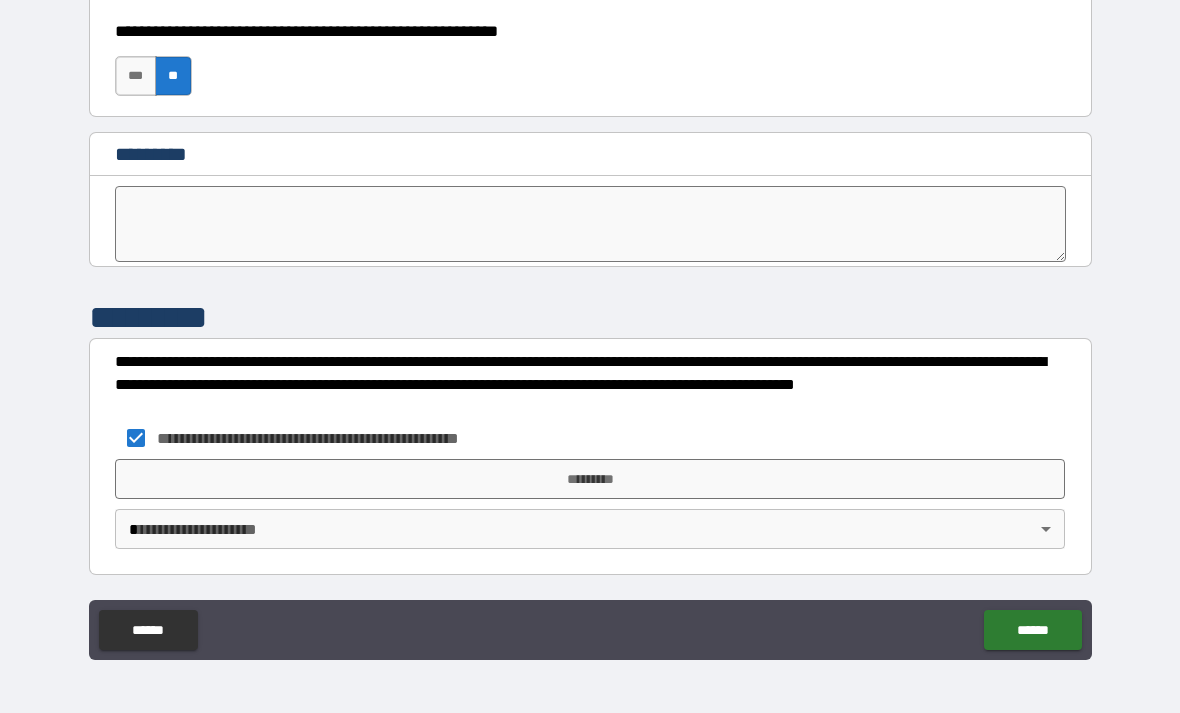 click on "**********" at bounding box center [590, 324] 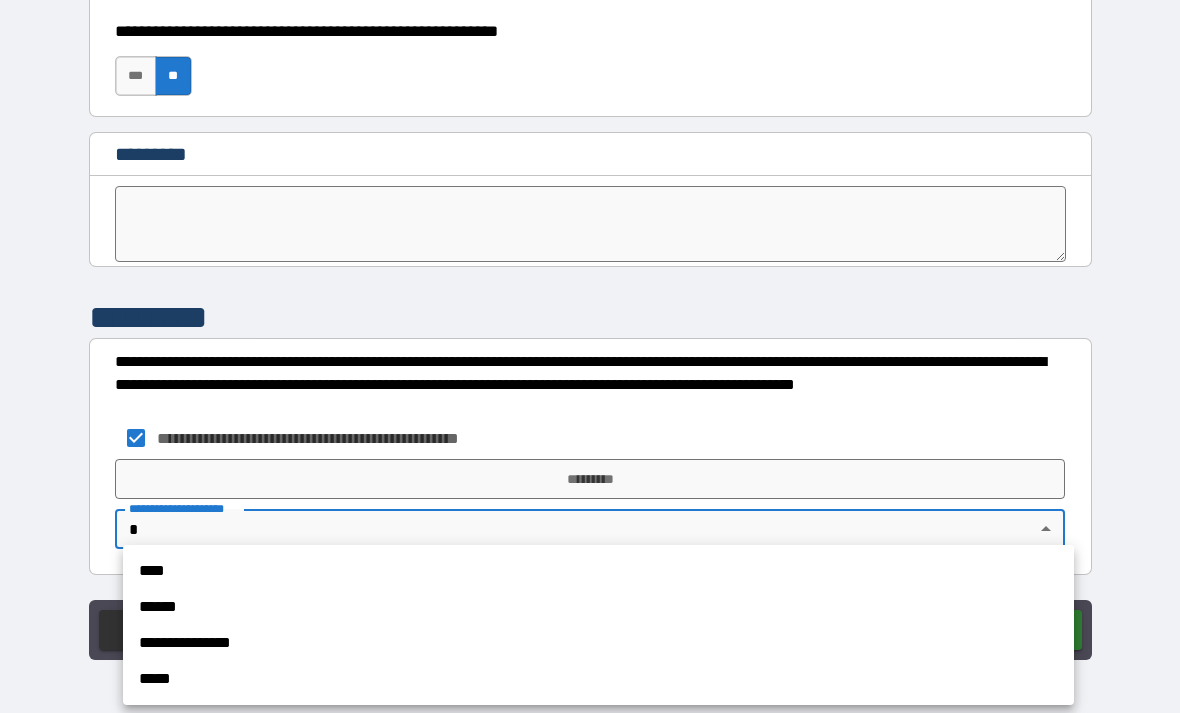 click on "****" at bounding box center [598, 571] 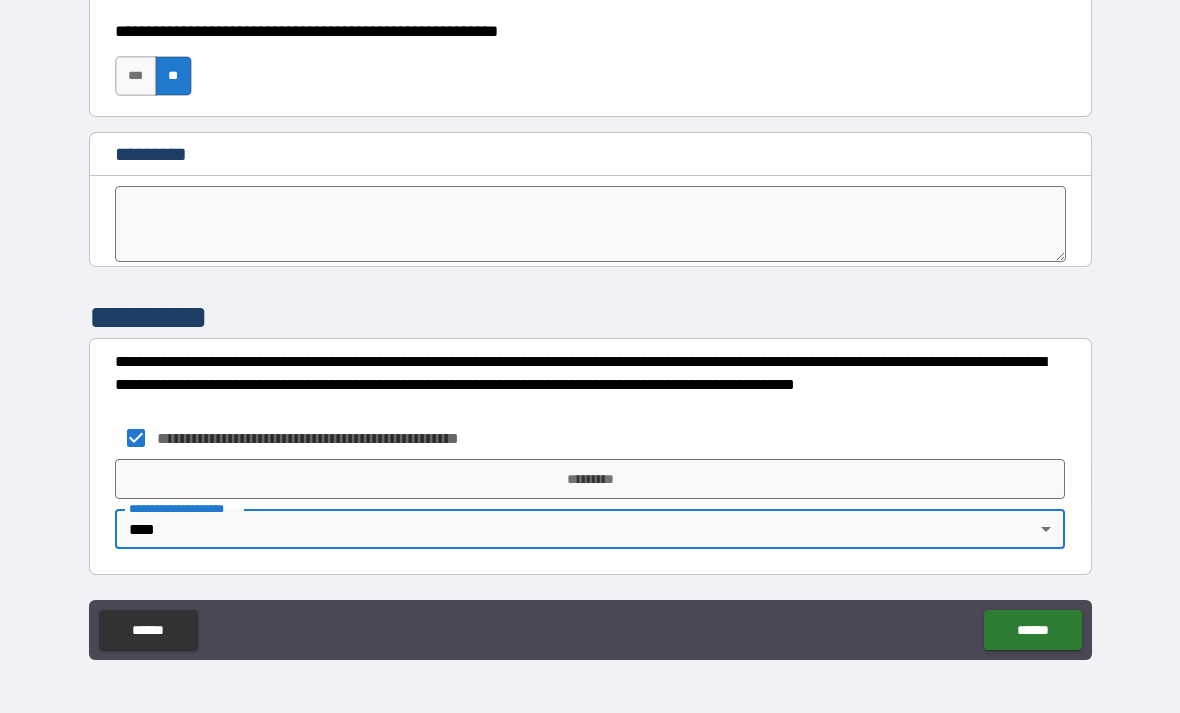 type on "****" 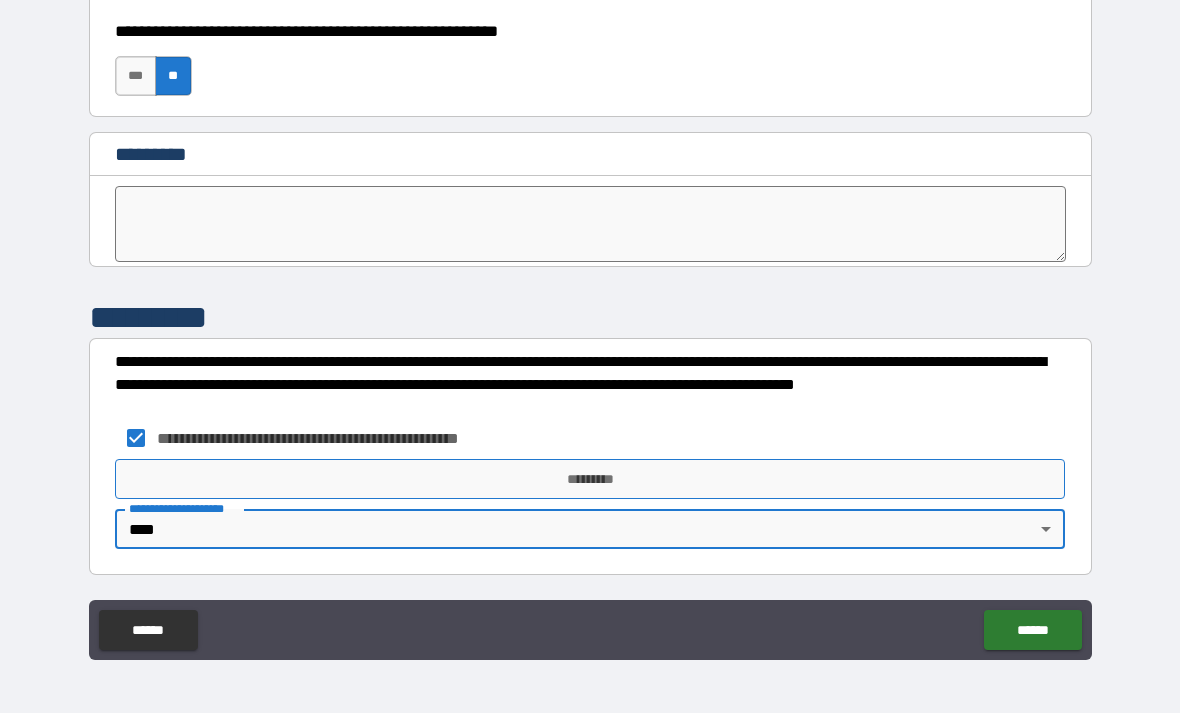 click on "*********" at bounding box center (590, 479) 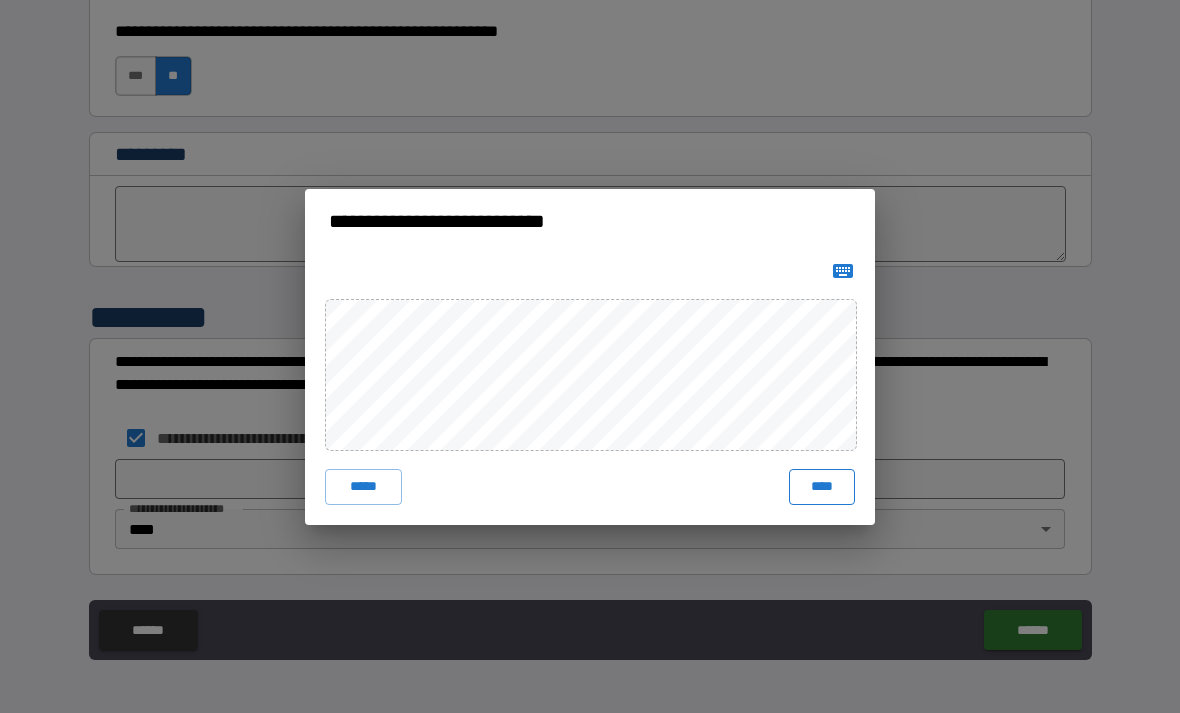 click on "****" at bounding box center (822, 487) 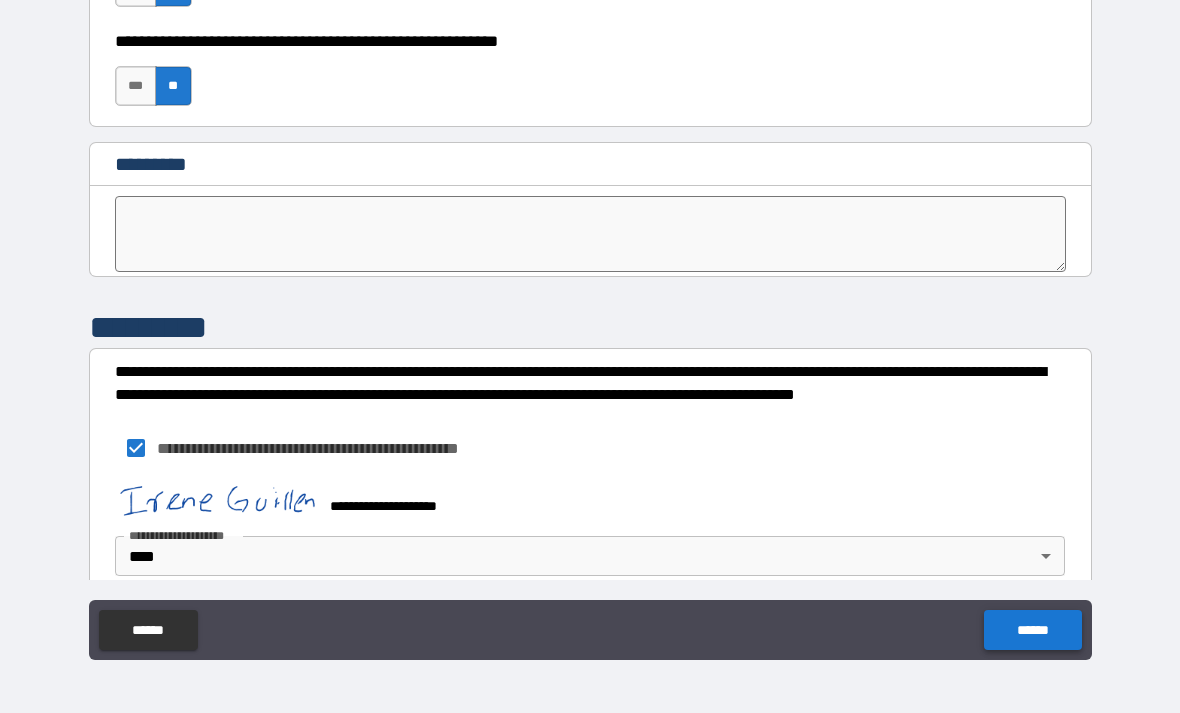 click on "******" at bounding box center (1032, 630) 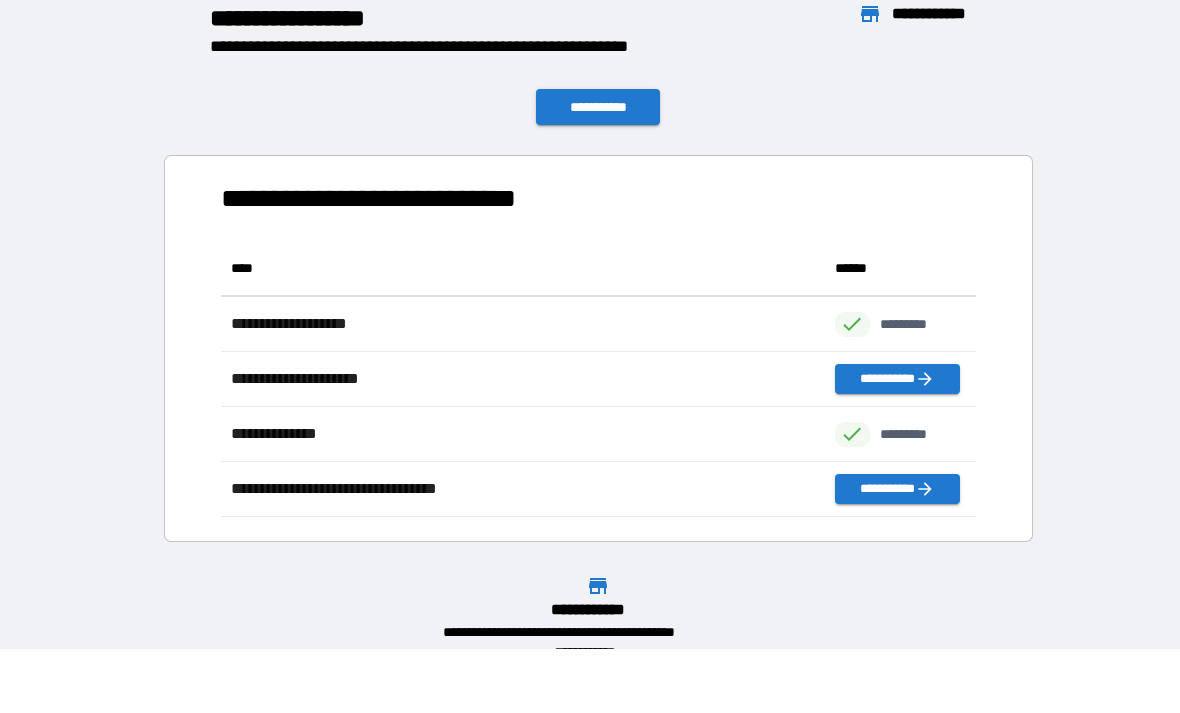 scroll, scrollTop: 1, scrollLeft: 1, axis: both 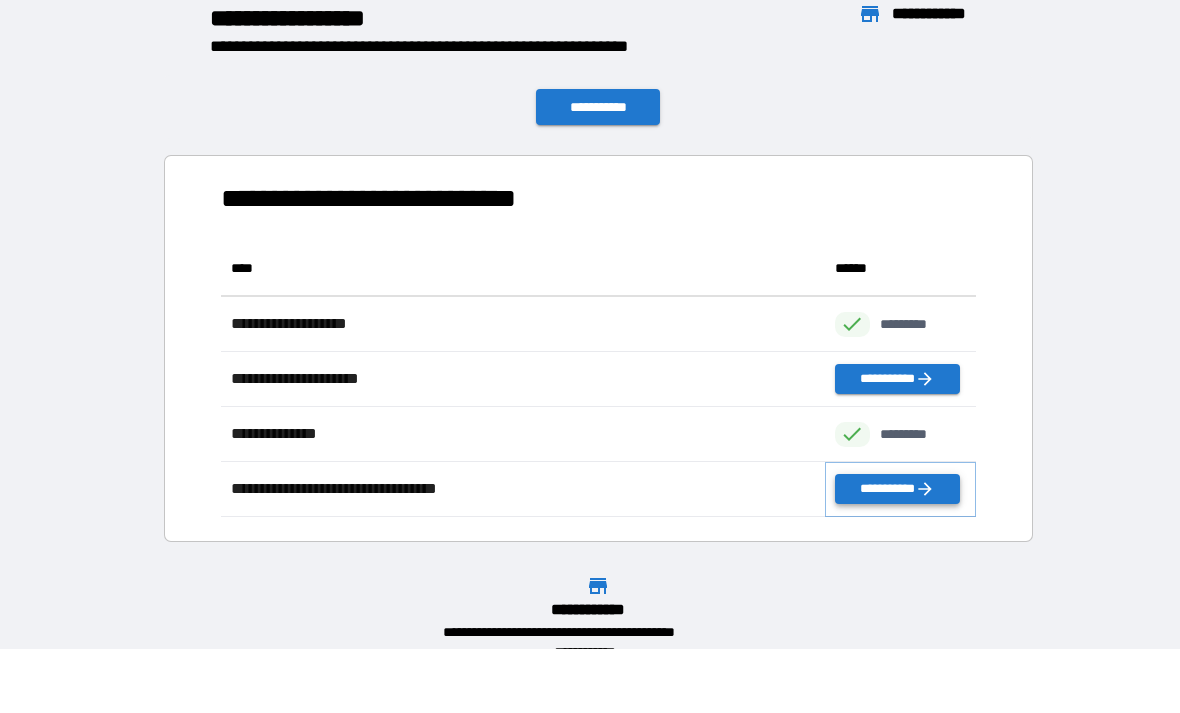 click on "**********" at bounding box center (897, 489) 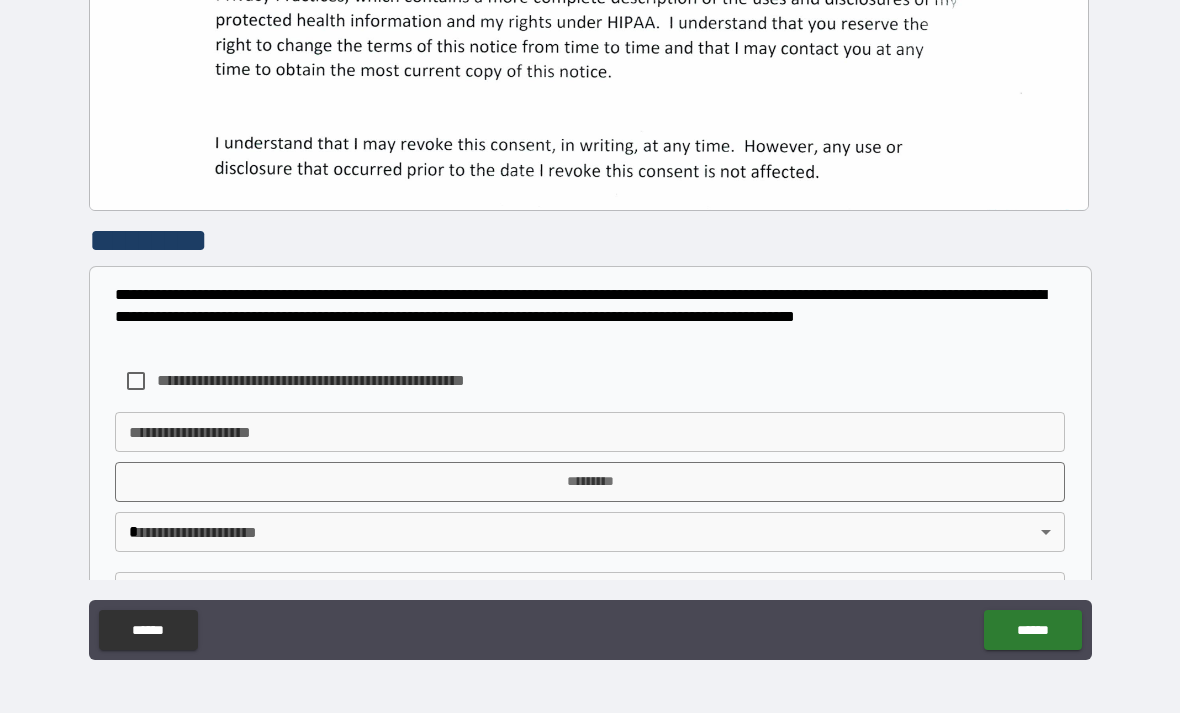 scroll, scrollTop: 615, scrollLeft: 0, axis: vertical 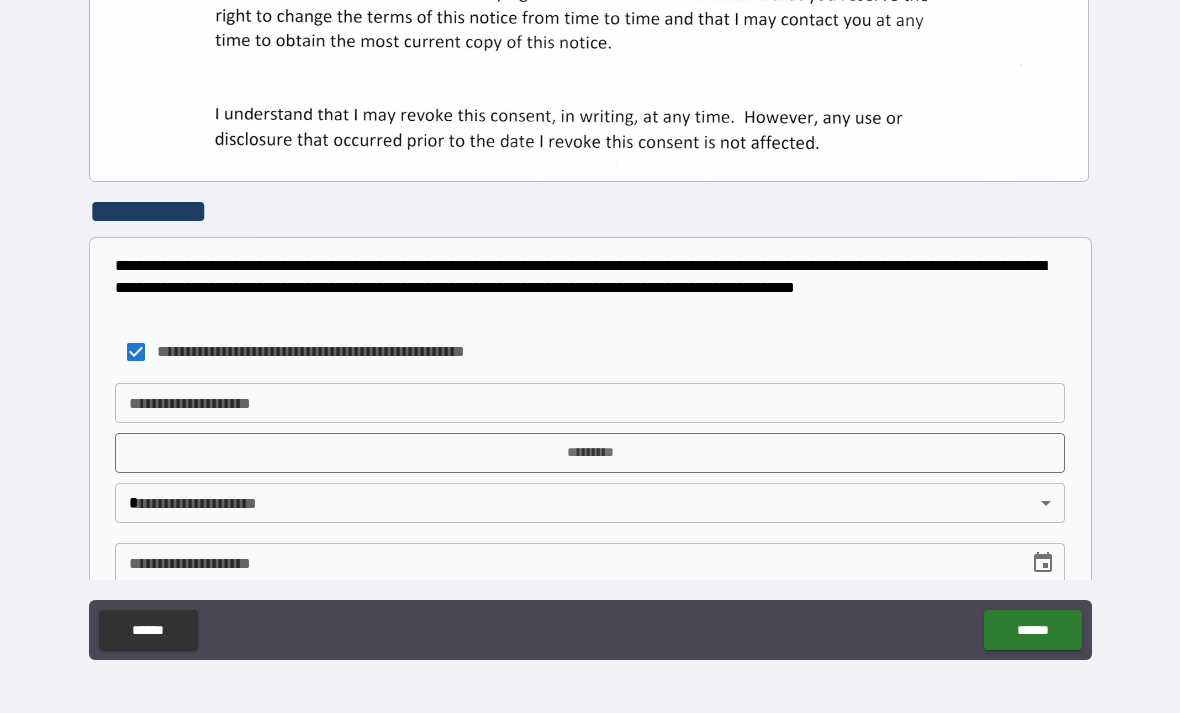 click on "**********" at bounding box center (590, 403) 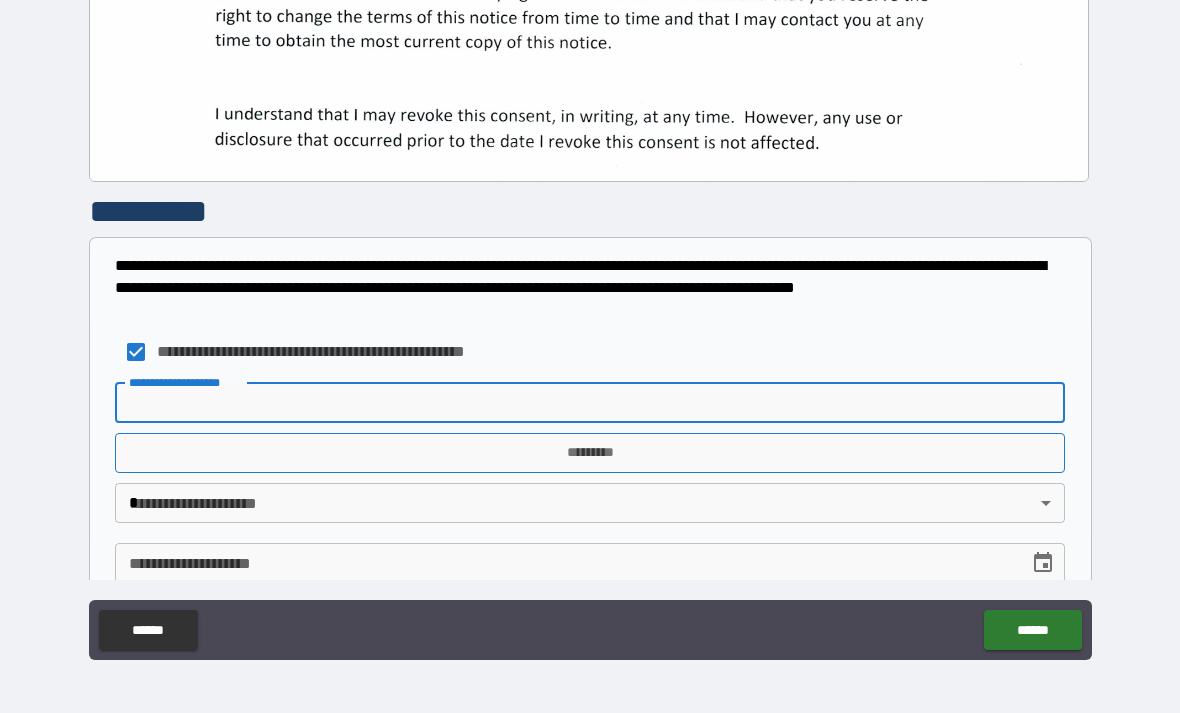 click on "*********" at bounding box center (590, 453) 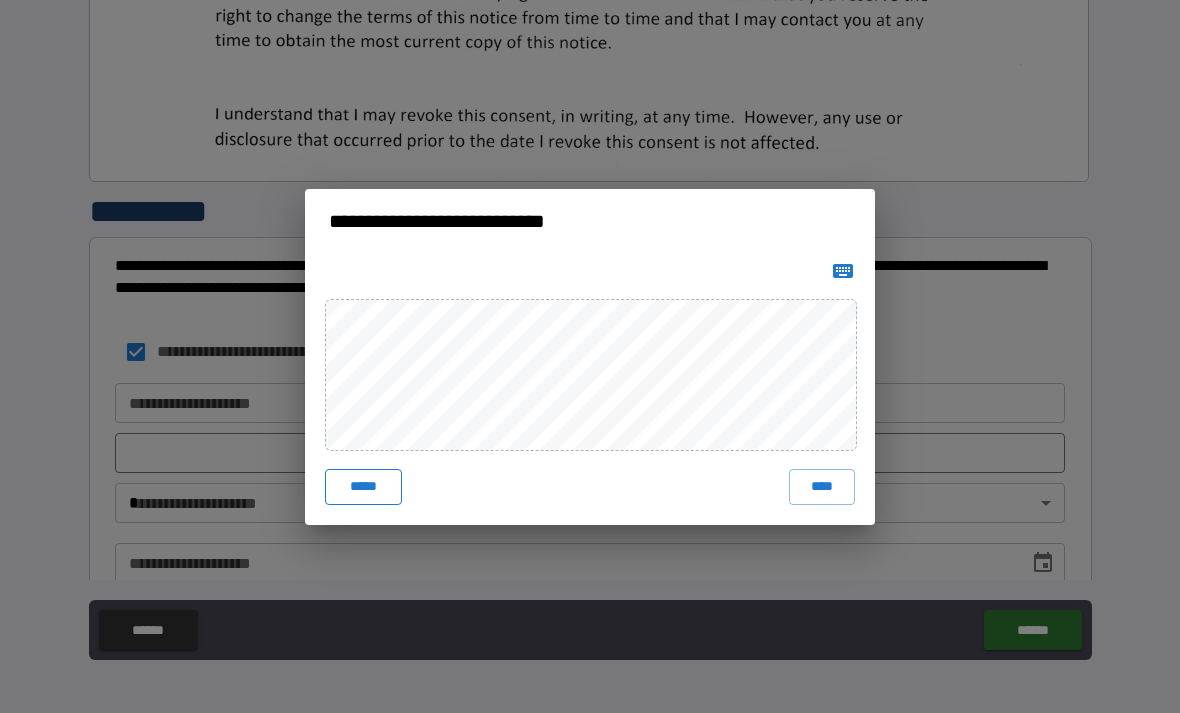 click on "*****" at bounding box center (363, 487) 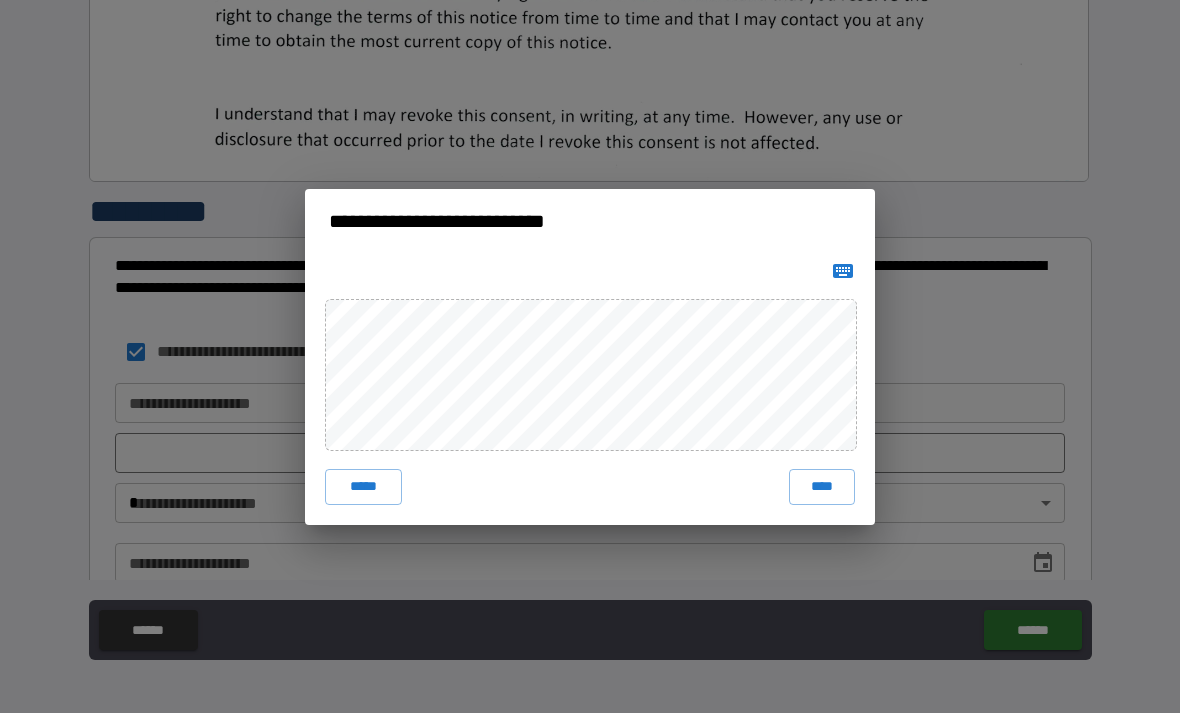 click on "**********" at bounding box center (590, 356) 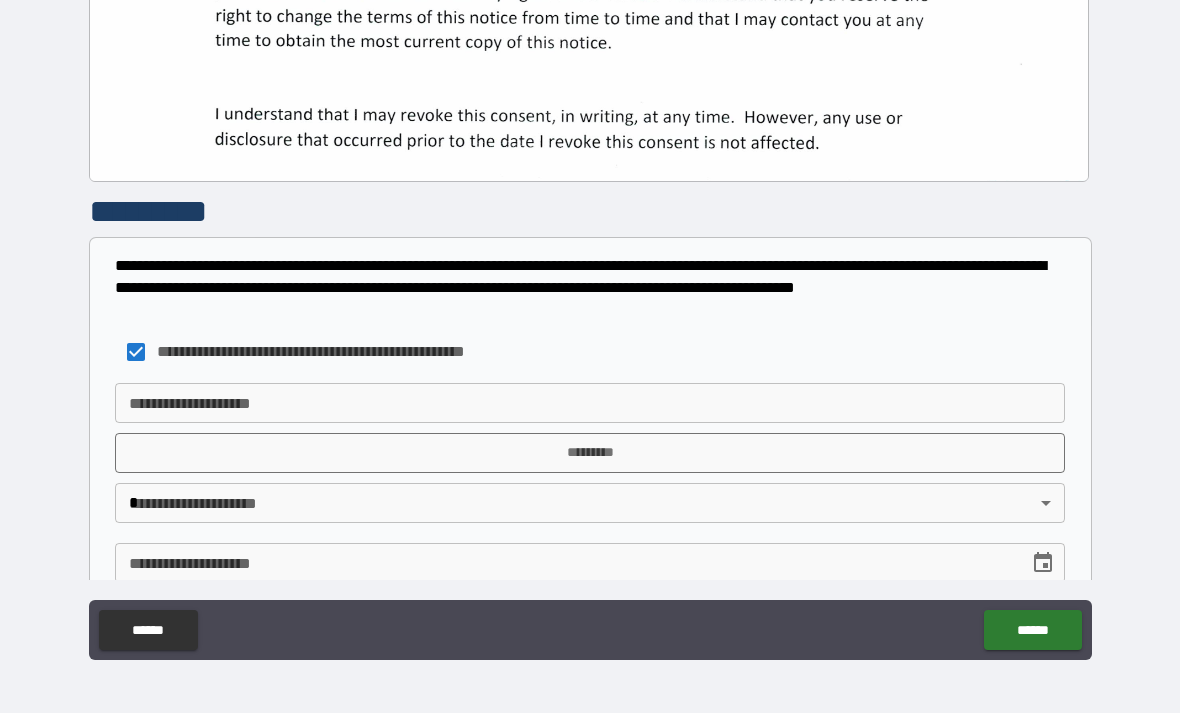 click on "**********" at bounding box center (590, 324) 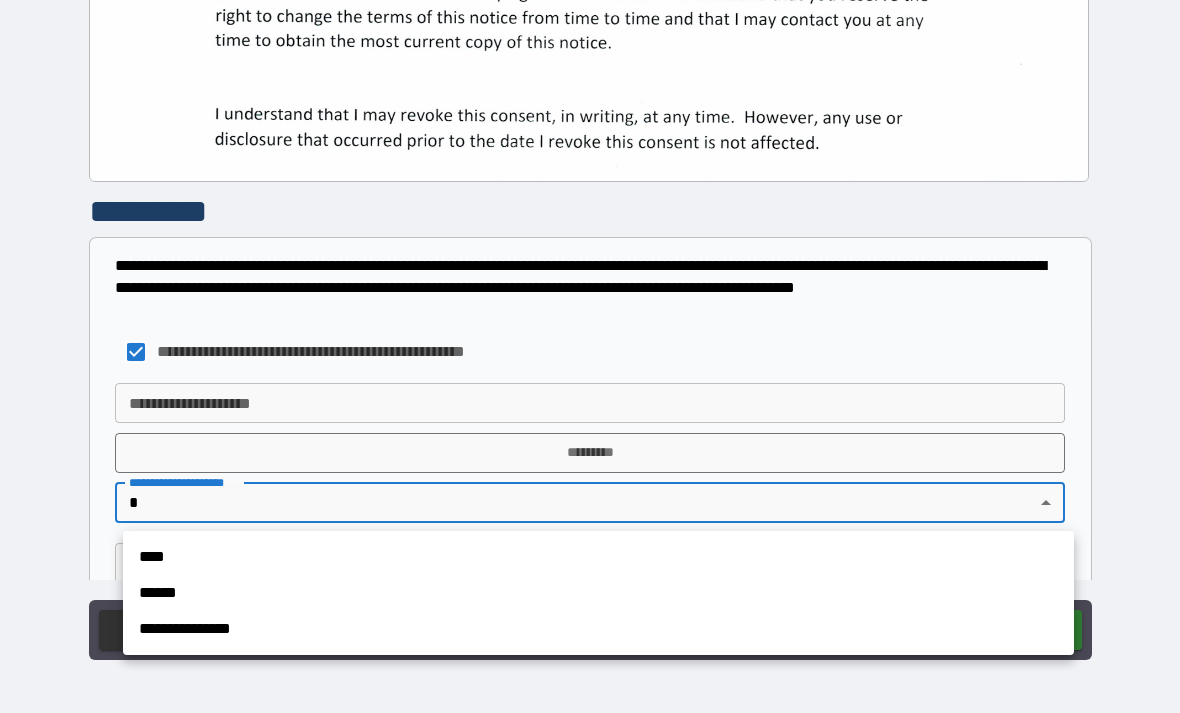 click on "**********" at bounding box center [598, 593] 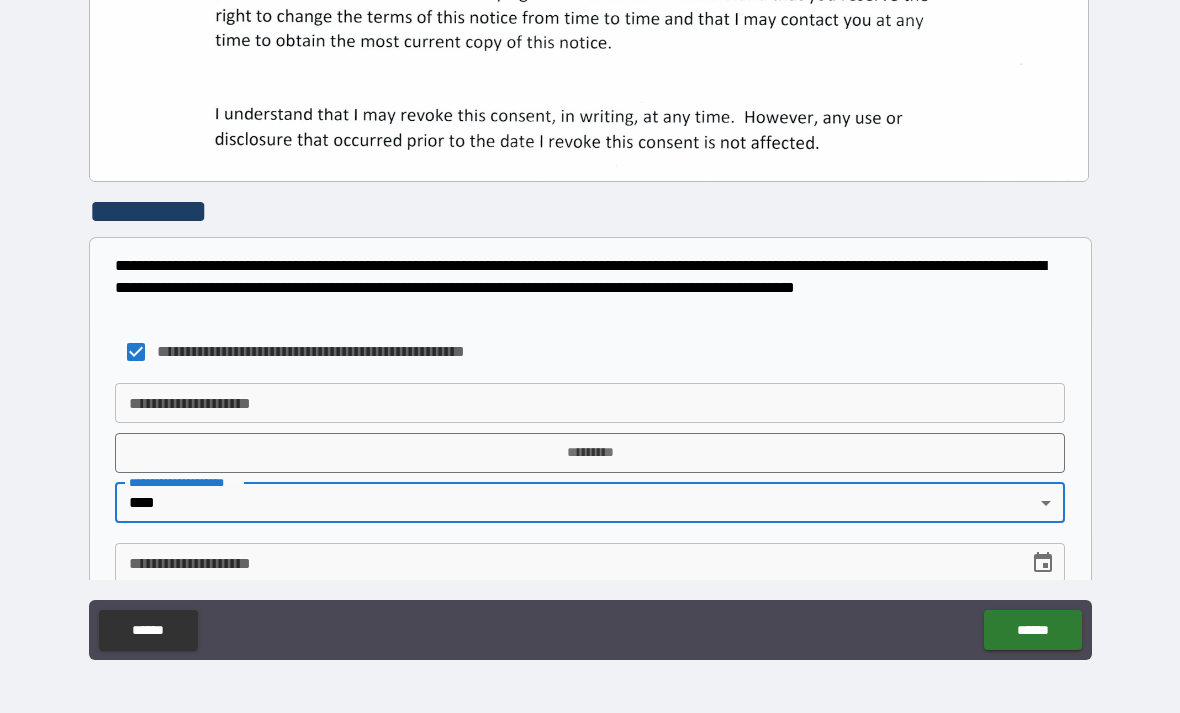 click on "**********" at bounding box center (565, 563) 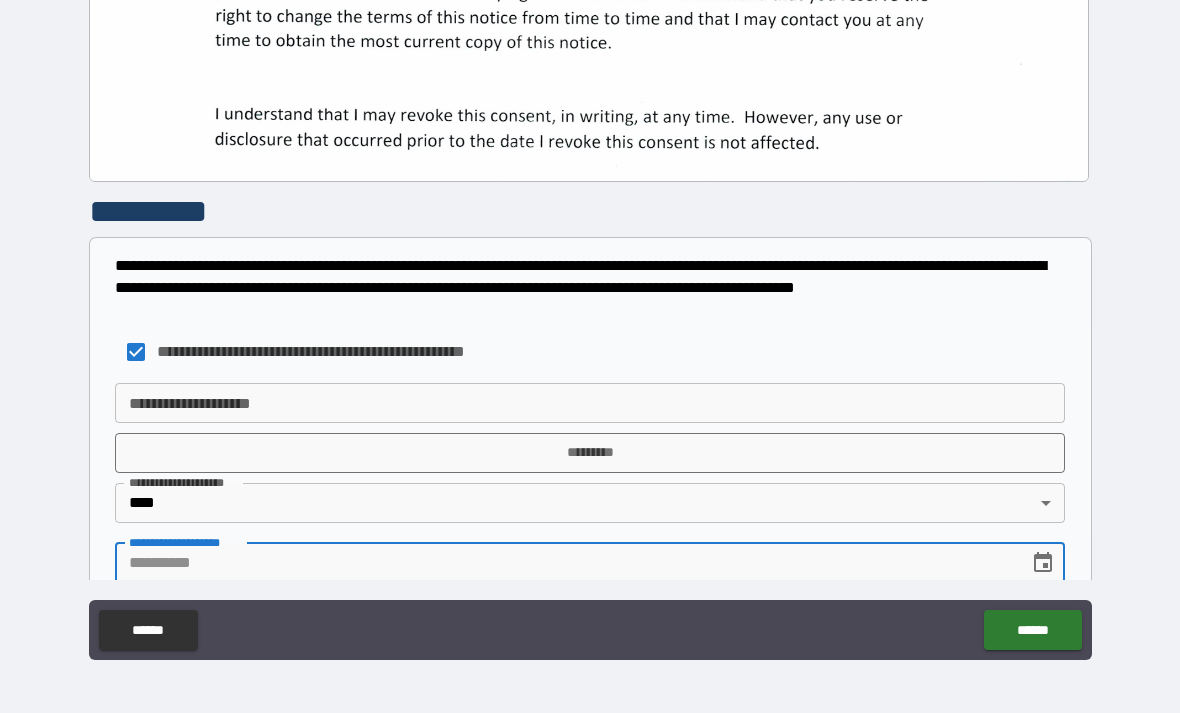 click 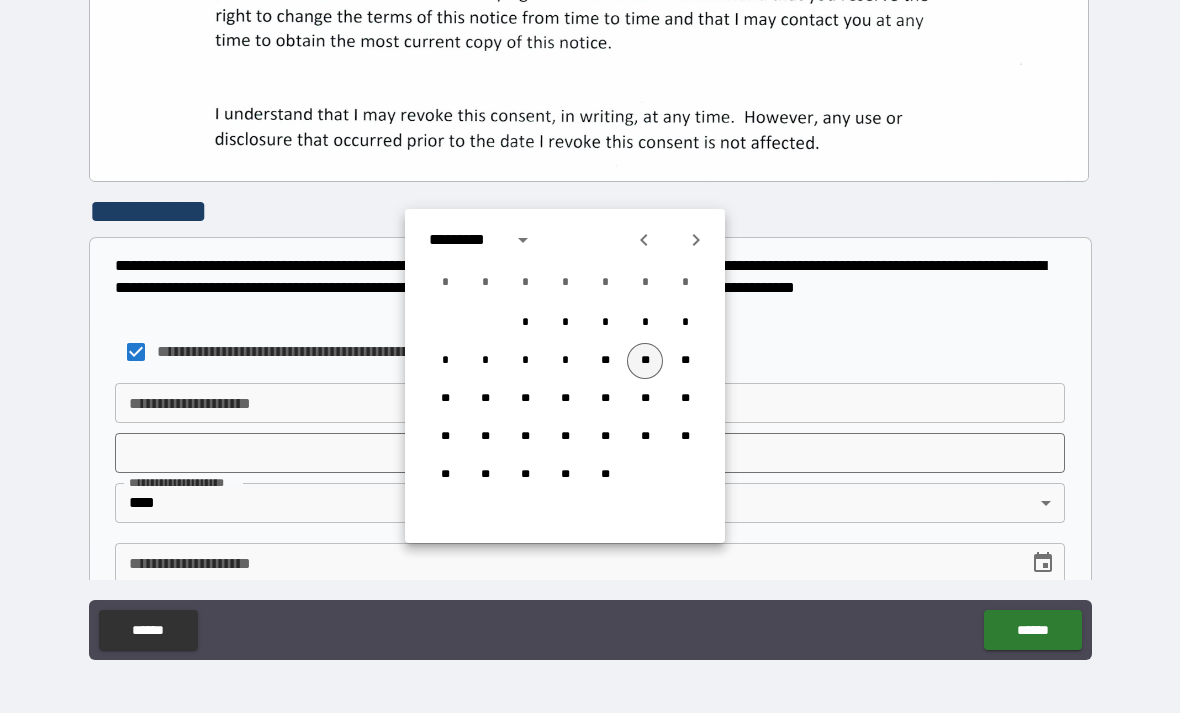 click on "**" at bounding box center (645, 361) 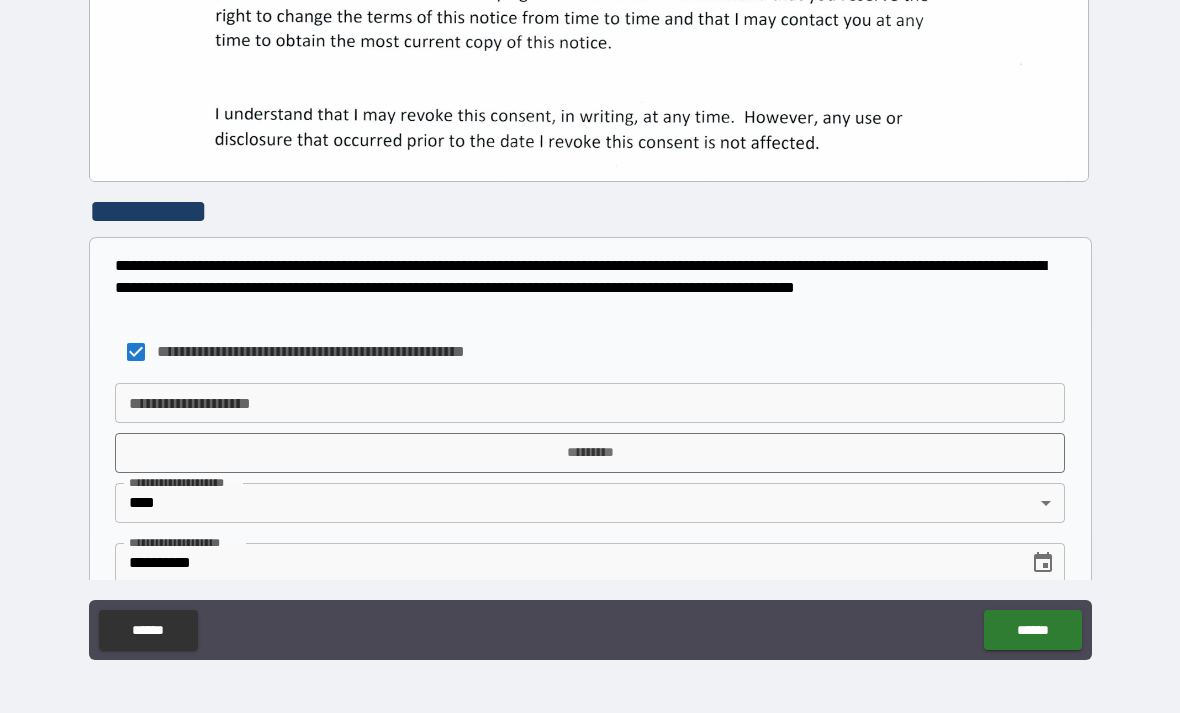 scroll, scrollTop: 618, scrollLeft: 0, axis: vertical 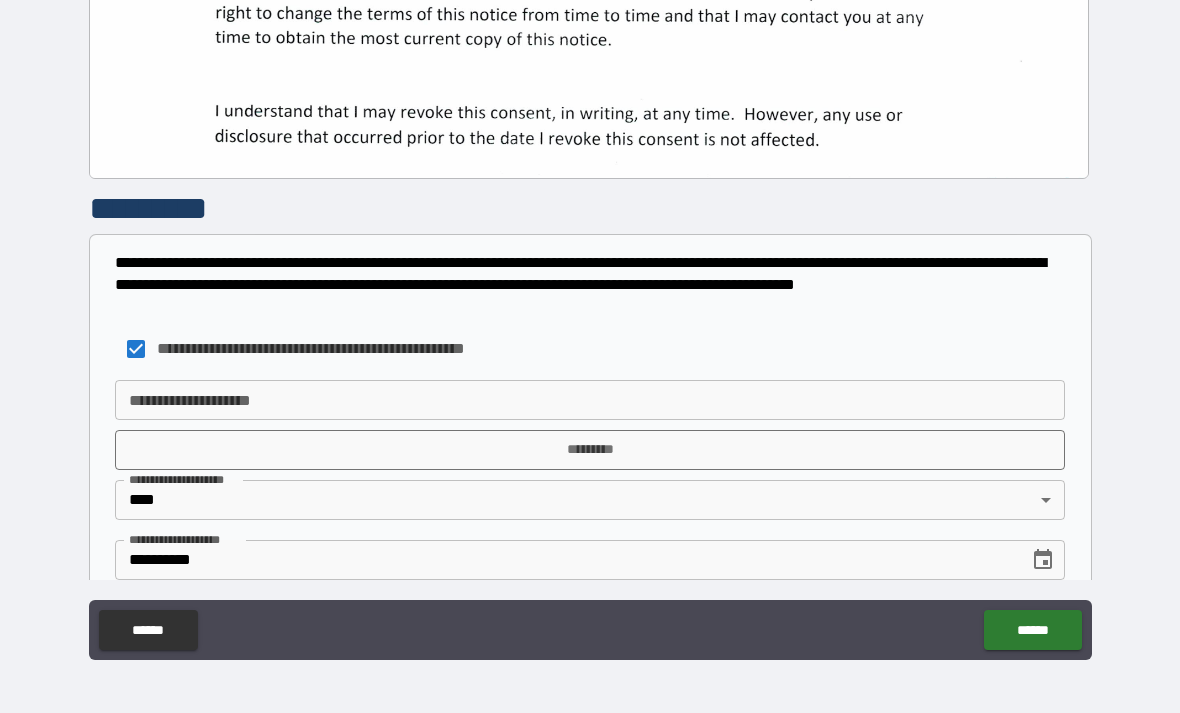 click on "**********" at bounding box center (590, 349) 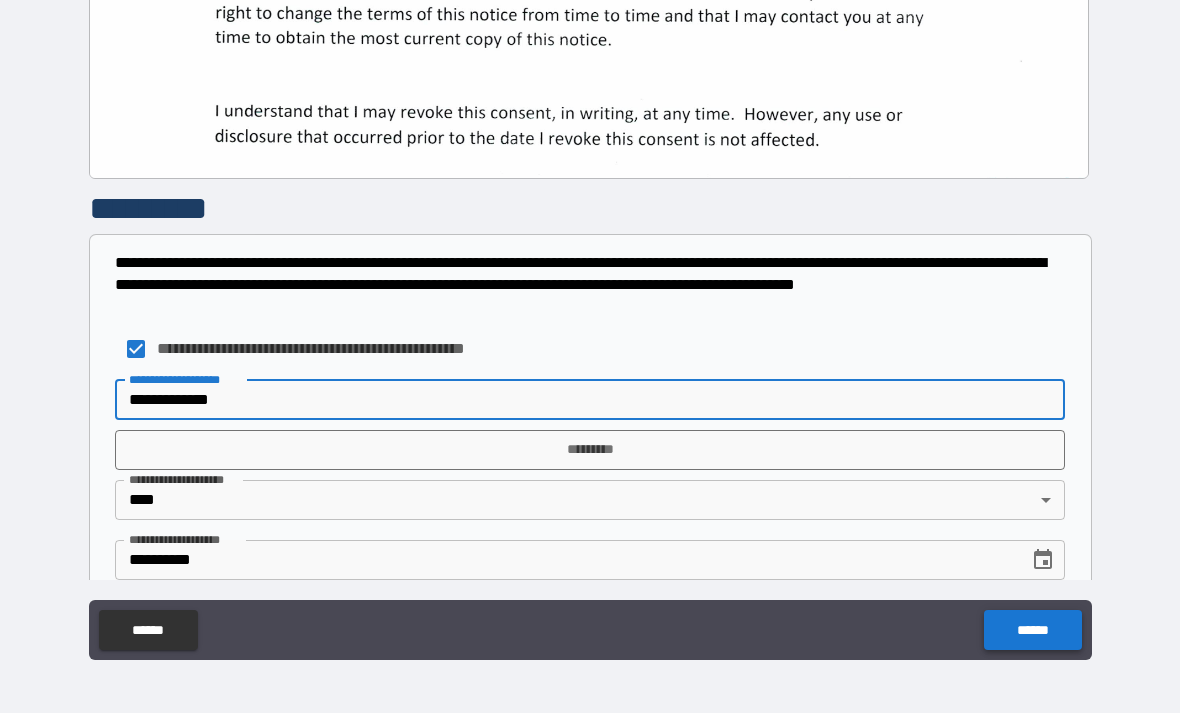 type on "**********" 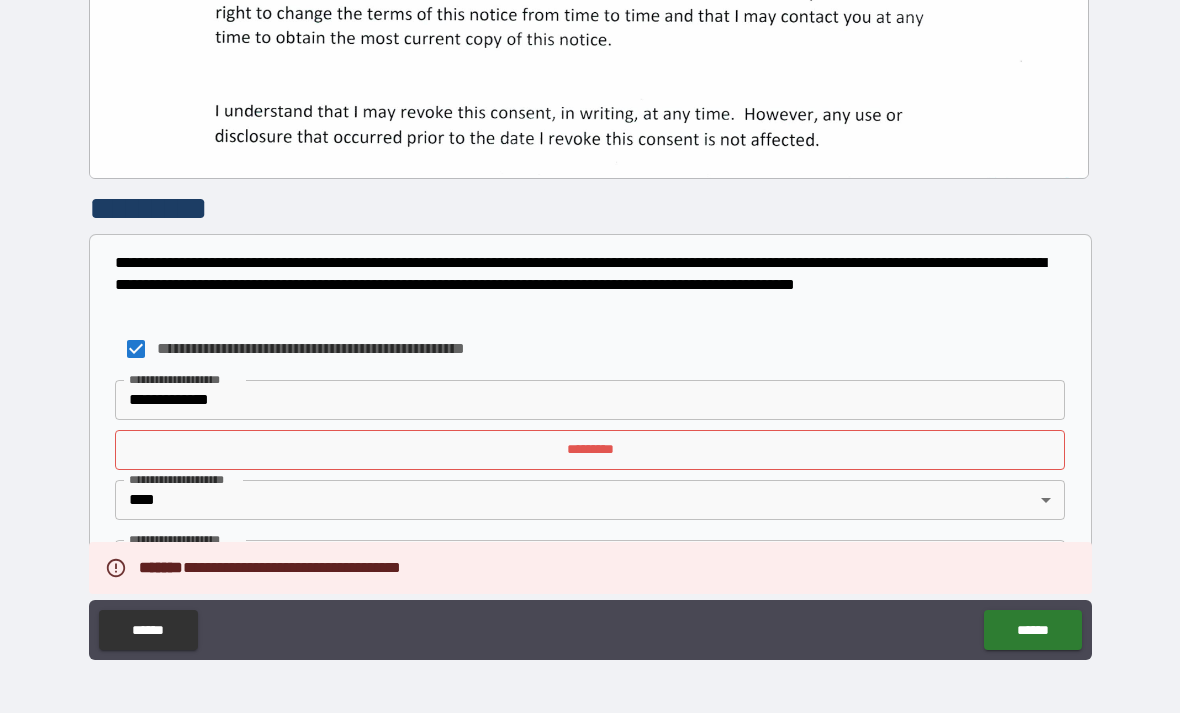 click on "******" 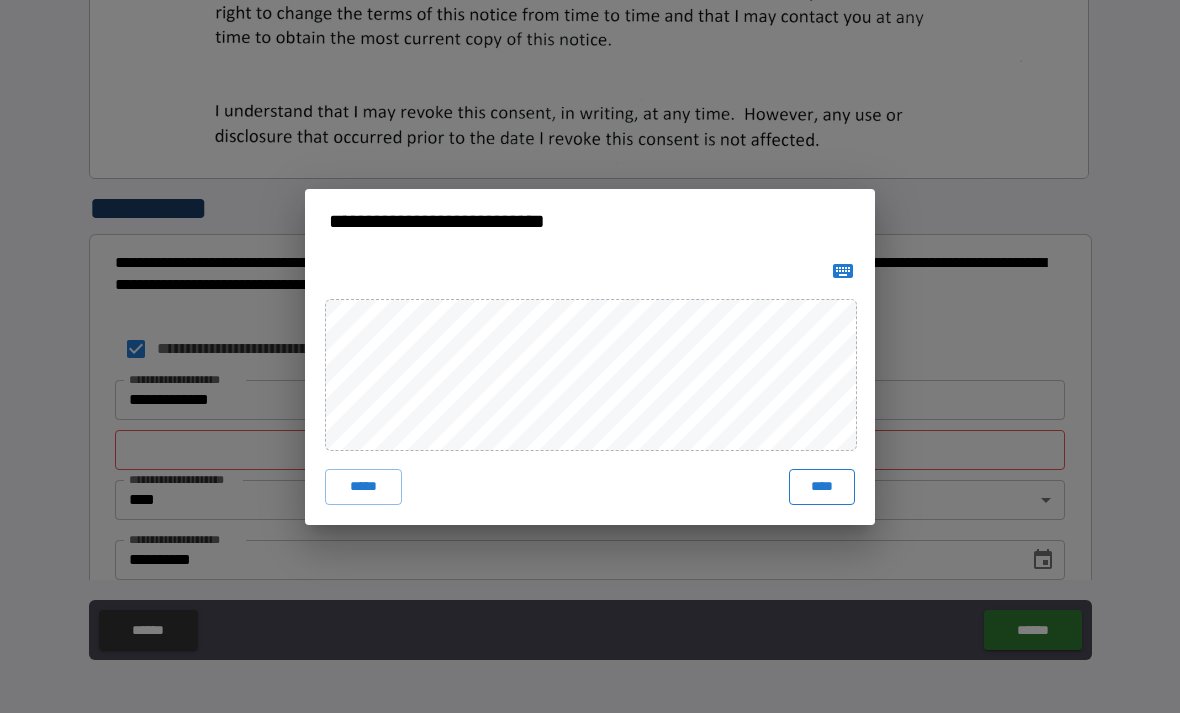 click on "****" at bounding box center [822, 487] 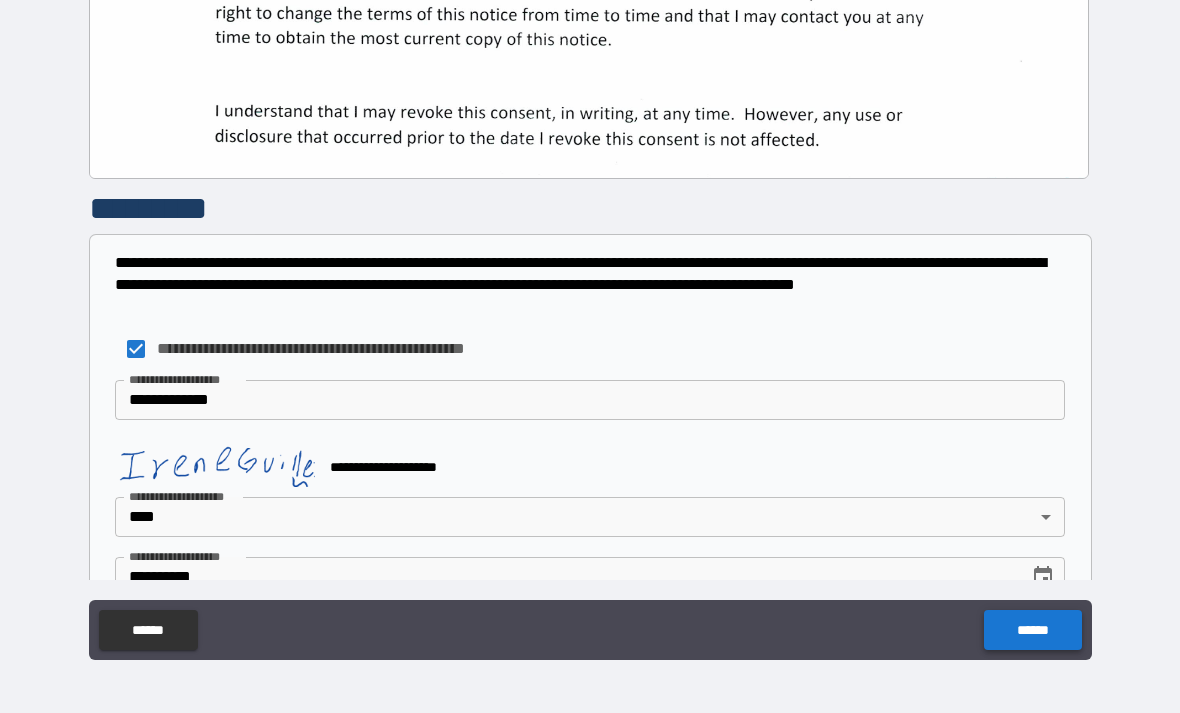 click on "******" at bounding box center [1032, 630] 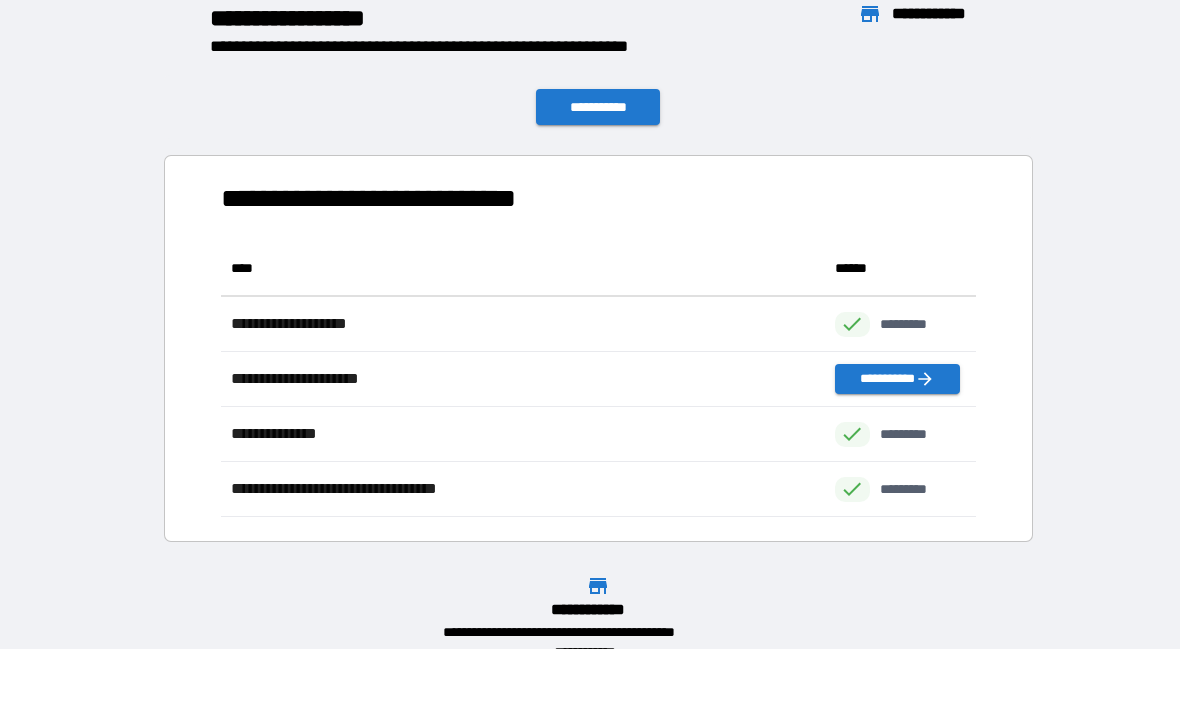 scroll, scrollTop: 1, scrollLeft: 1, axis: both 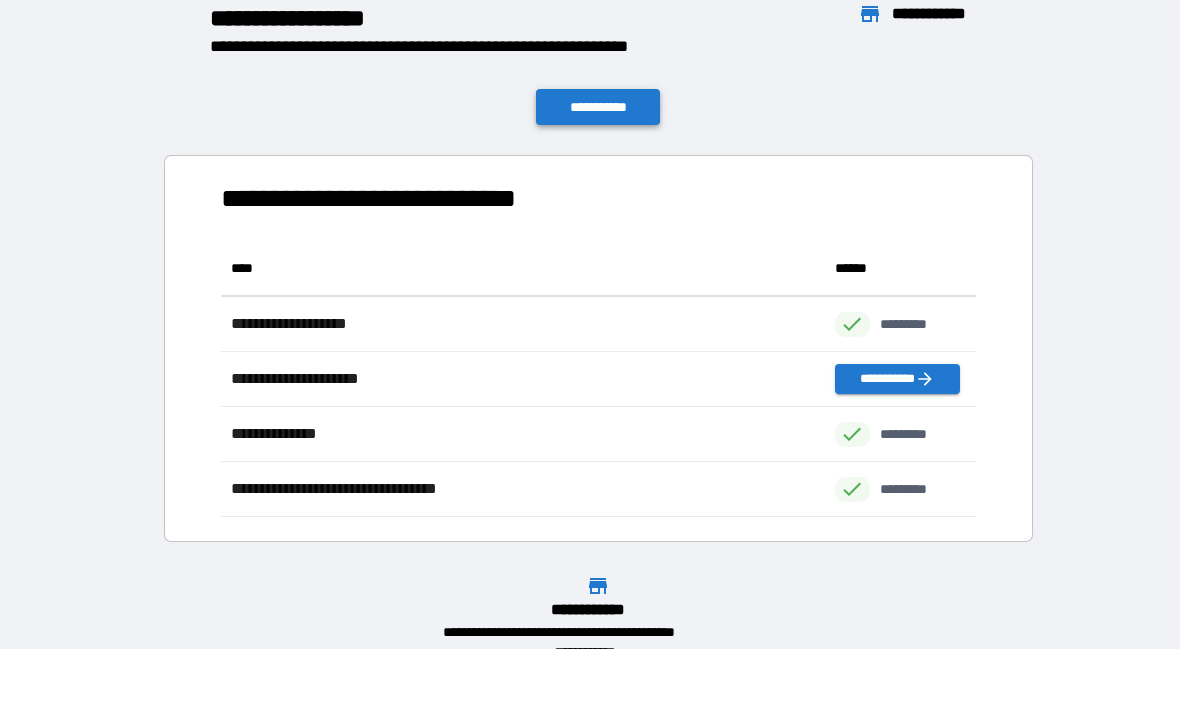 click on "**********" at bounding box center (598, 107) 